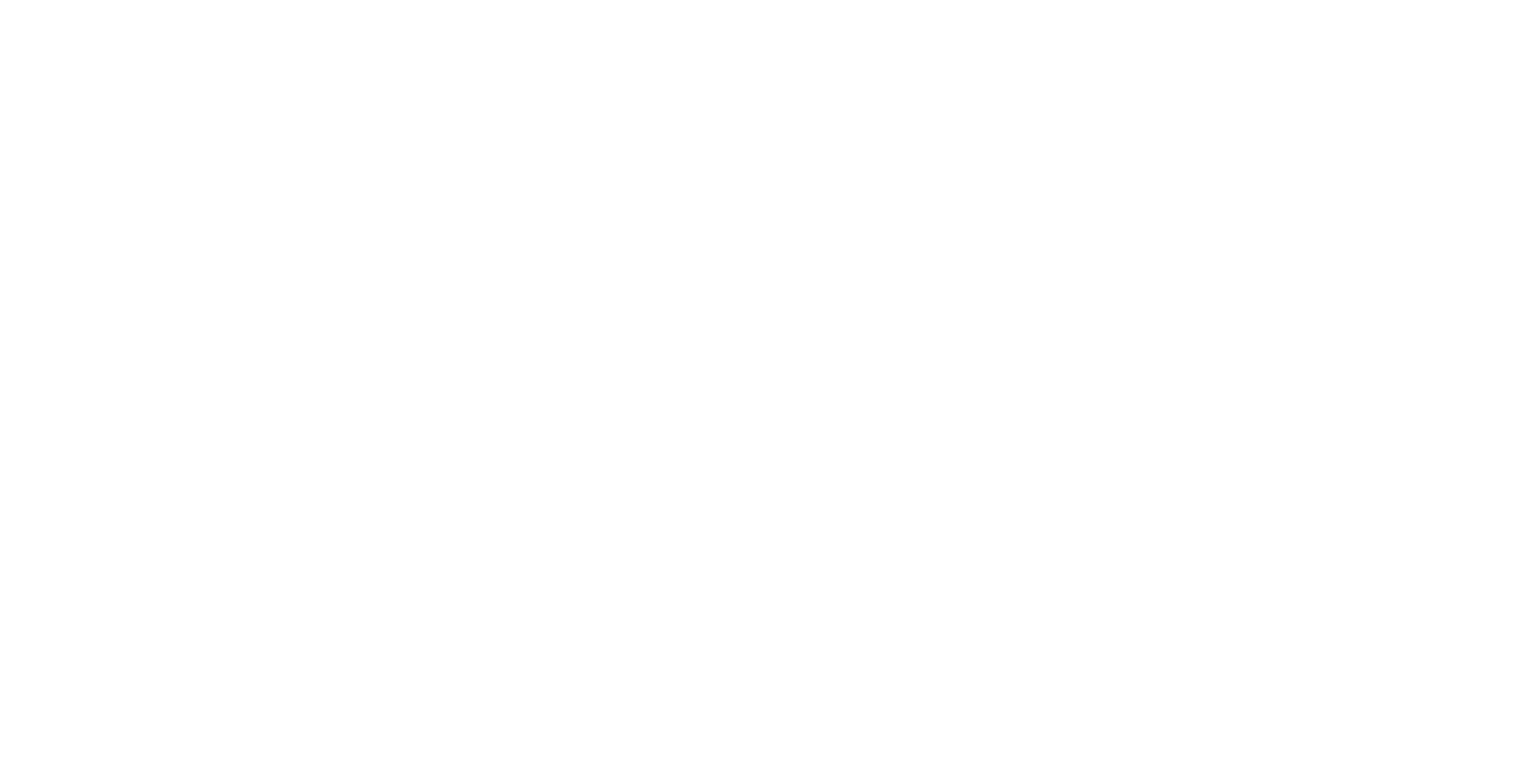 scroll, scrollTop: 0, scrollLeft: 0, axis: both 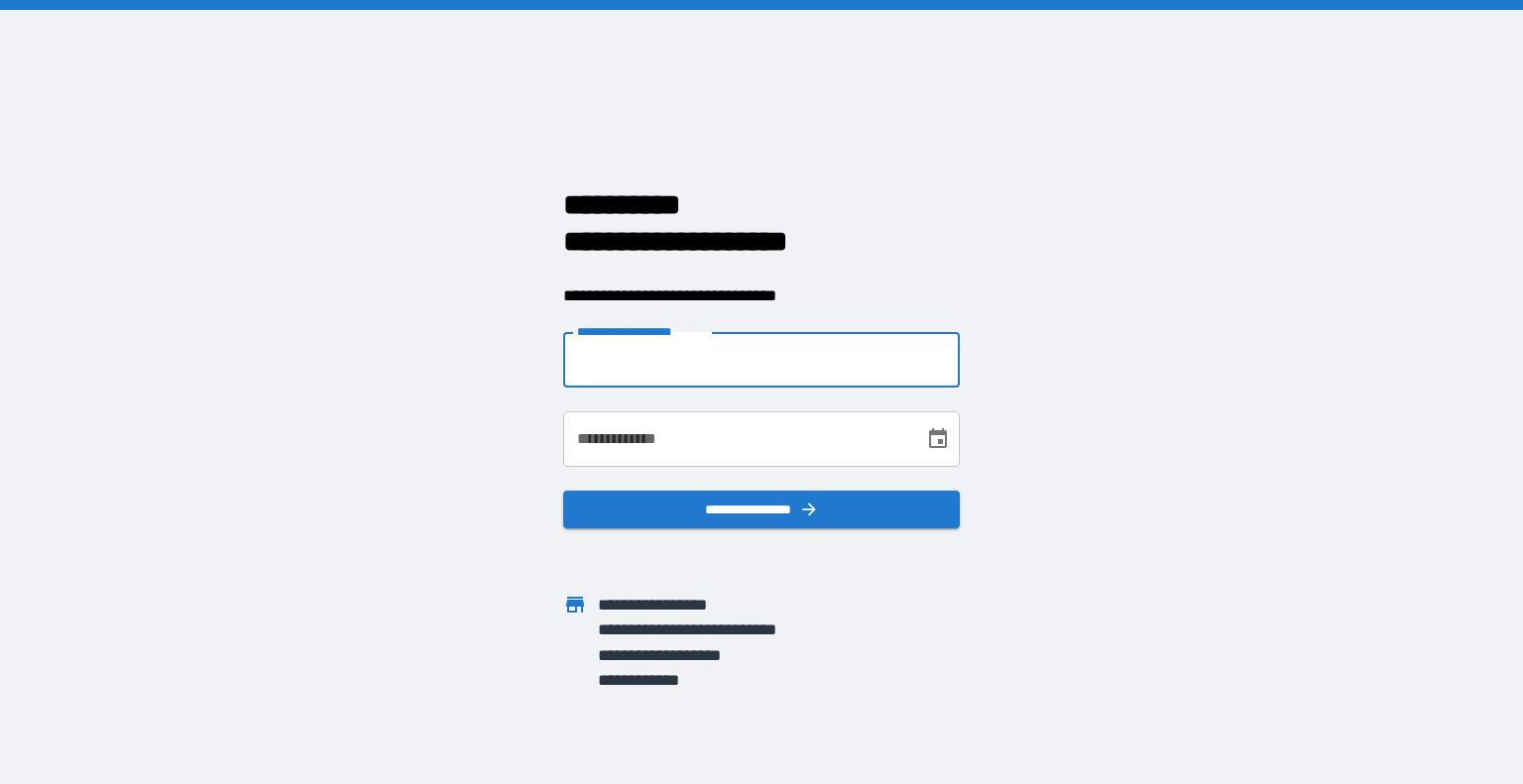click on "**********" at bounding box center (762, 360) 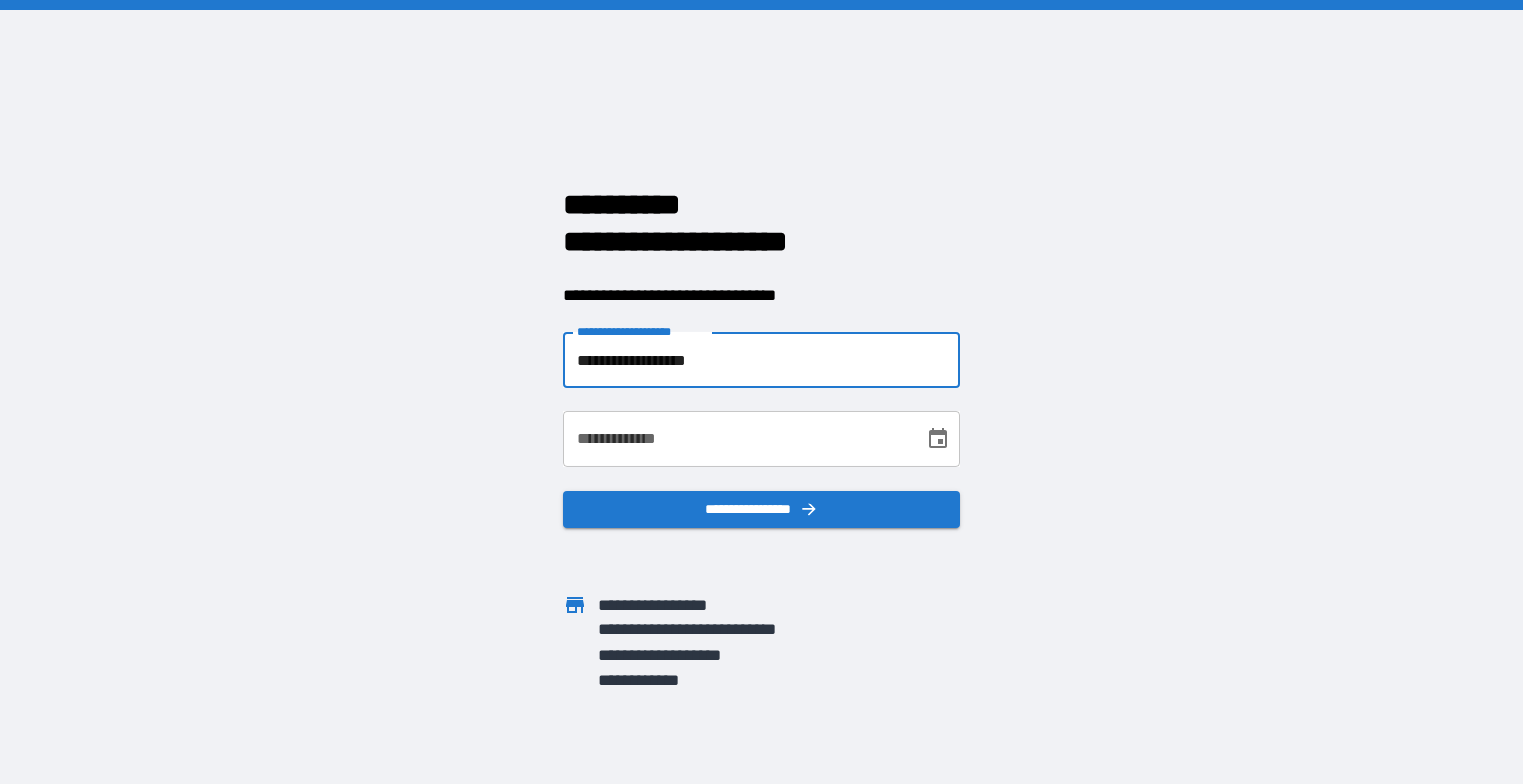 click on "**********" at bounding box center [762, 360] 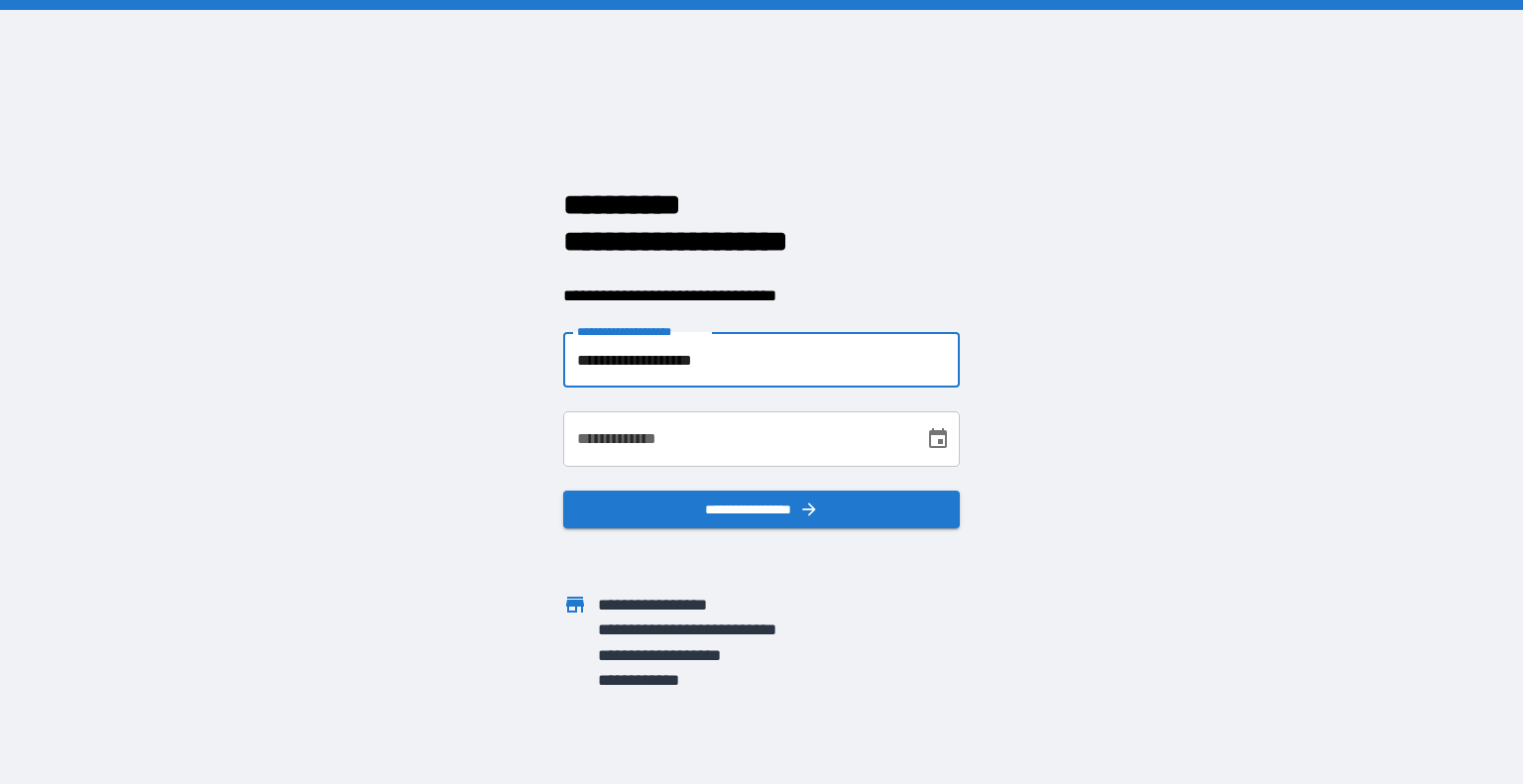 type on "**********" 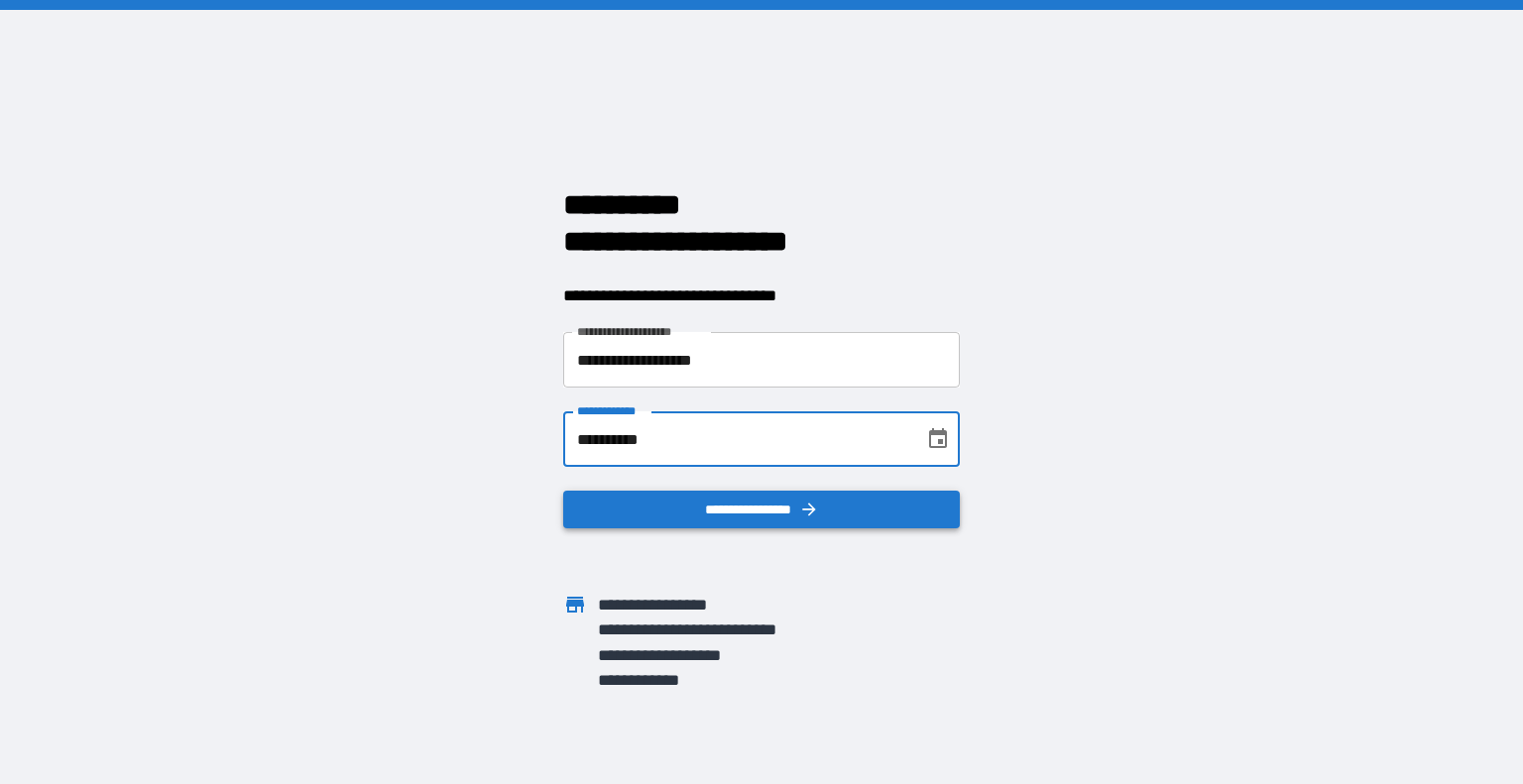 type on "**********" 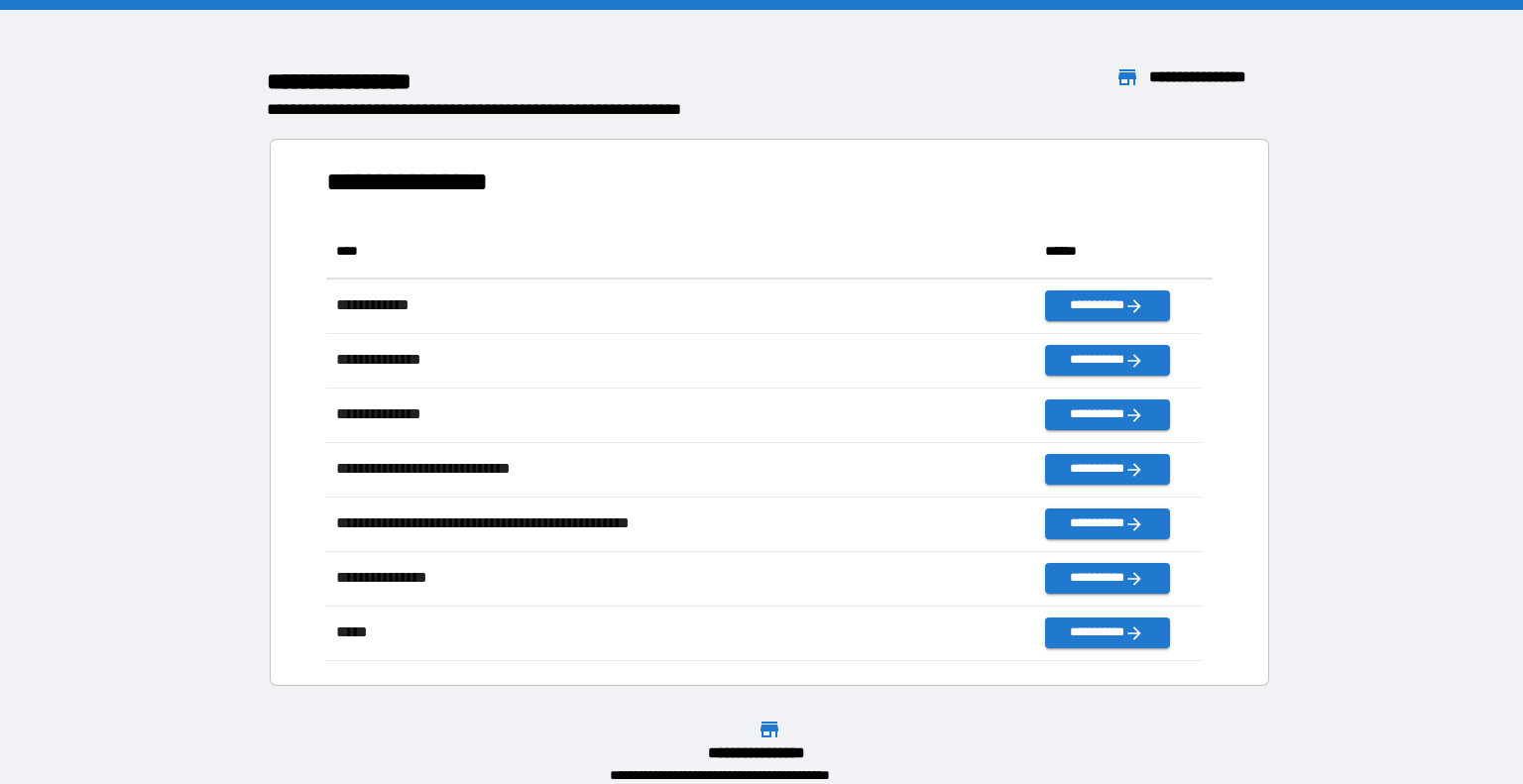 scroll, scrollTop: 16, scrollLeft: 16, axis: both 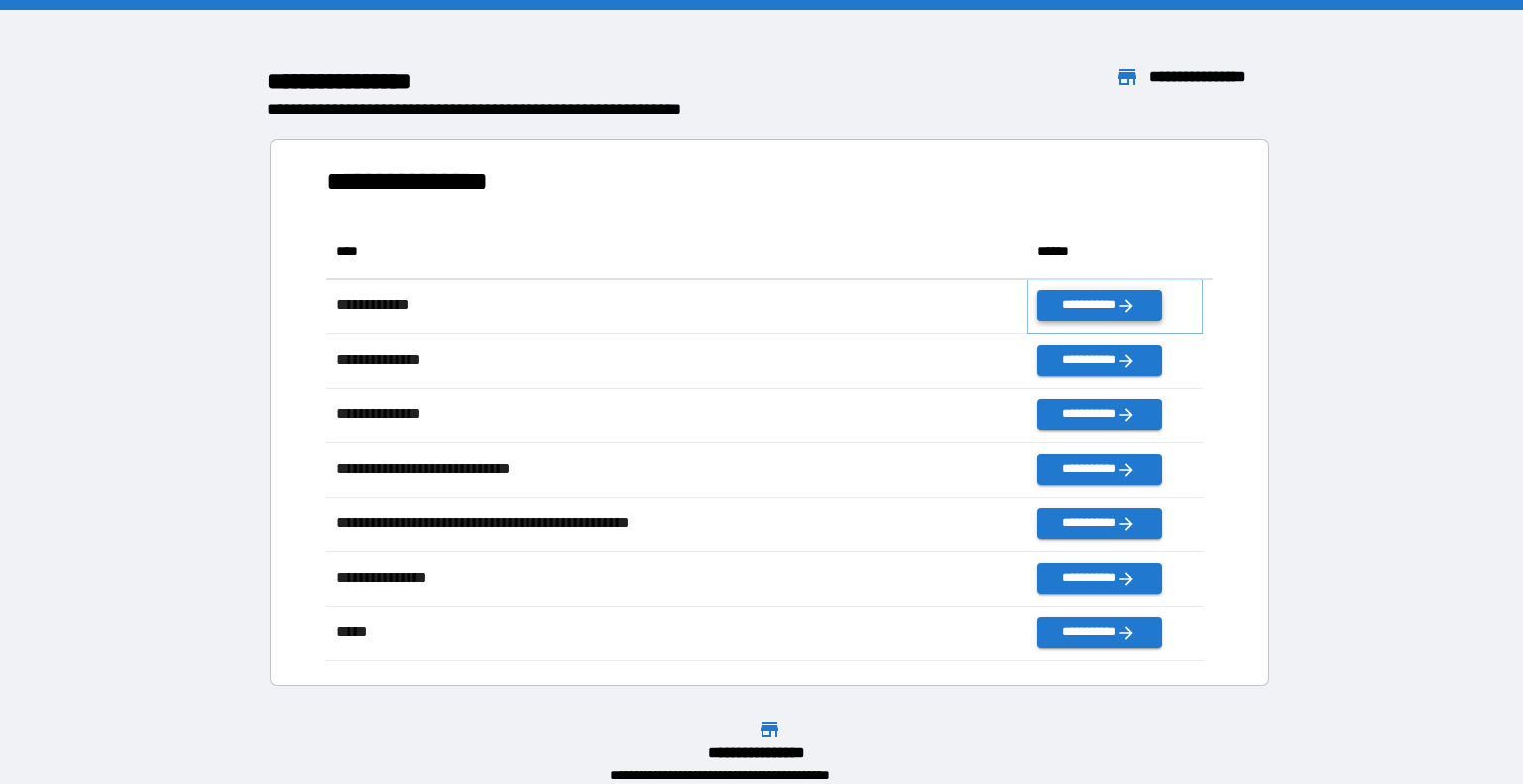 click on "**********" at bounding box center (1099, 305) 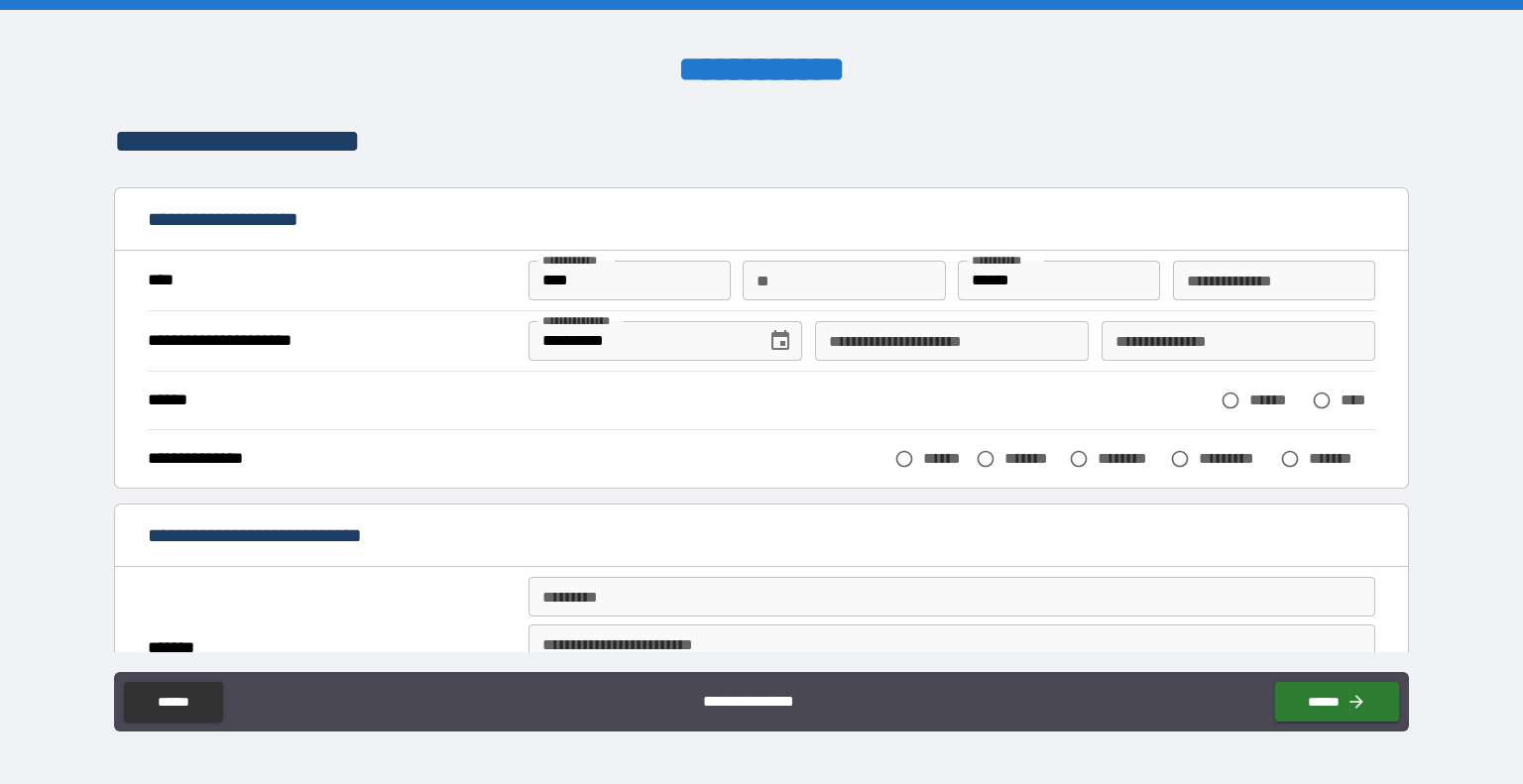 click on "**********" at bounding box center [952, 341] 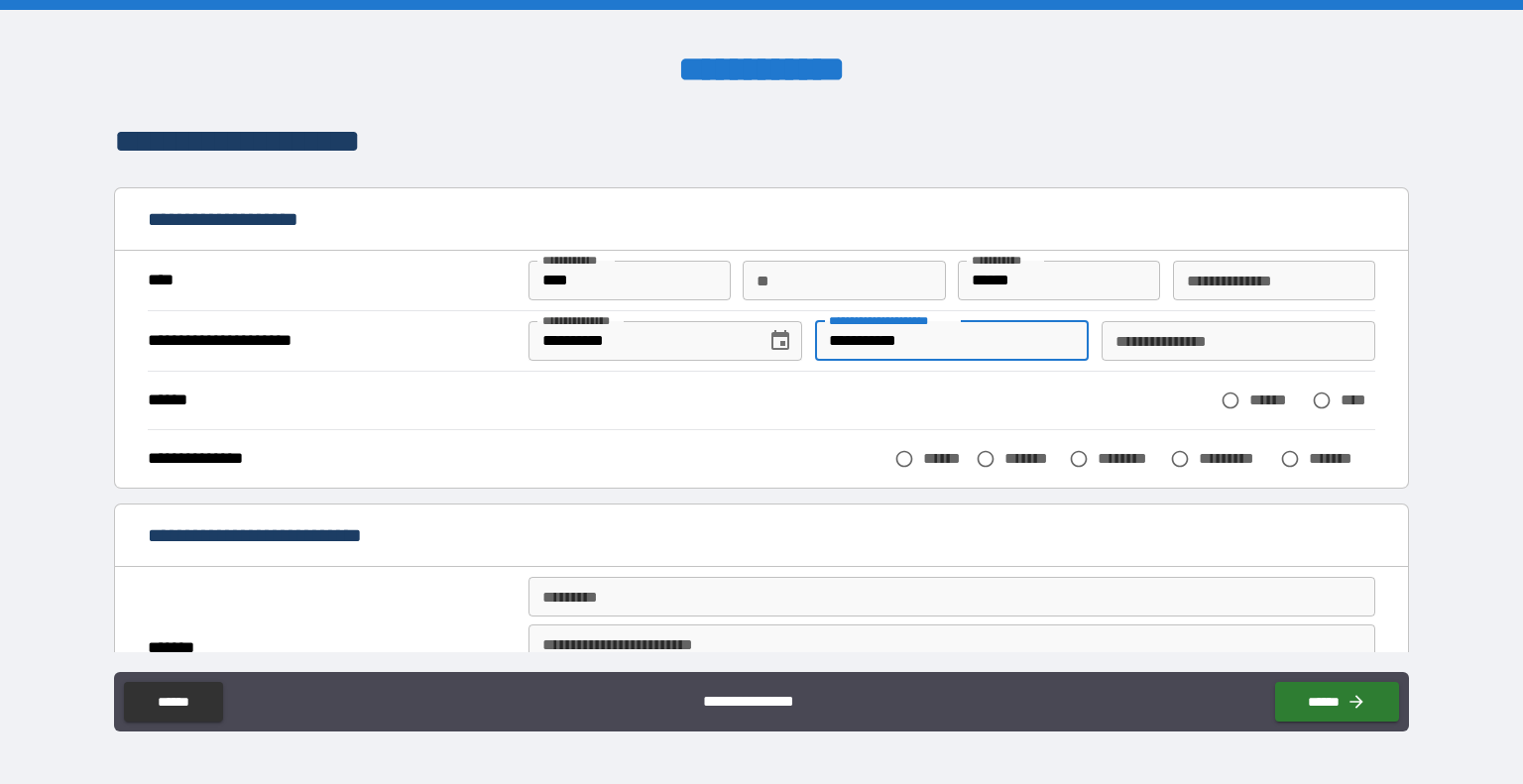 type on "**********" 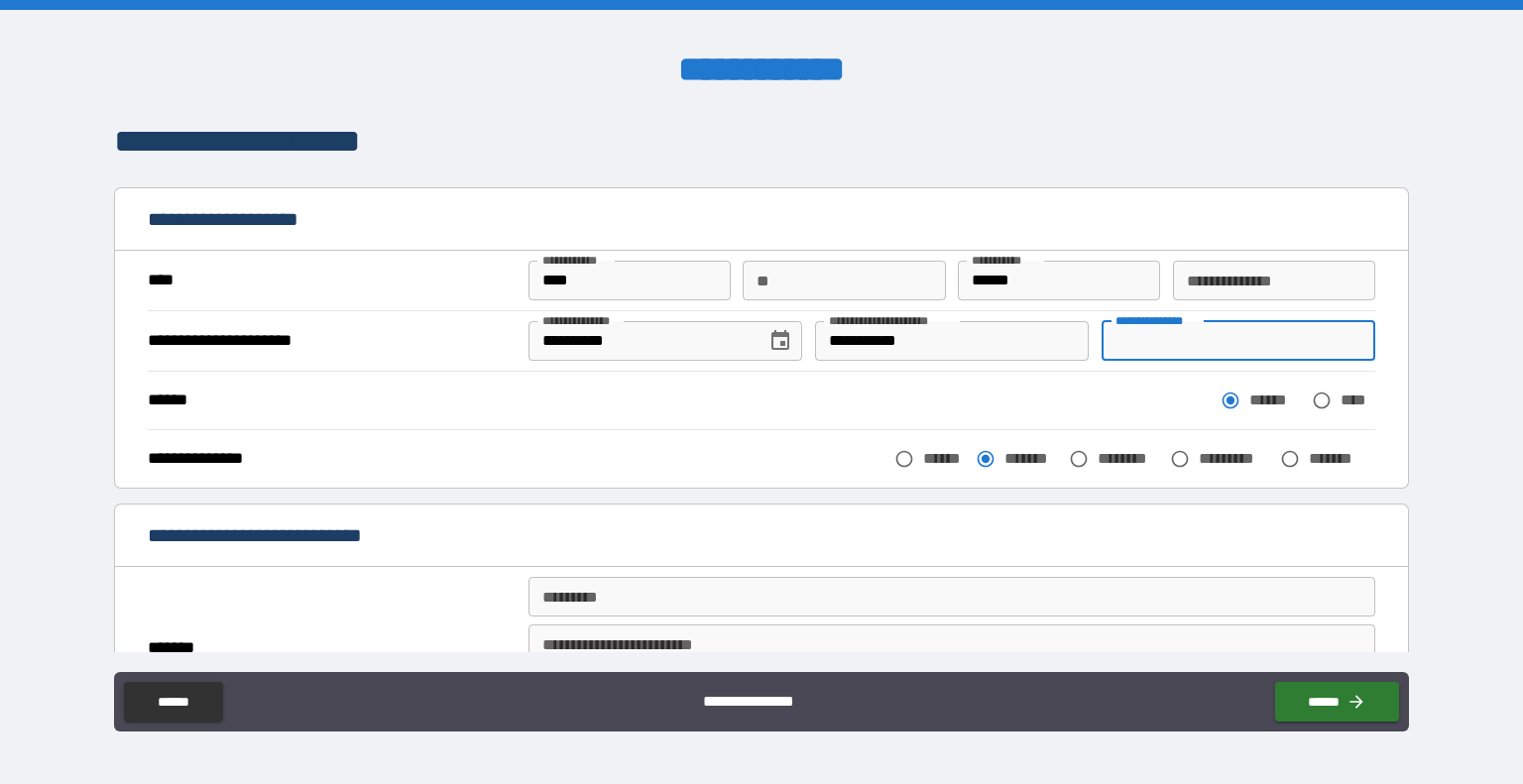 click on "**********" at bounding box center [1238, 341] 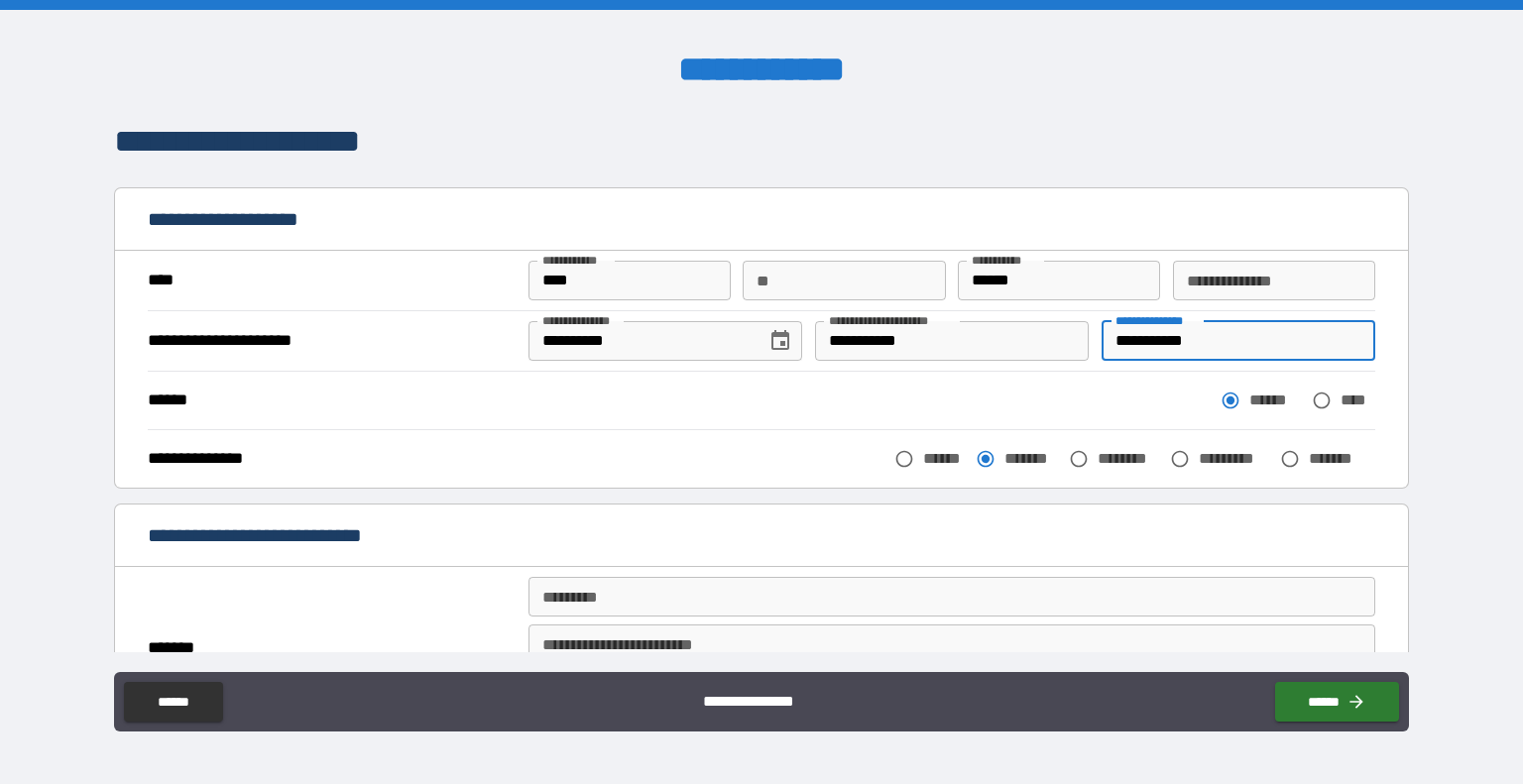 scroll, scrollTop: 99, scrollLeft: 0, axis: vertical 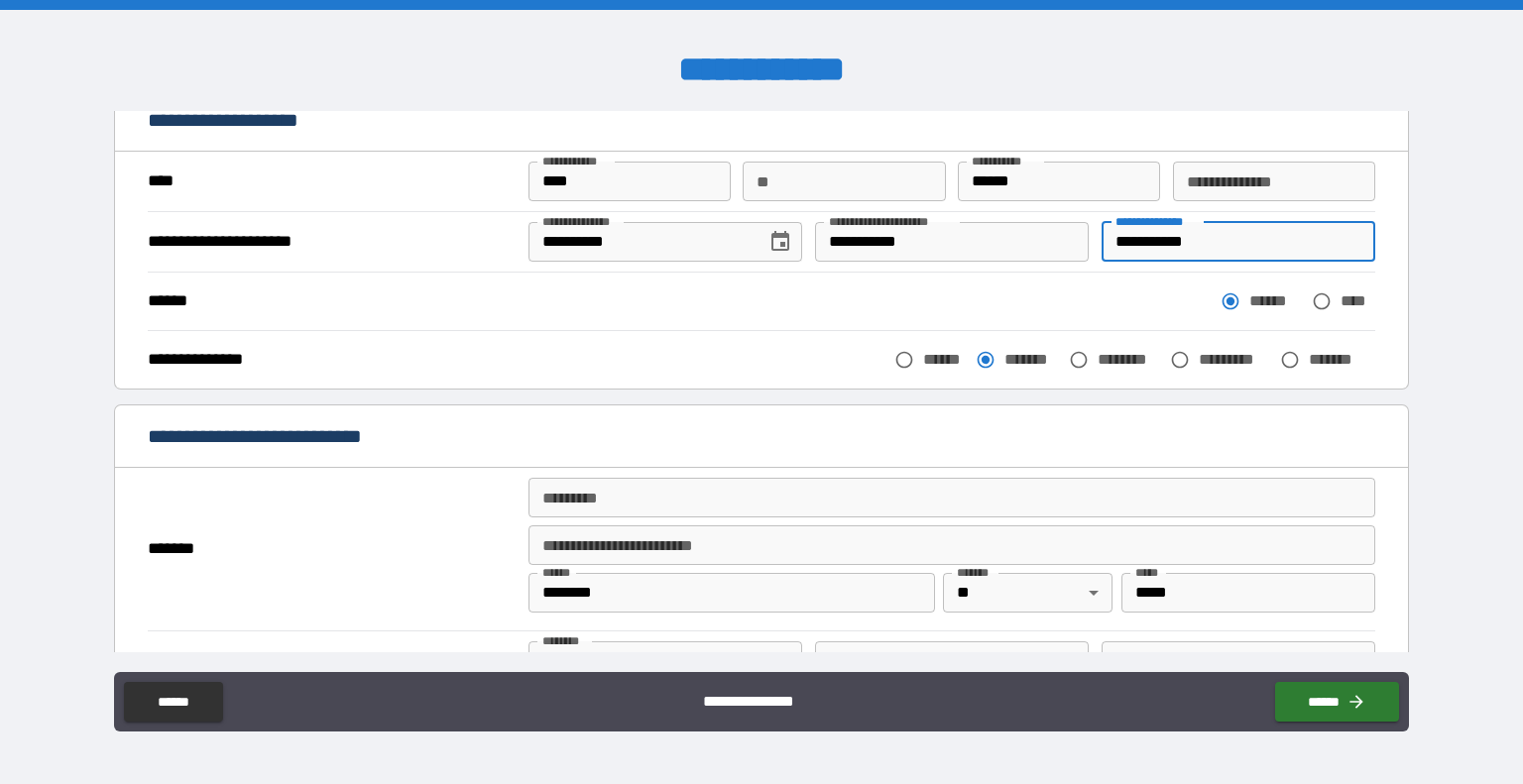 type on "**********" 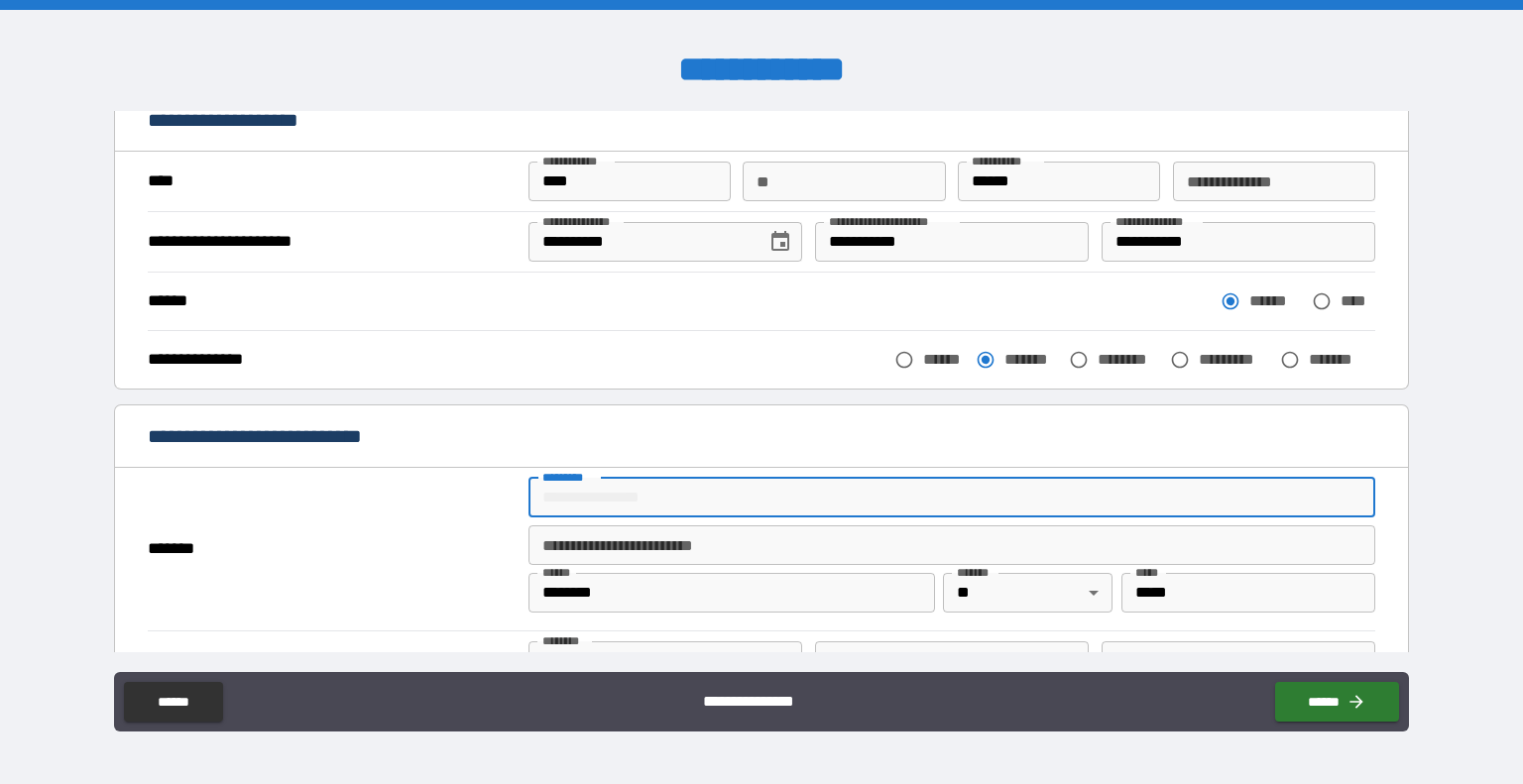 type on "**********" 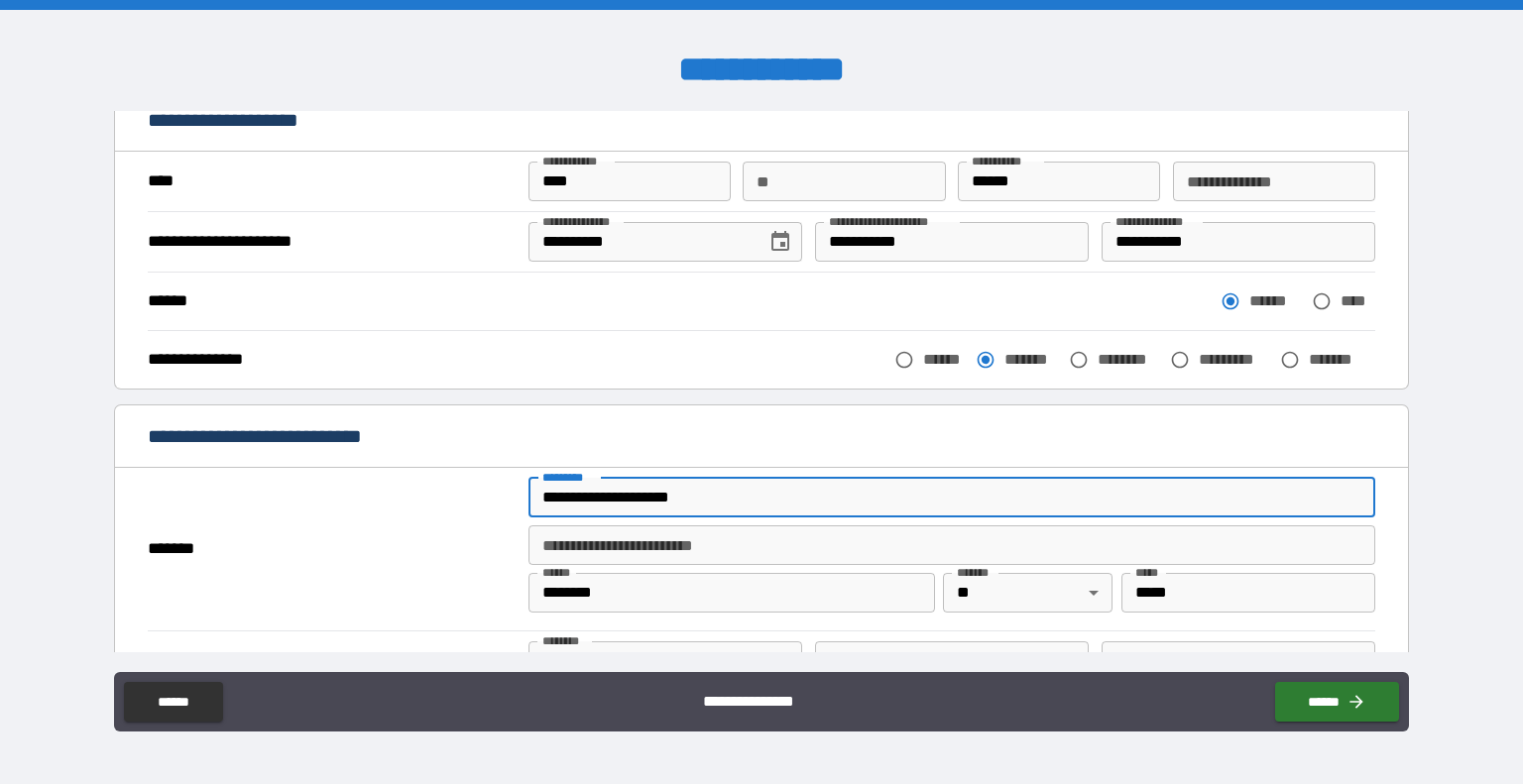 type on "*******" 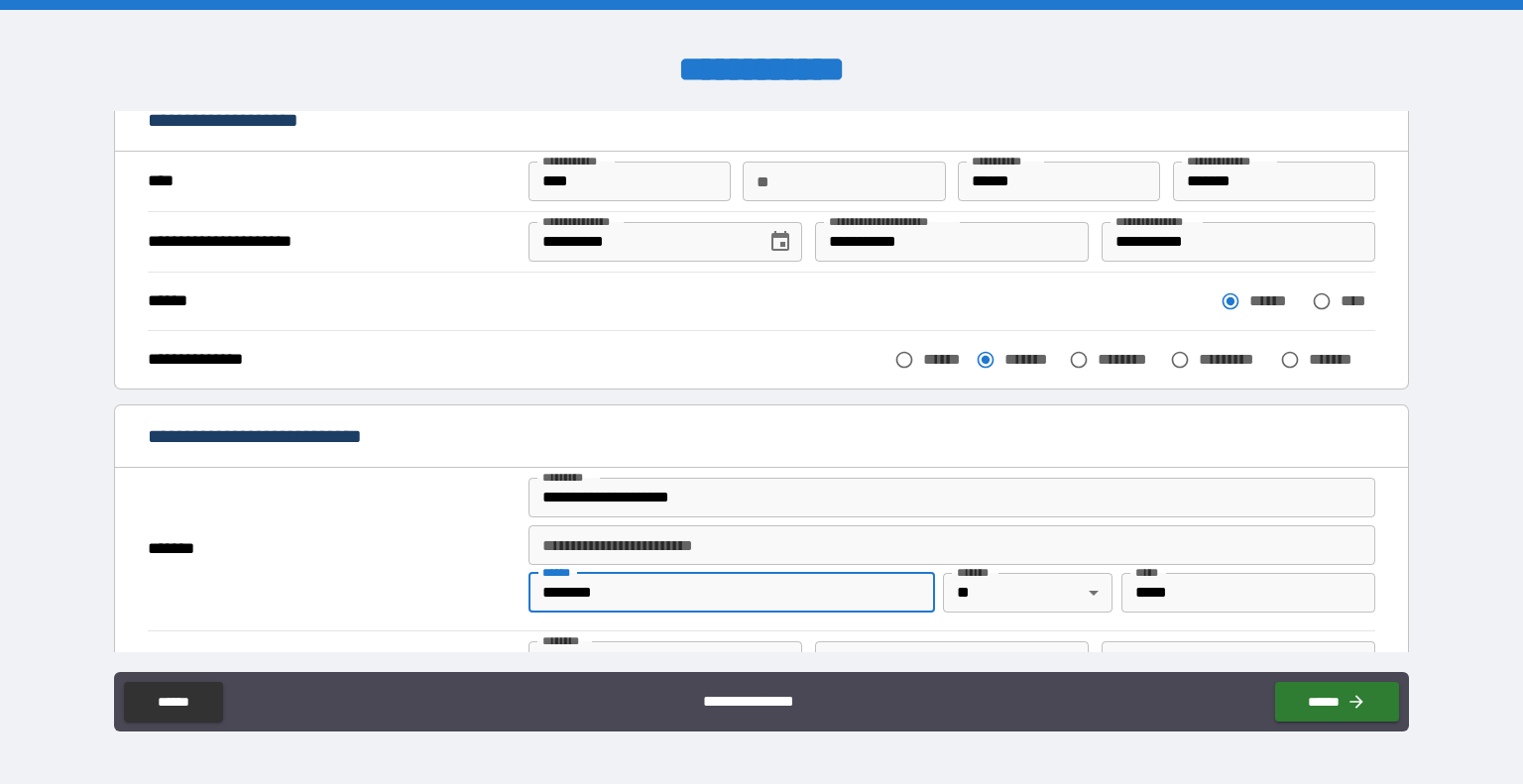 drag, startPoint x: 611, startPoint y: 592, endPoint x: 525, endPoint y: 592, distance: 86 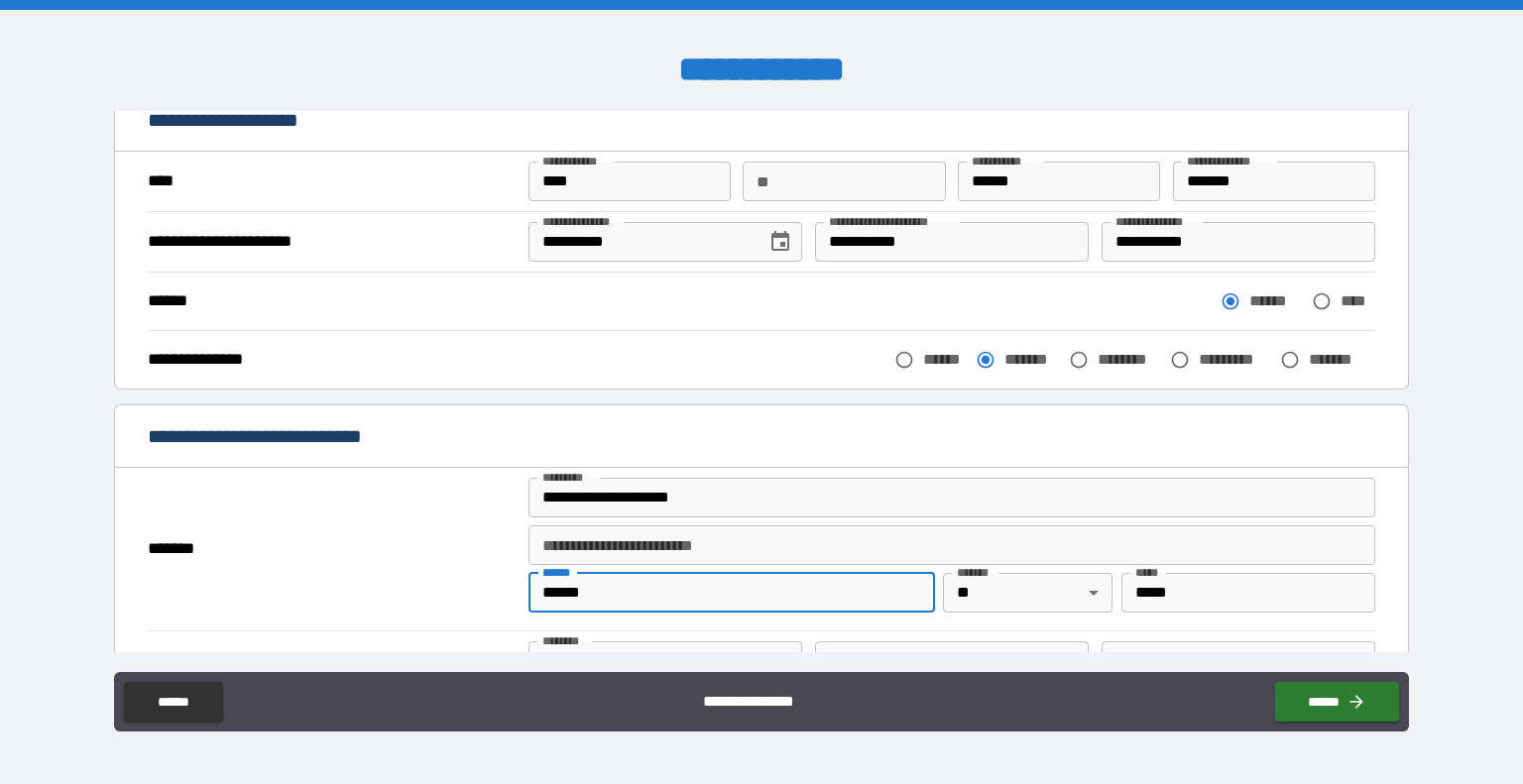 type on "******" 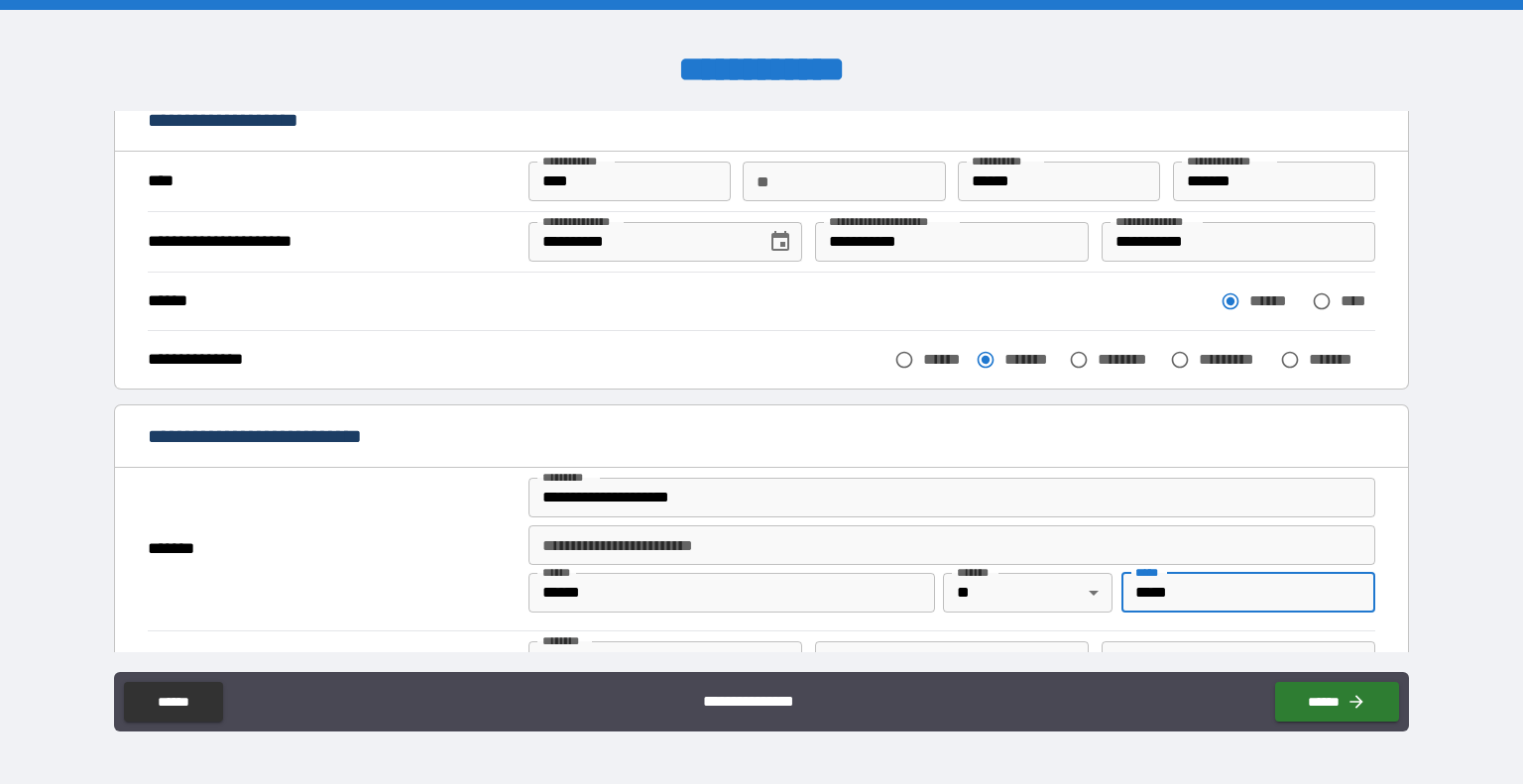 type on "*****" 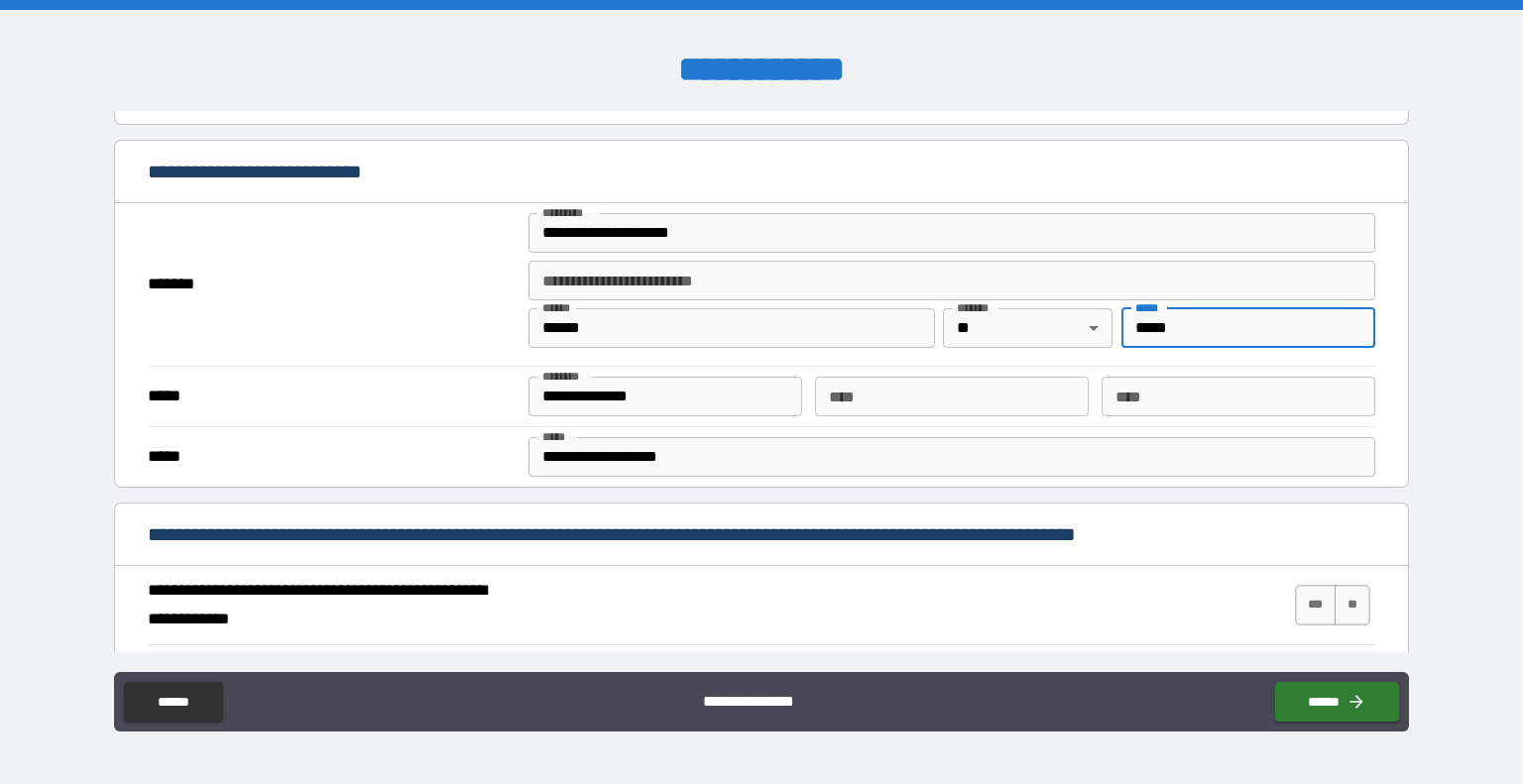 scroll, scrollTop: 396, scrollLeft: 0, axis: vertical 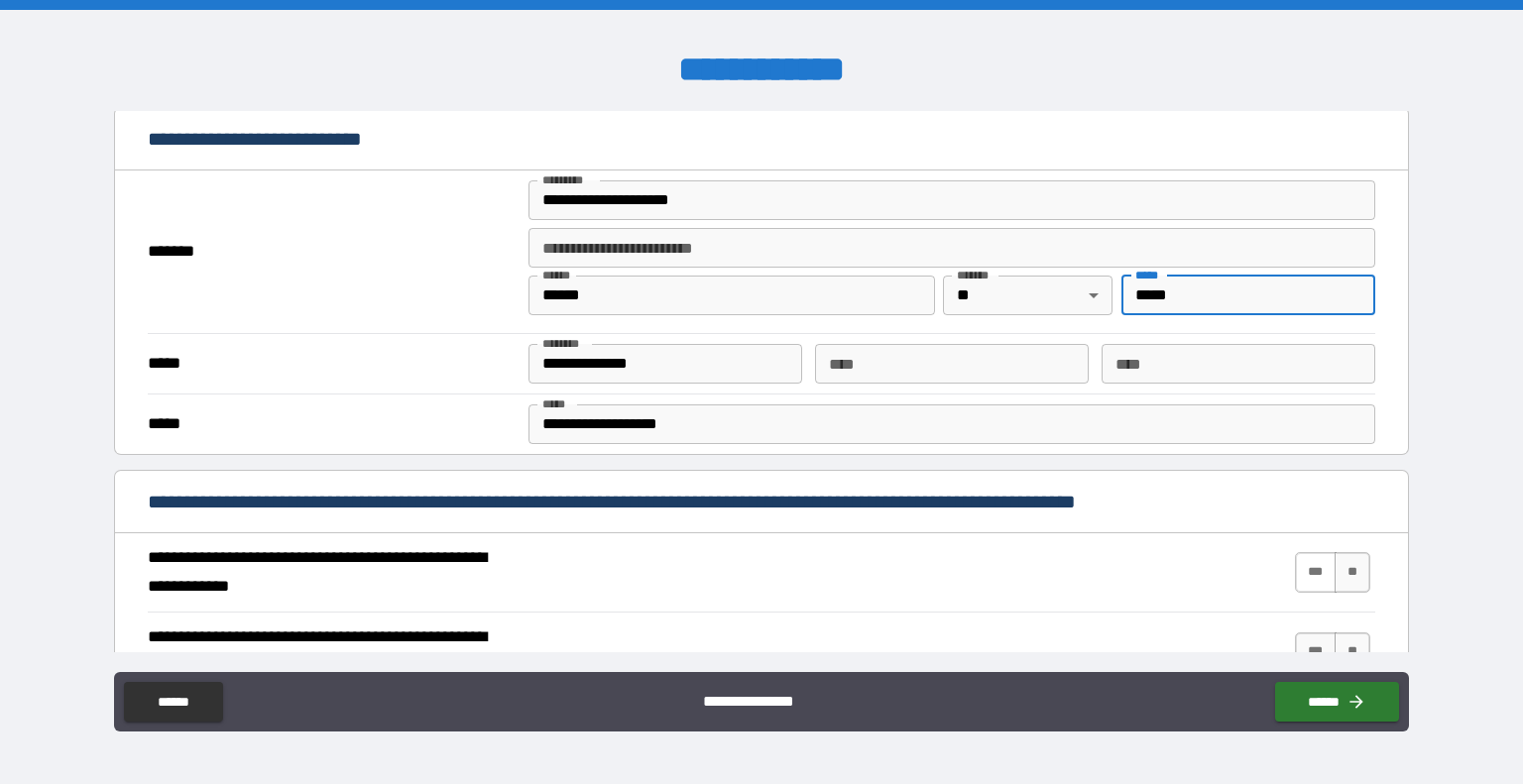 click on "***" at bounding box center [1316, 572] 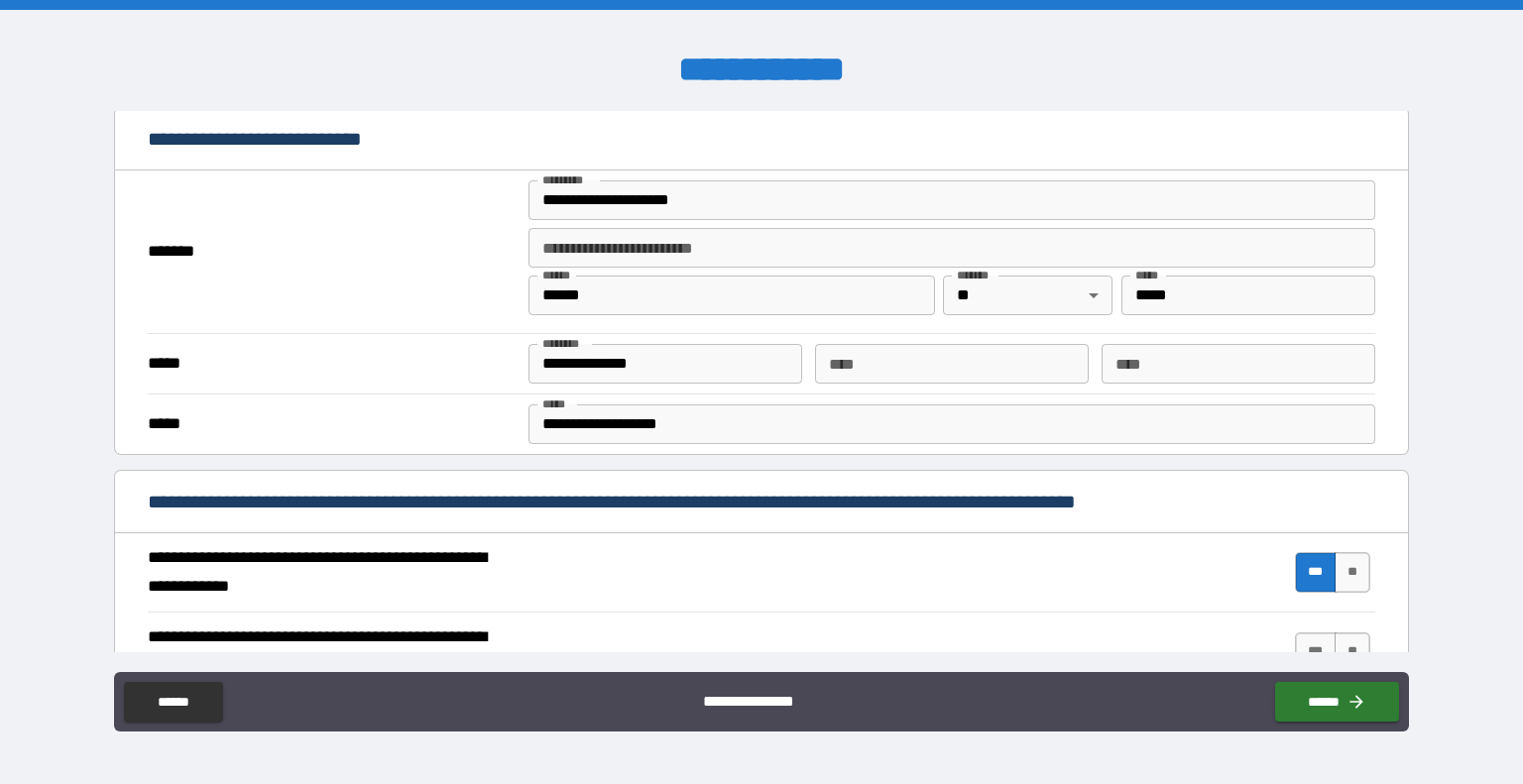 scroll, scrollTop: 496, scrollLeft: 0, axis: vertical 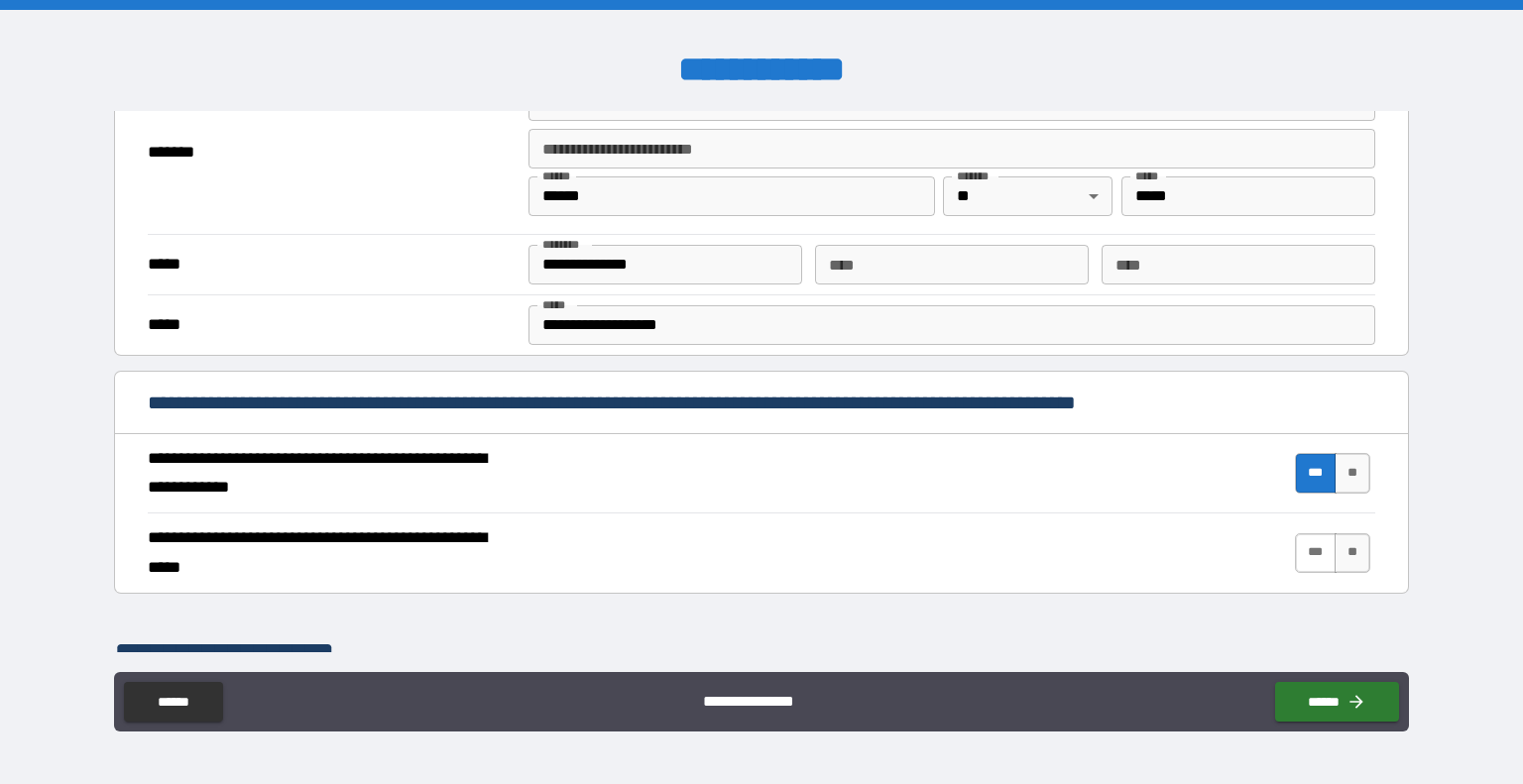 click on "***" at bounding box center (1316, 553) 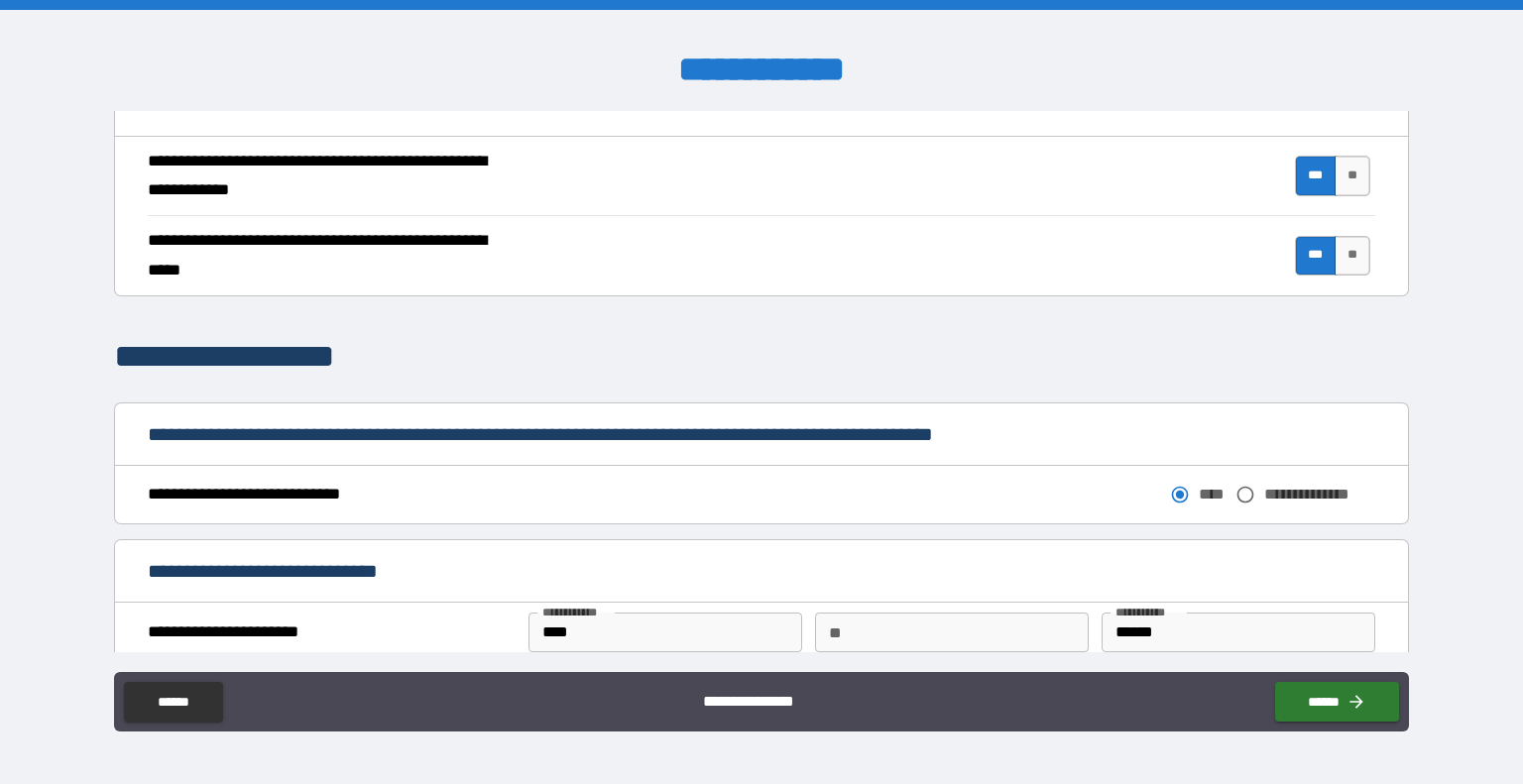 scroll, scrollTop: 892, scrollLeft: 0, axis: vertical 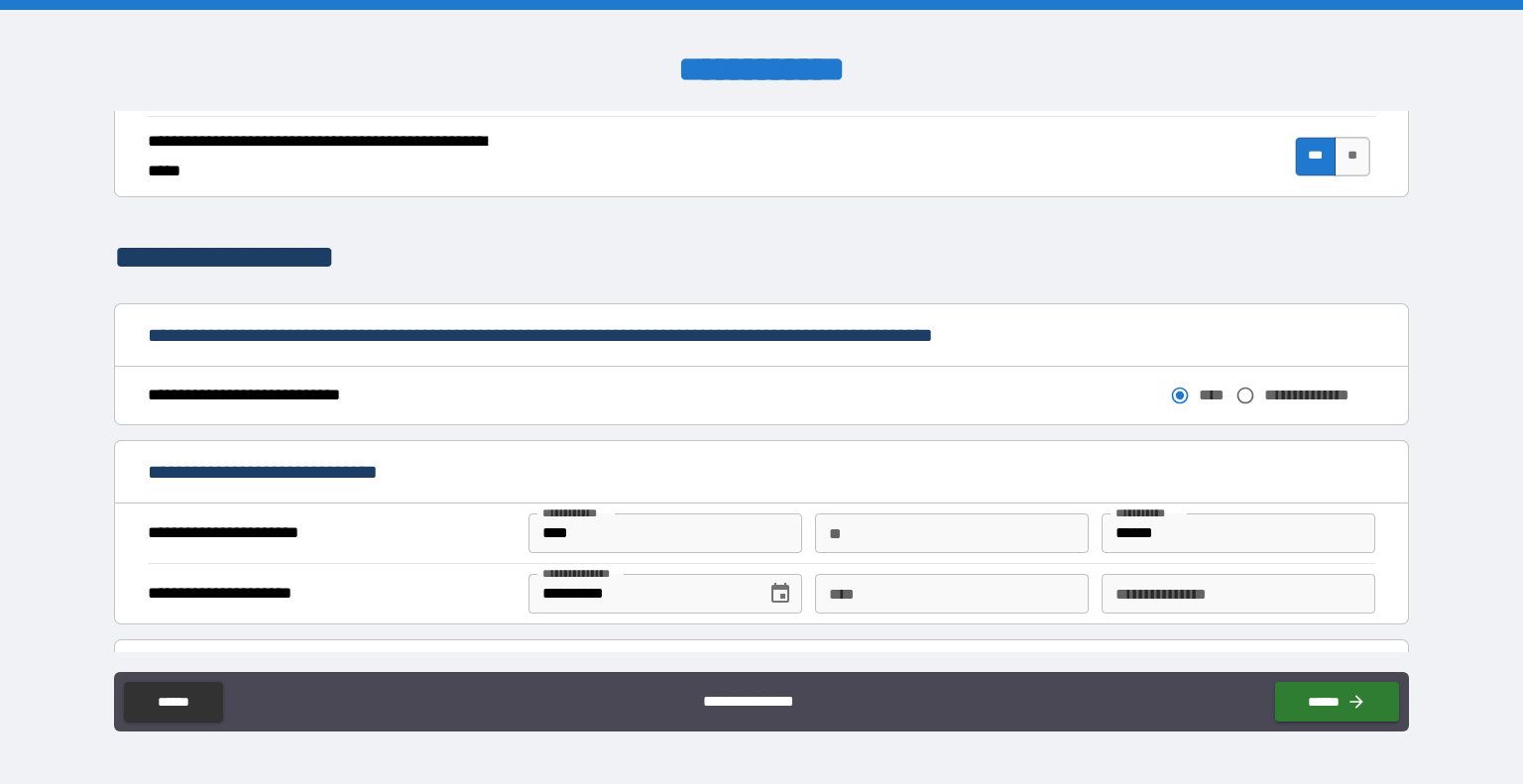 click on "**" at bounding box center [952, 533] 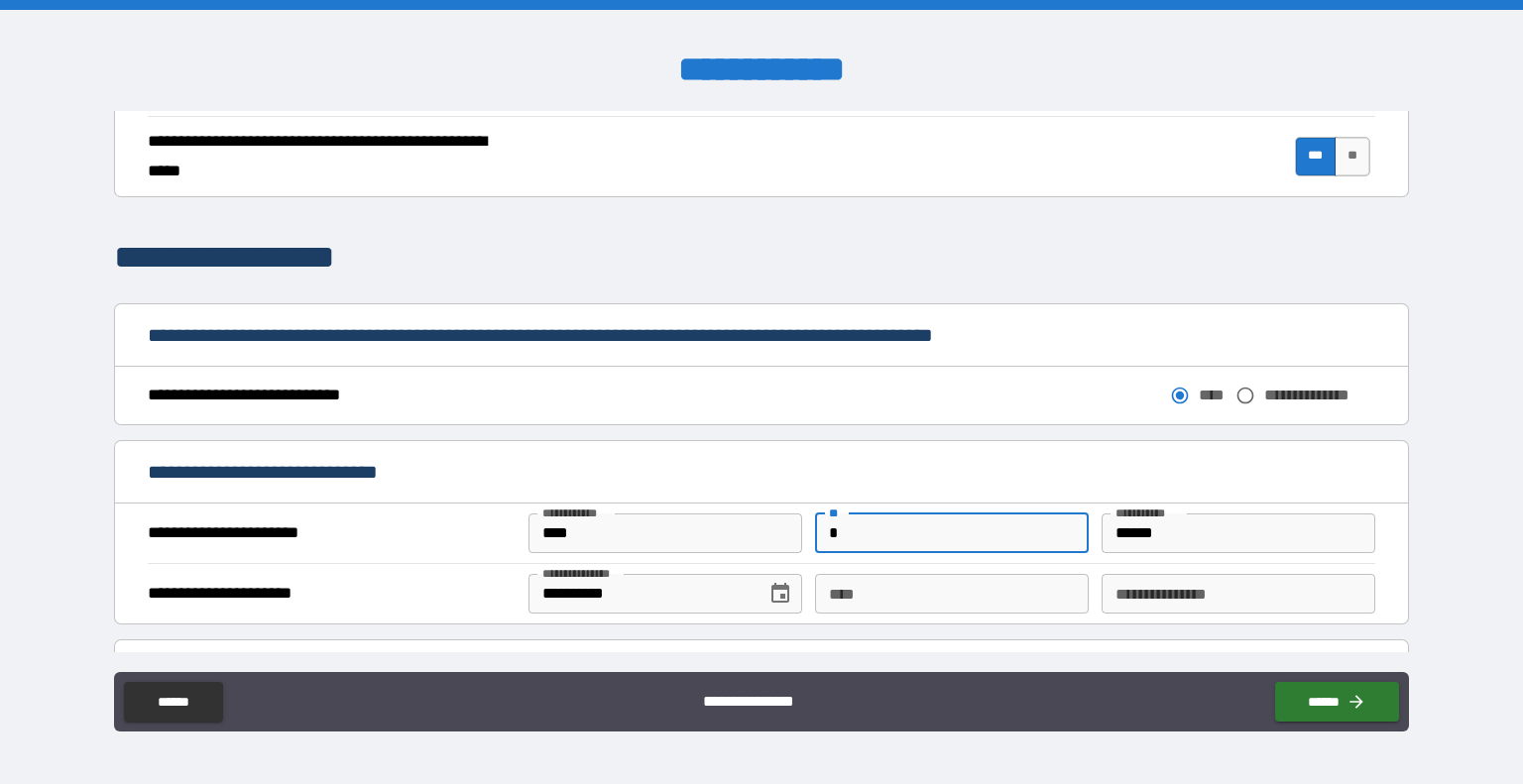 type on "*" 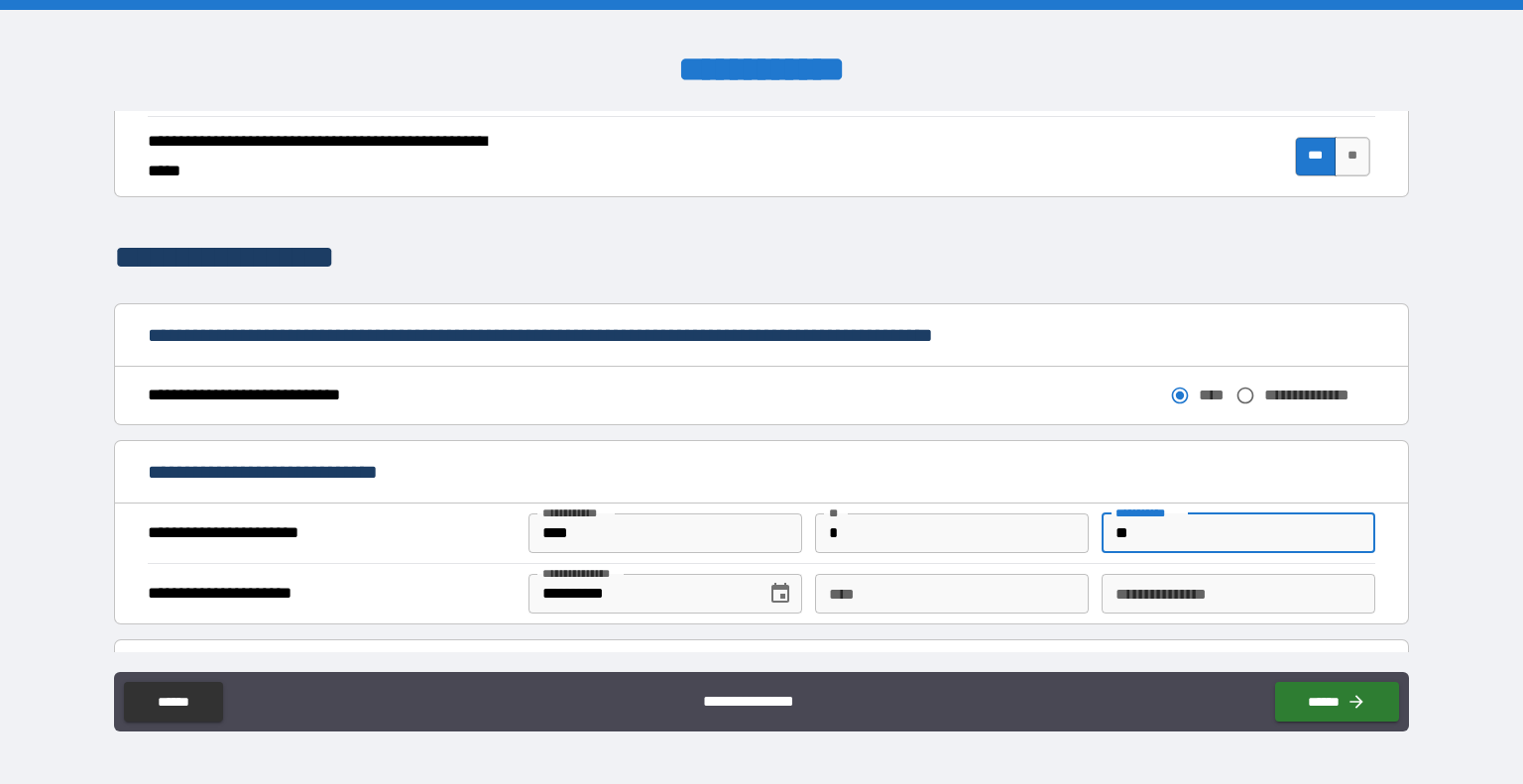 type on "**********" 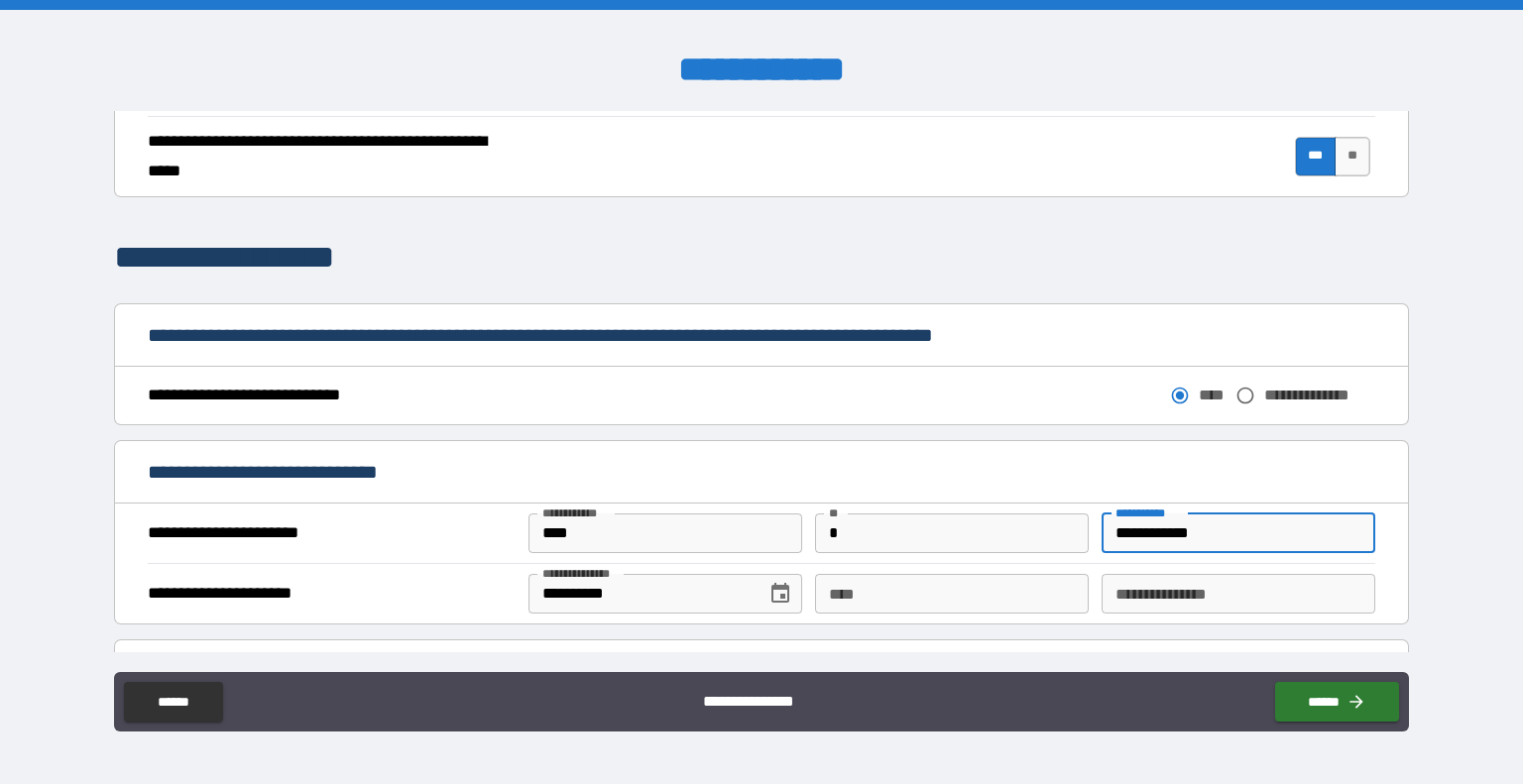 type on "**********" 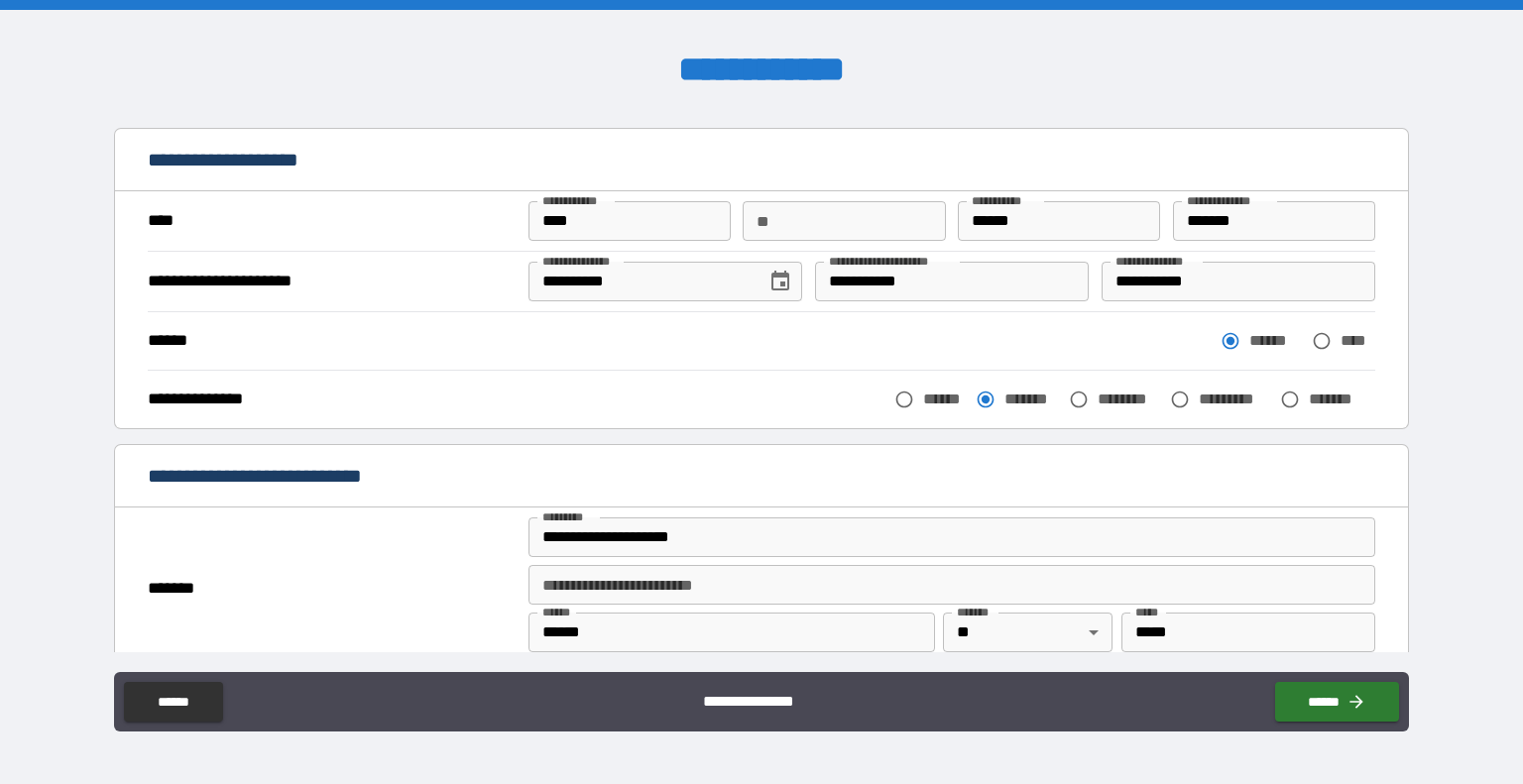 scroll, scrollTop: 0, scrollLeft: 0, axis: both 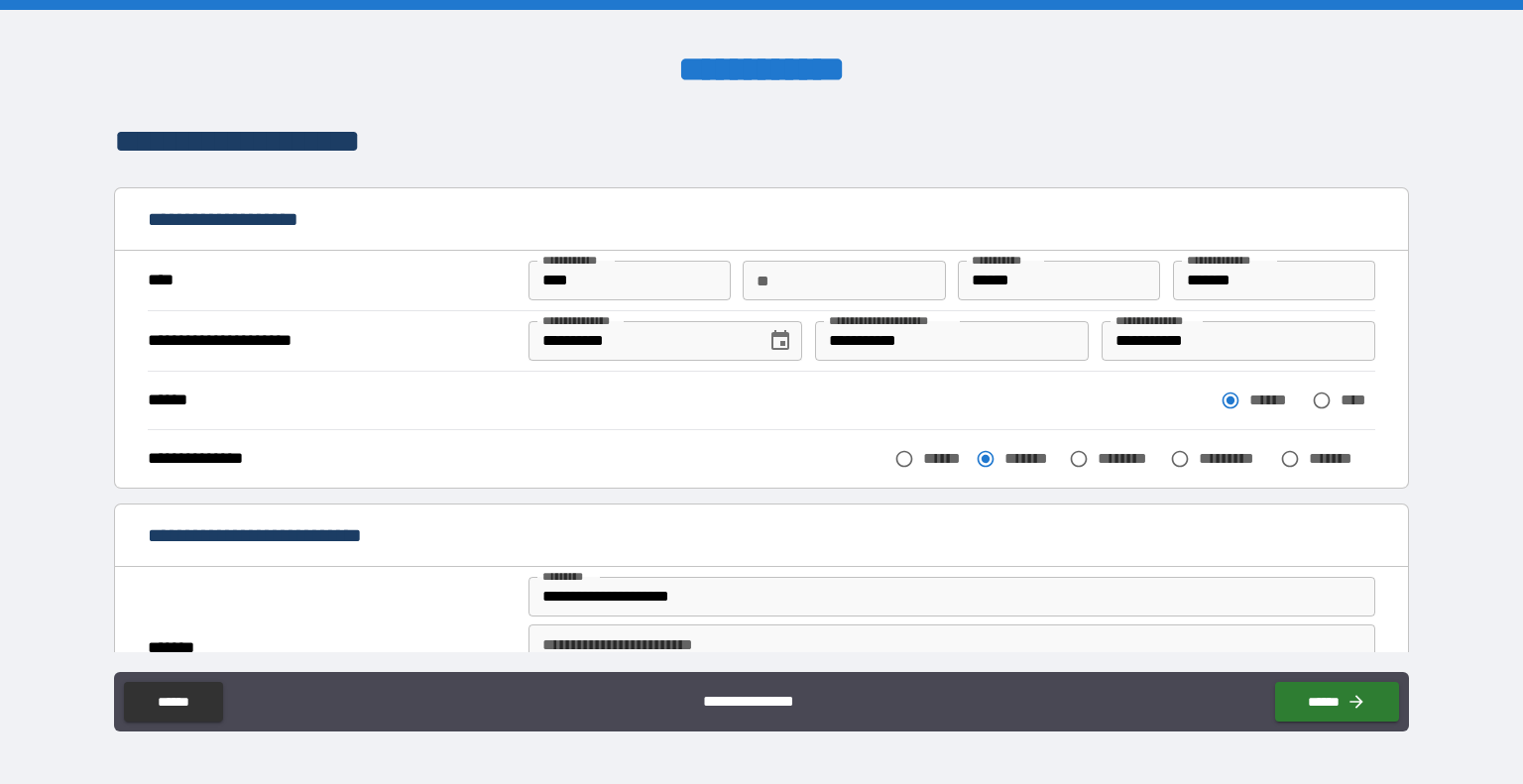 type on "**********" 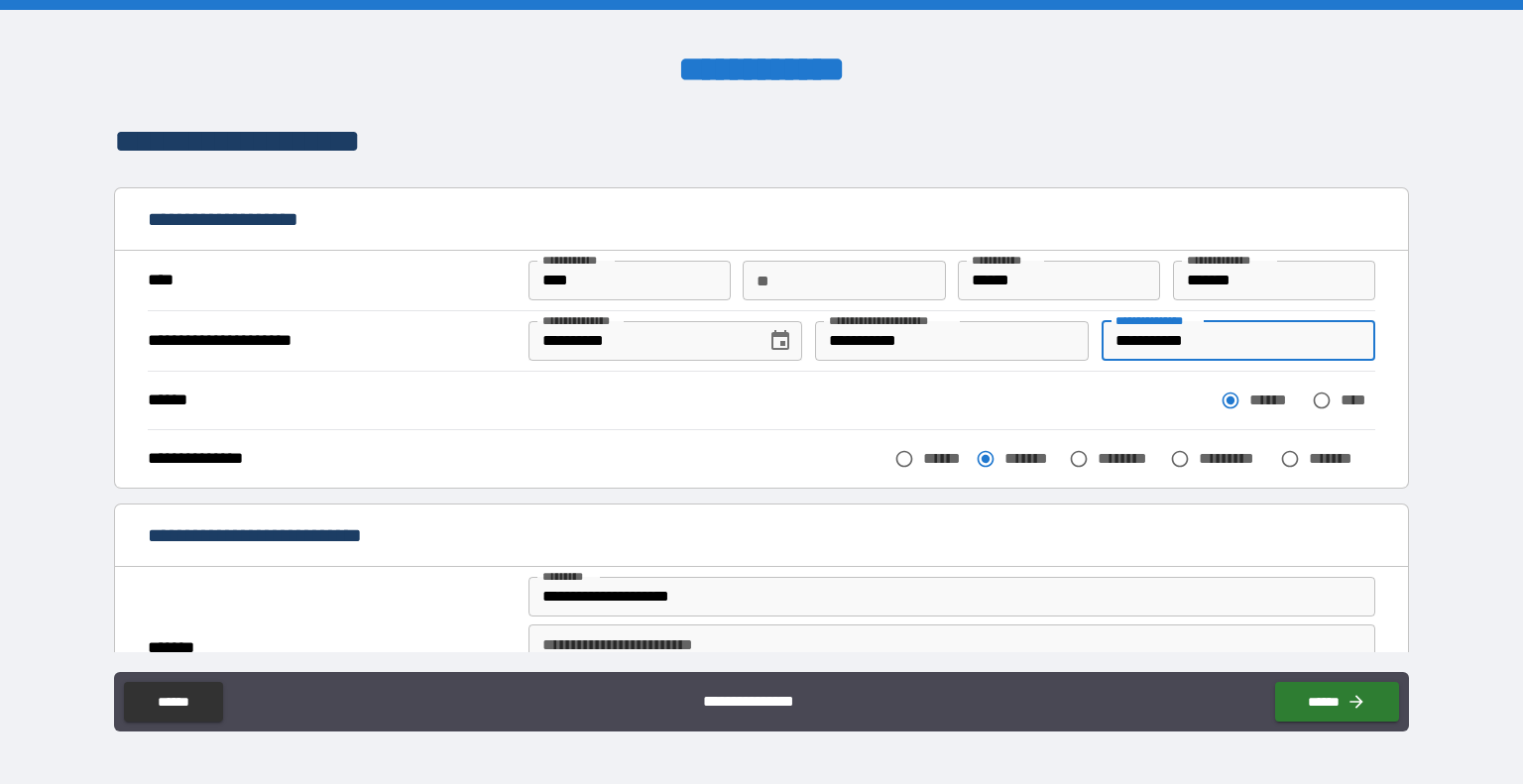 drag, startPoint x: 1100, startPoint y: 348, endPoint x: 1230, endPoint y: 342, distance: 130.13839 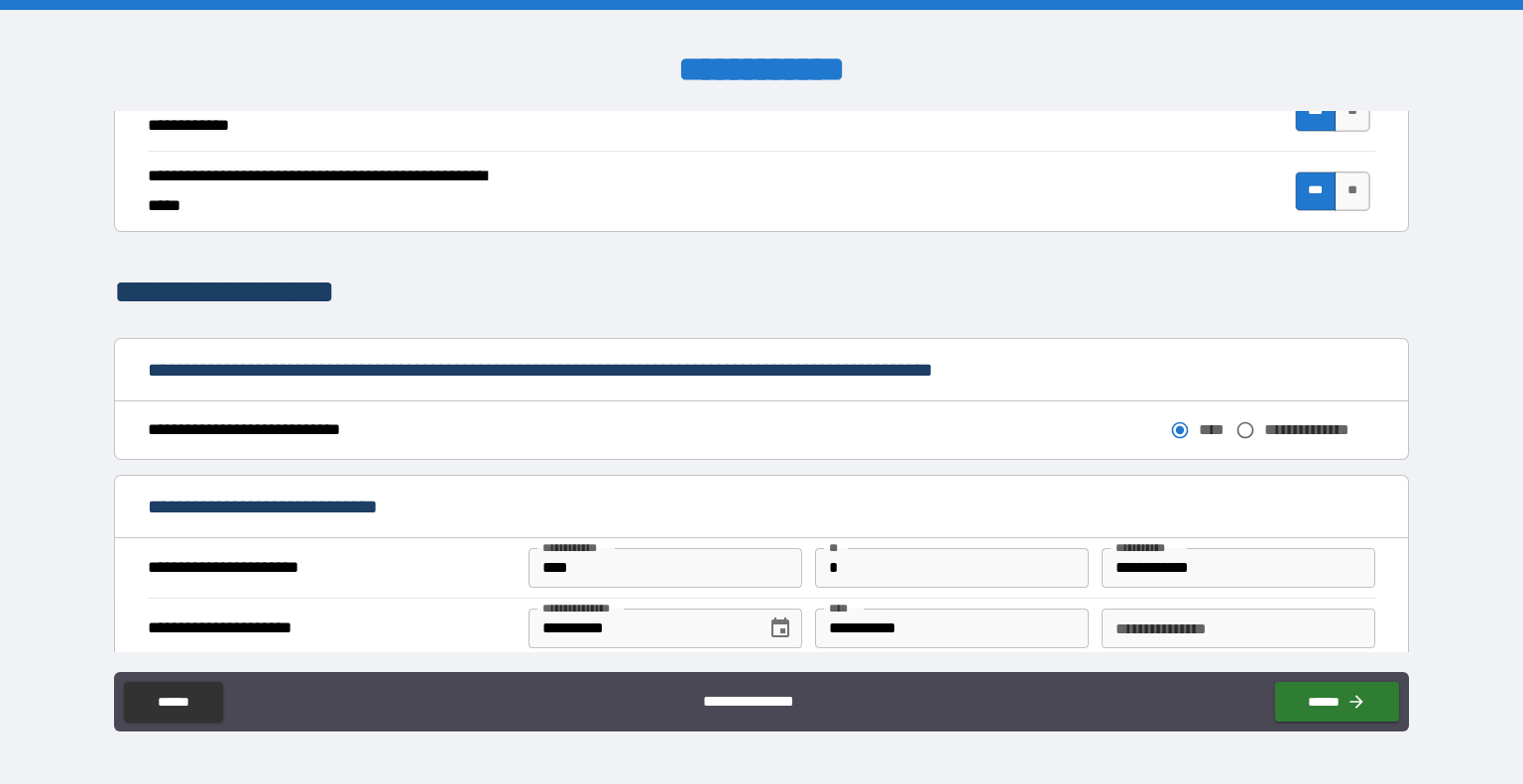 scroll, scrollTop: 892, scrollLeft: 0, axis: vertical 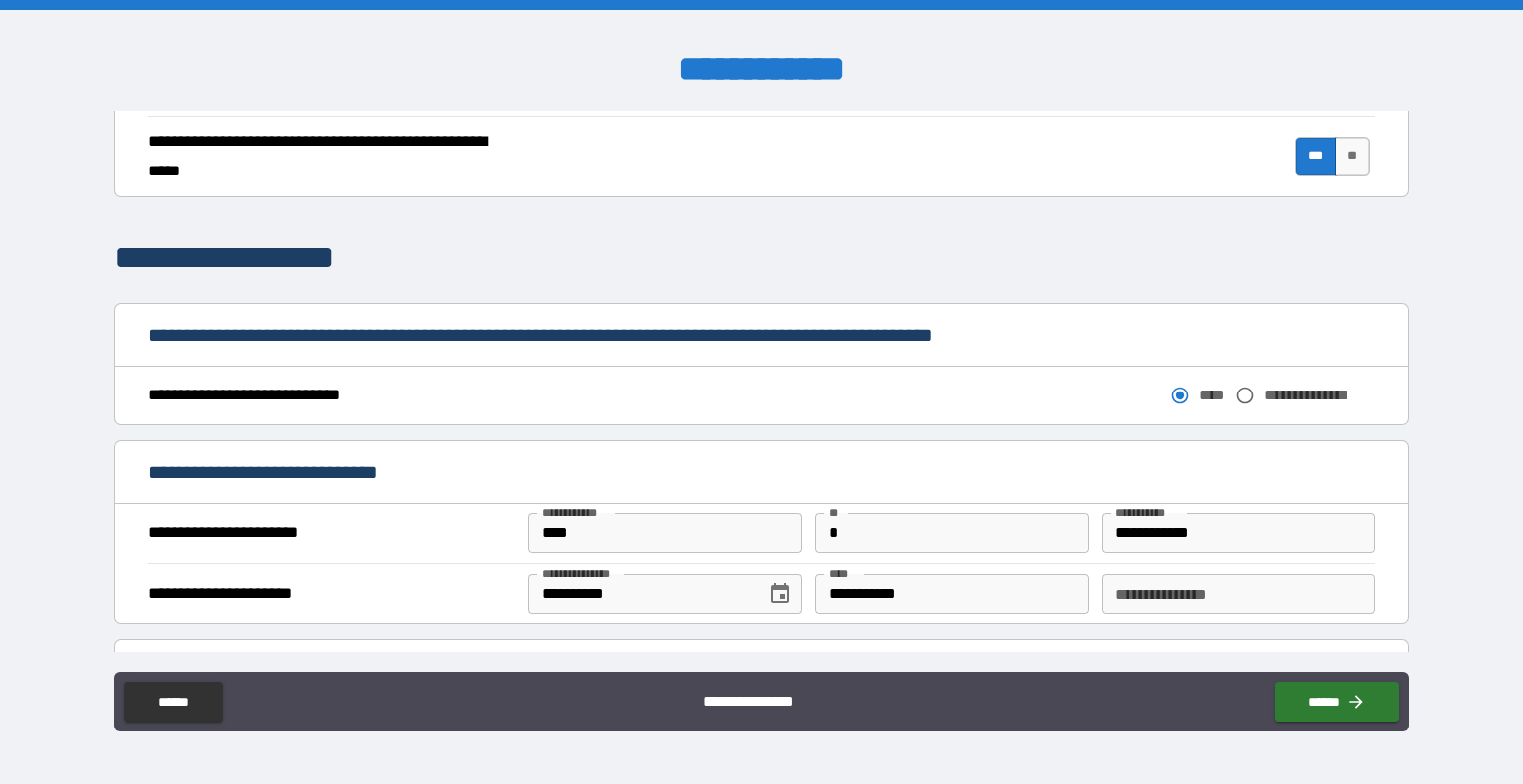 click on "**********" at bounding box center [1238, 594] 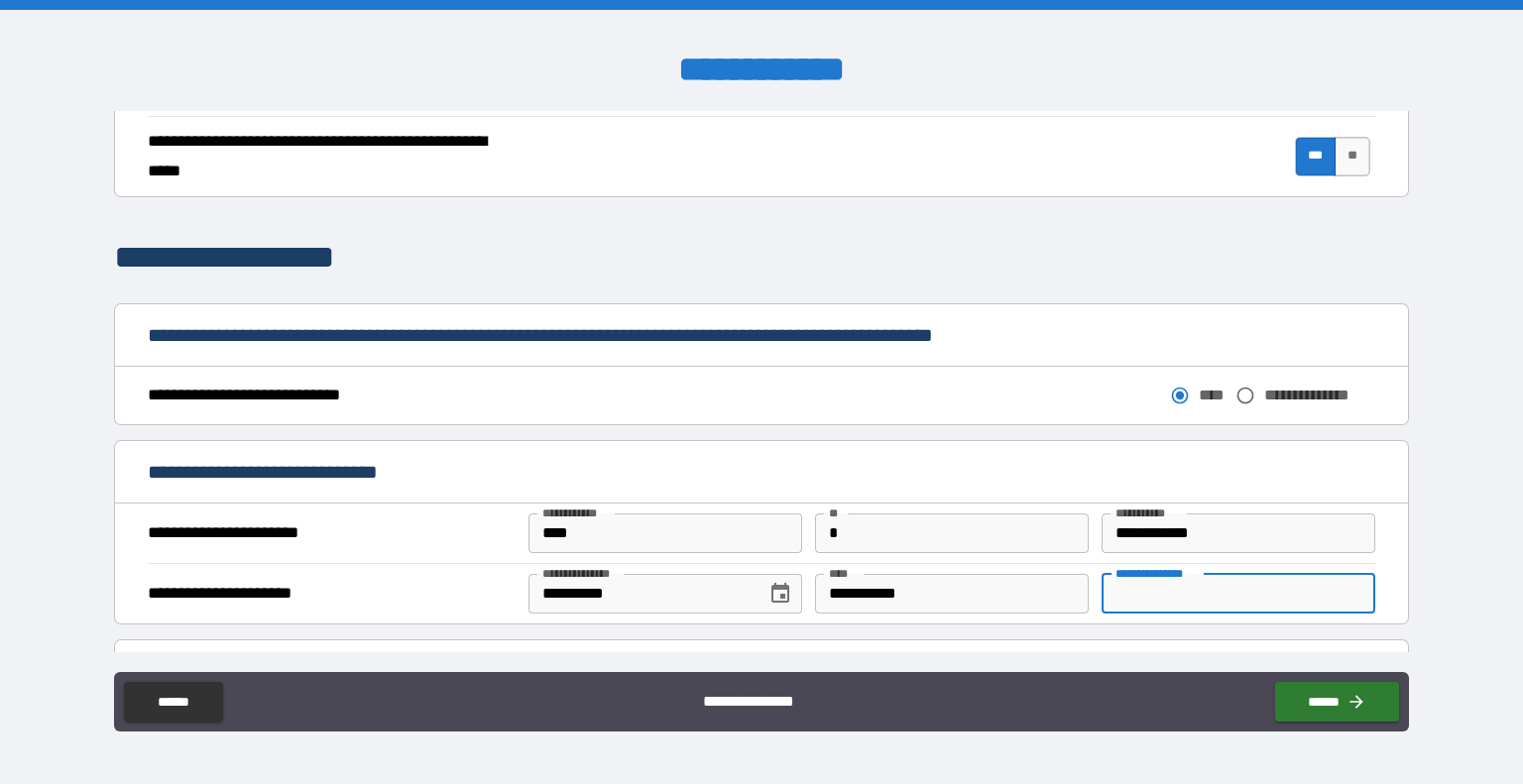 paste on "**********" 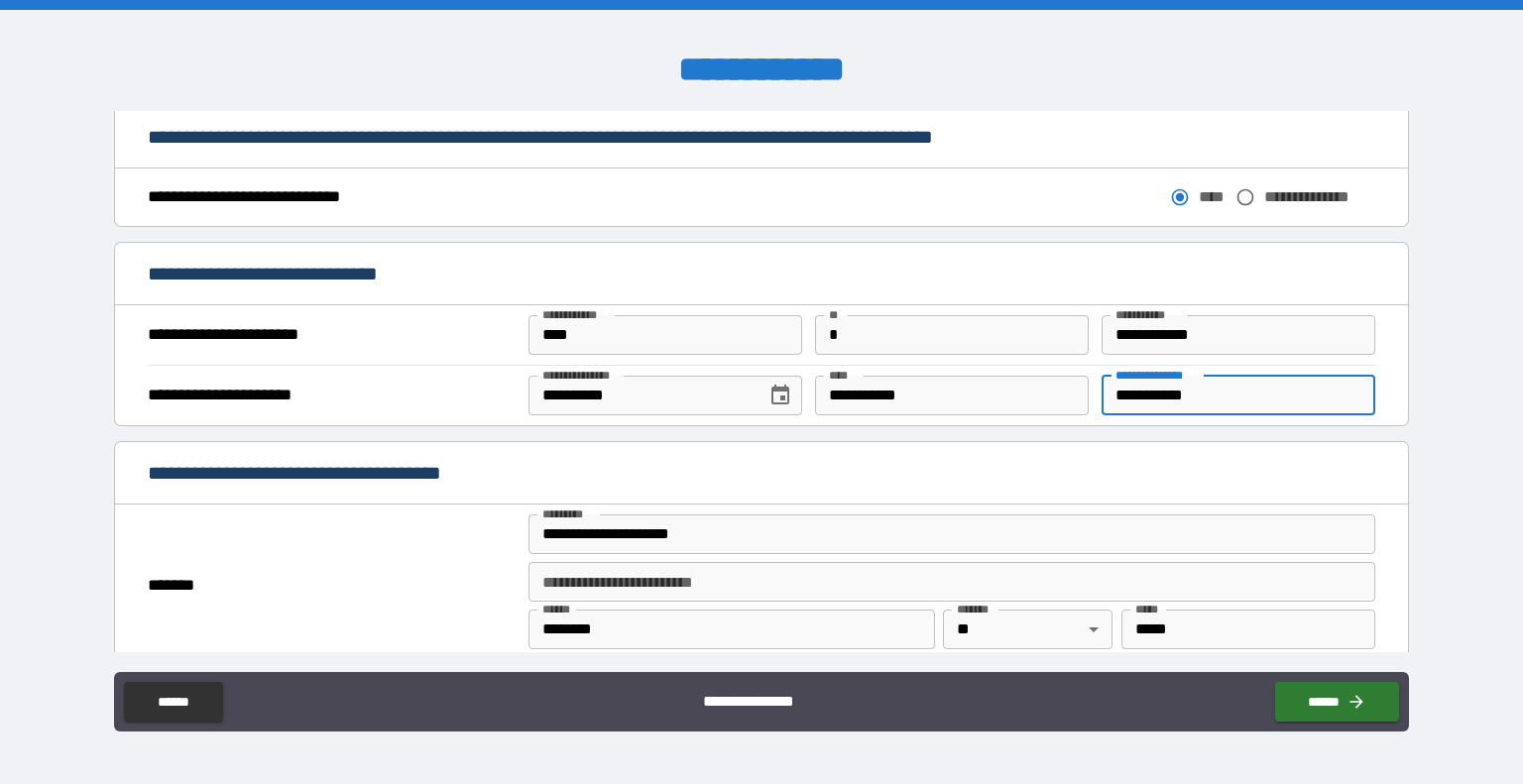scroll, scrollTop: 1189, scrollLeft: 0, axis: vertical 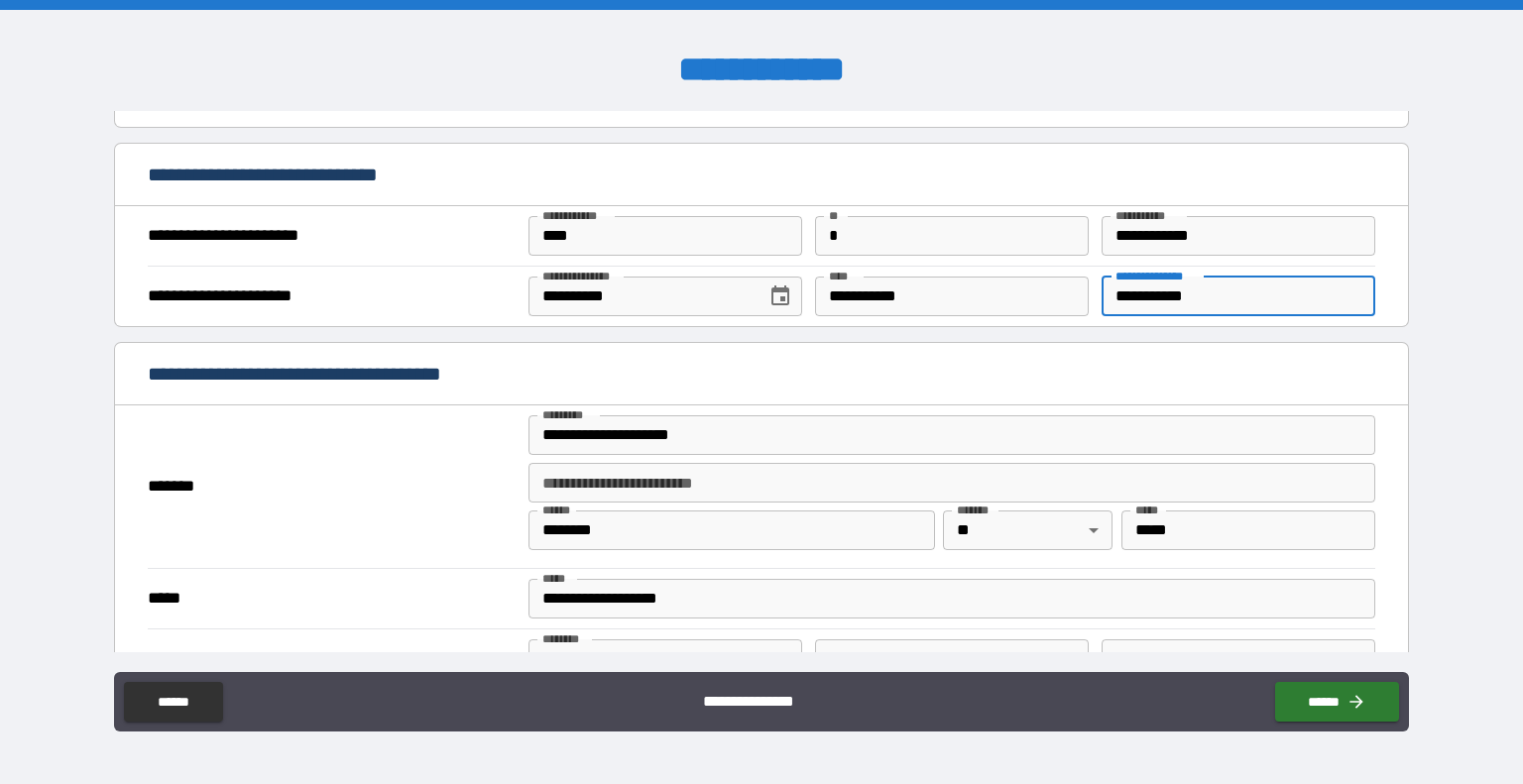 type on "**********" 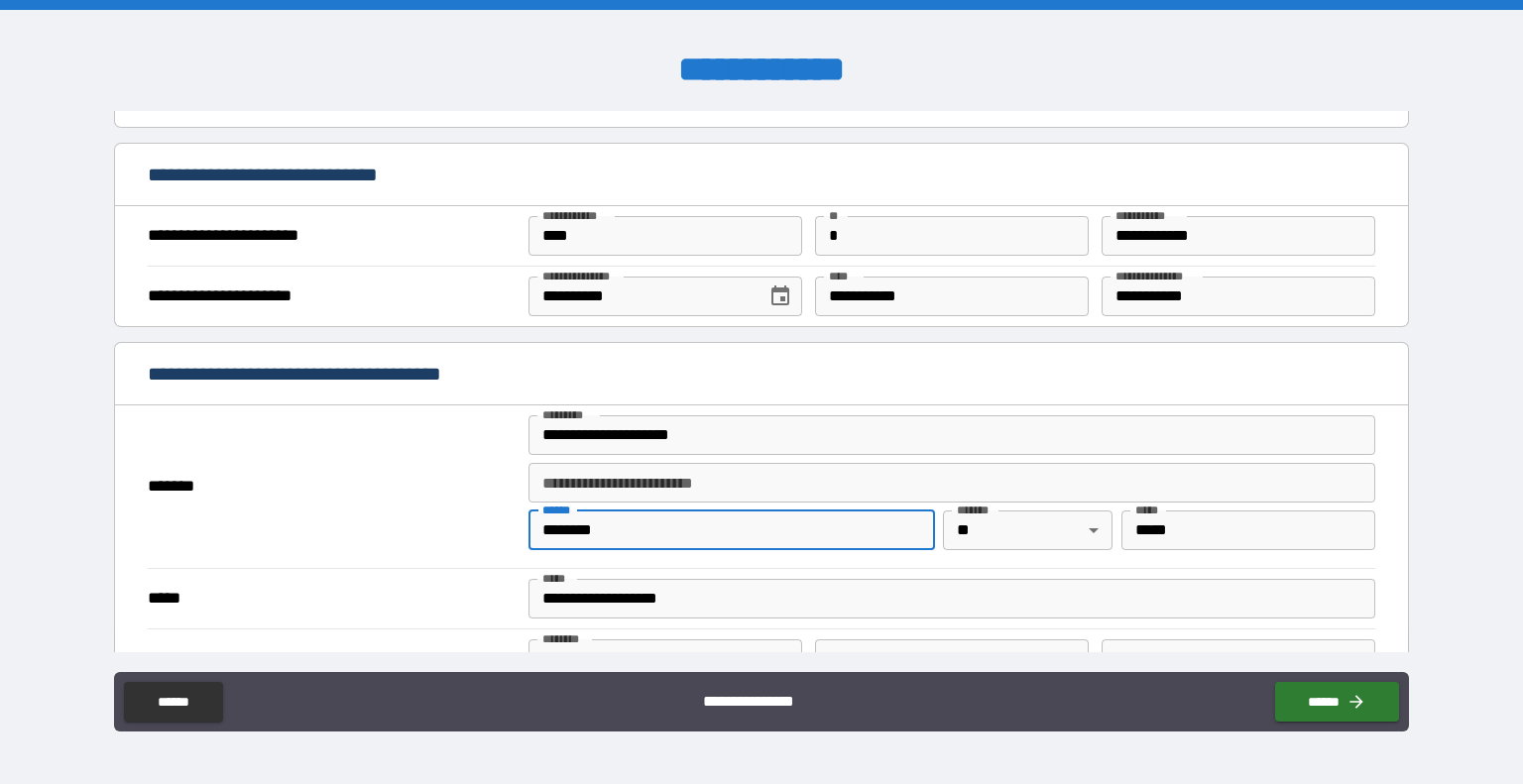 drag, startPoint x: 625, startPoint y: 526, endPoint x: 535, endPoint y: 541, distance: 91.24144 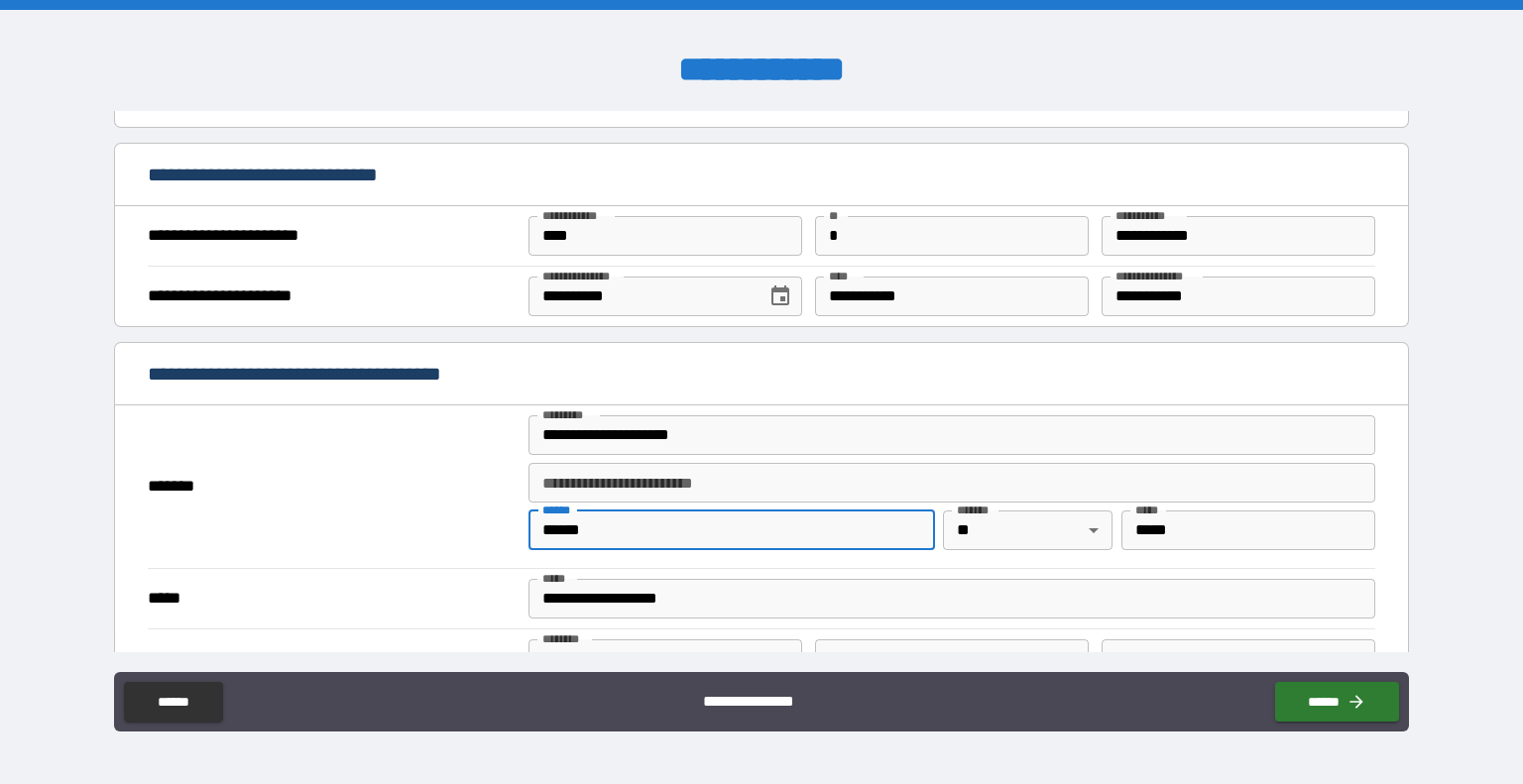 type on "******" 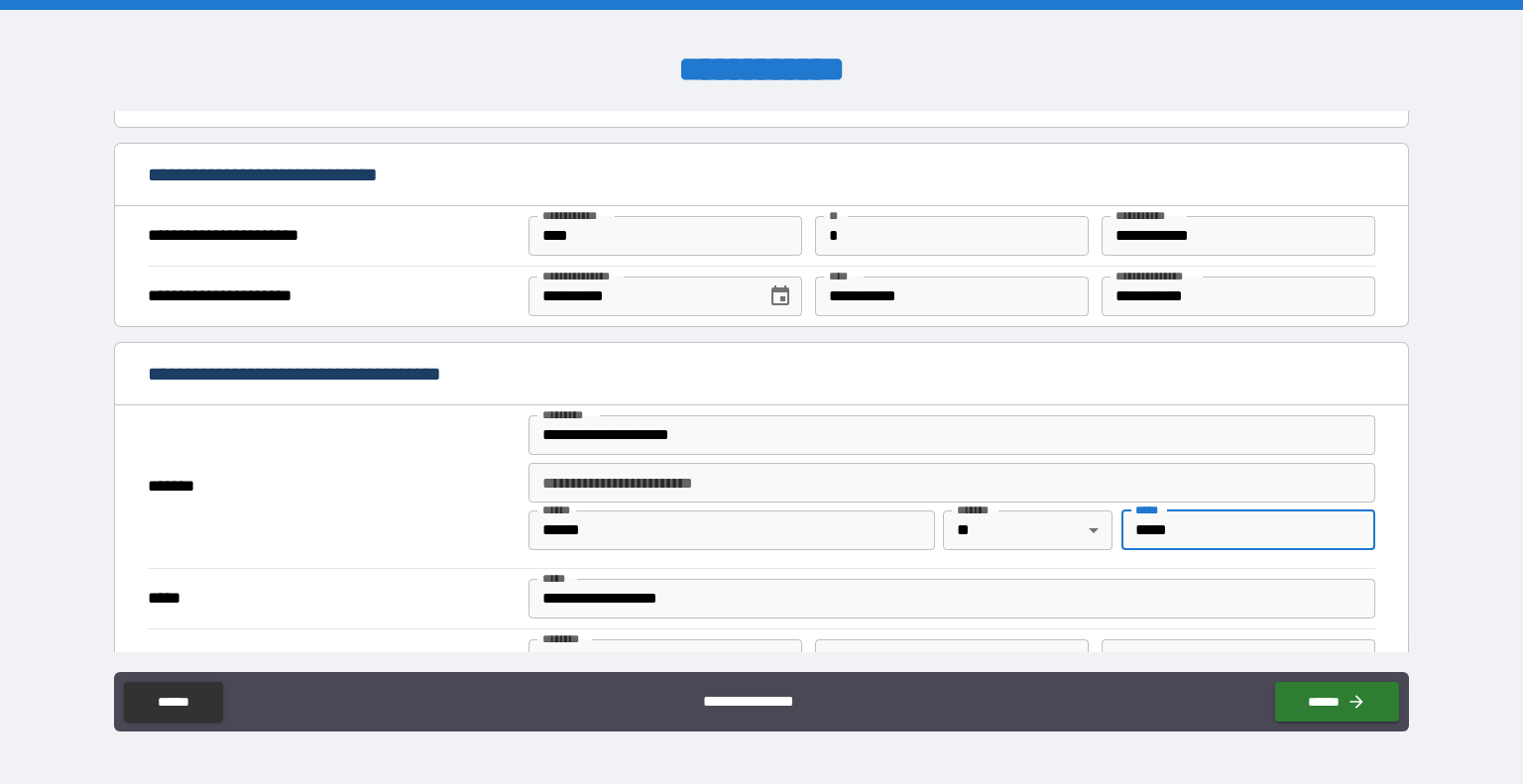 drag, startPoint x: 1124, startPoint y: 525, endPoint x: 1214, endPoint y: 525, distance: 90 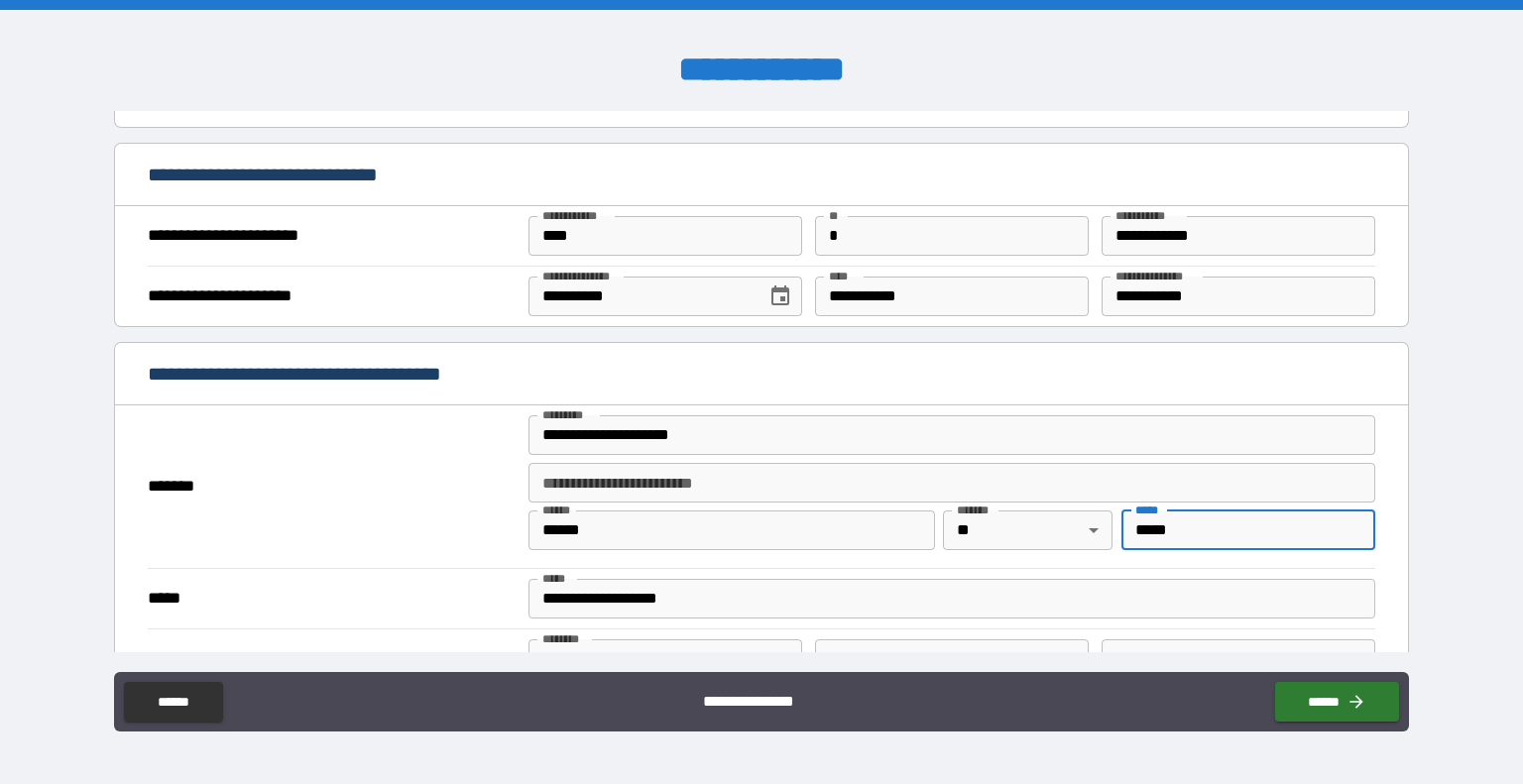 type on "*****" 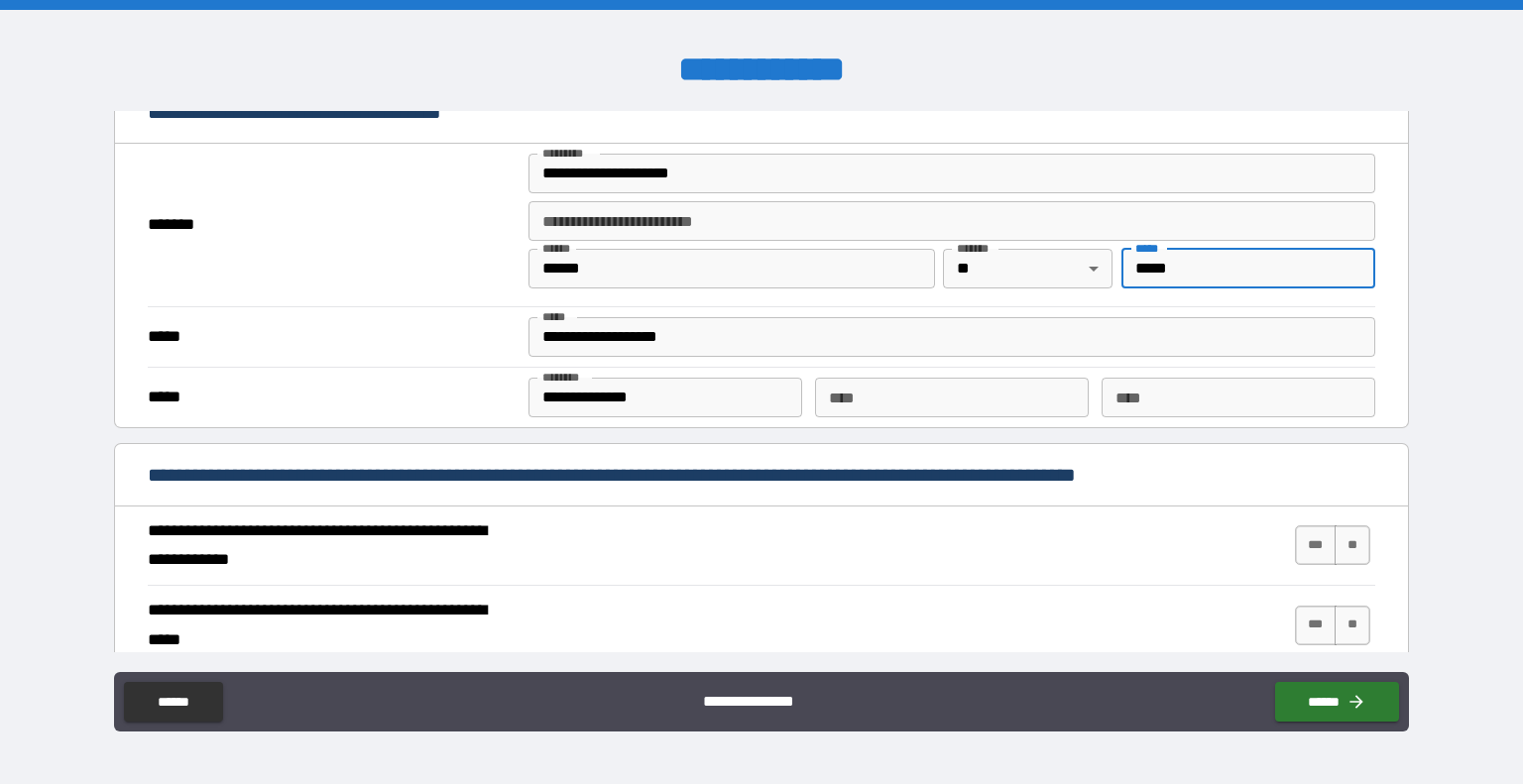 scroll, scrollTop: 1487, scrollLeft: 0, axis: vertical 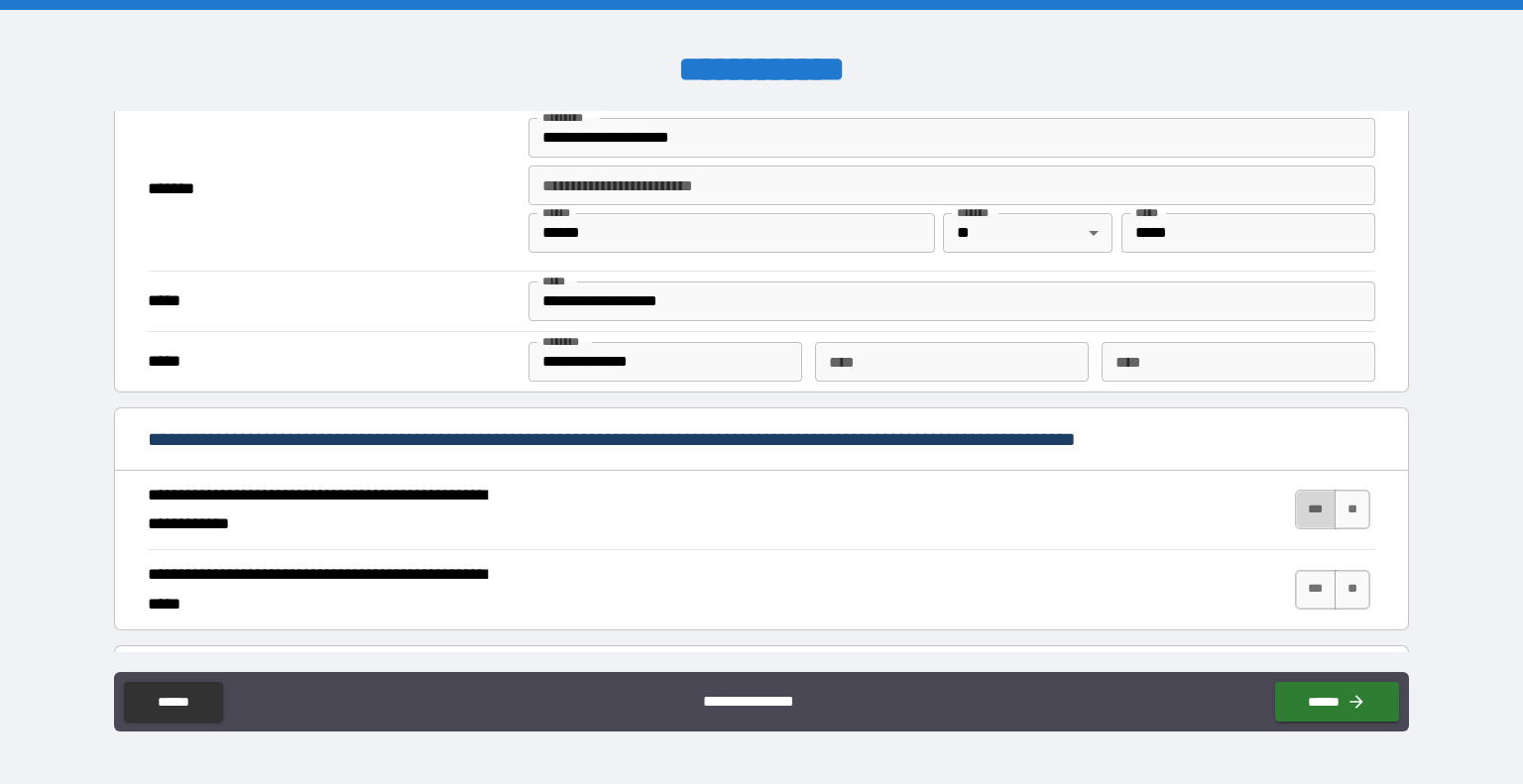click on "***" at bounding box center [1316, 509] 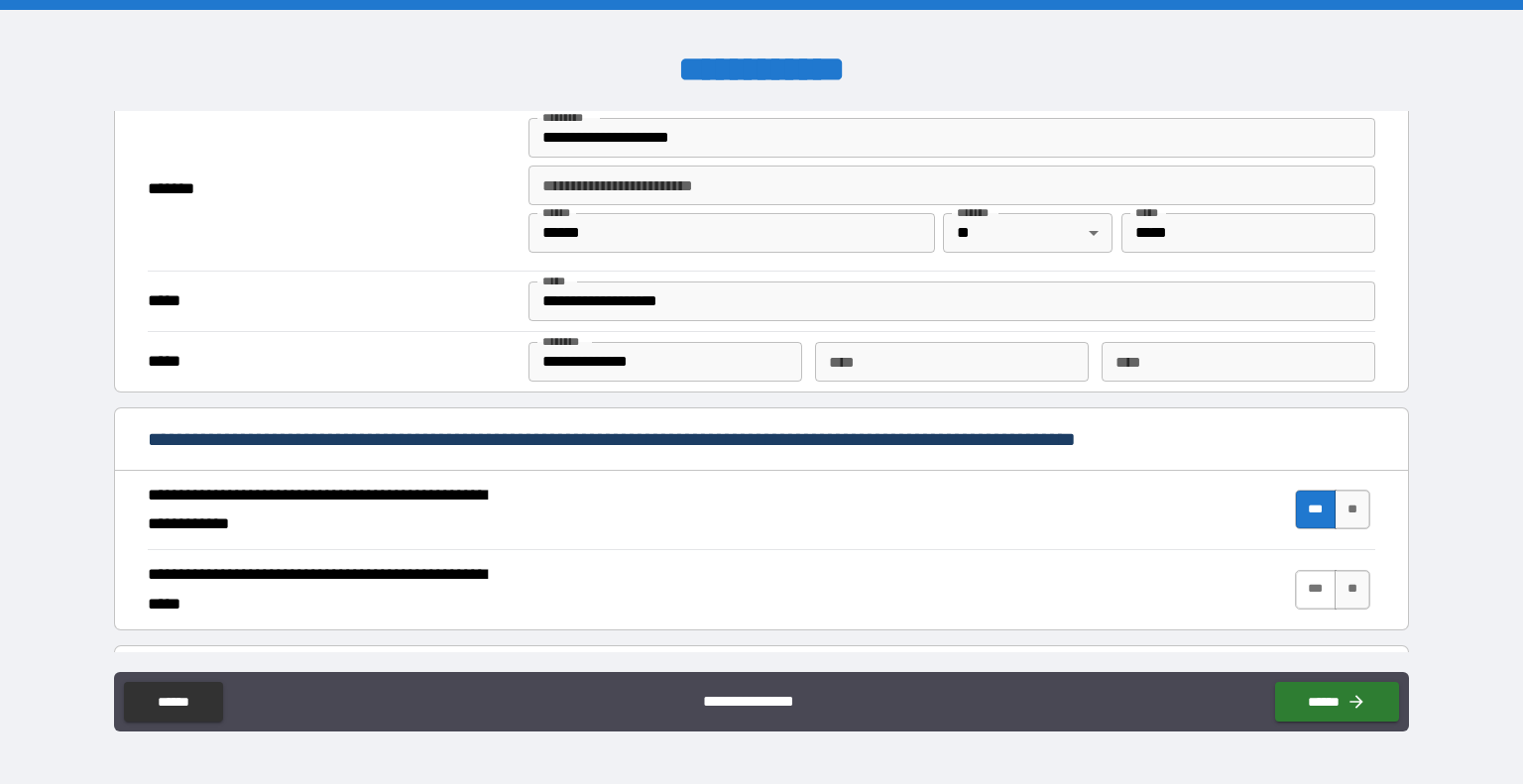 click on "***" at bounding box center (1316, 590) 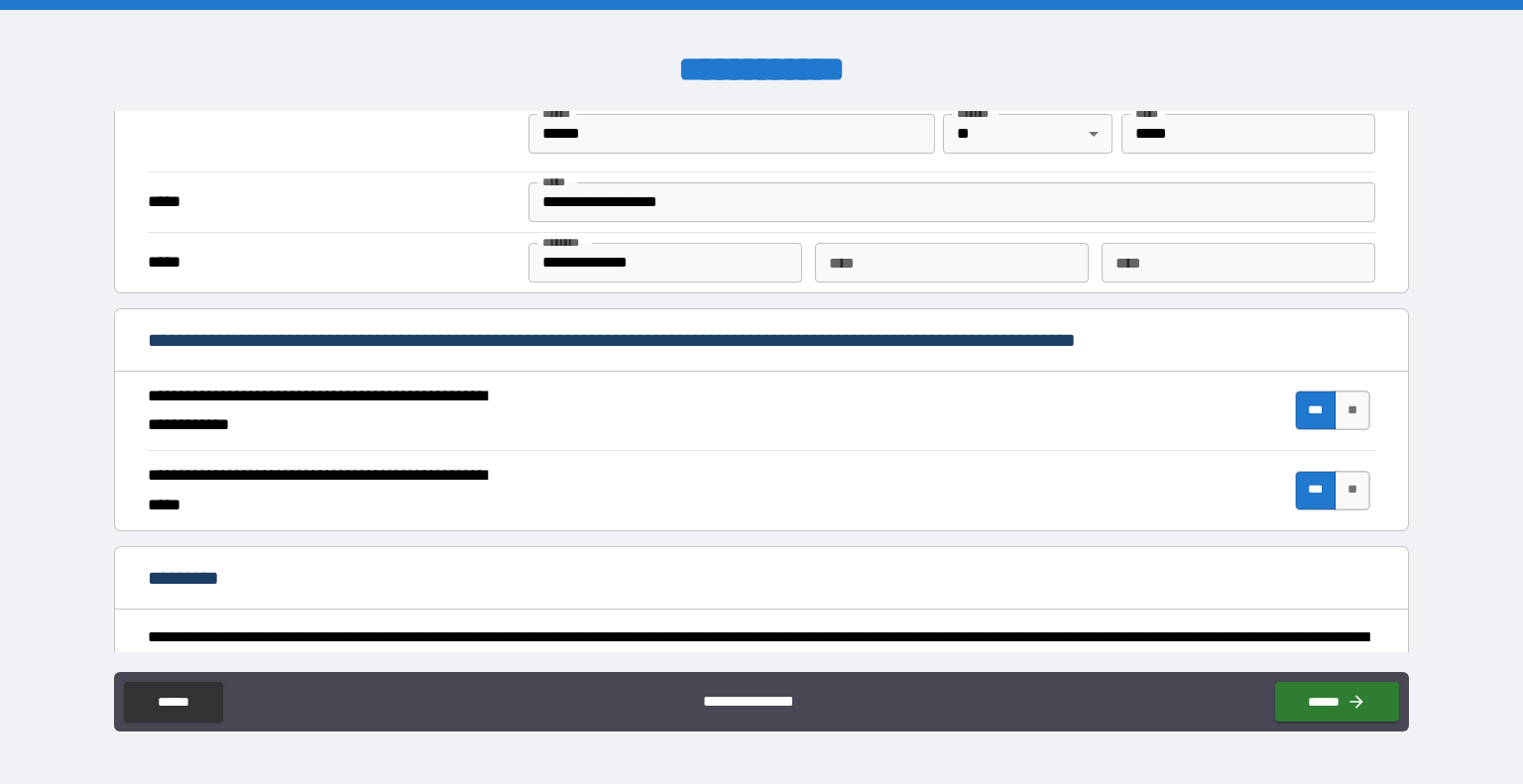 scroll, scrollTop: 1685, scrollLeft: 0, axis: vertical 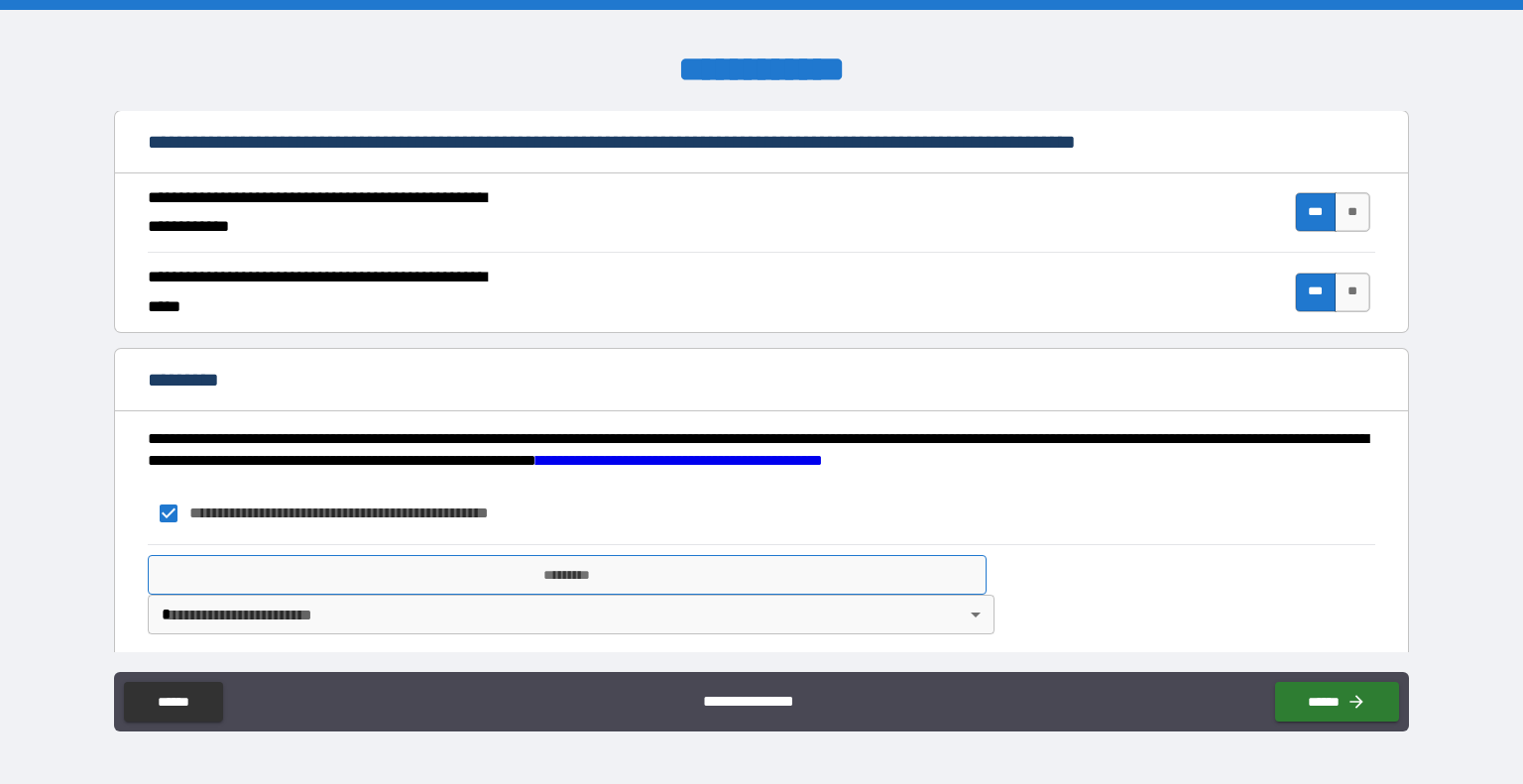 click on "*********" at bounding box center [567, 575] 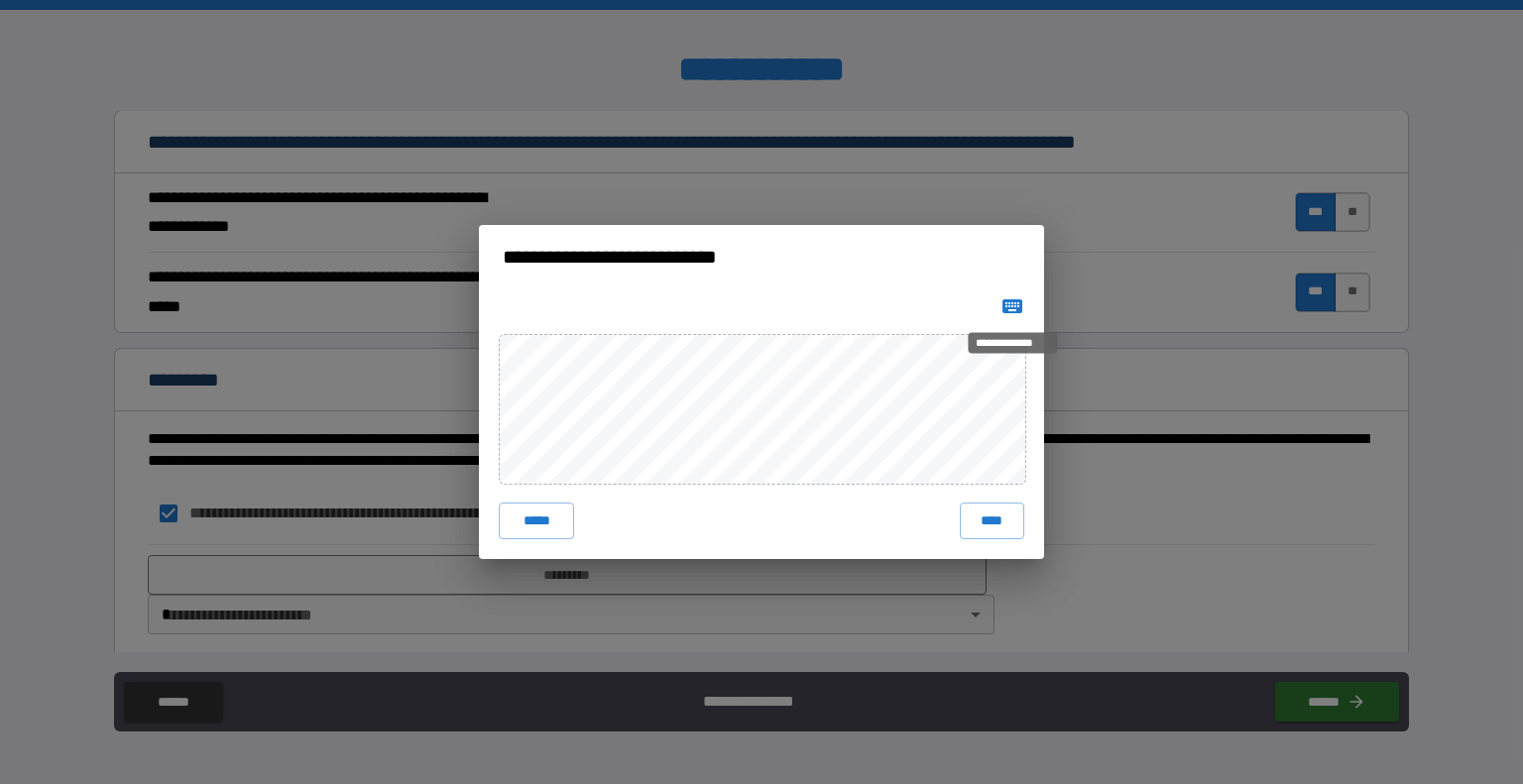 click 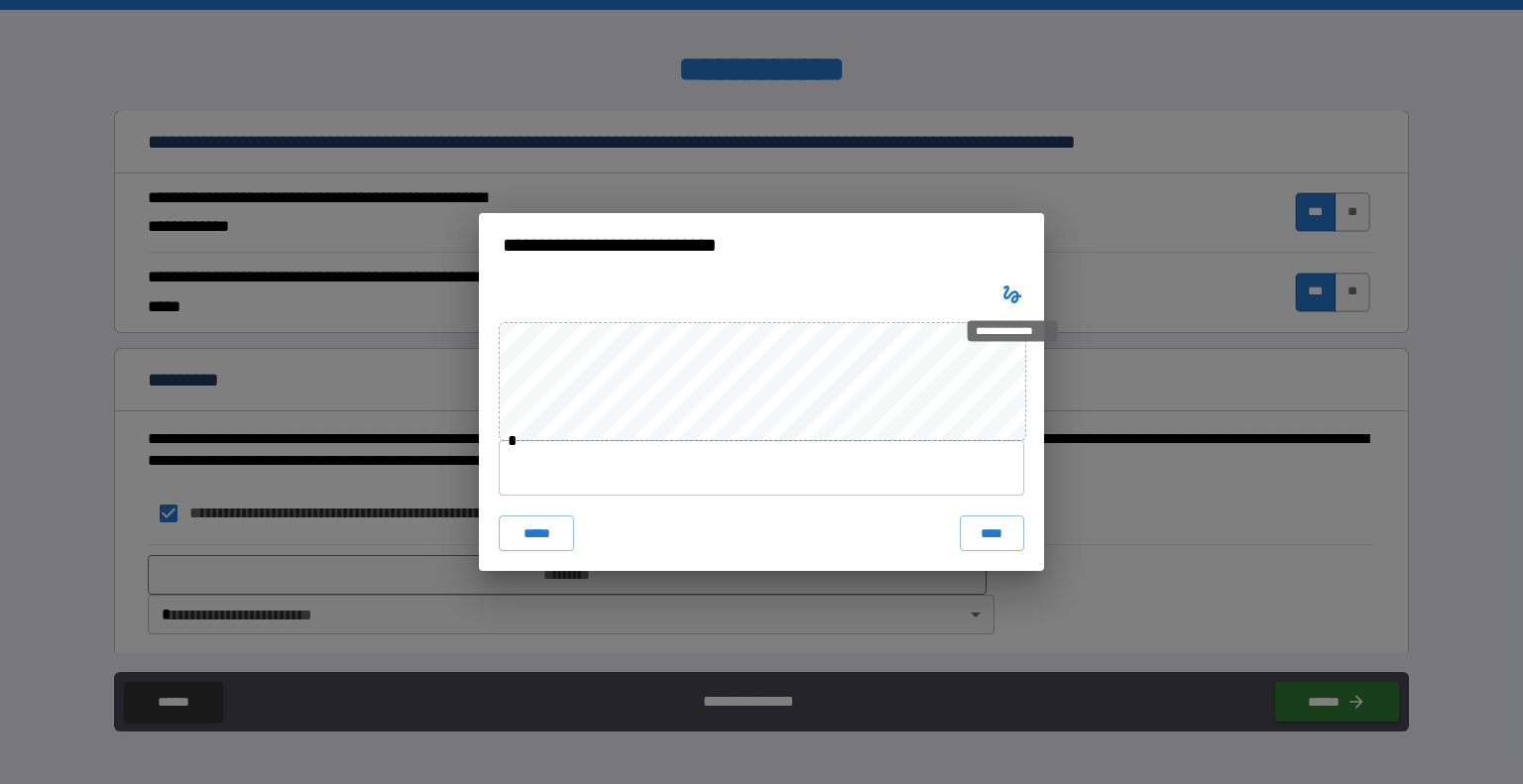 click 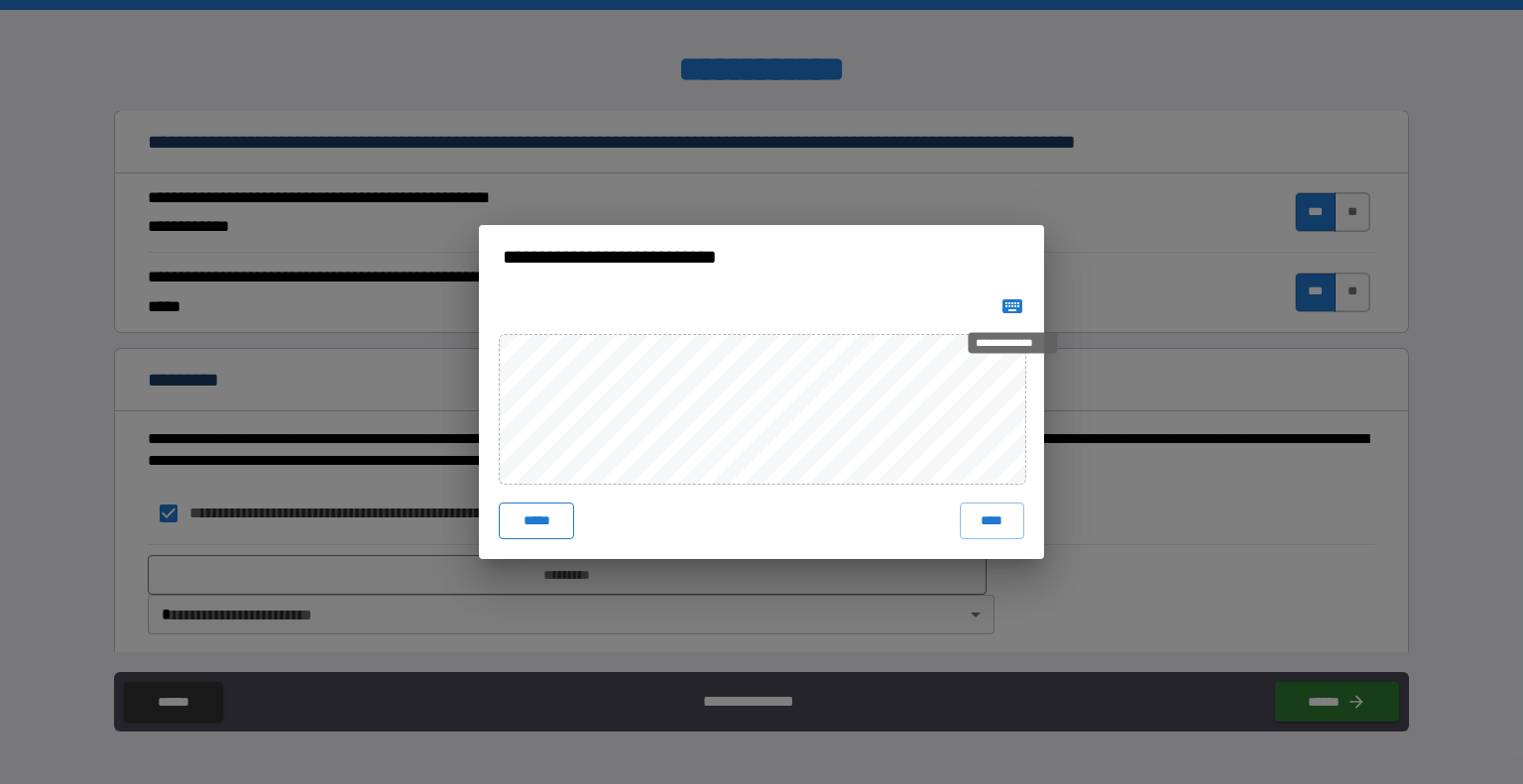 click on "*****" at bounding box center [536, 520] 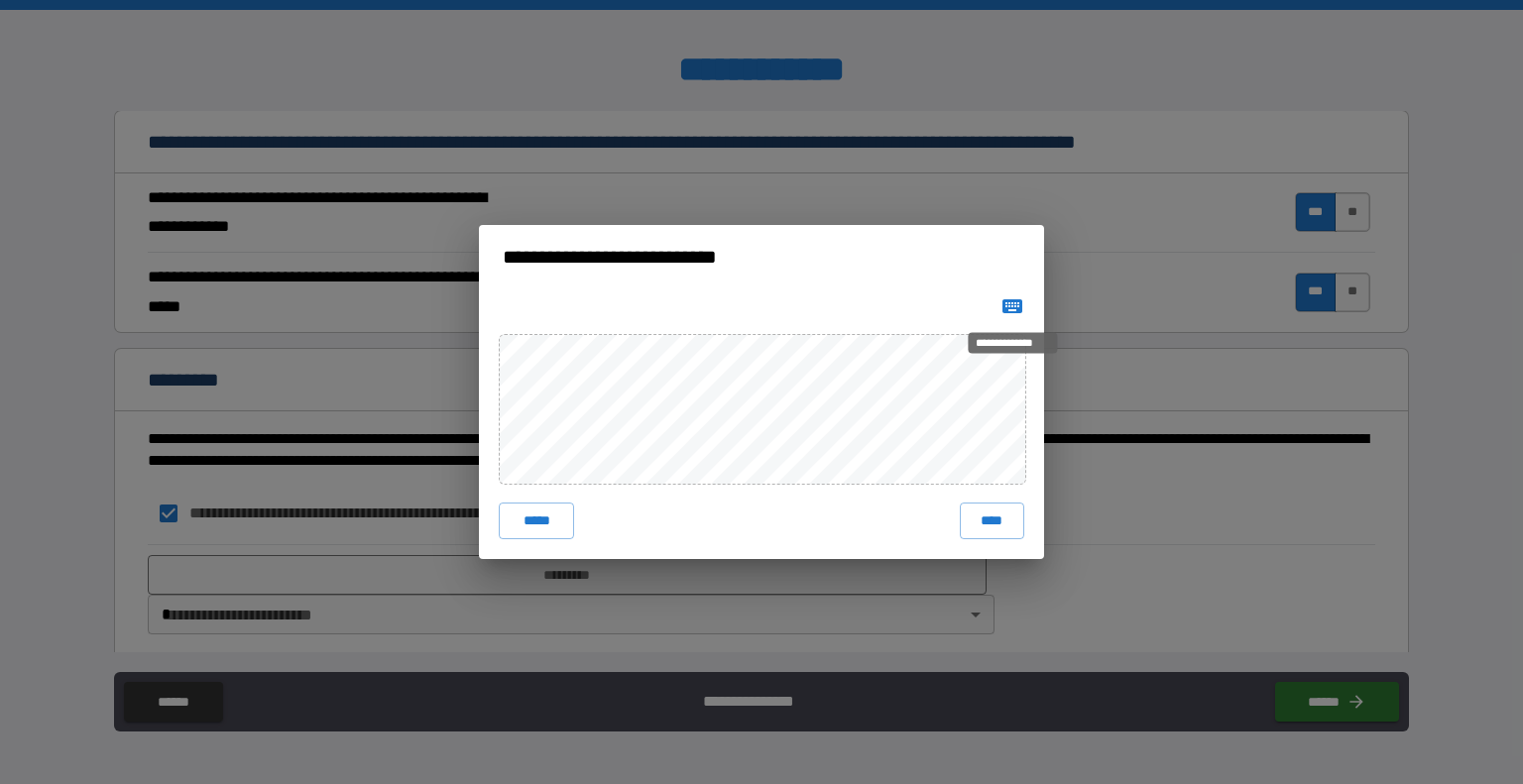 click on "**********" at bounding box center (1012, 343) 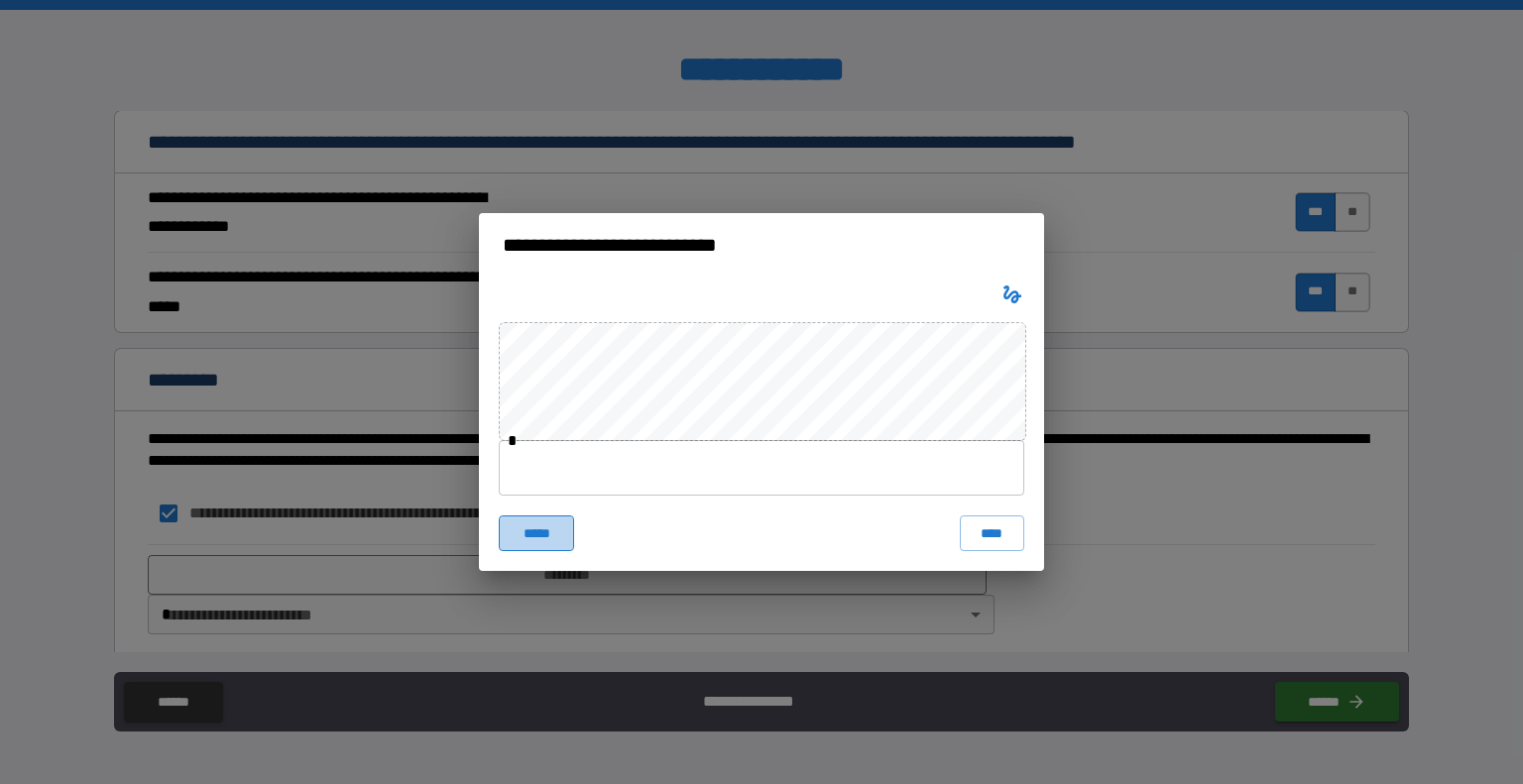 click on "*****" at bounding box center [536, 533] 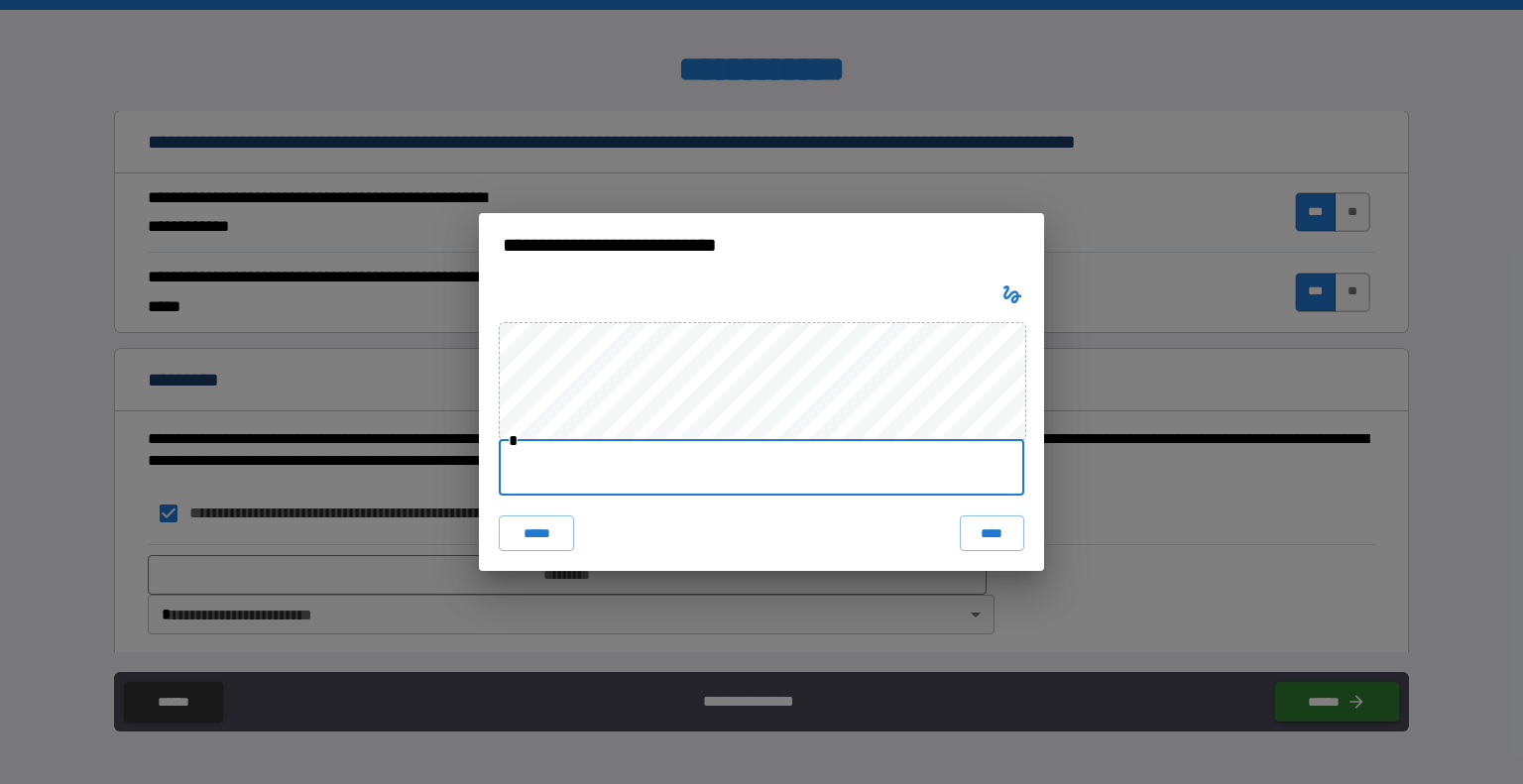 click at bounding box center (762, 468) 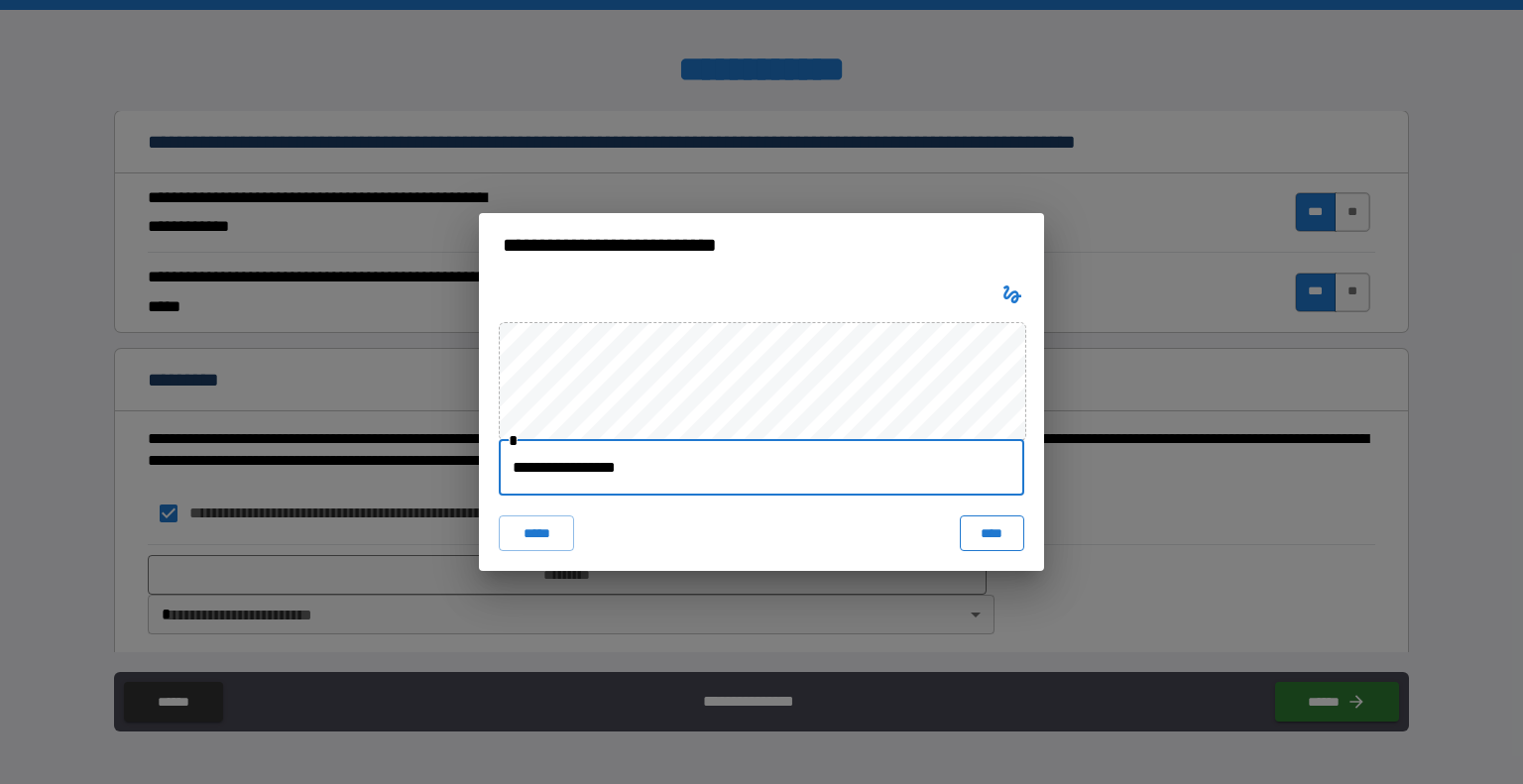 click on "****" at bounding box center [992, 533] 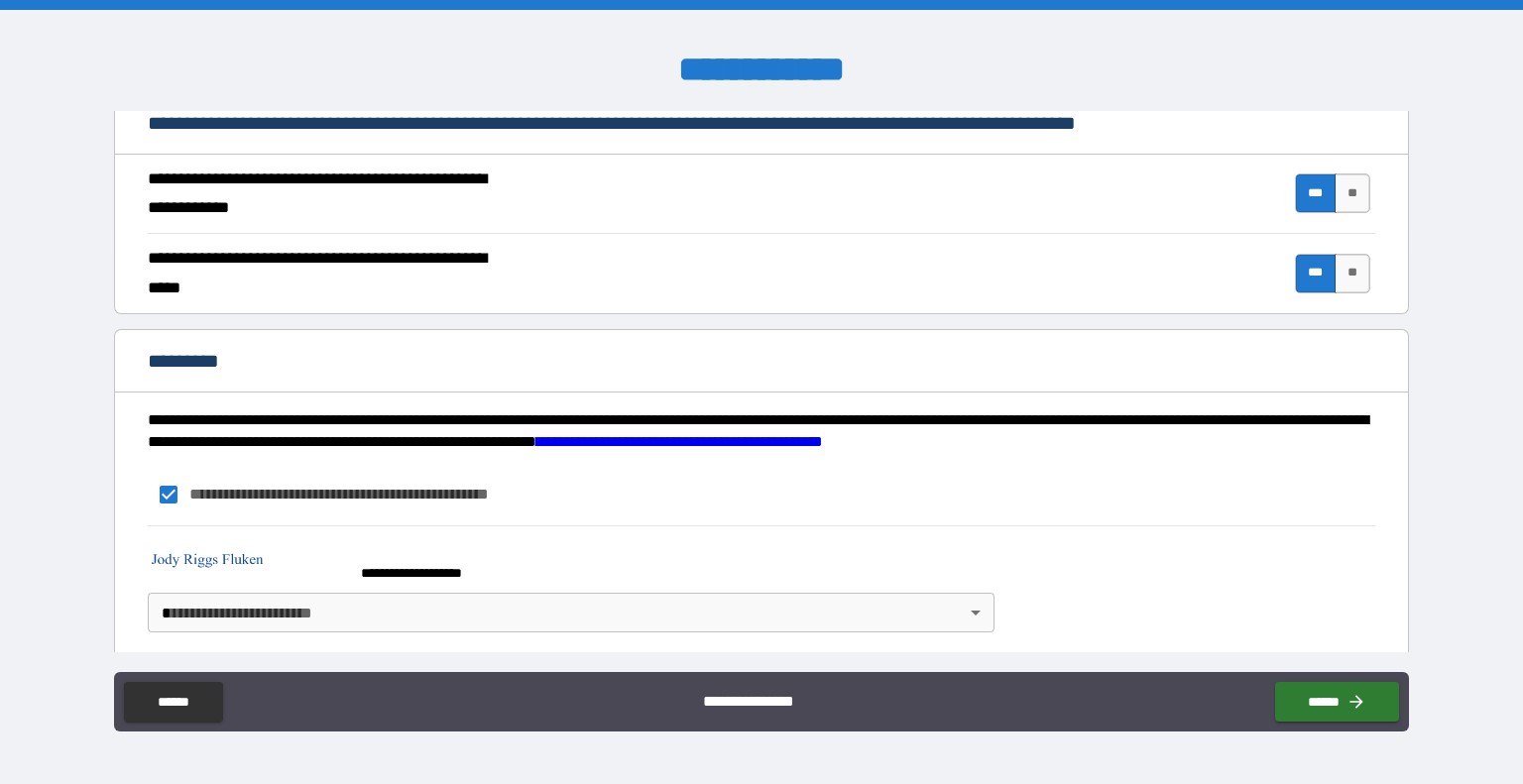 scroll, scrollTop: 1807, scrollLeft: 0, axis: vertical 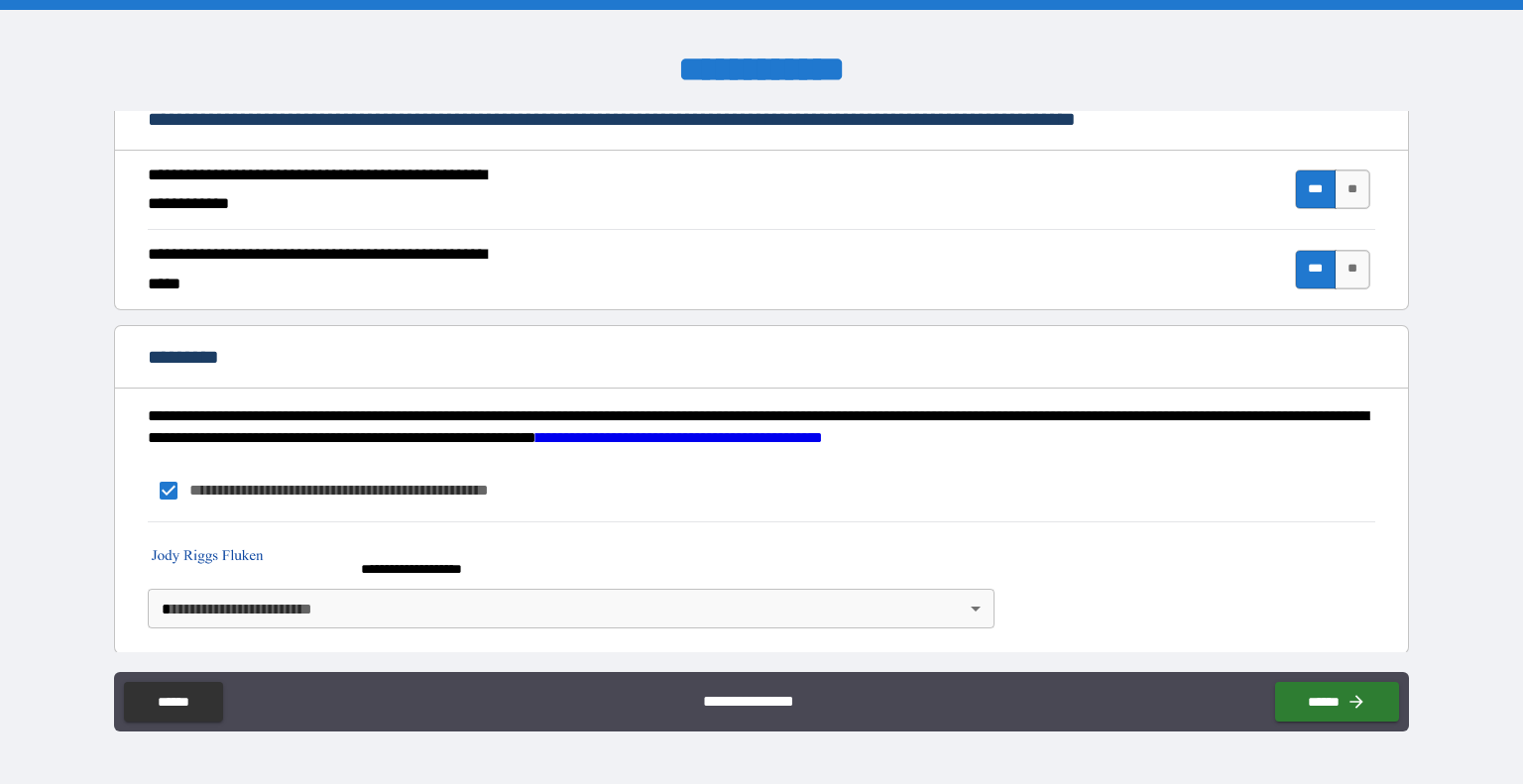 click on "**********" at bounding box center [762, 392] 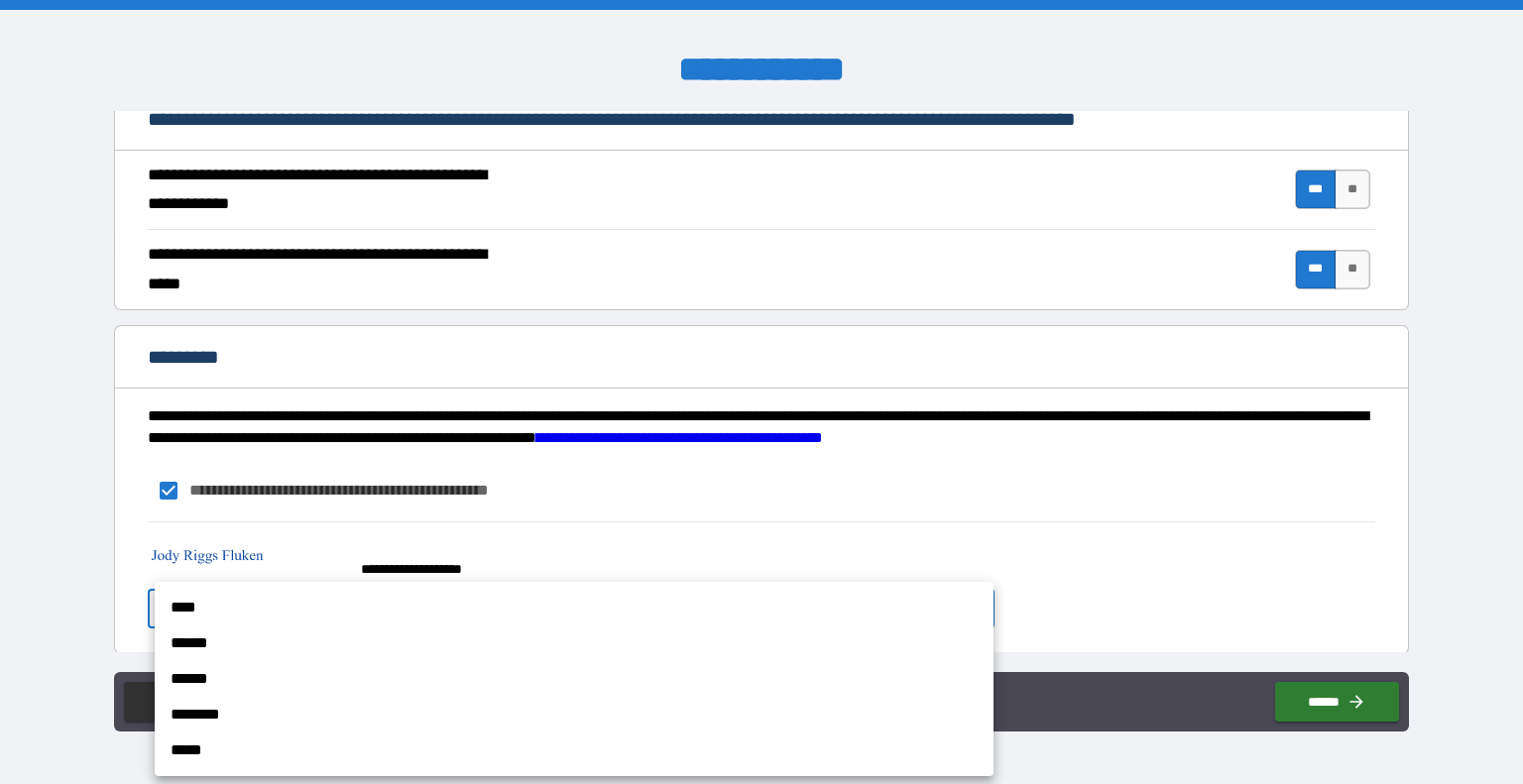 click on "****" at bounding box center [574, 608] 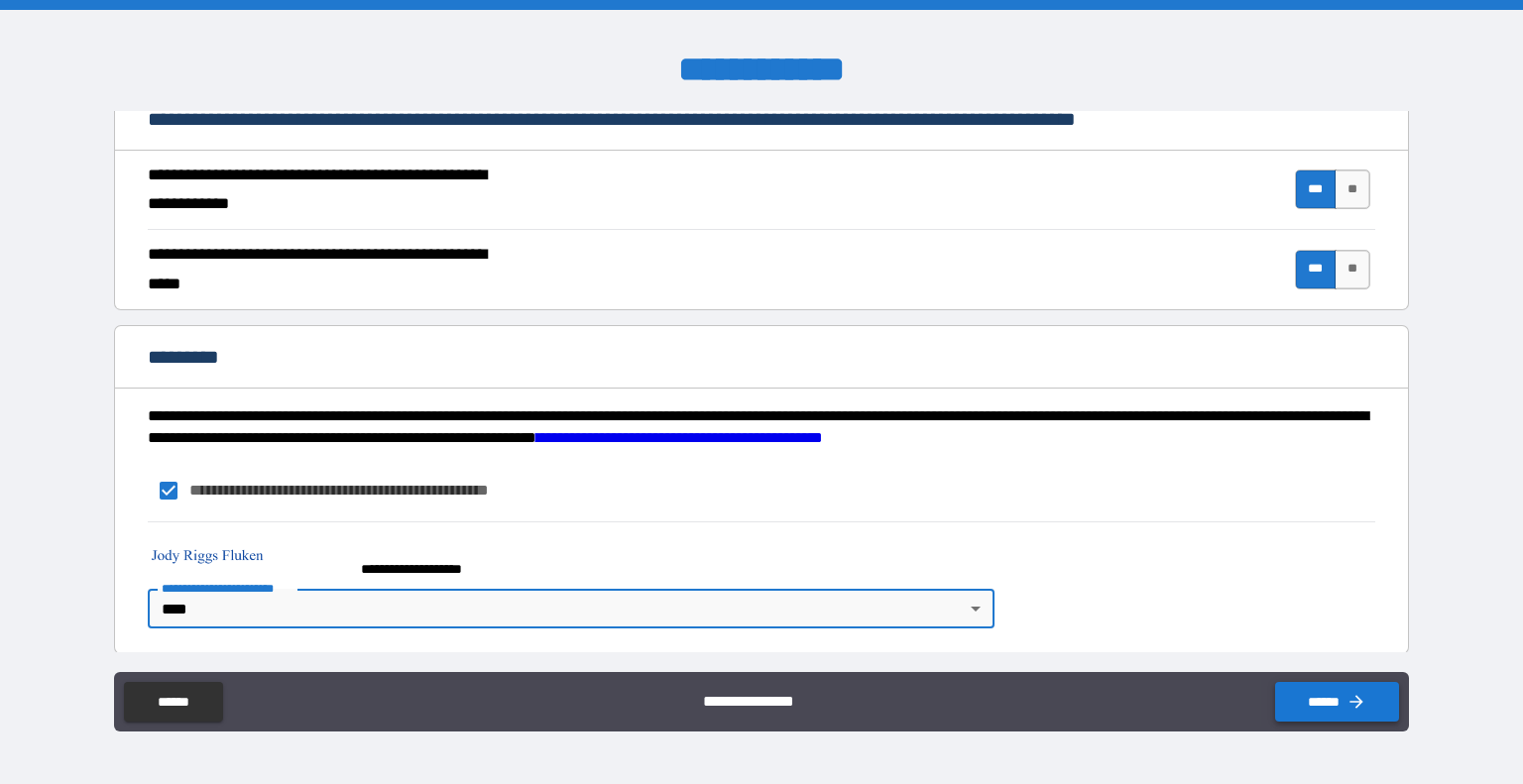 click on "******" at bounding box center (1337, 702) 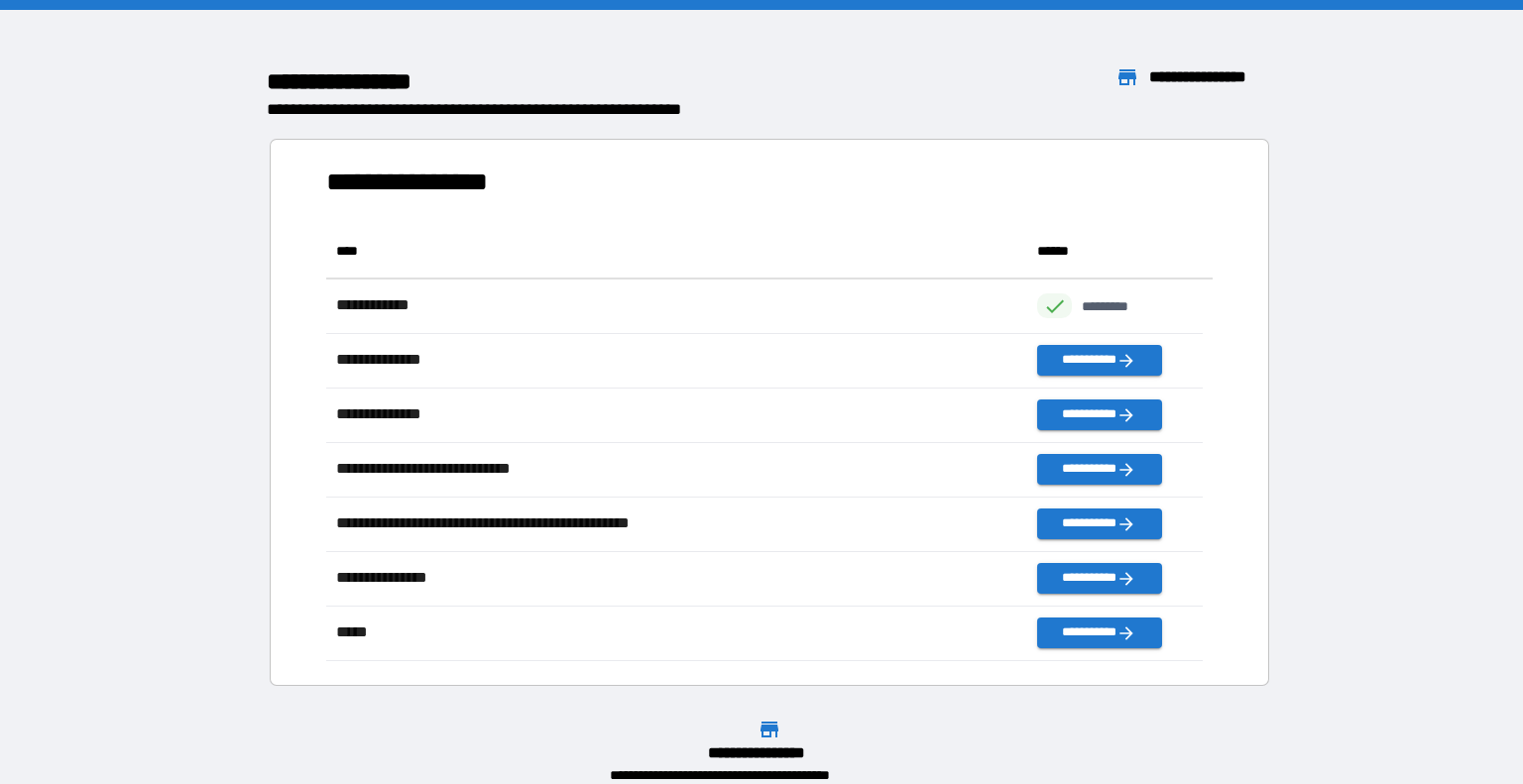 scroll, scrollTop: 16, scrollLeft: 16, axis: both 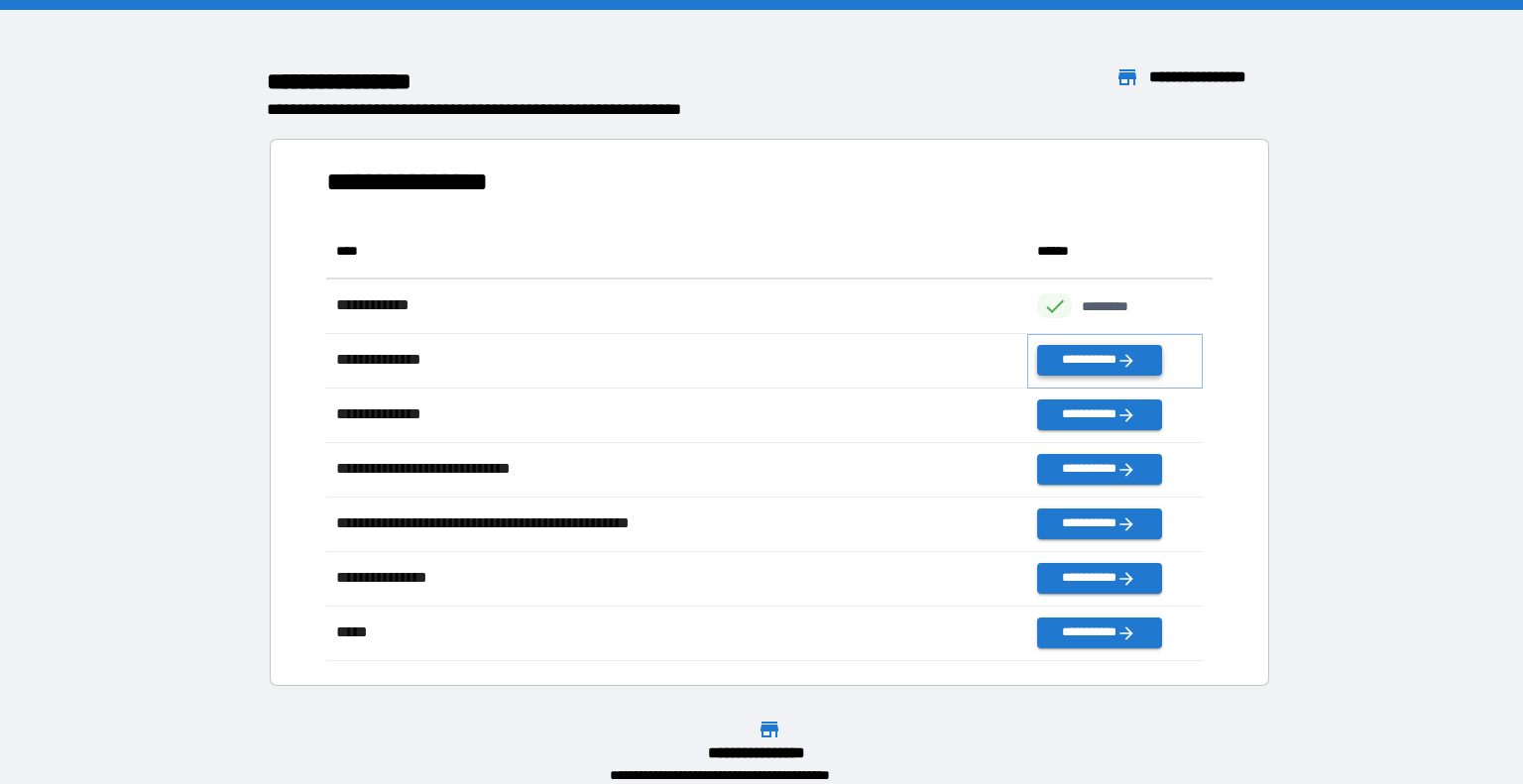 click on "**********" at bounding box center (1099, 360) 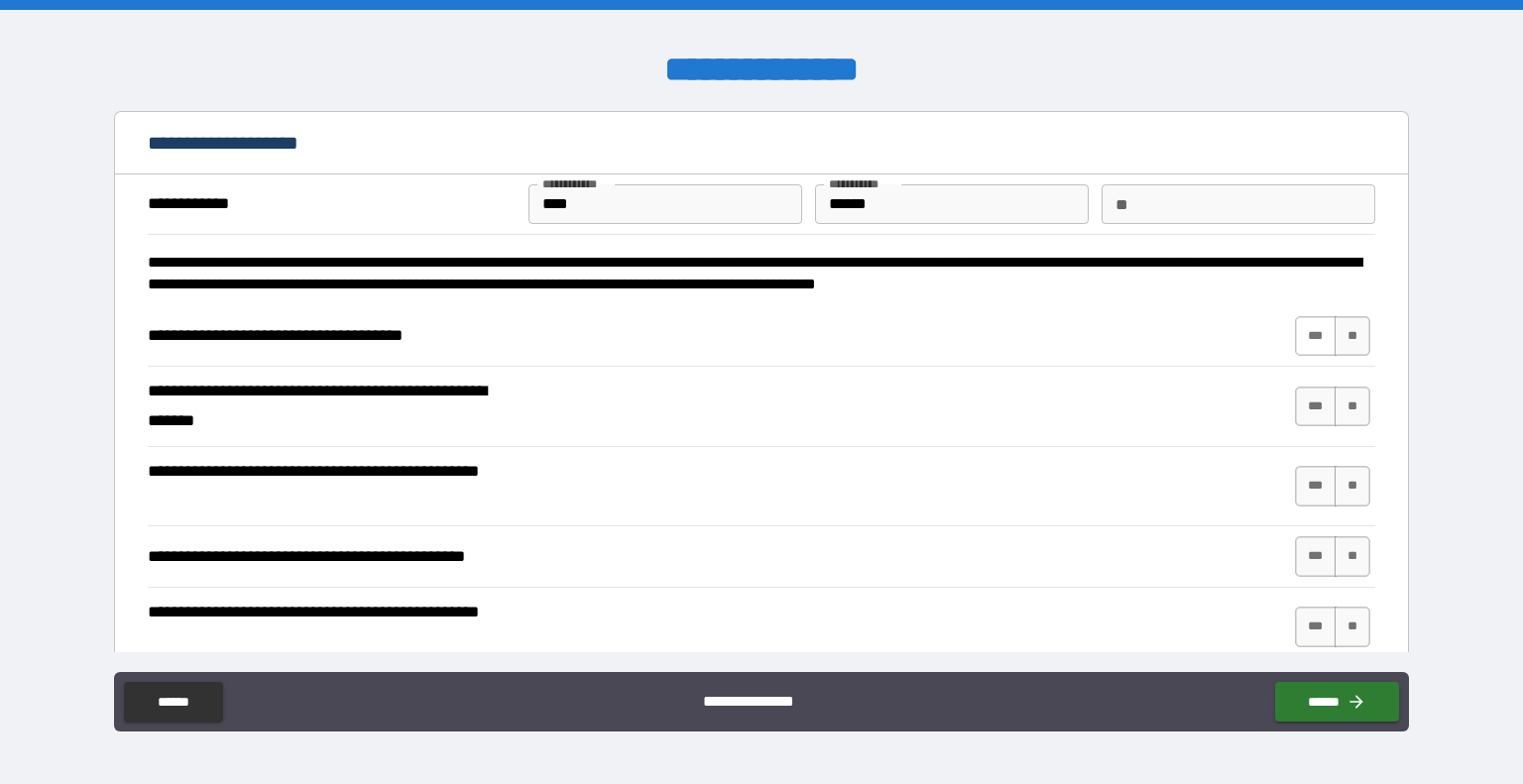 click on "***" at bounding box center (1316, 336) 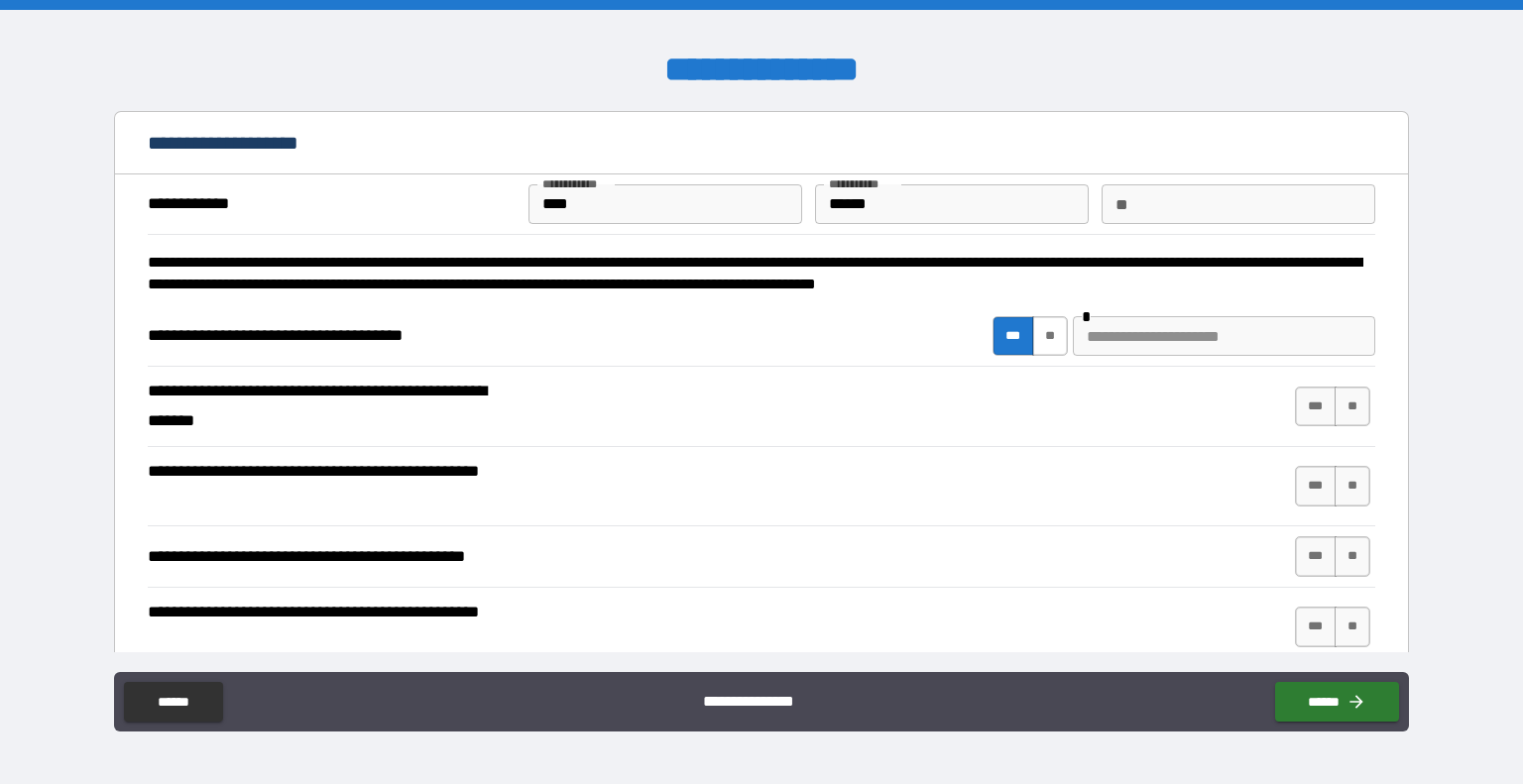 click on "**" at bounding box center (1050, 336) 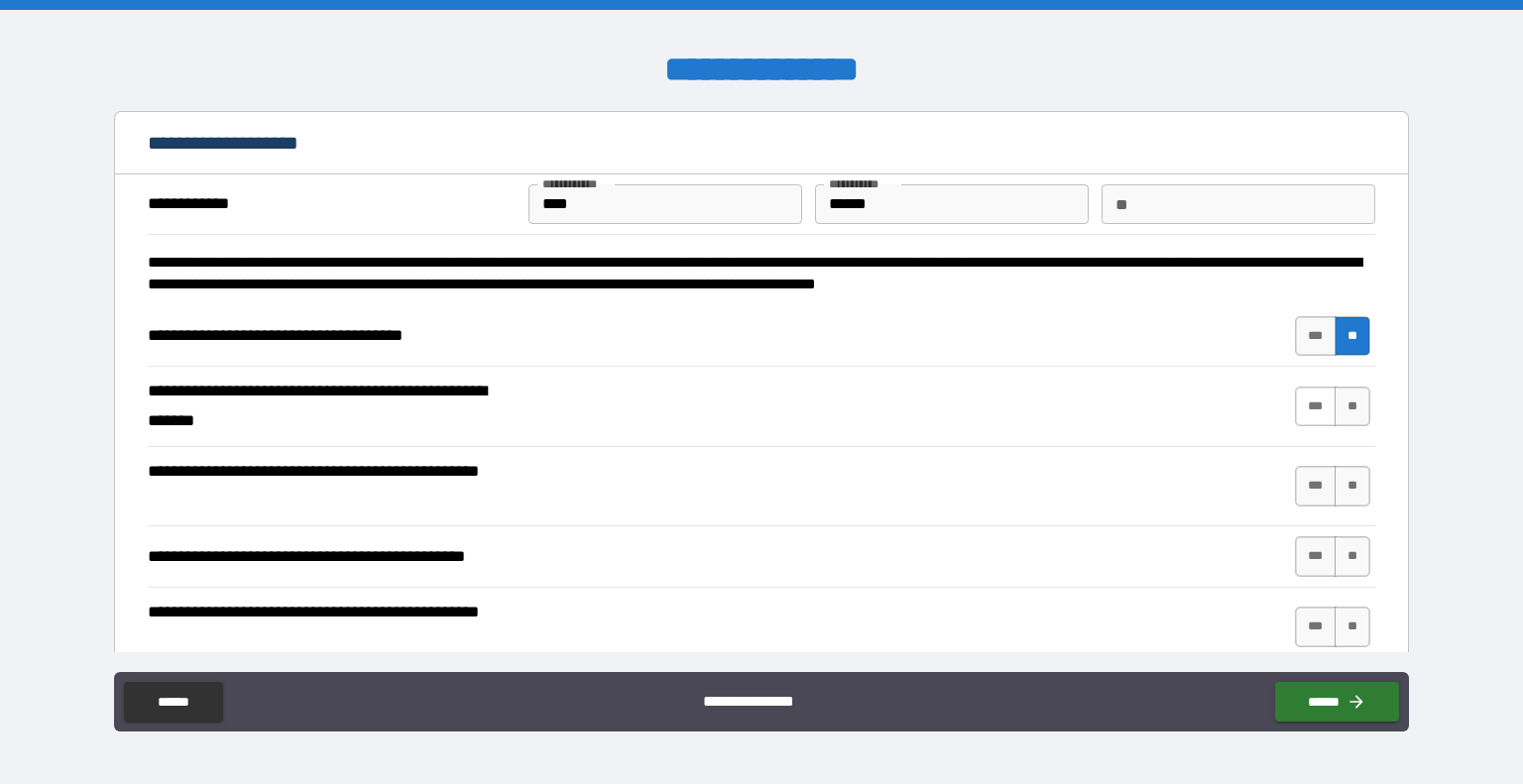 click on "***" at bounding box center [1316, 406] 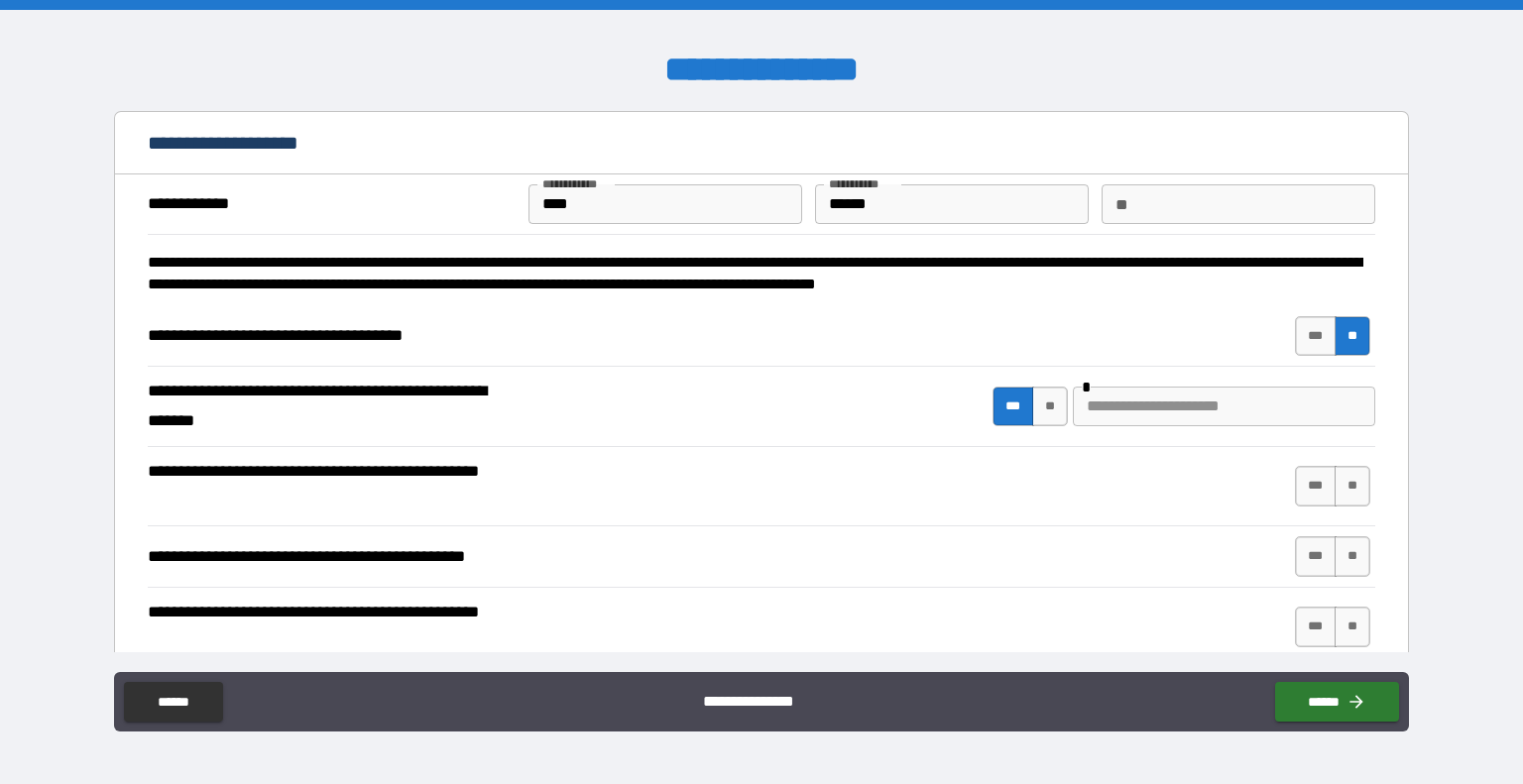 click at bounding box center [1224, 406] 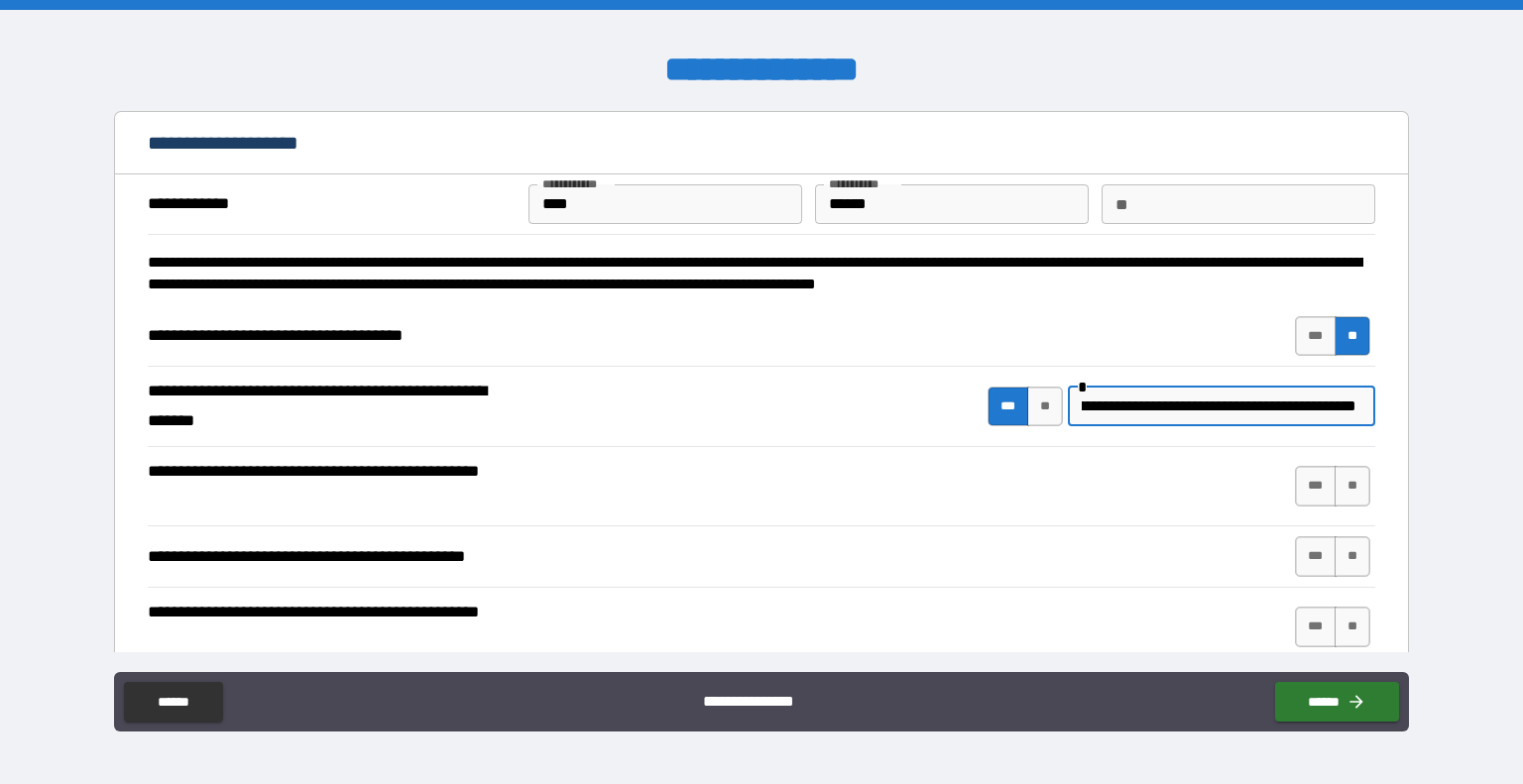 scroll, scrollTop: 0, scrollLeft: 369, axis: horizontal 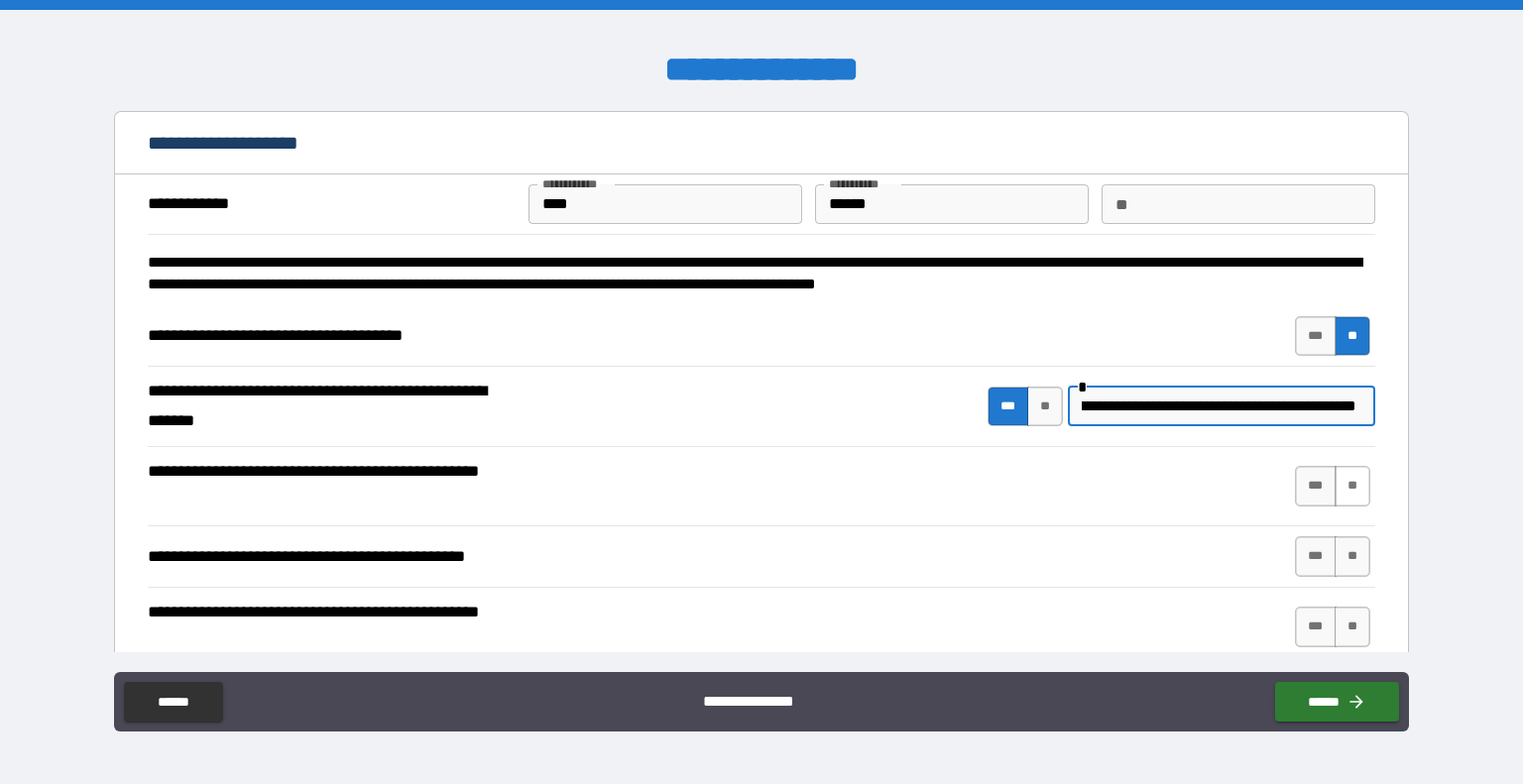 type on "**********" 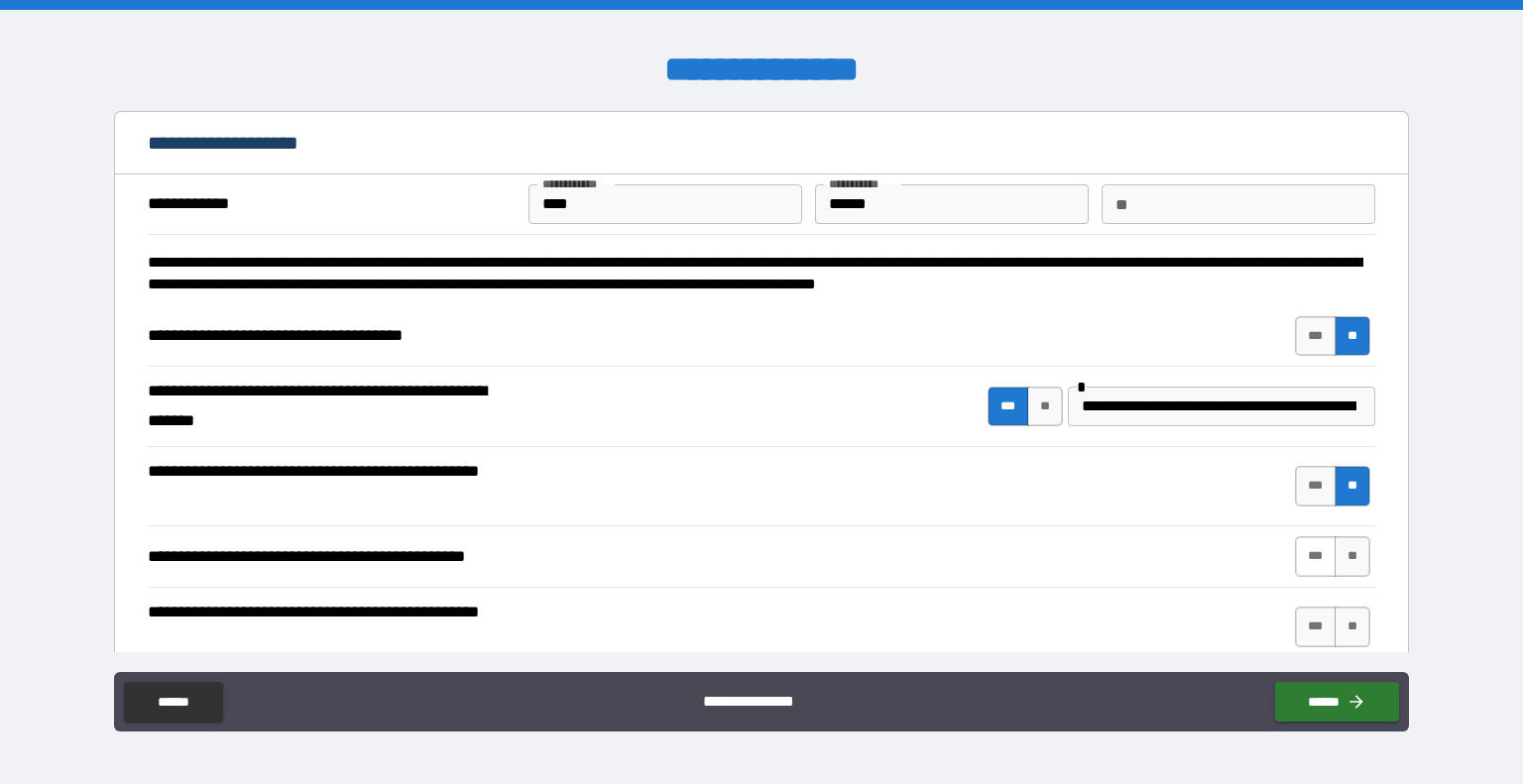 click on "***" at bounding box center (1316, 556) 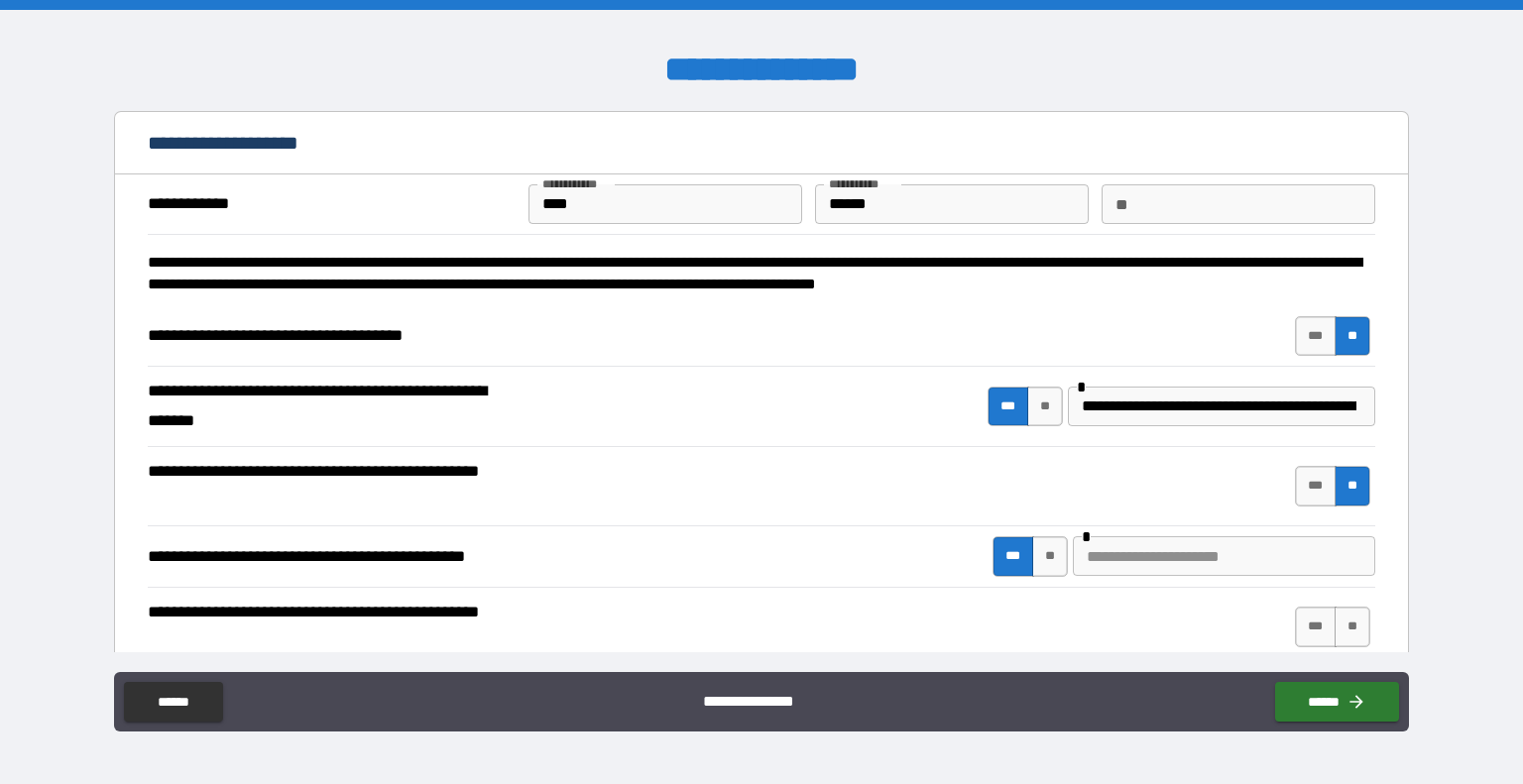 click at bounding box center (1224, 556) 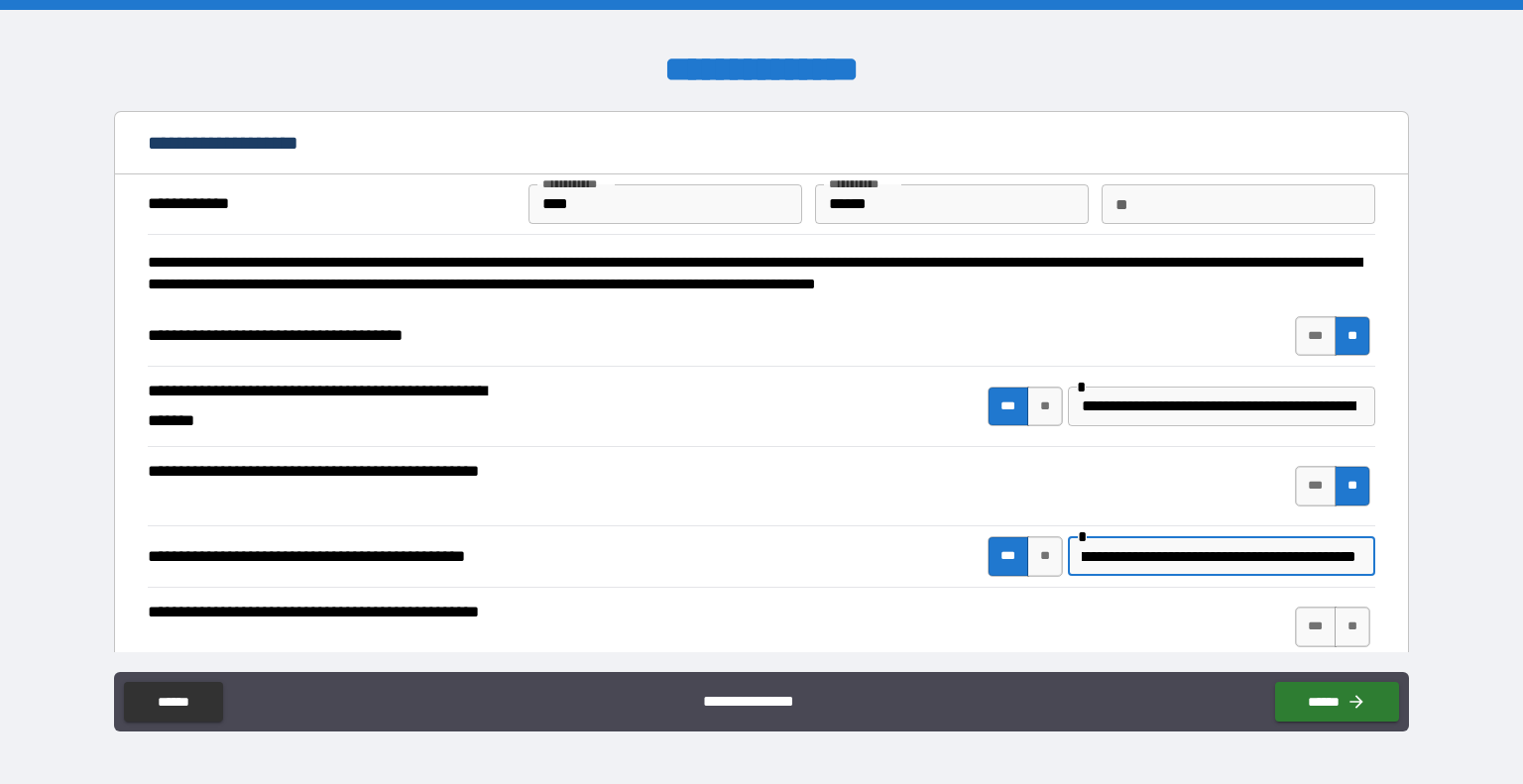 scroll, scrollTop: 0, scrollLeft: 392, axis: horizontal 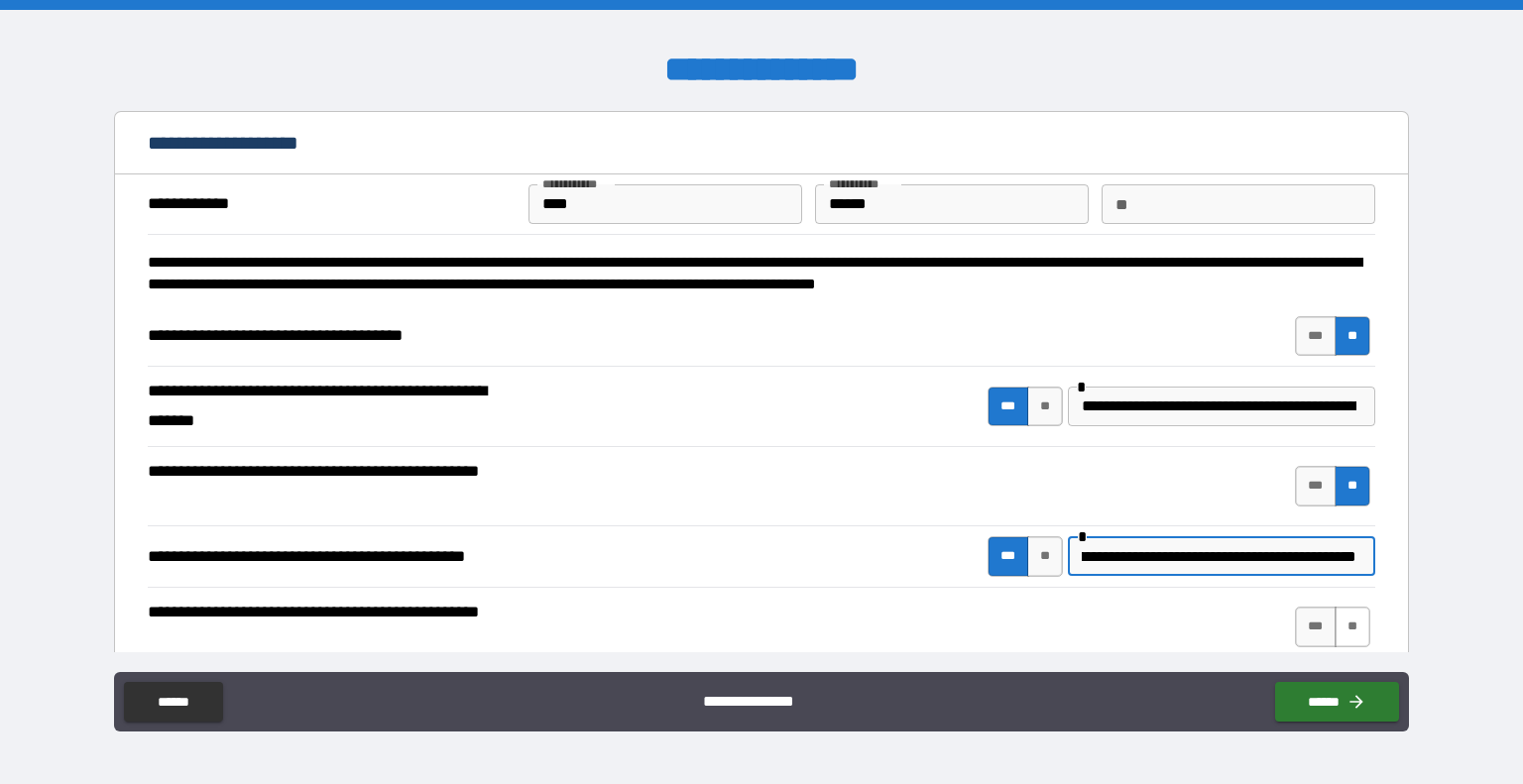 type on "**********" 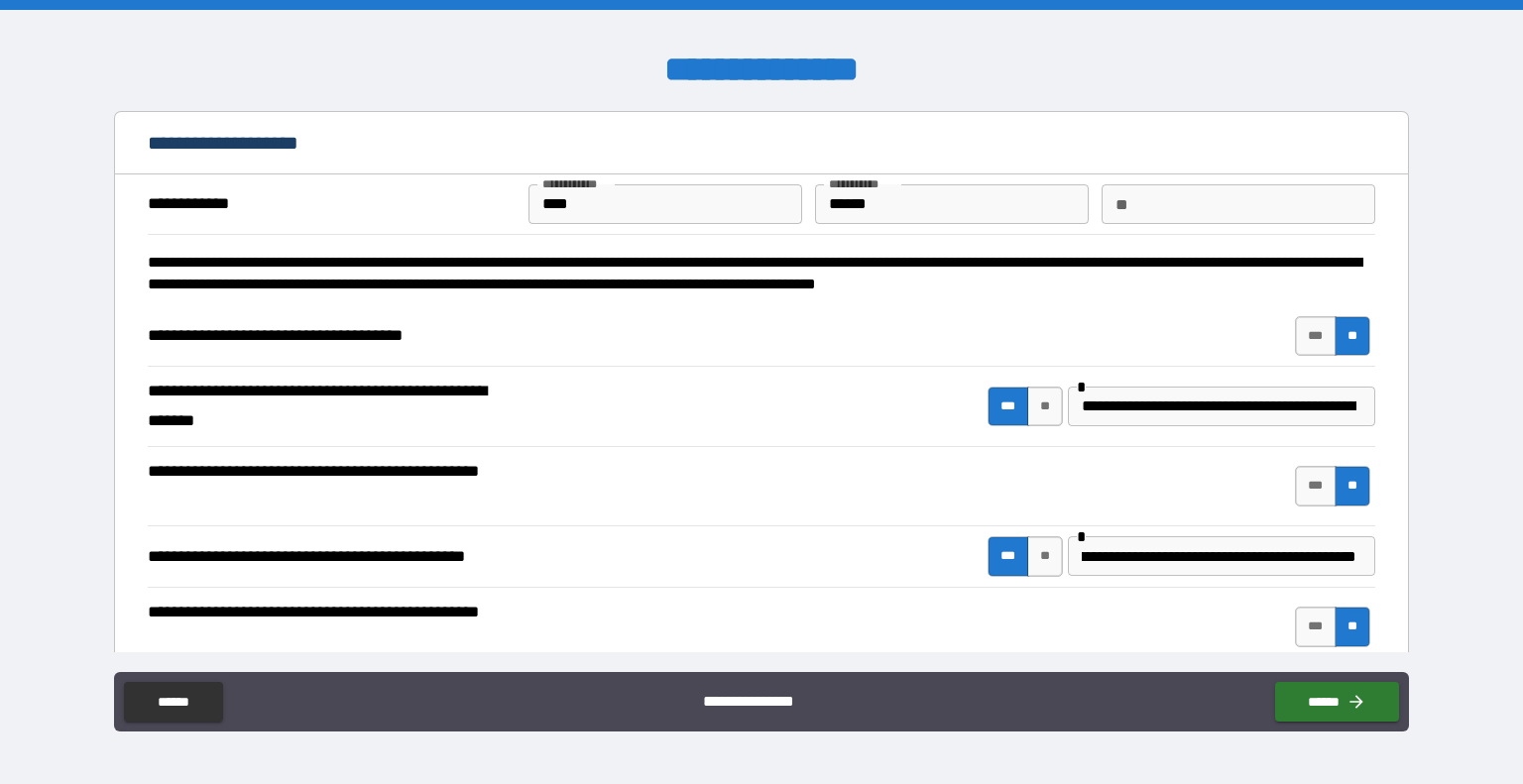 scroll, scrollTop: 0, scrollLeft: 0, axis: both 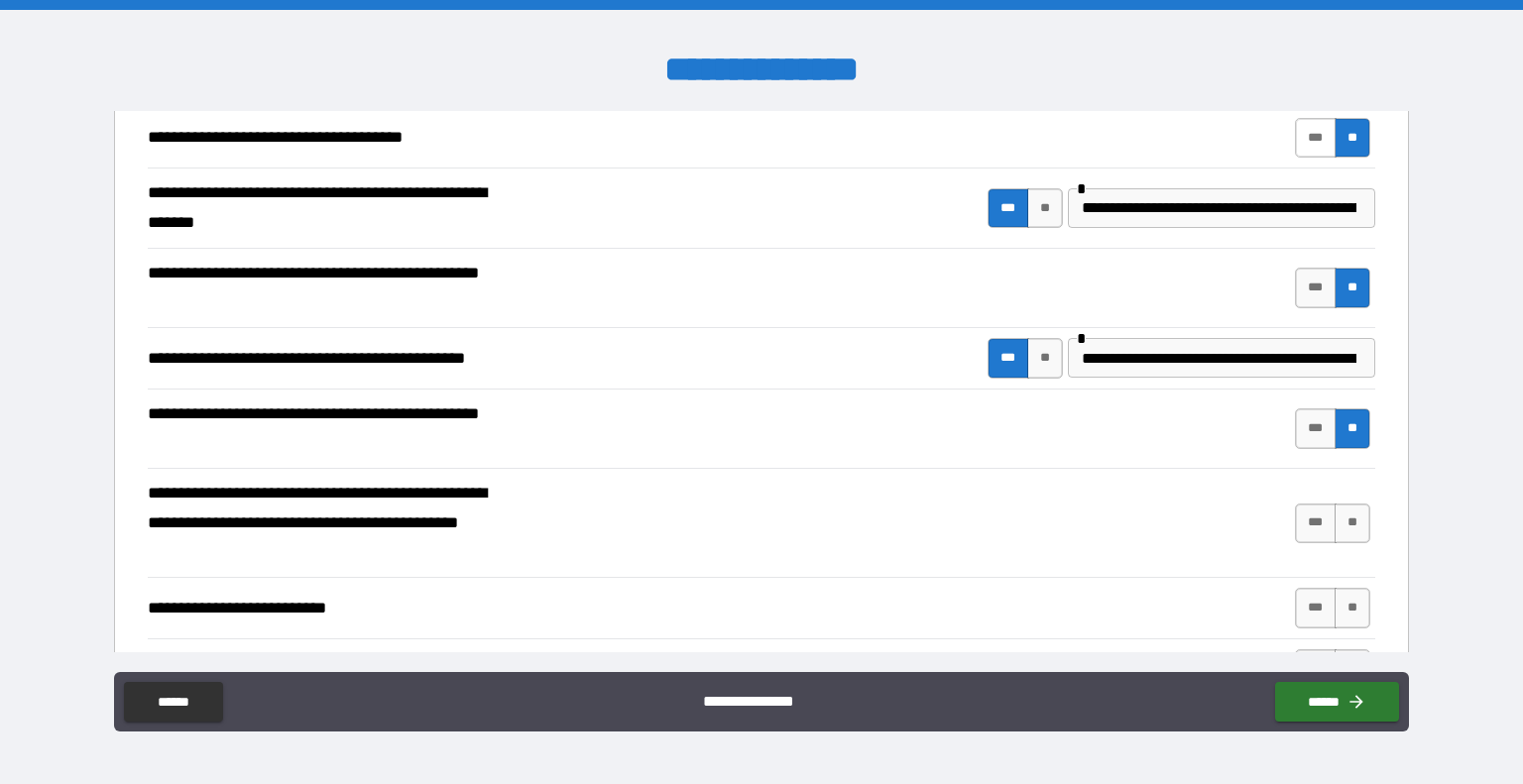 click on "***" at bounding box center [1316, 138] 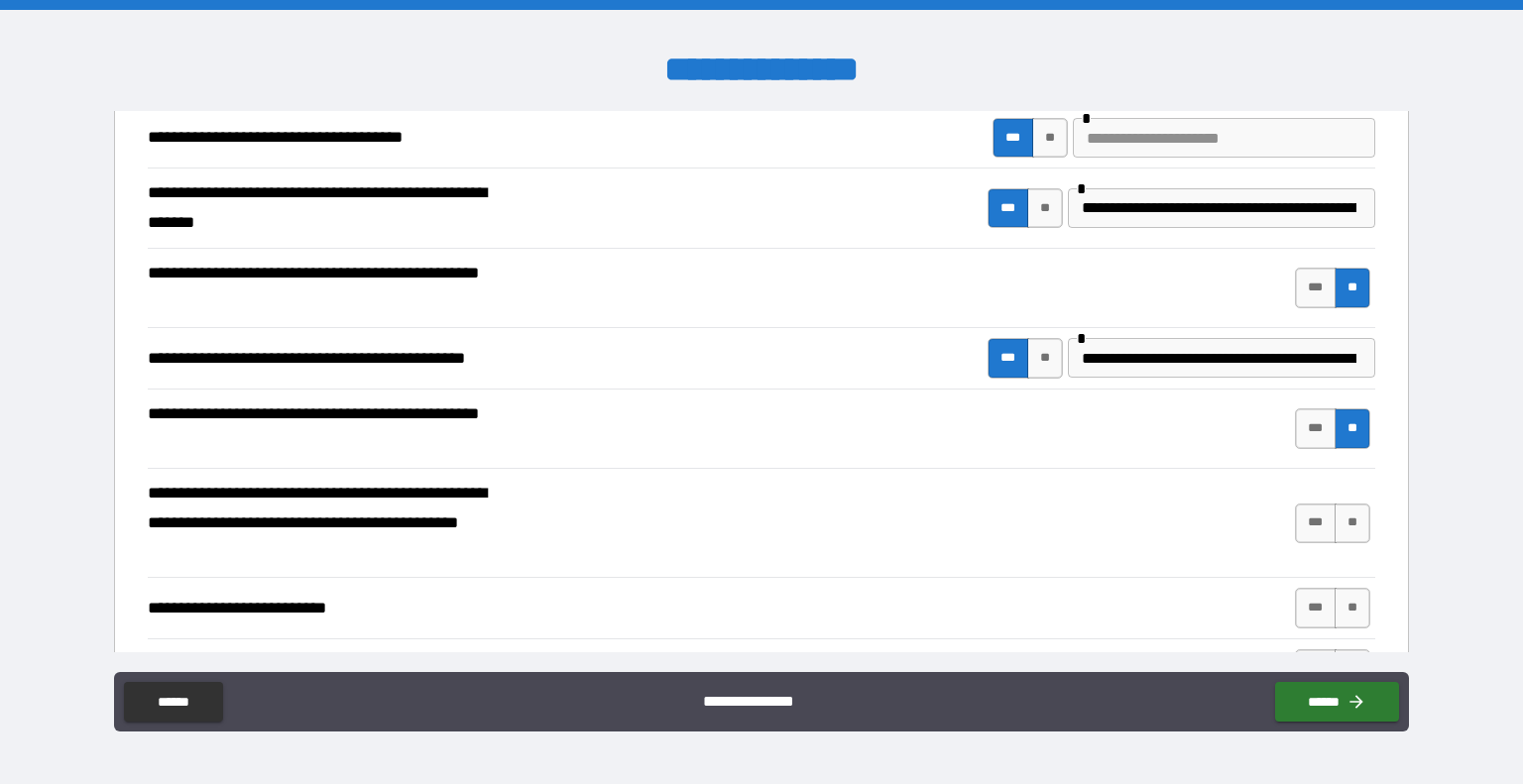 click at bounding box center [1224, 138] 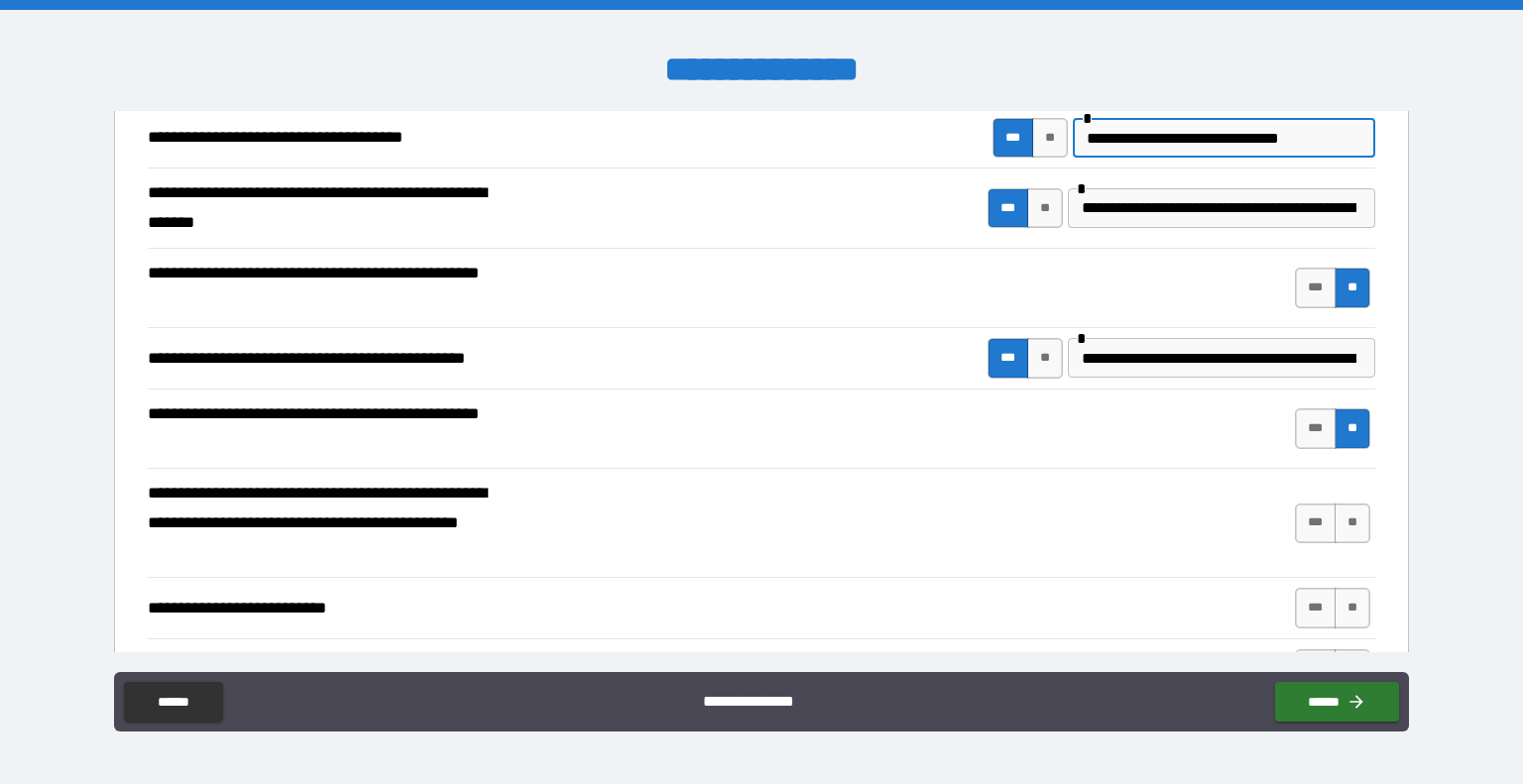 type on "**********" 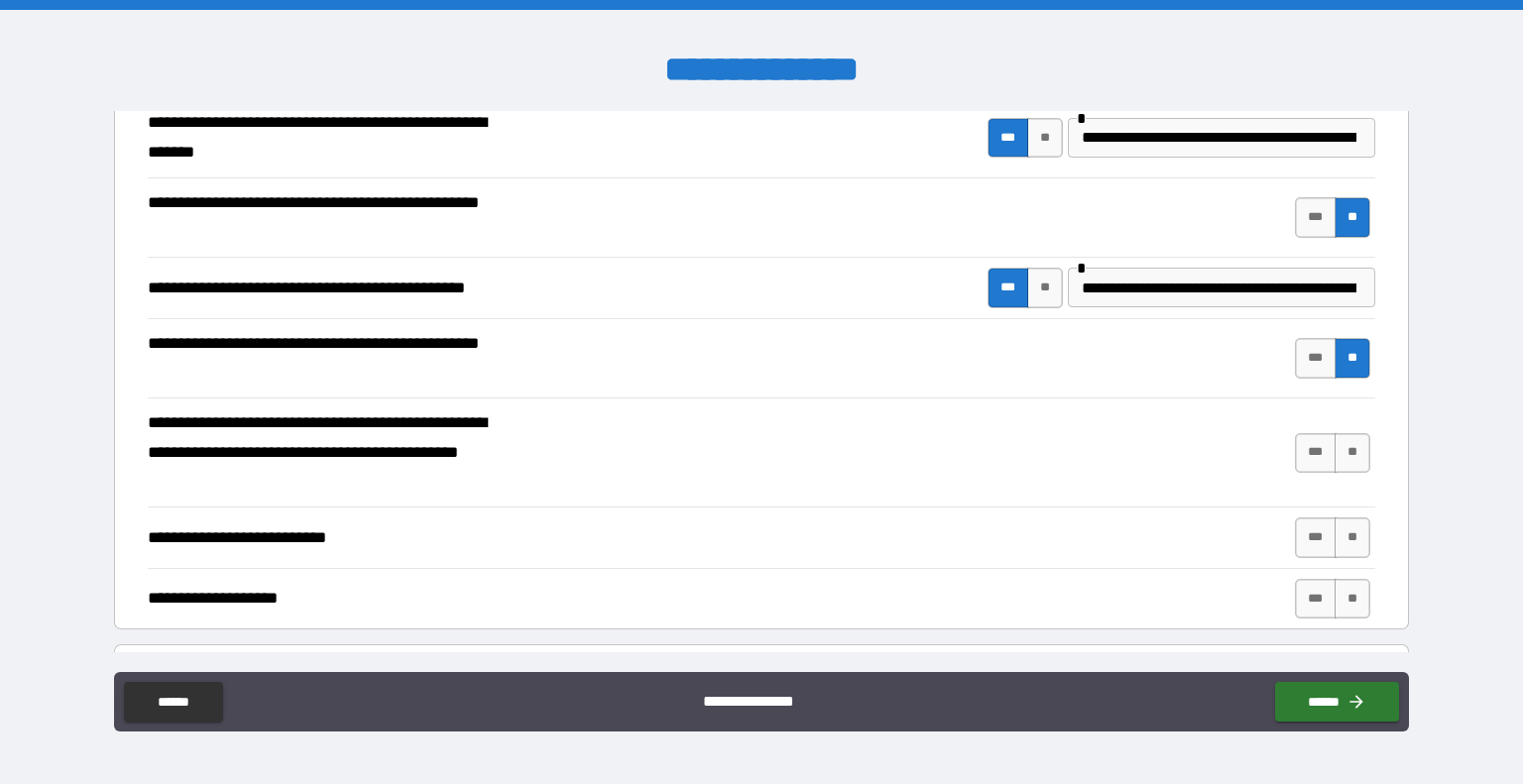 scroll, scrollTop: 496, scrollLeft: 0, axis: vertical 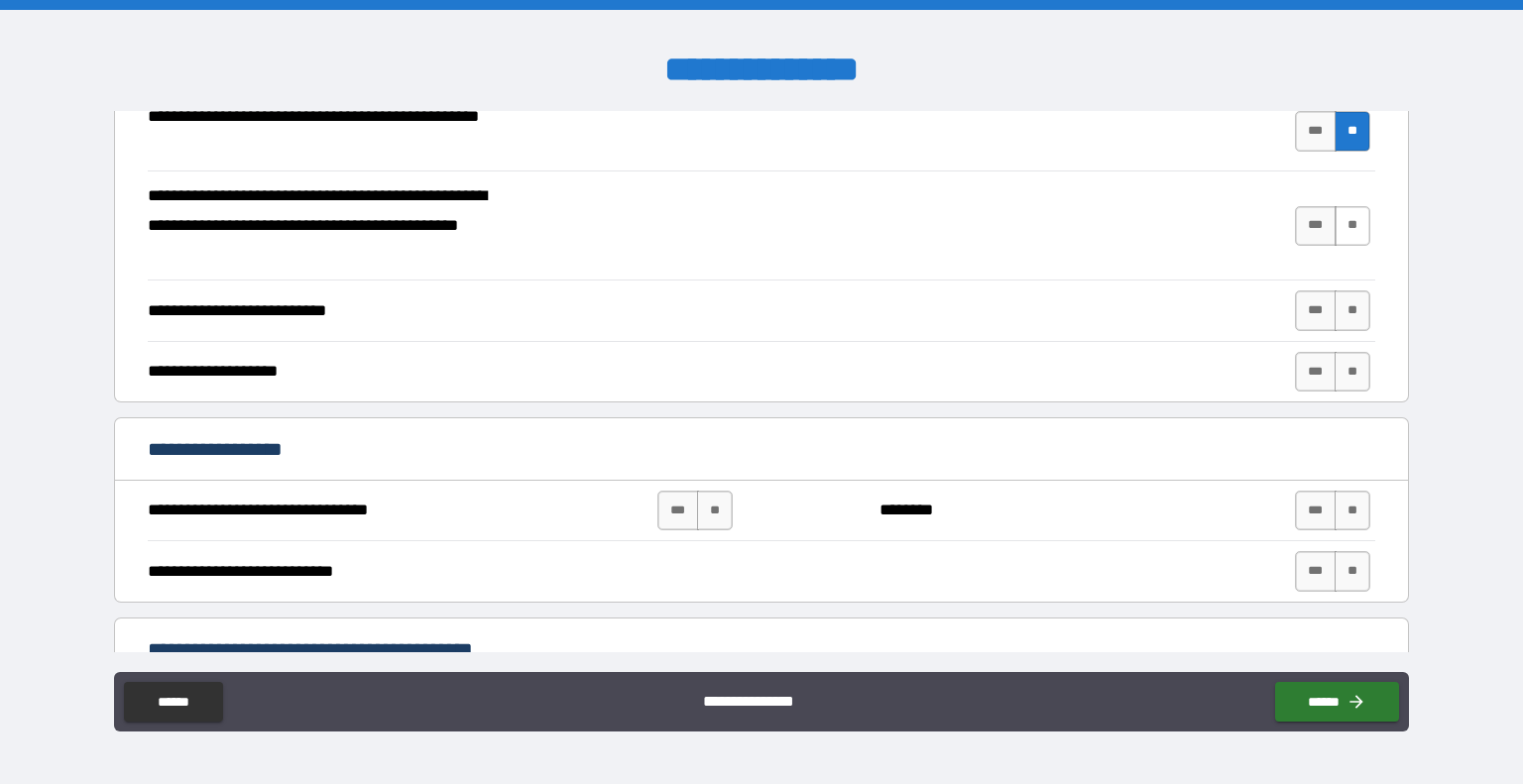 click on "**" at bounding box center [1352, 226] 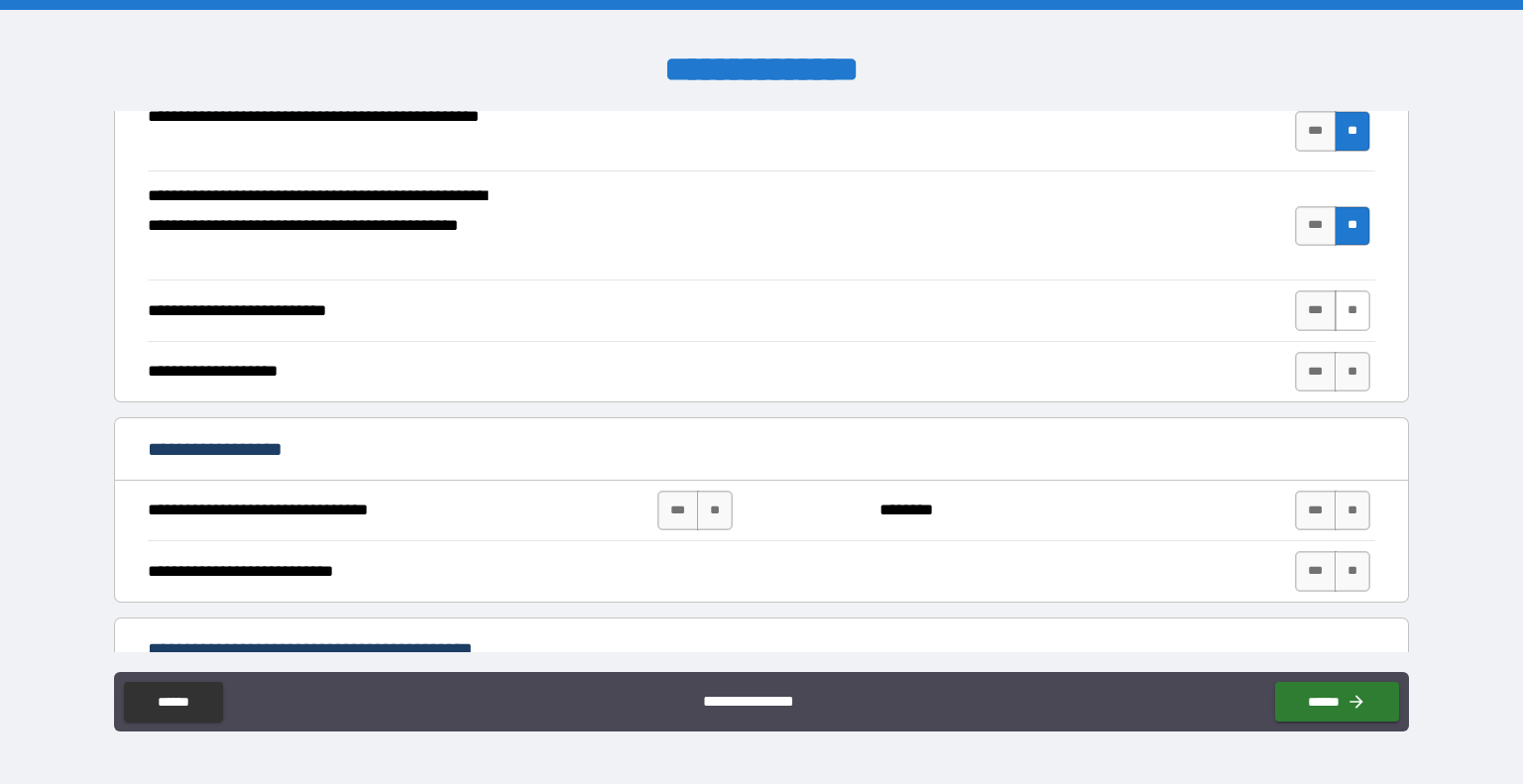 click on "**" at bounding box center (1352, 310) 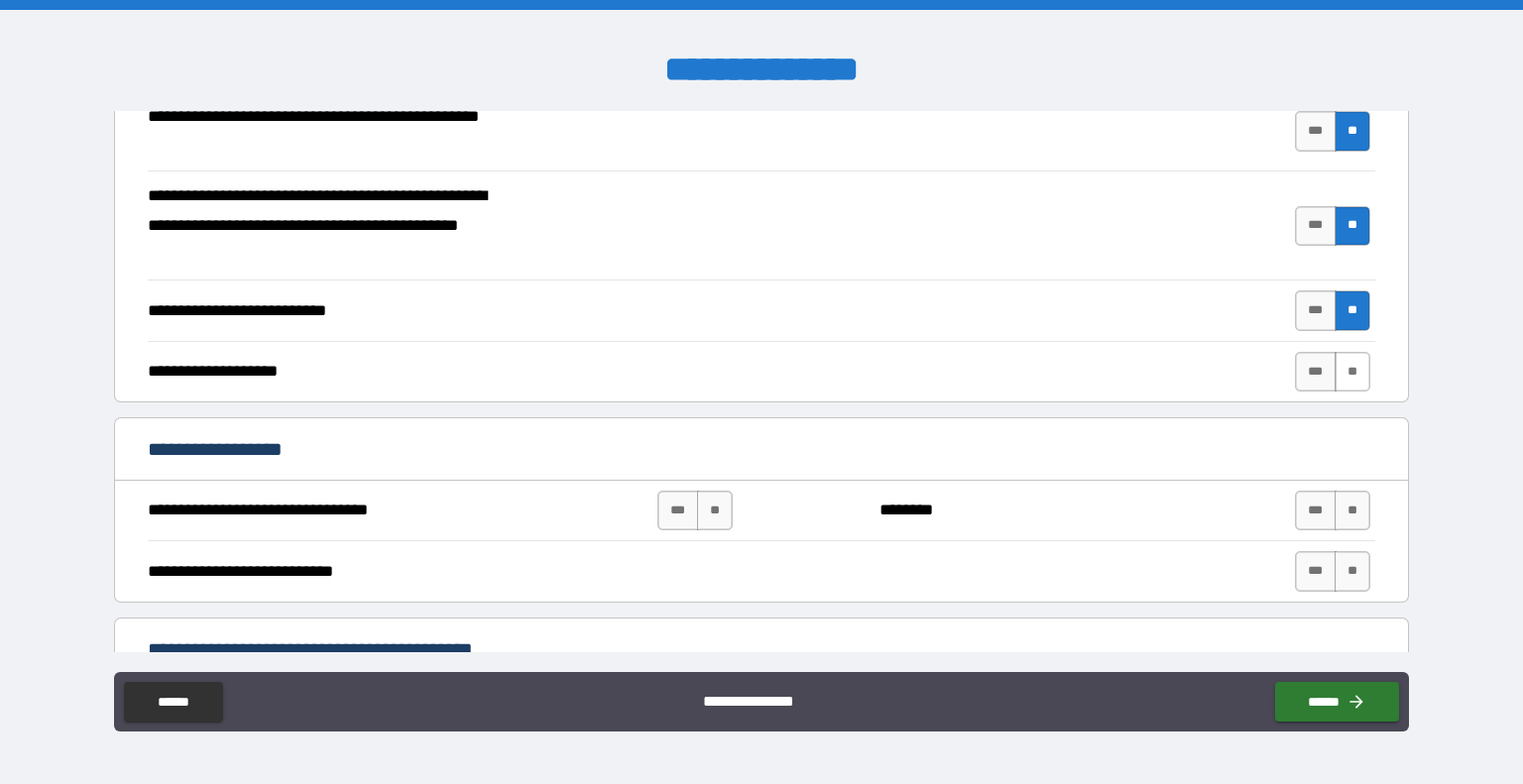 click on "**" at bounding box center [1352, 372] 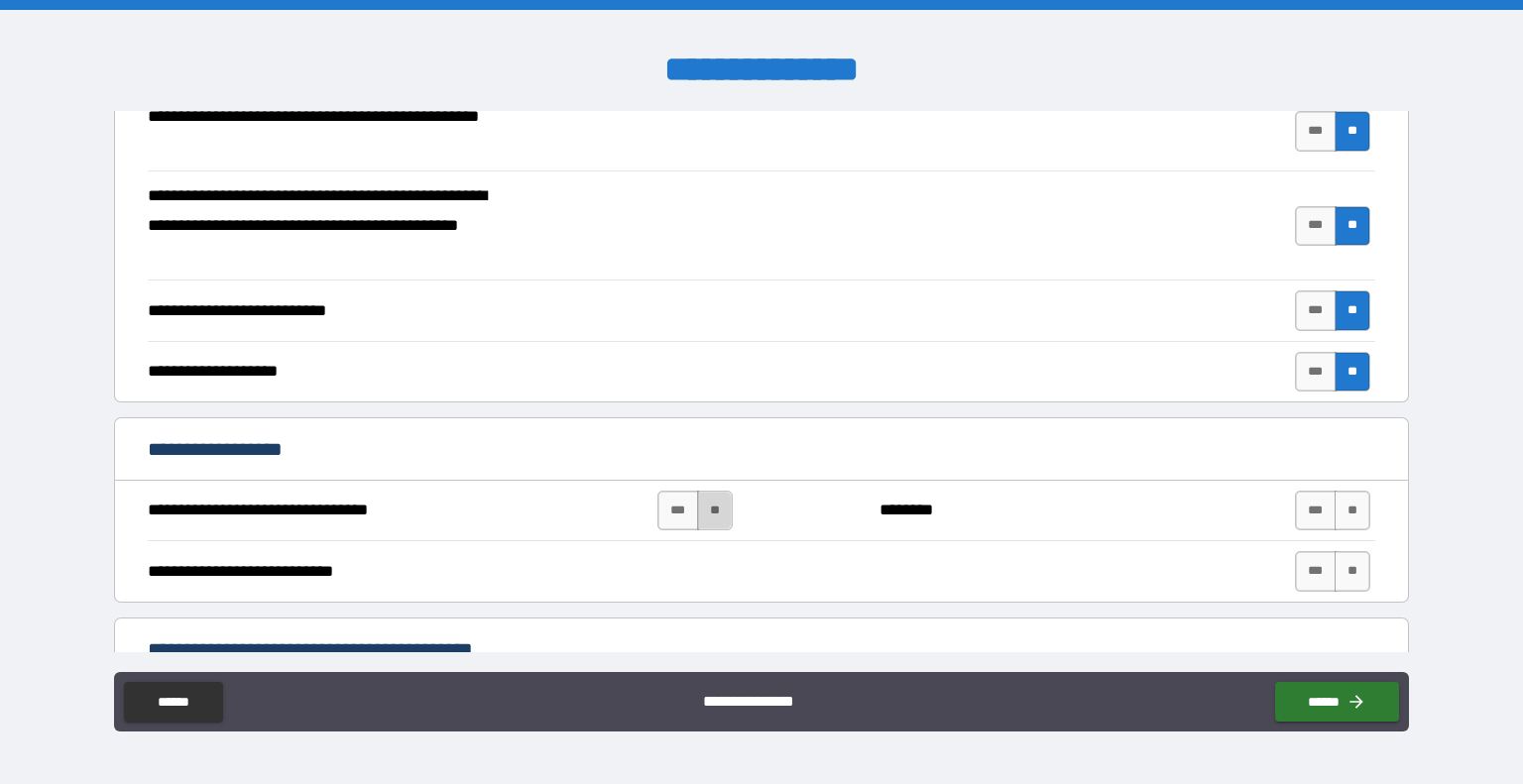 click on "**" at bounding box center [715, 510] 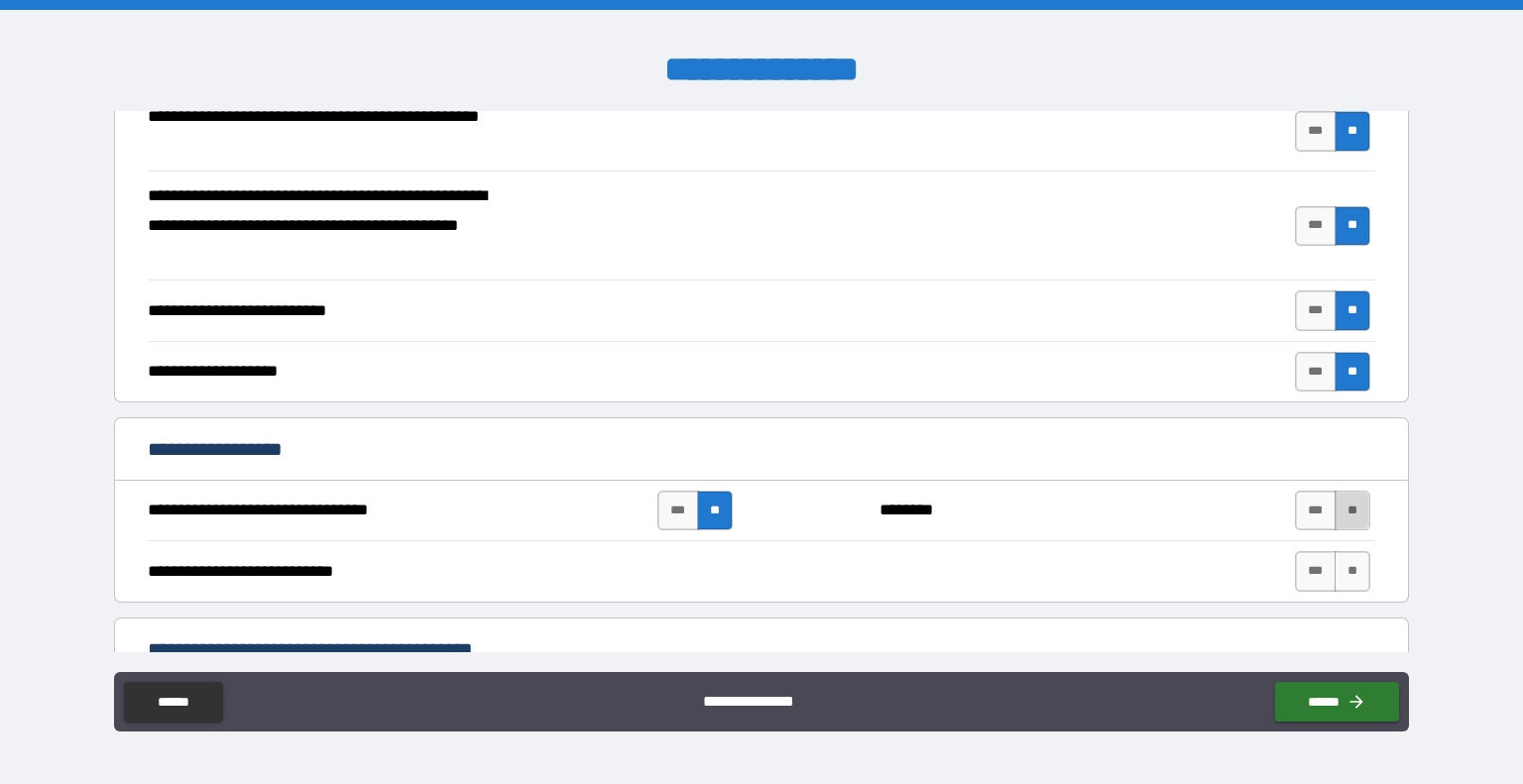 click on "**" at bounding box center [1352, 510] 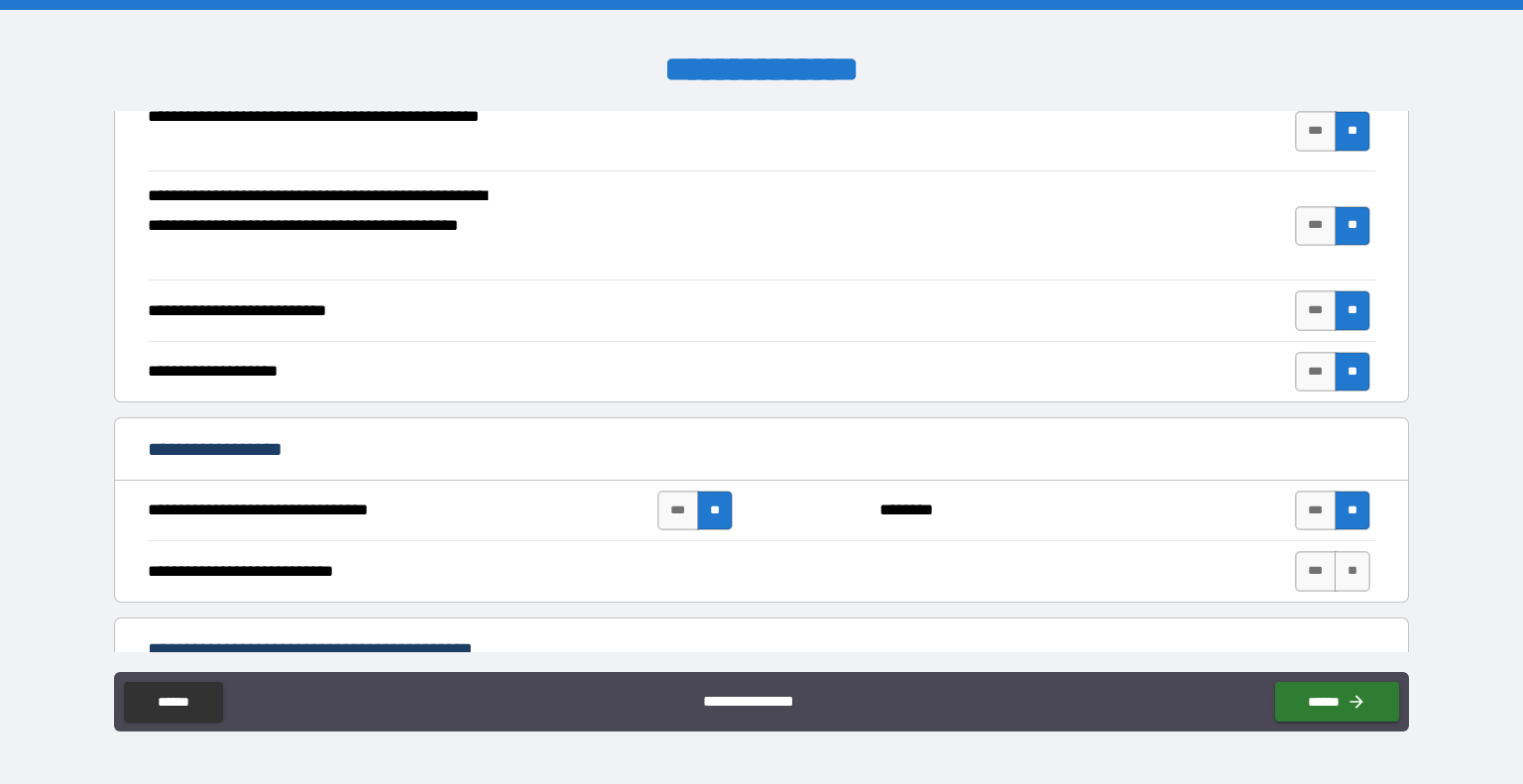 scroll, scrollTop: 595, scrollLeft: 0, axis: vertical 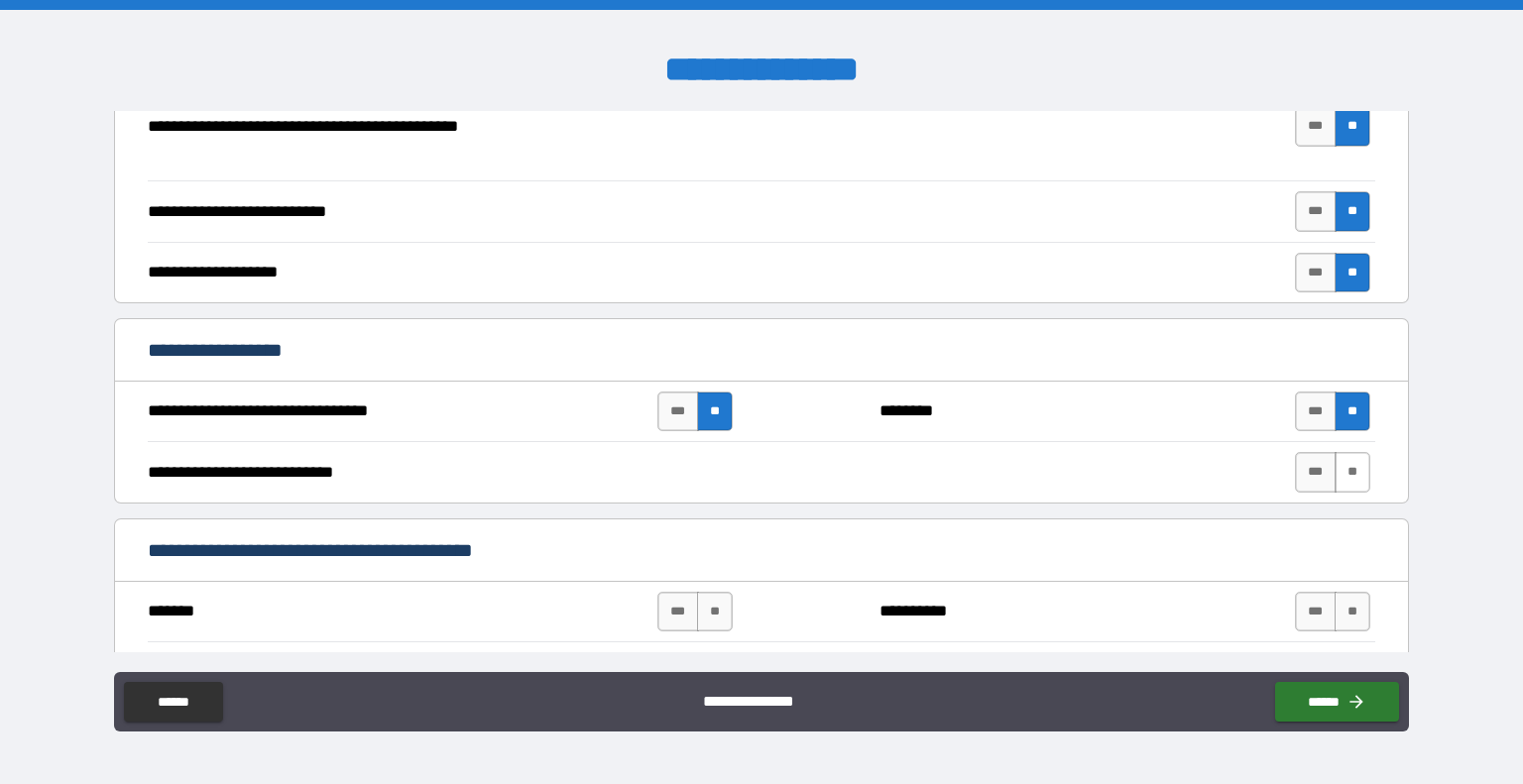 click on "**" at bounding box center [1352, 472] 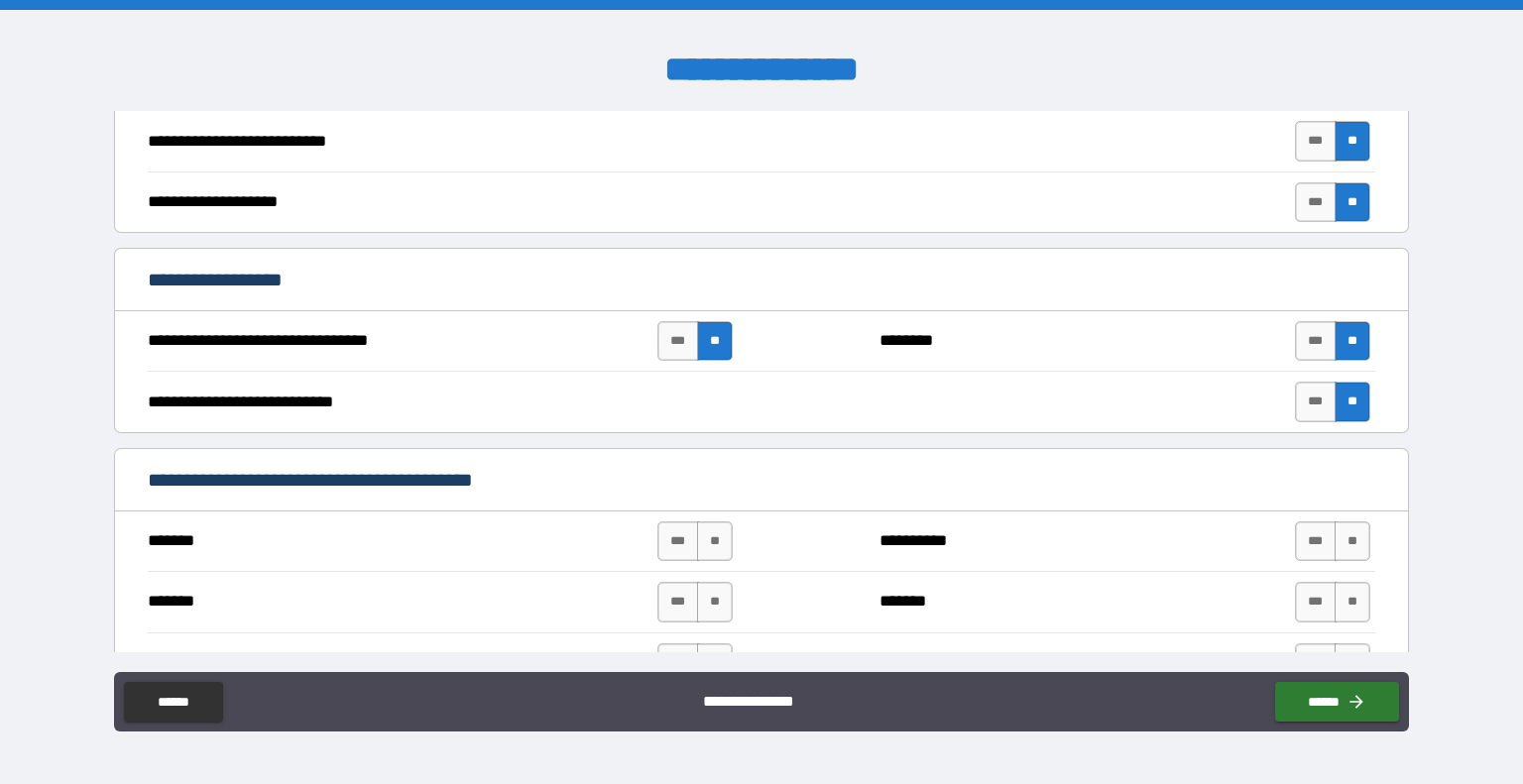 scroll, scrollTop: 694, scrollLeft: 0, axis: vertical 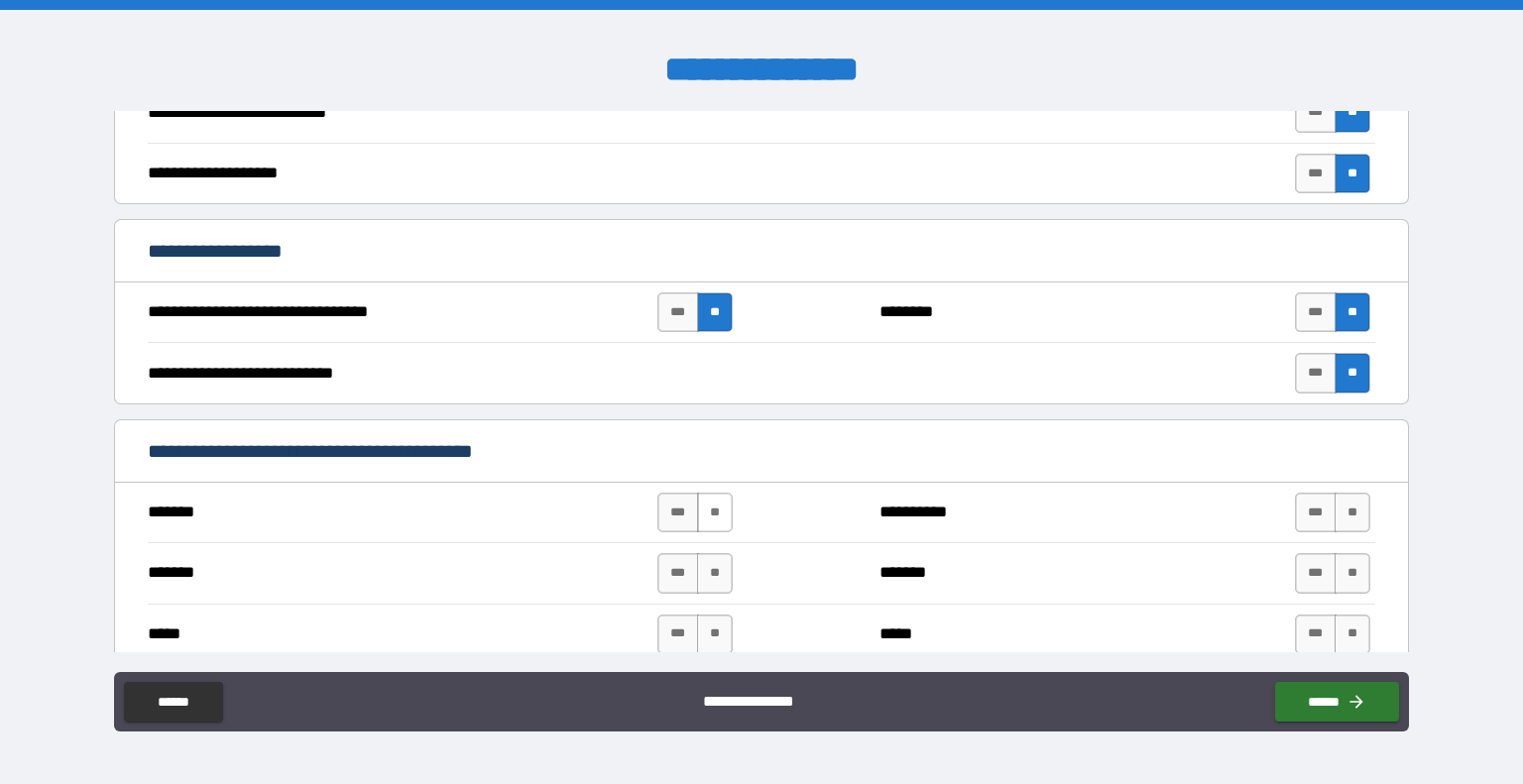 click on "**" at bounding box center (715, 512) 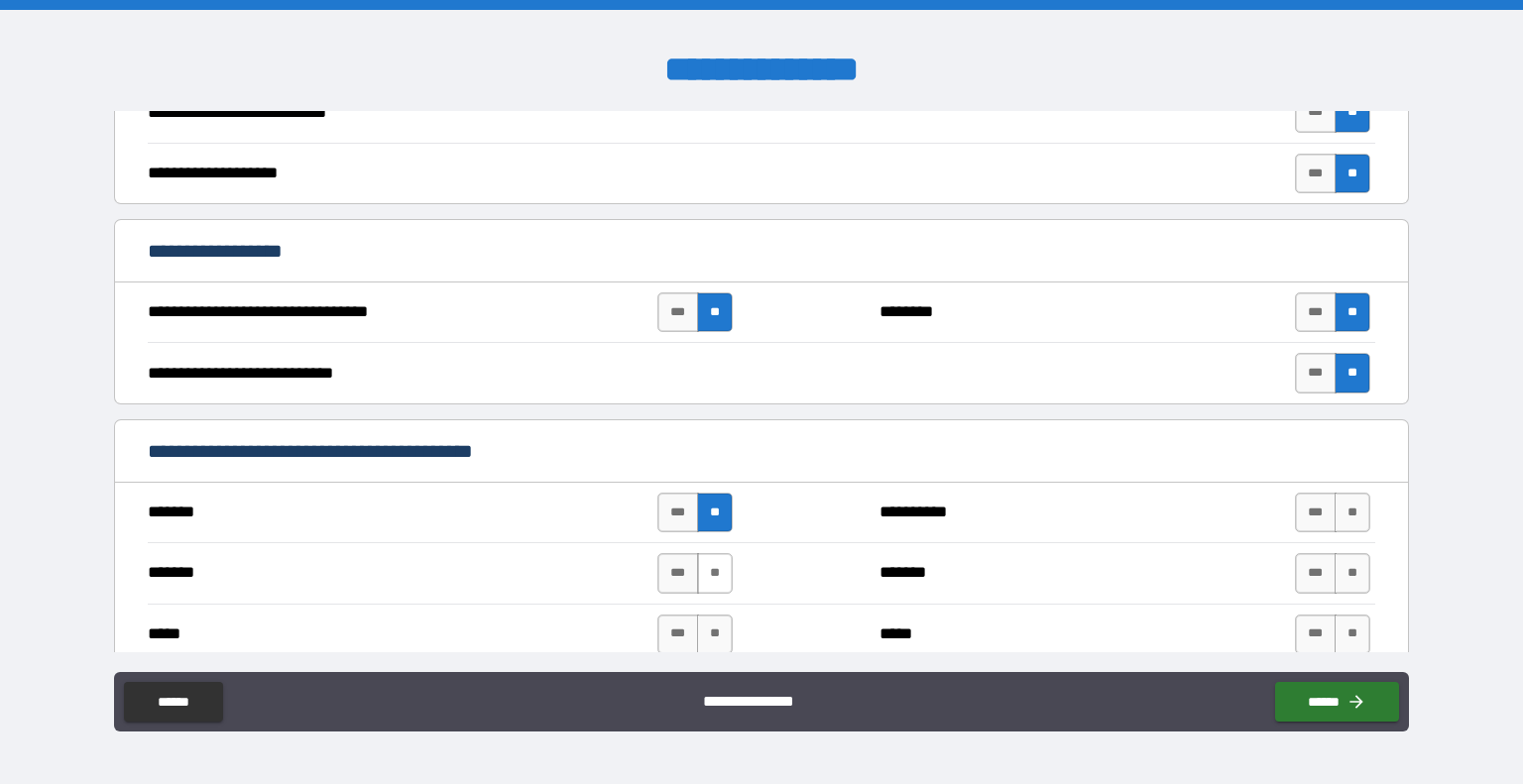 click on "**" at bounding box center (715, 573) 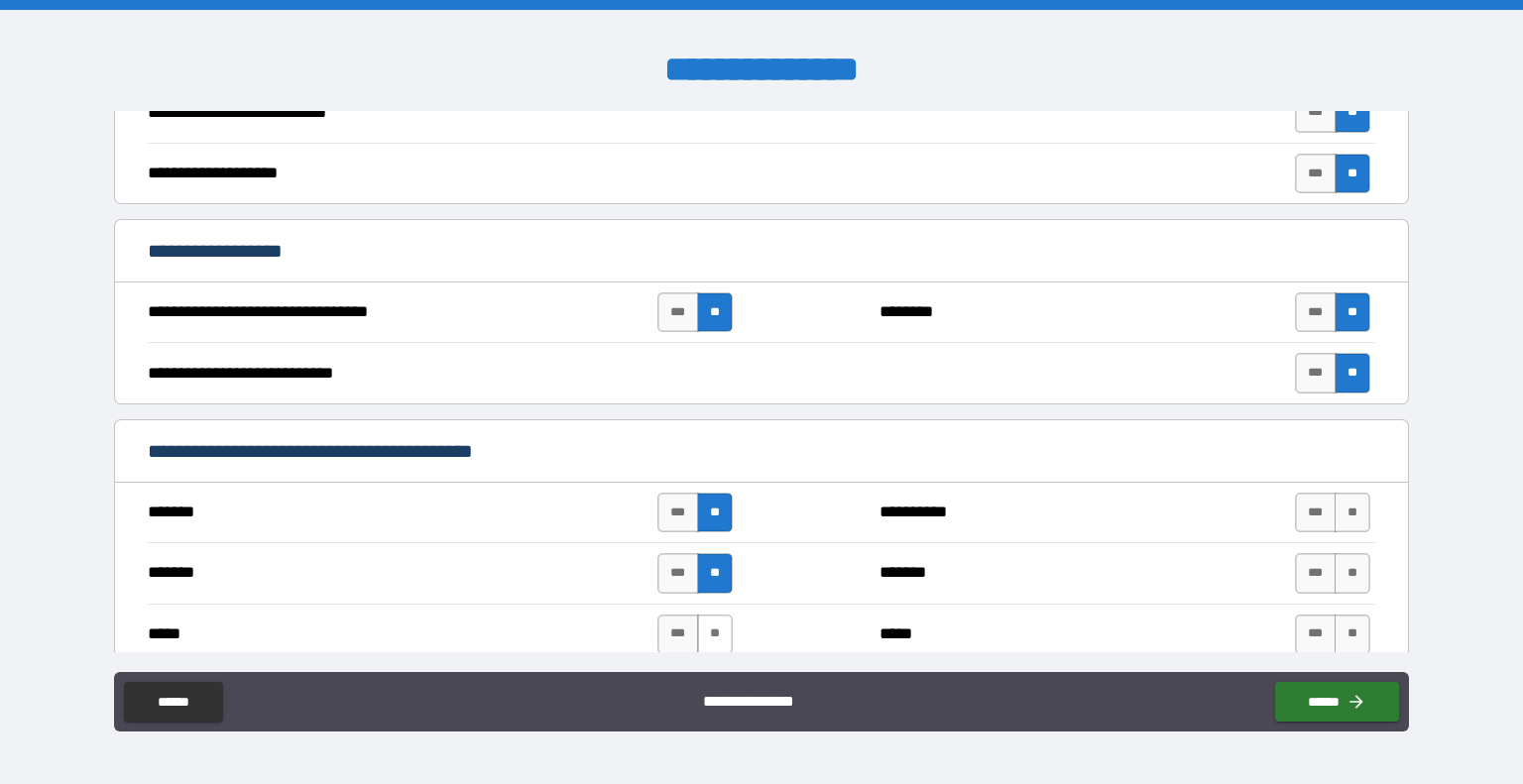 click on "**" at bounding box center [715, 634] 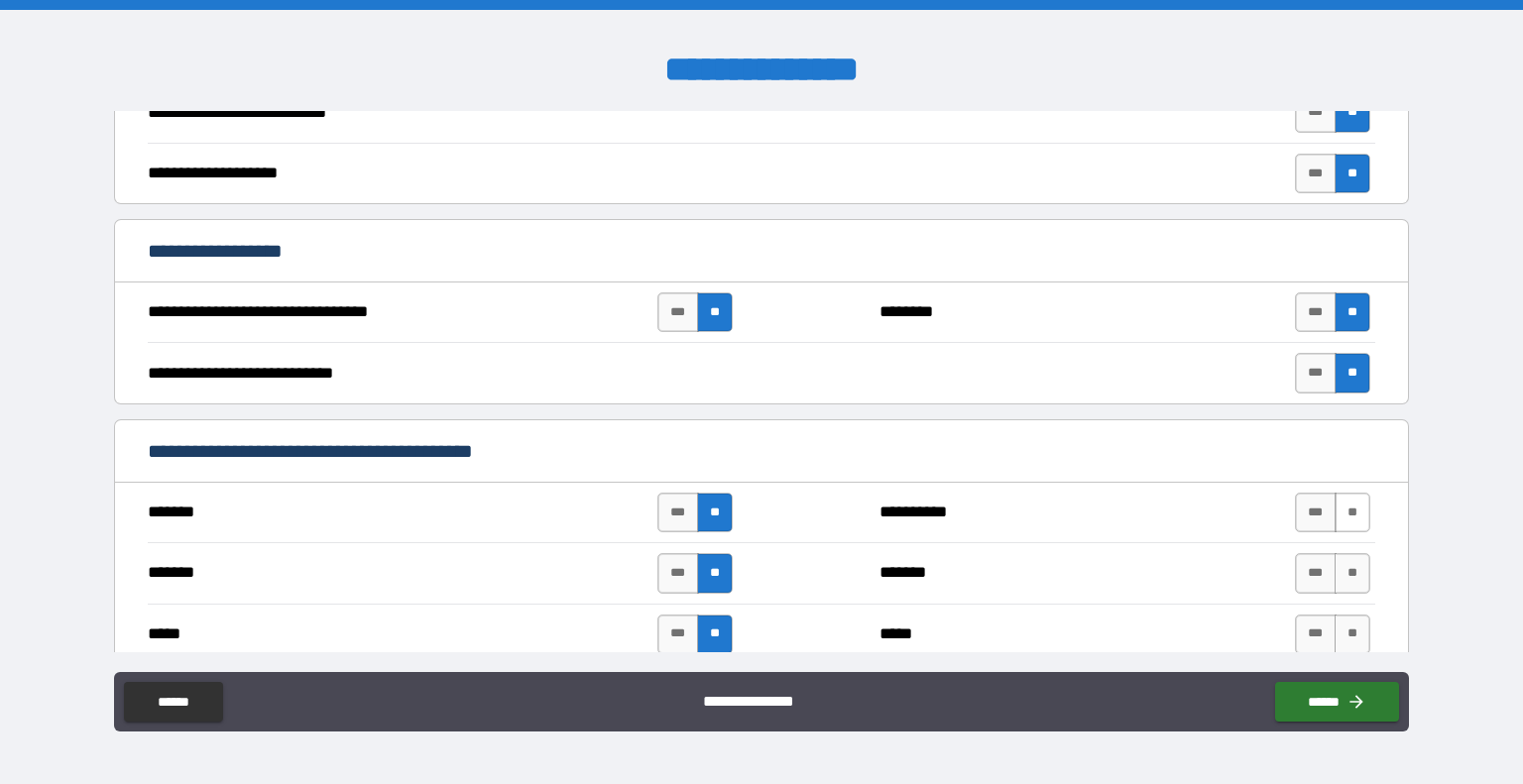 click on "**" at bounding box center (1352, 512) 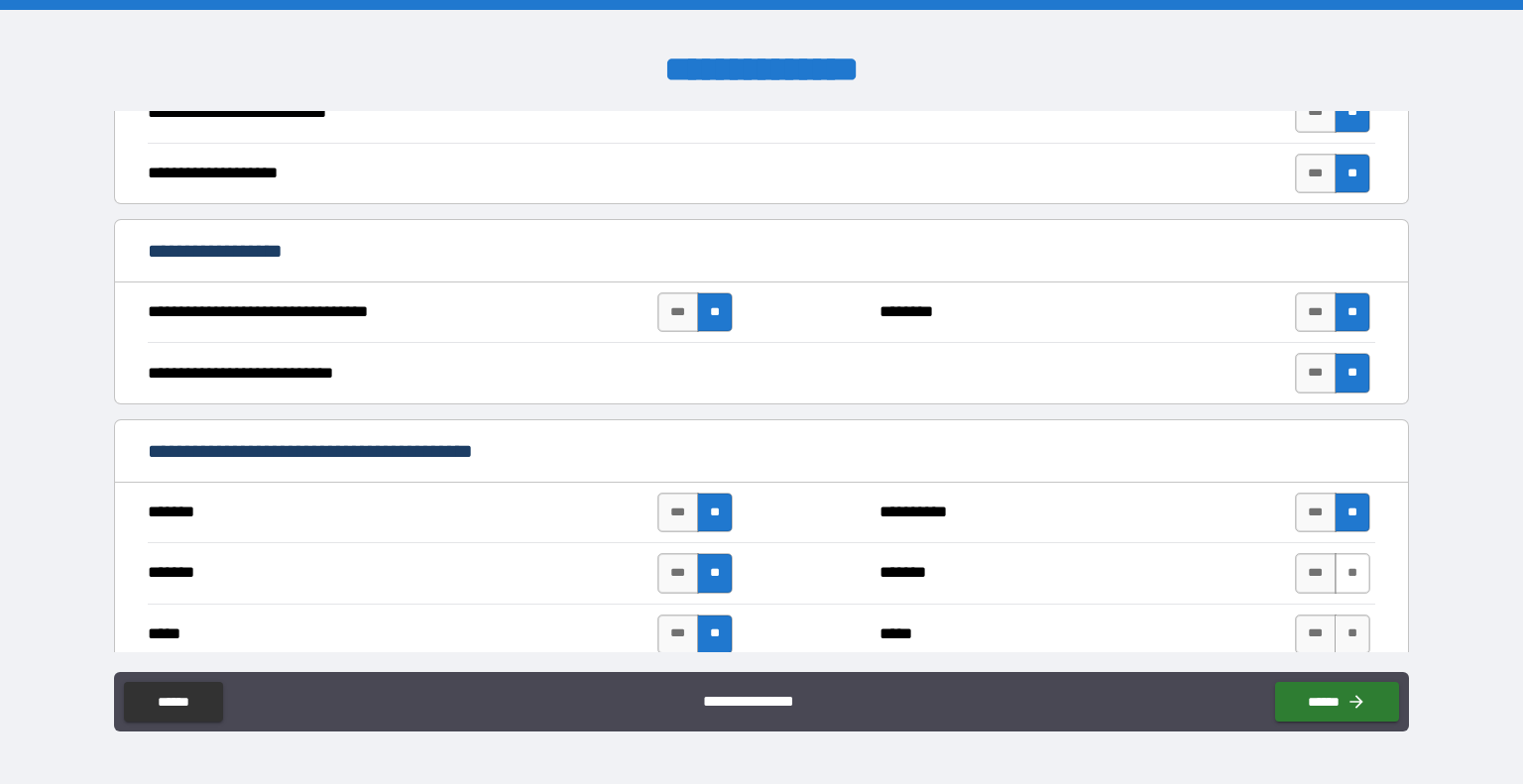 click on "**" at bounding box center (1352, 573) 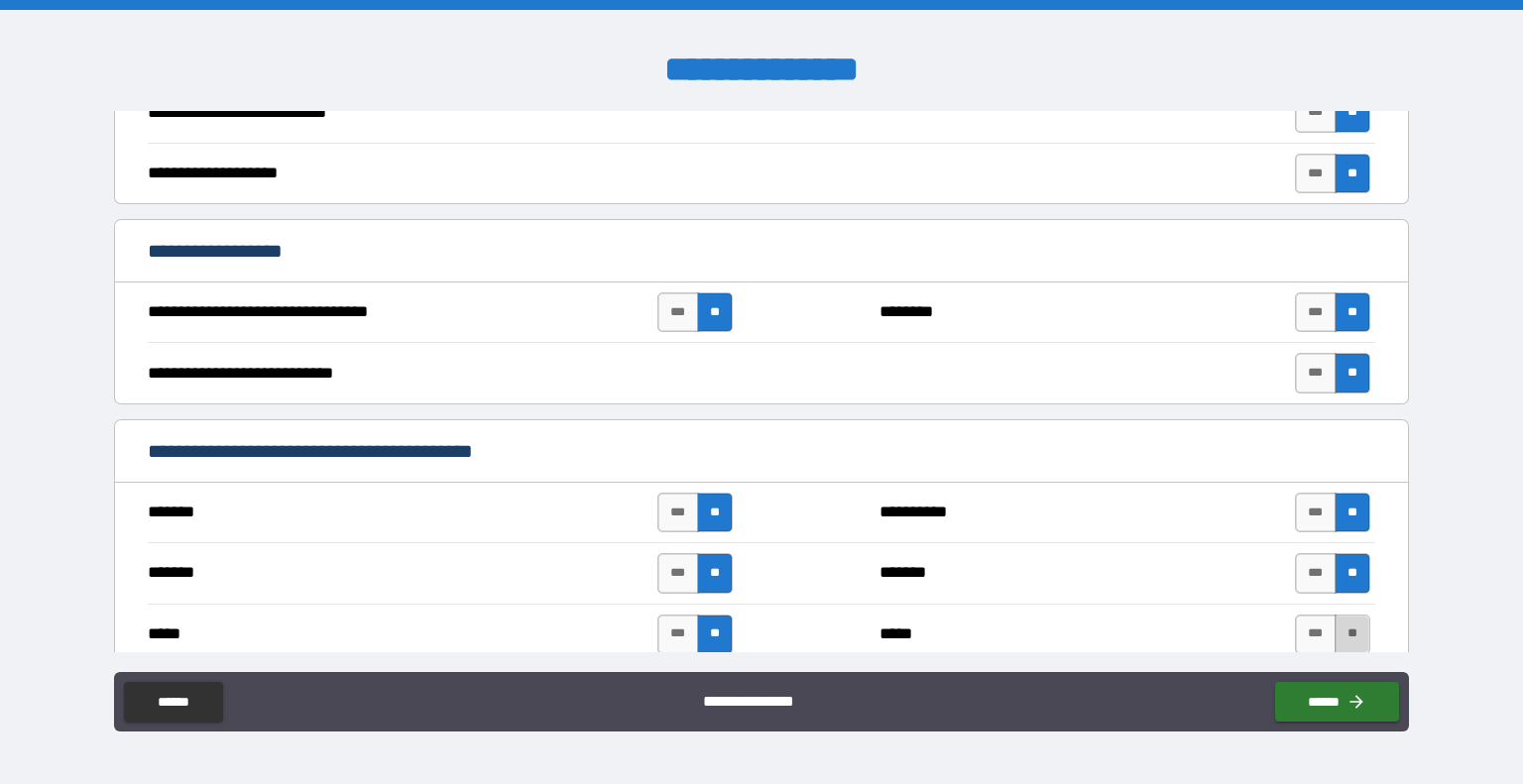 click on "**" at bounding box center [1352, 634] 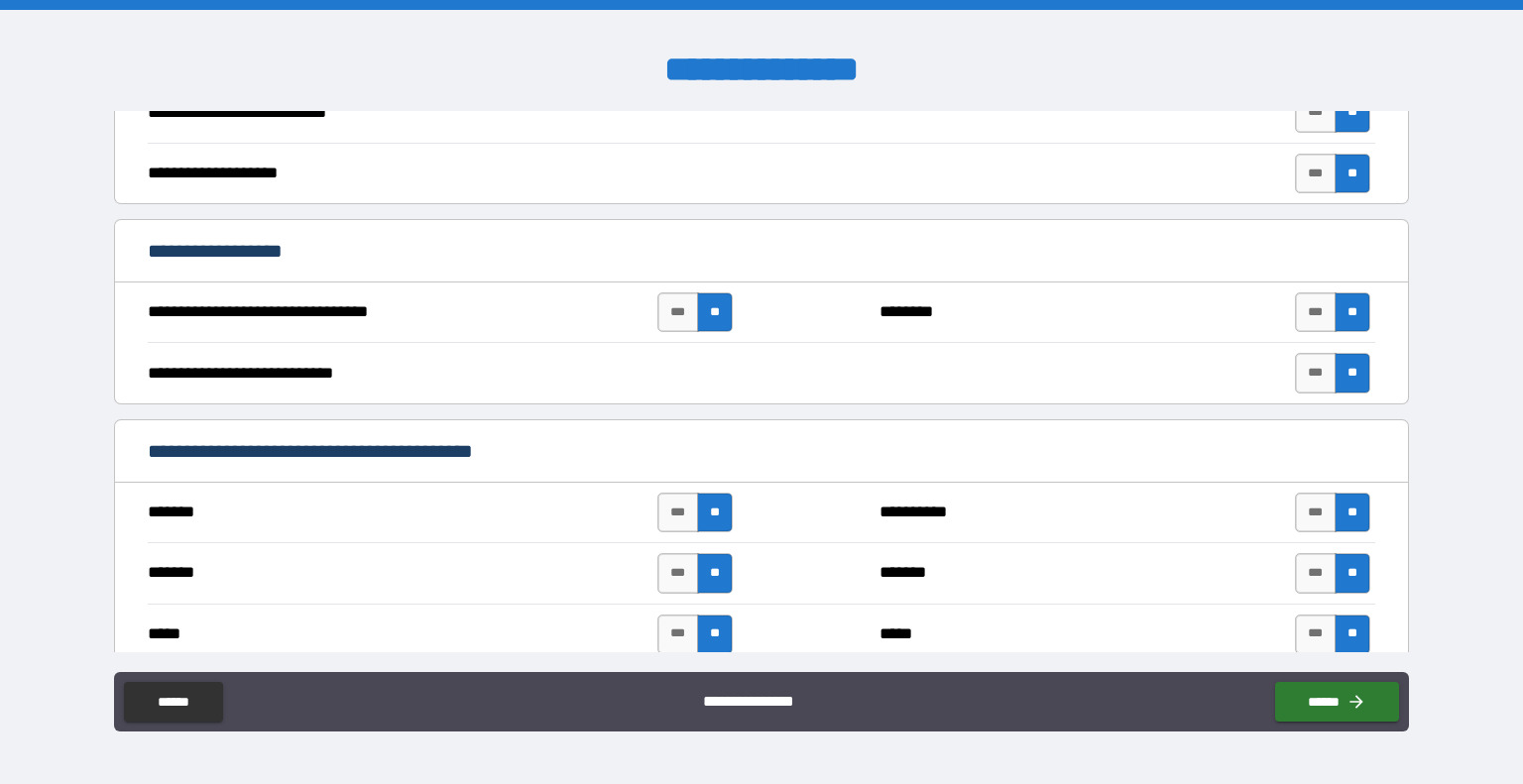 scroll, scrollTop: 793, scrollLeft: 0, axis: vertical 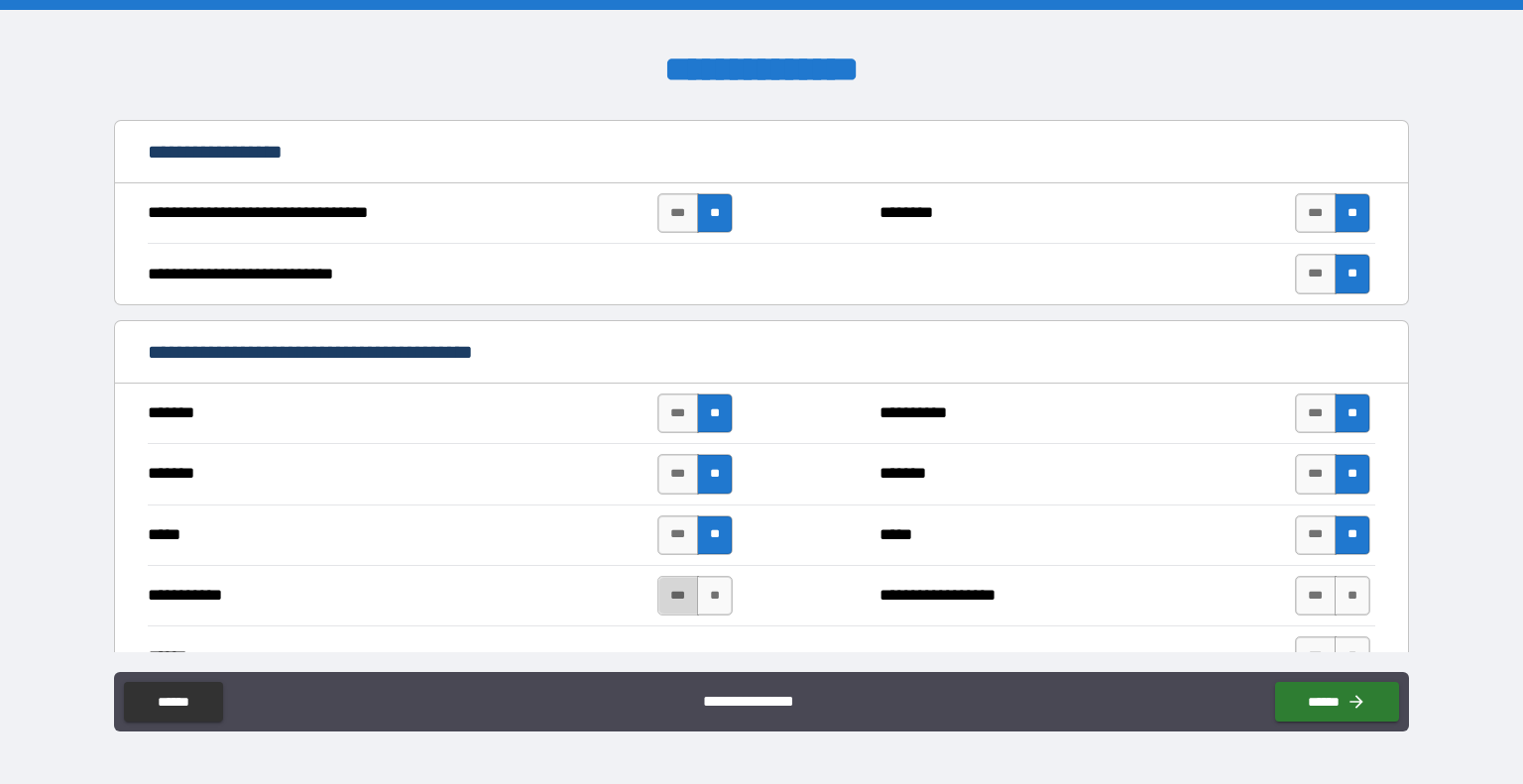 click on "***" at bounding box center [678, 596] 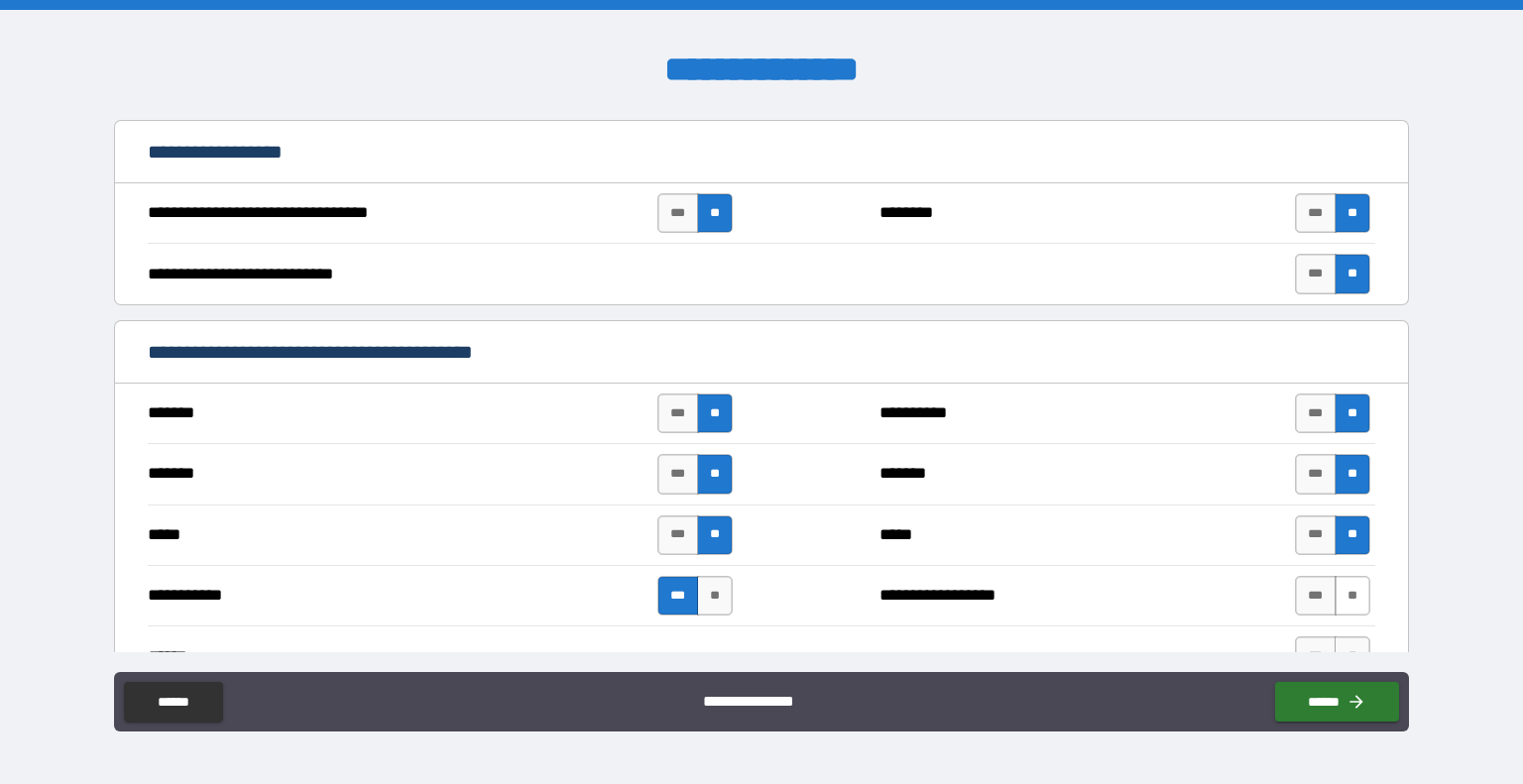 click on "**" at bounding box center [1352, 596] 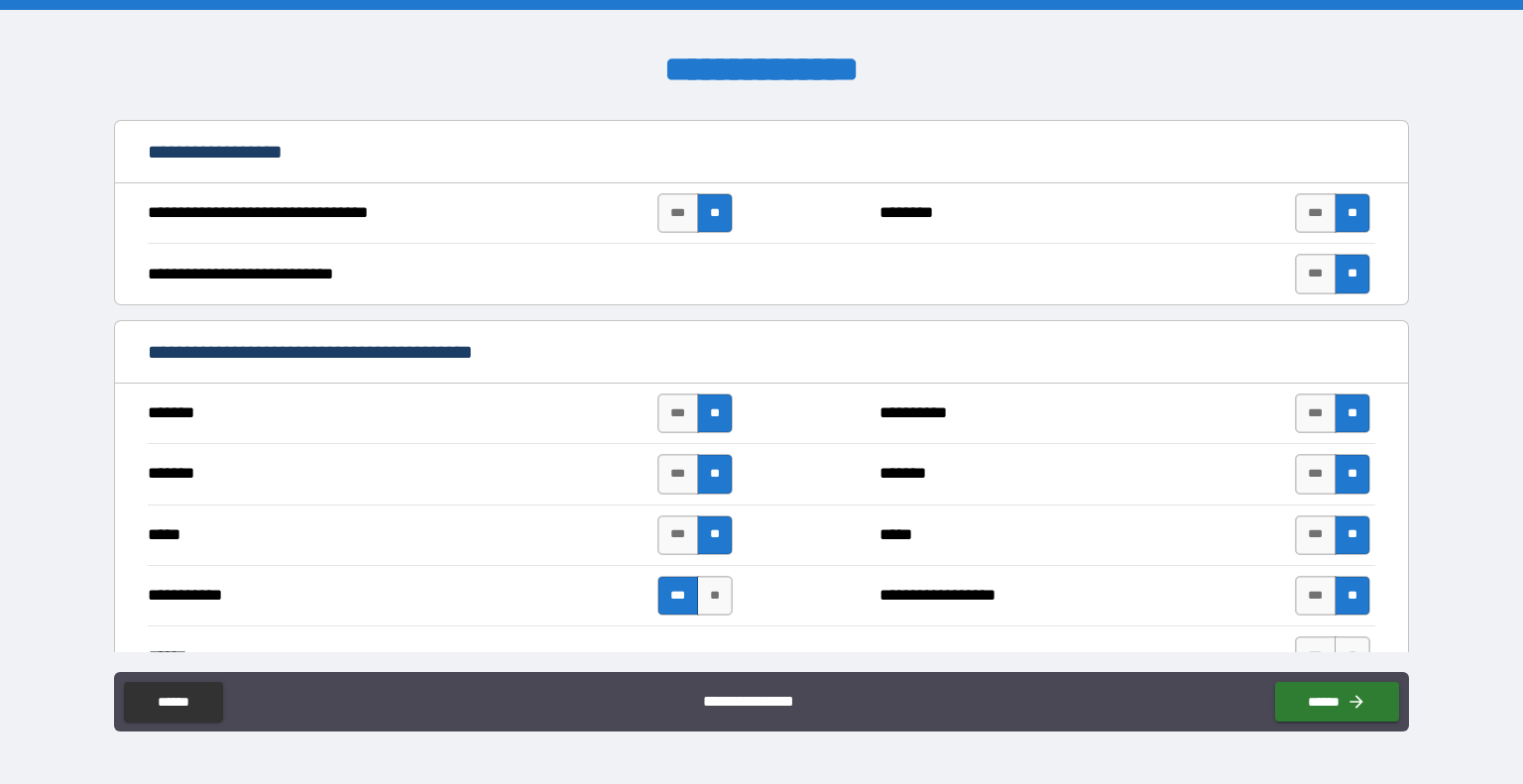 scroll, scrollTop: 892, scrollLeft: 0, axis: vertical 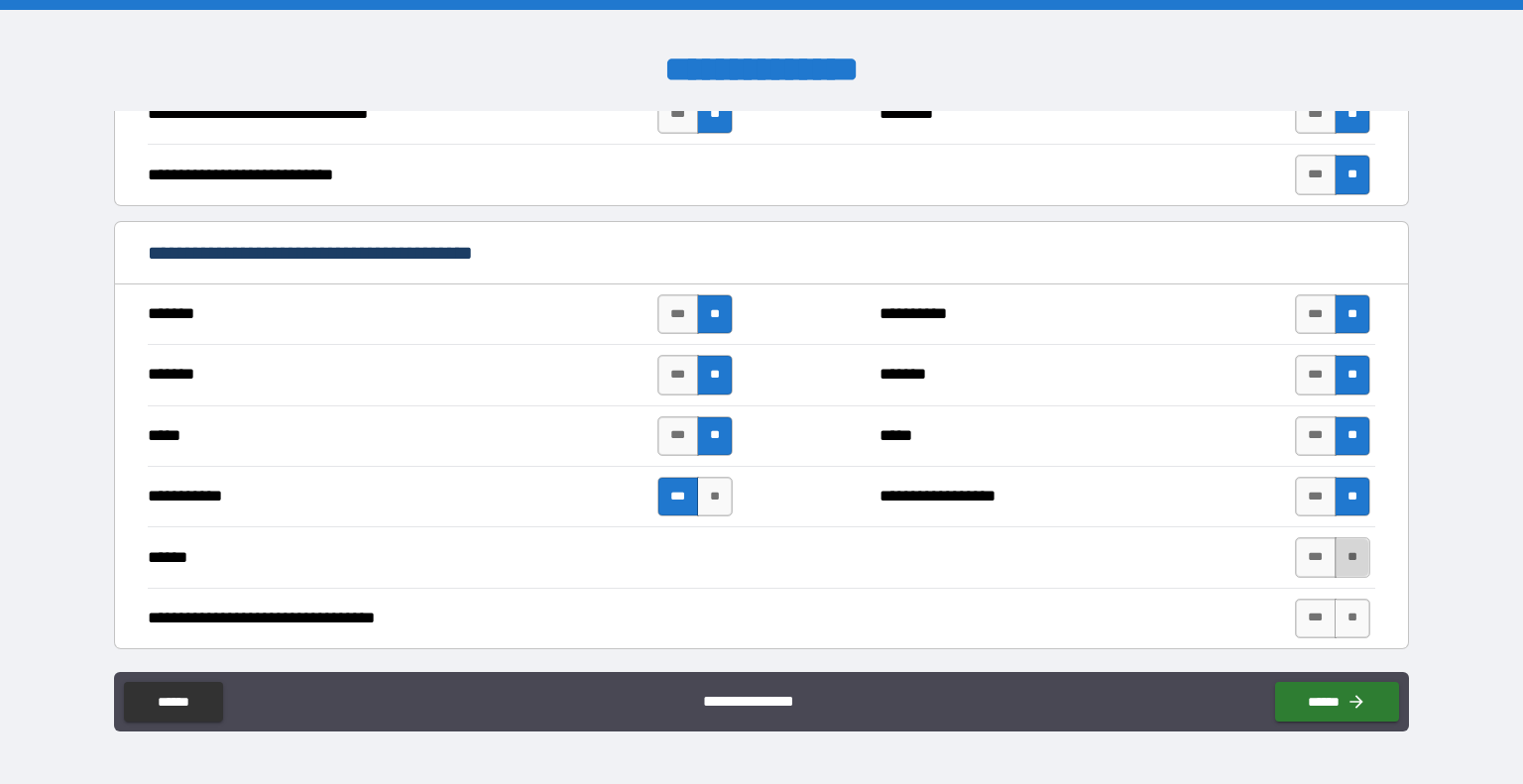 click on "**" at bounding box center (1352, 557) 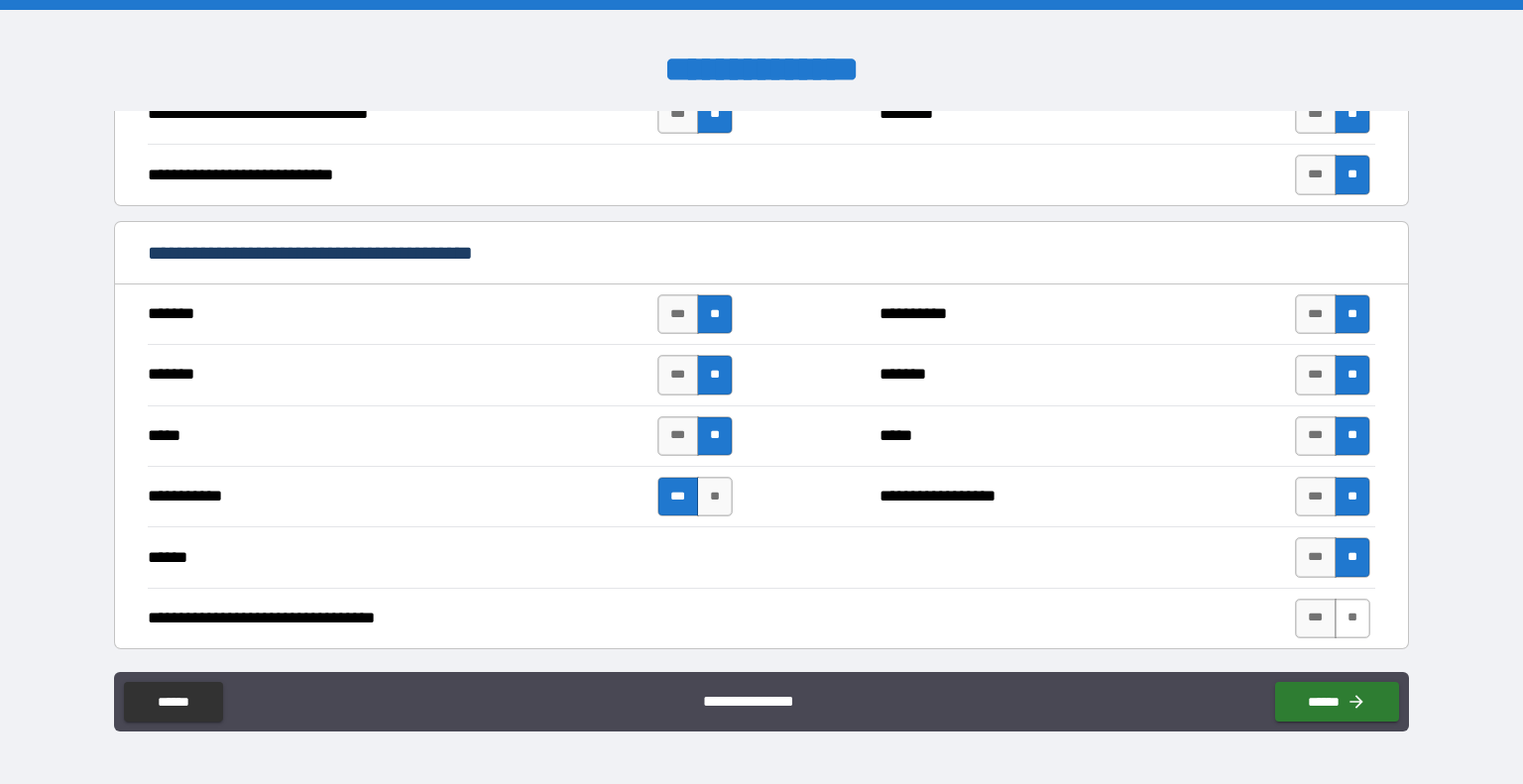 click on "**" at bounding box center [1352, 618] 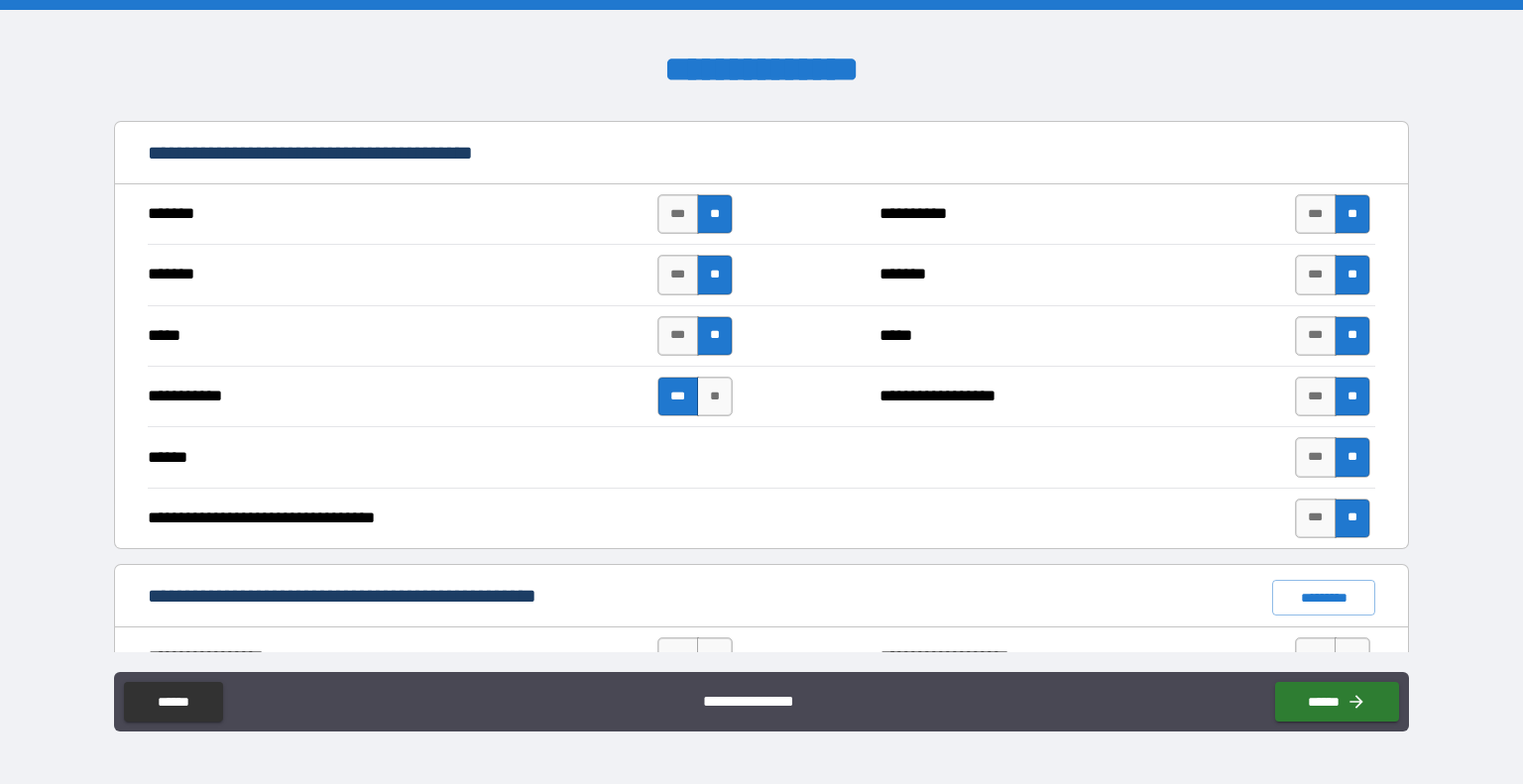 scroll, scrollTop: 1090, scrollLeft: 0, axis: vertical 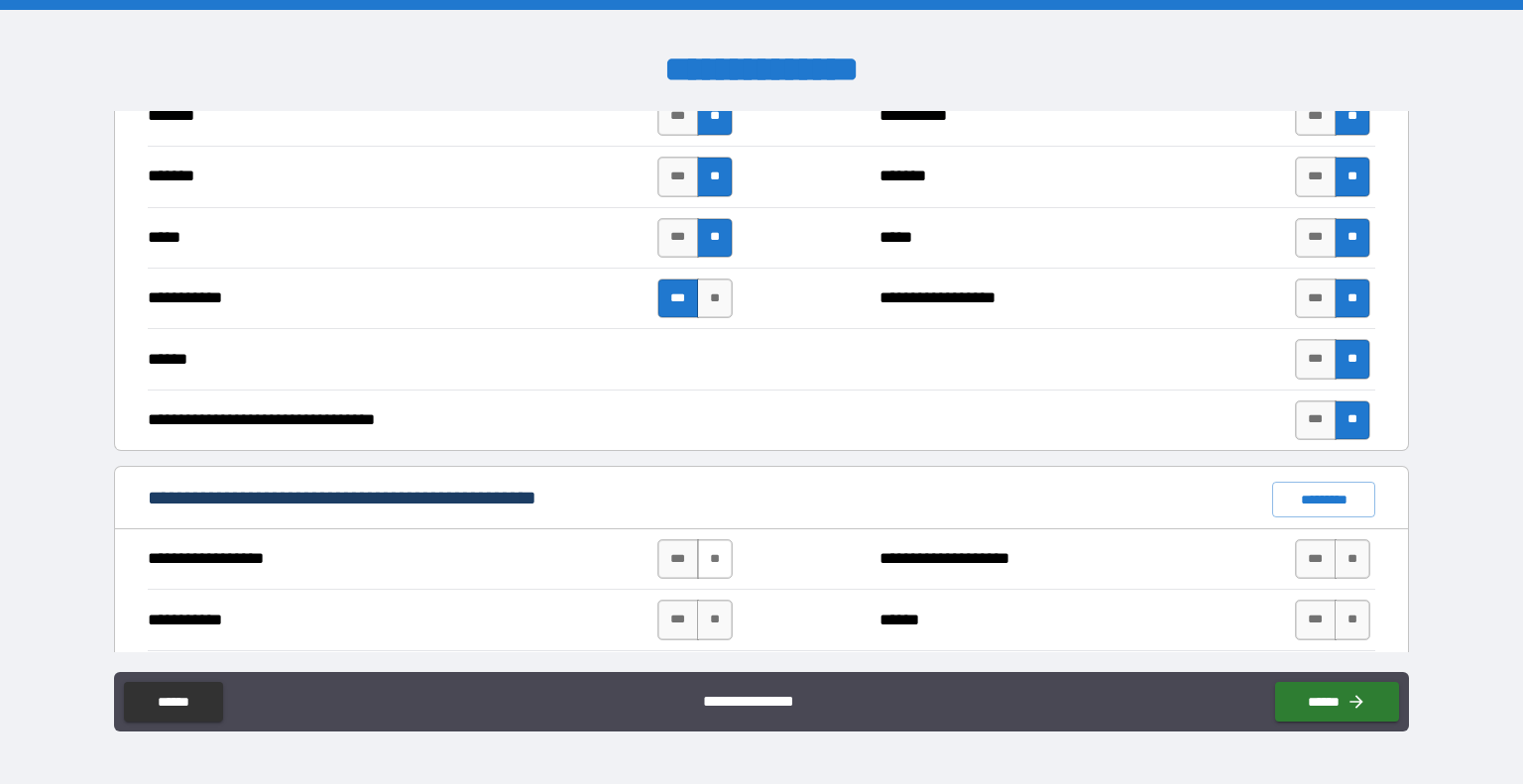 click on "**" at bounding box center (715, 559) 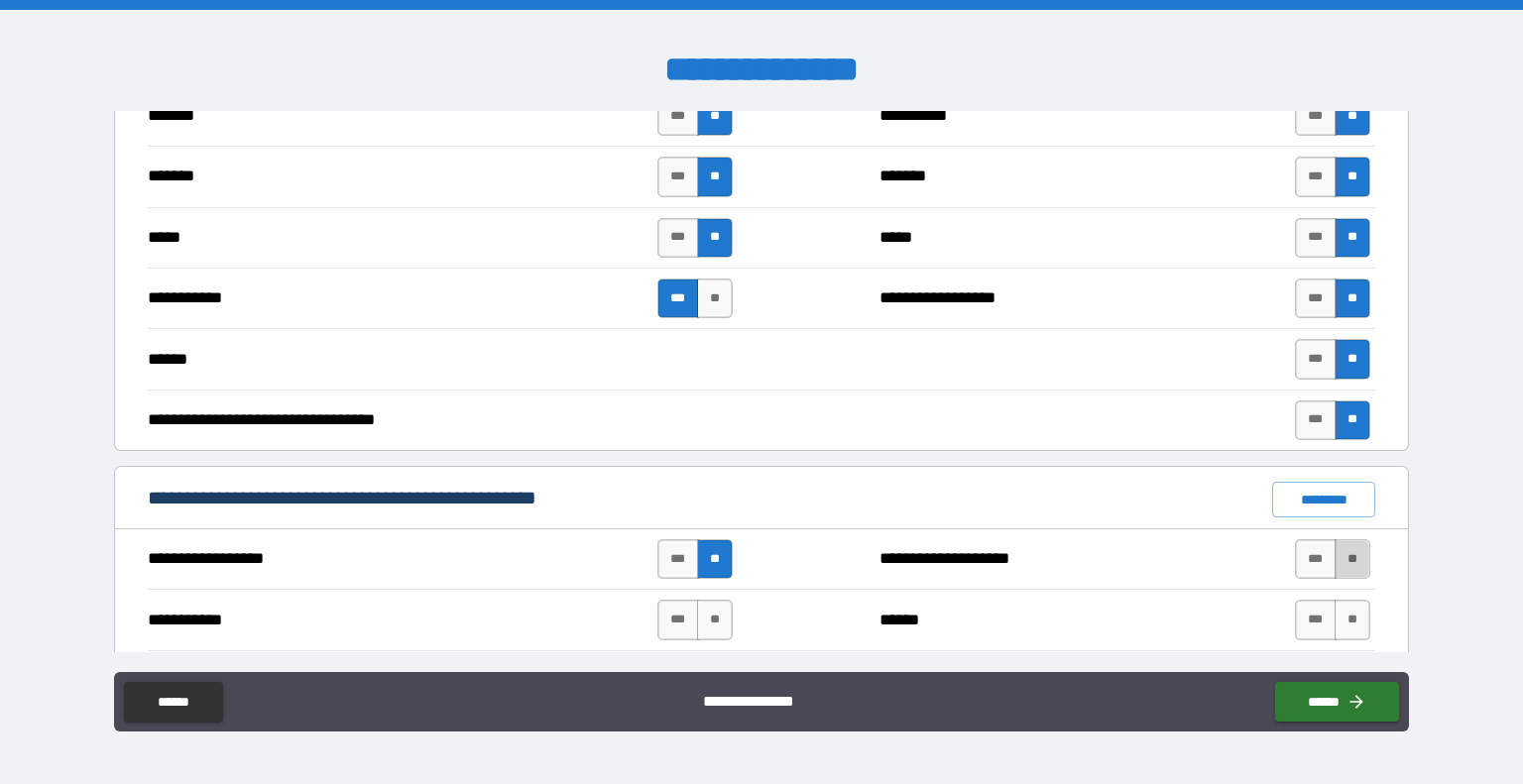 click on "**" at bounding box center [1352, 559] 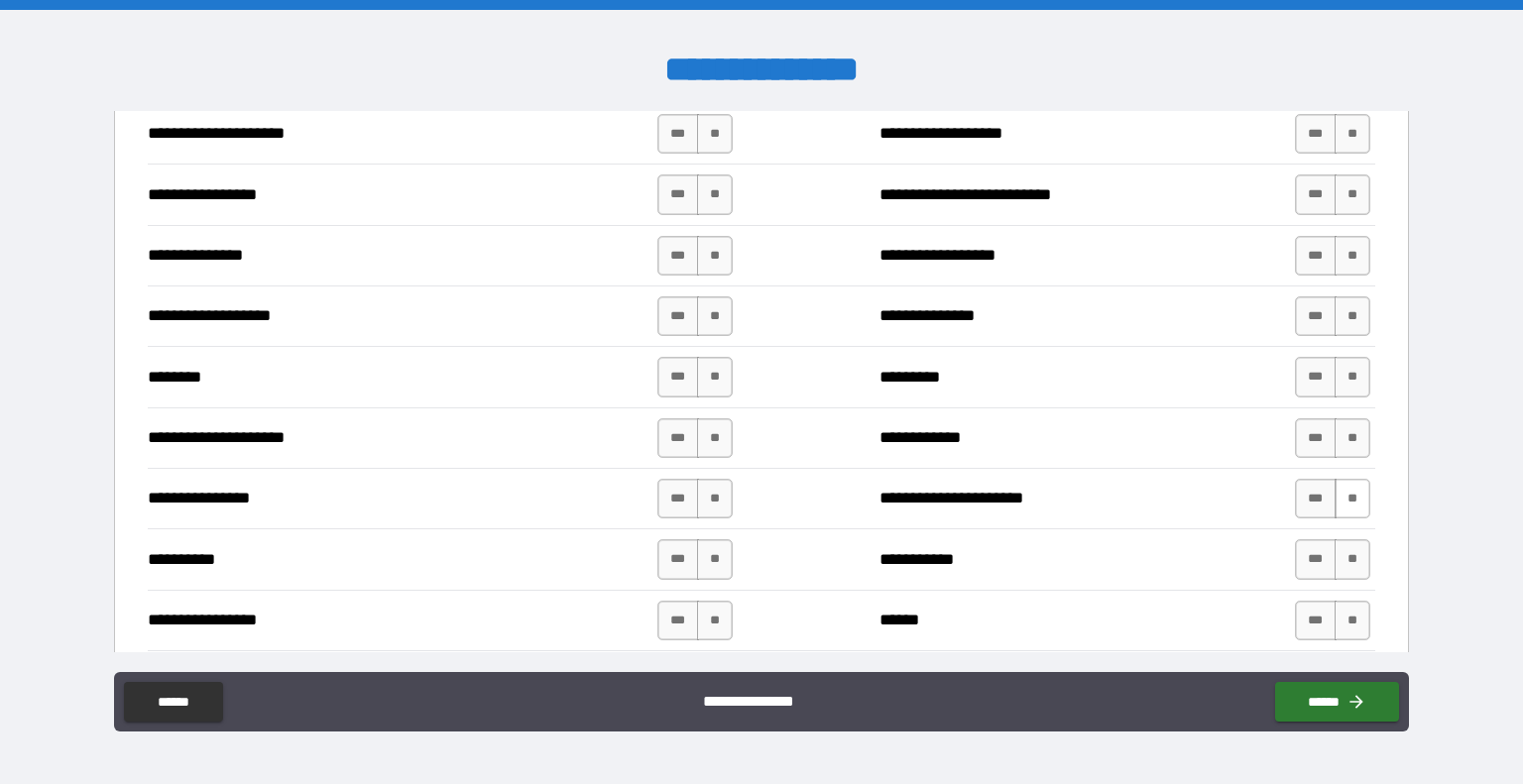scroll, scrollTop: 2280, scrollLeft: 0, axis: vertical 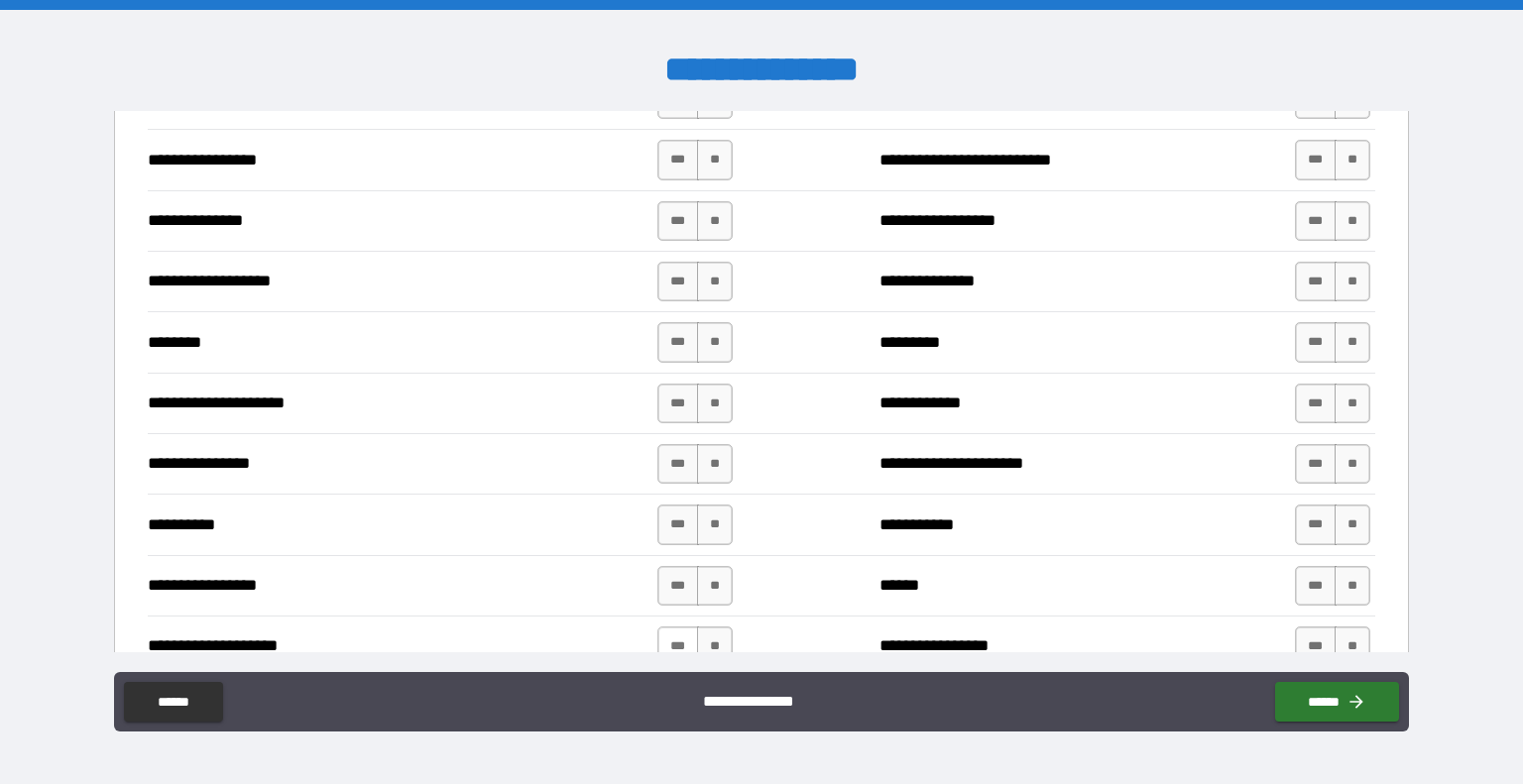 click on "***" at bounding box center (678, 646) 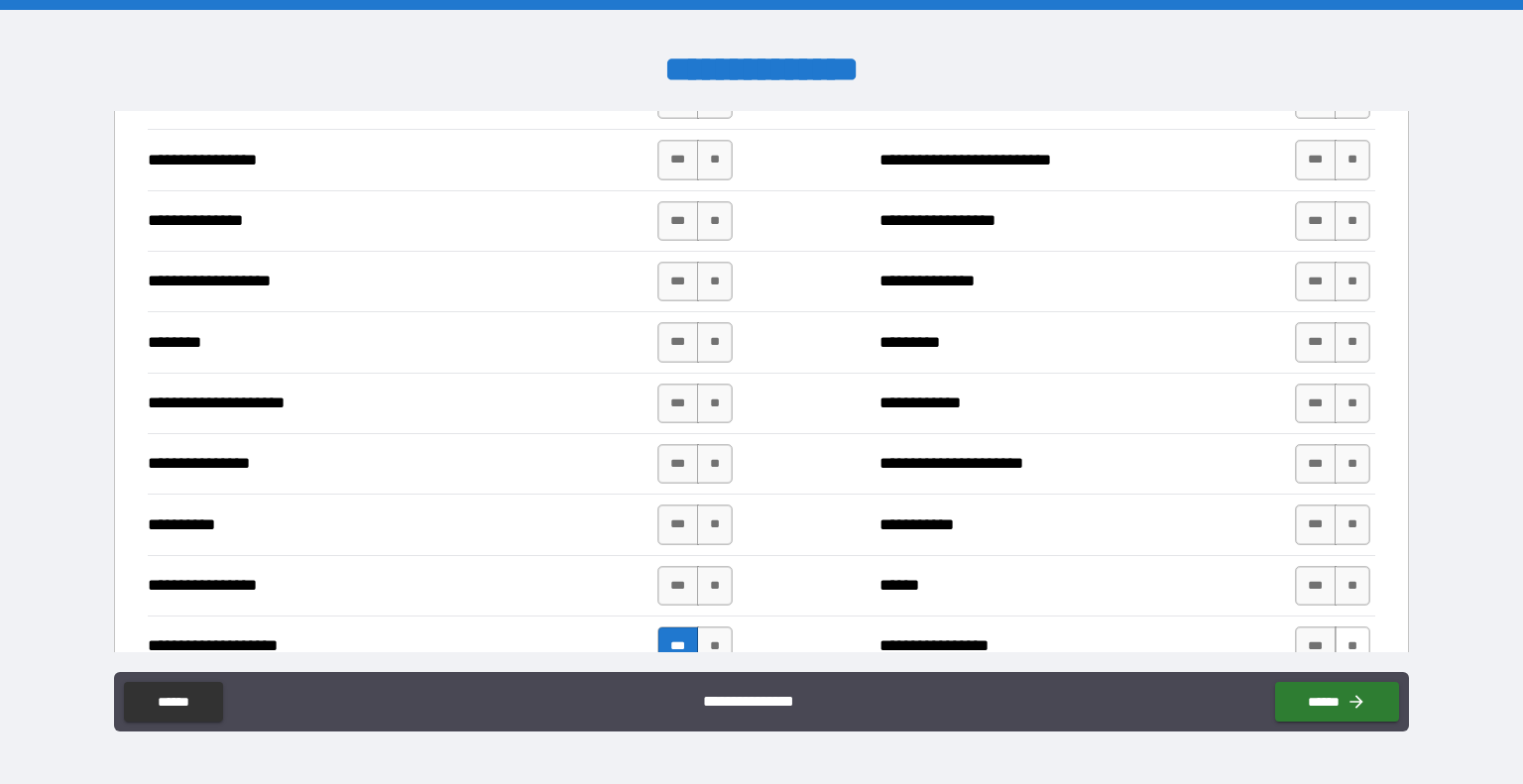 click on "**" at bounding box center [1352, 646] 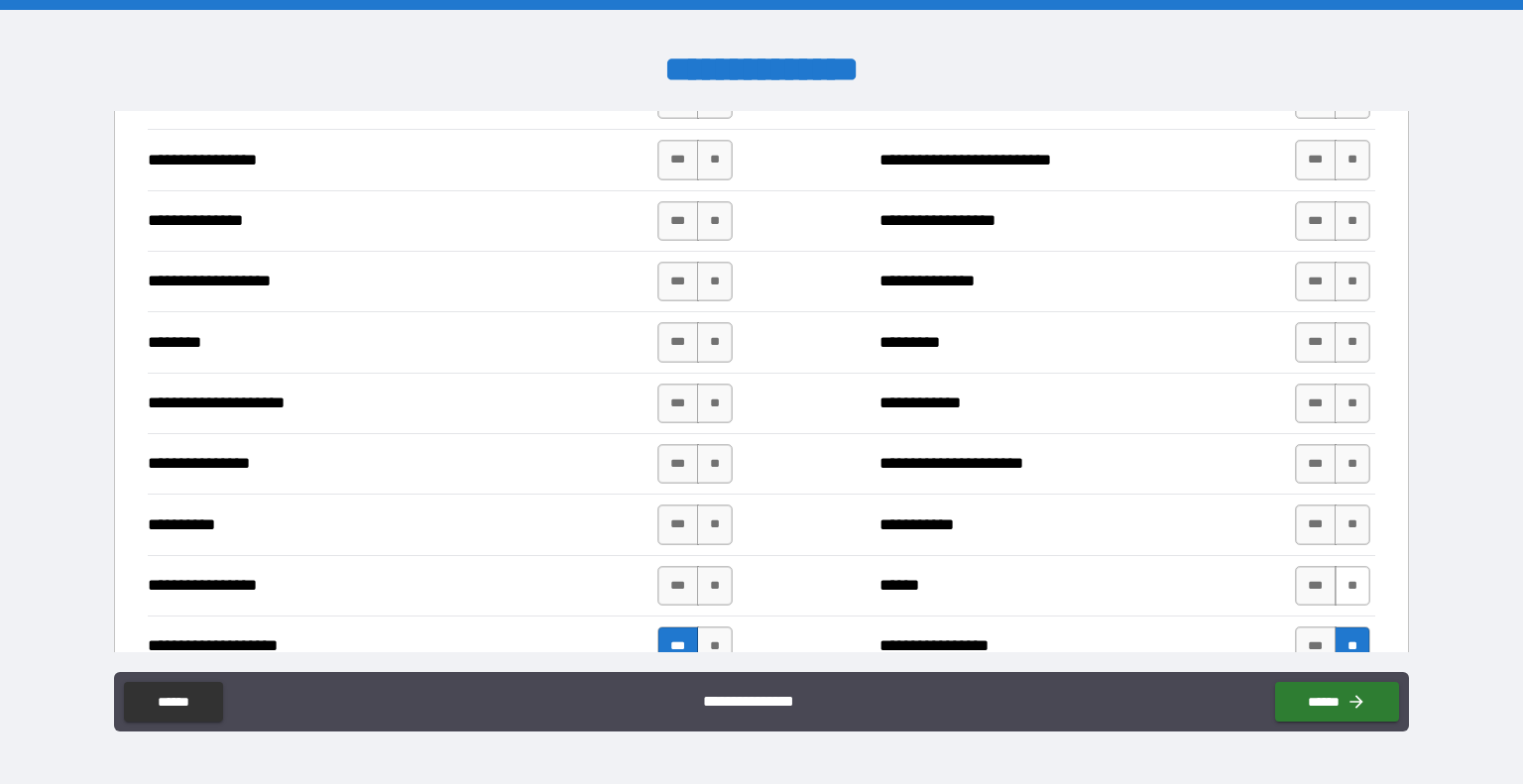 click on "**" at bounding box center (1352, 586) 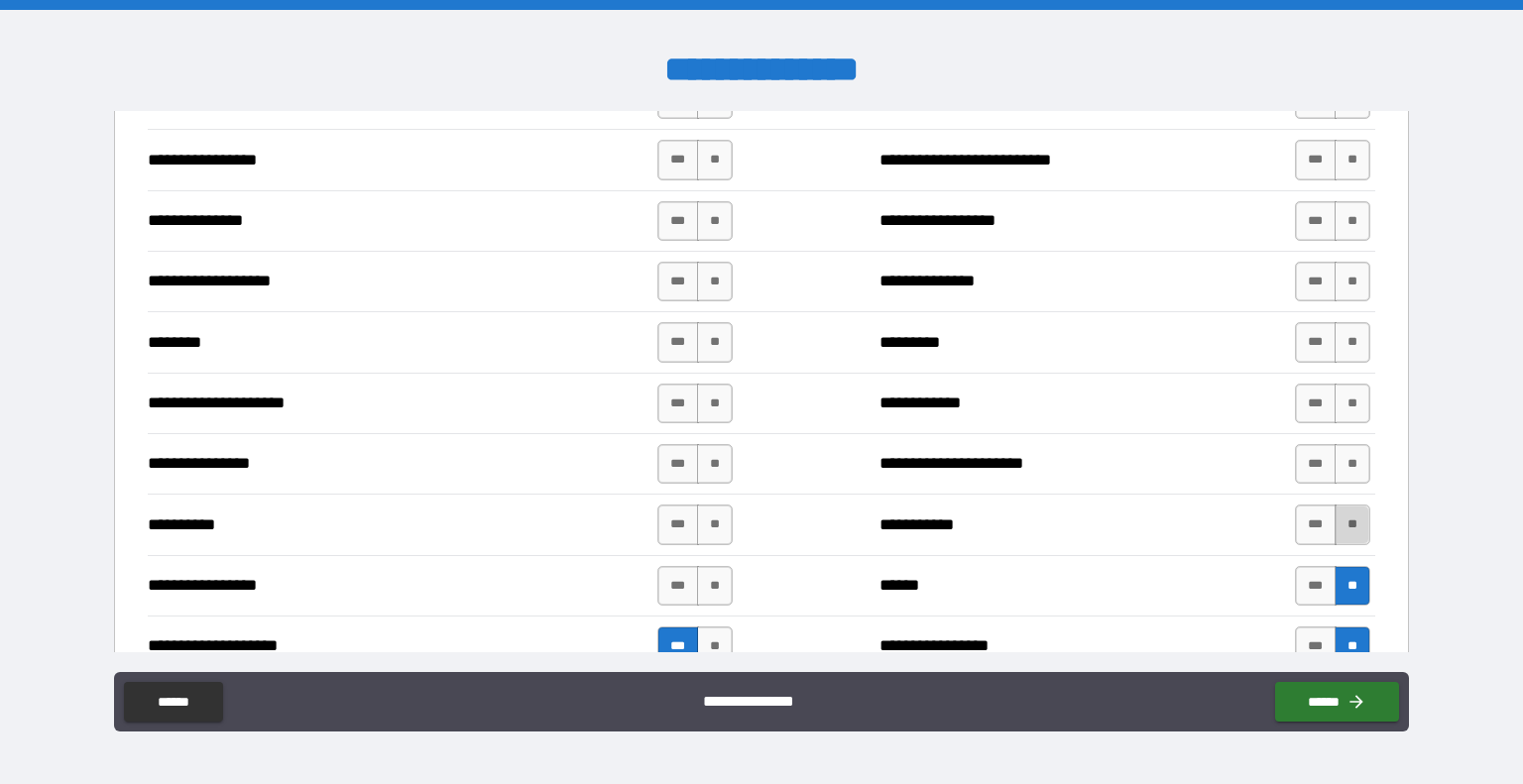 click on "**" at bounding box center [1352, 524] 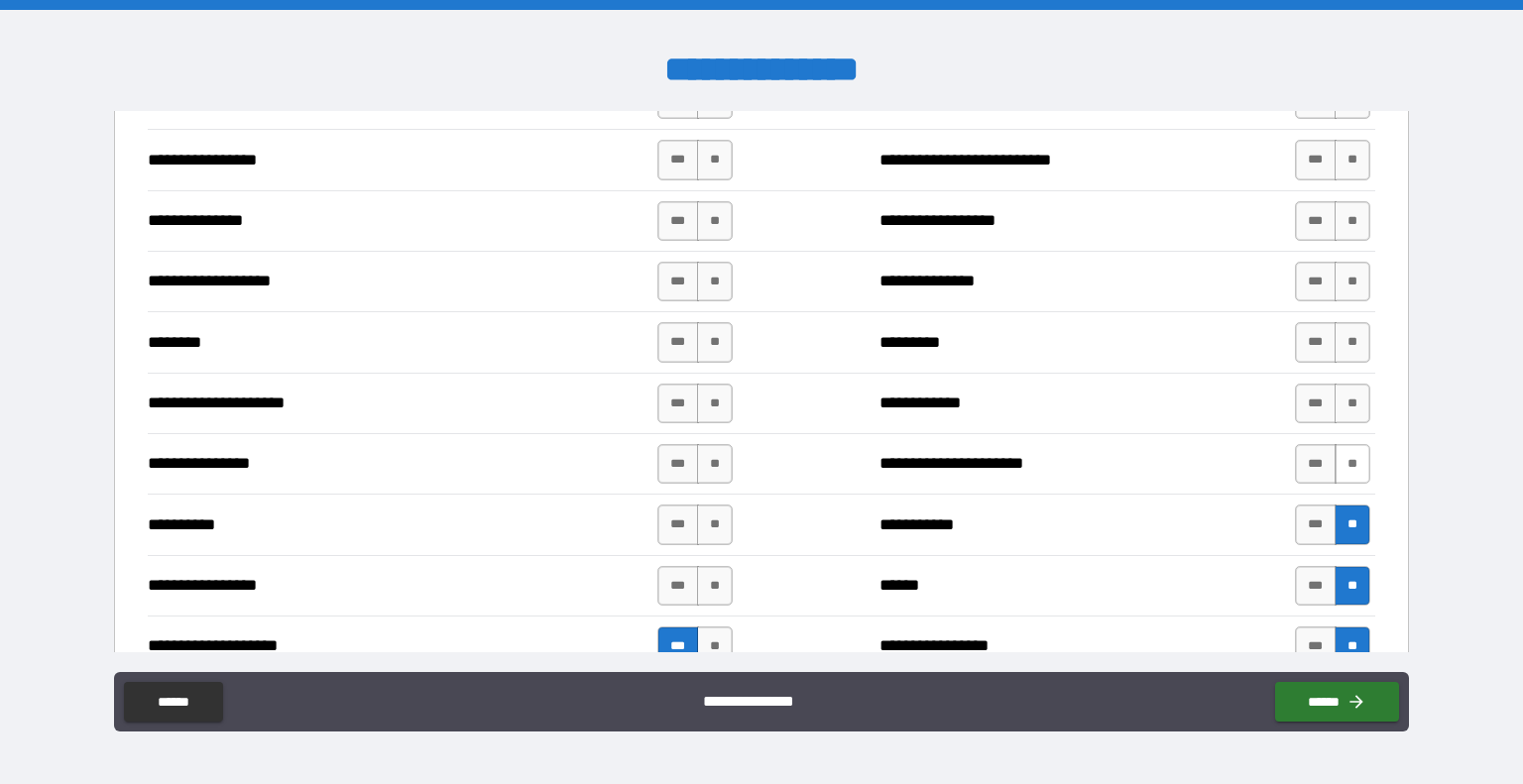 click on "**" at bounding box center (1352, 464) 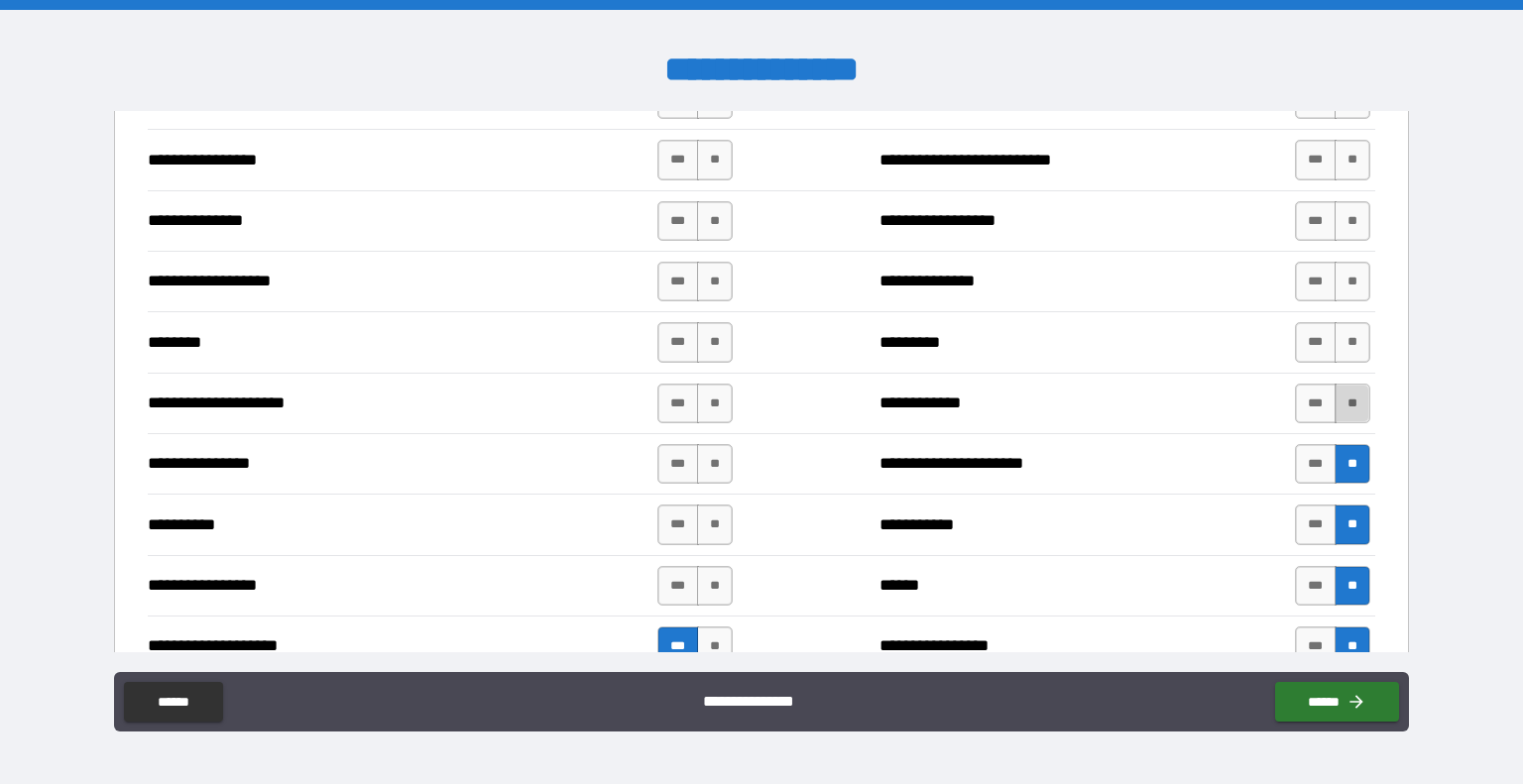 click on "**" at bounding box center [1352, 403] 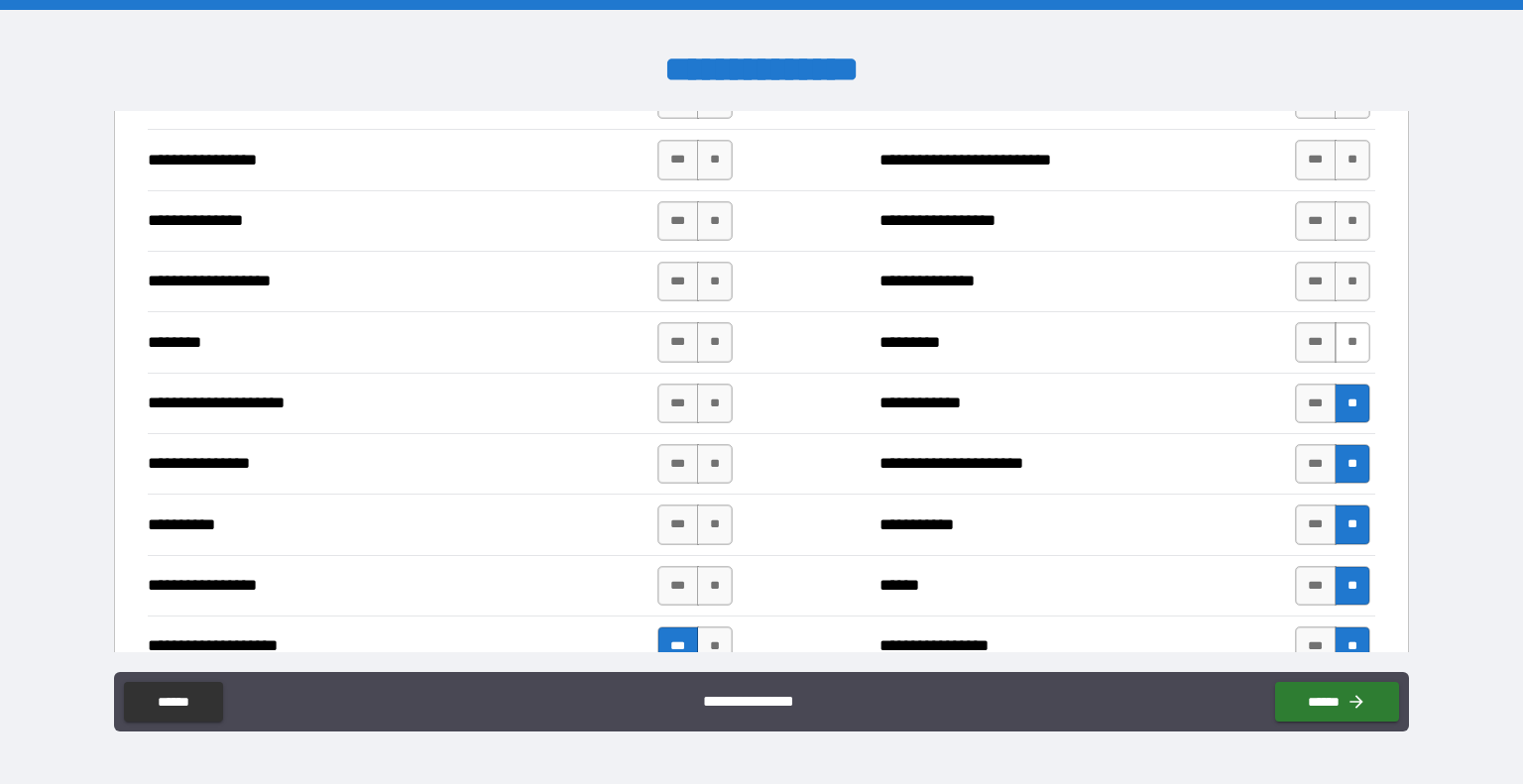 click on "**" at bounding box center [1352, 342] 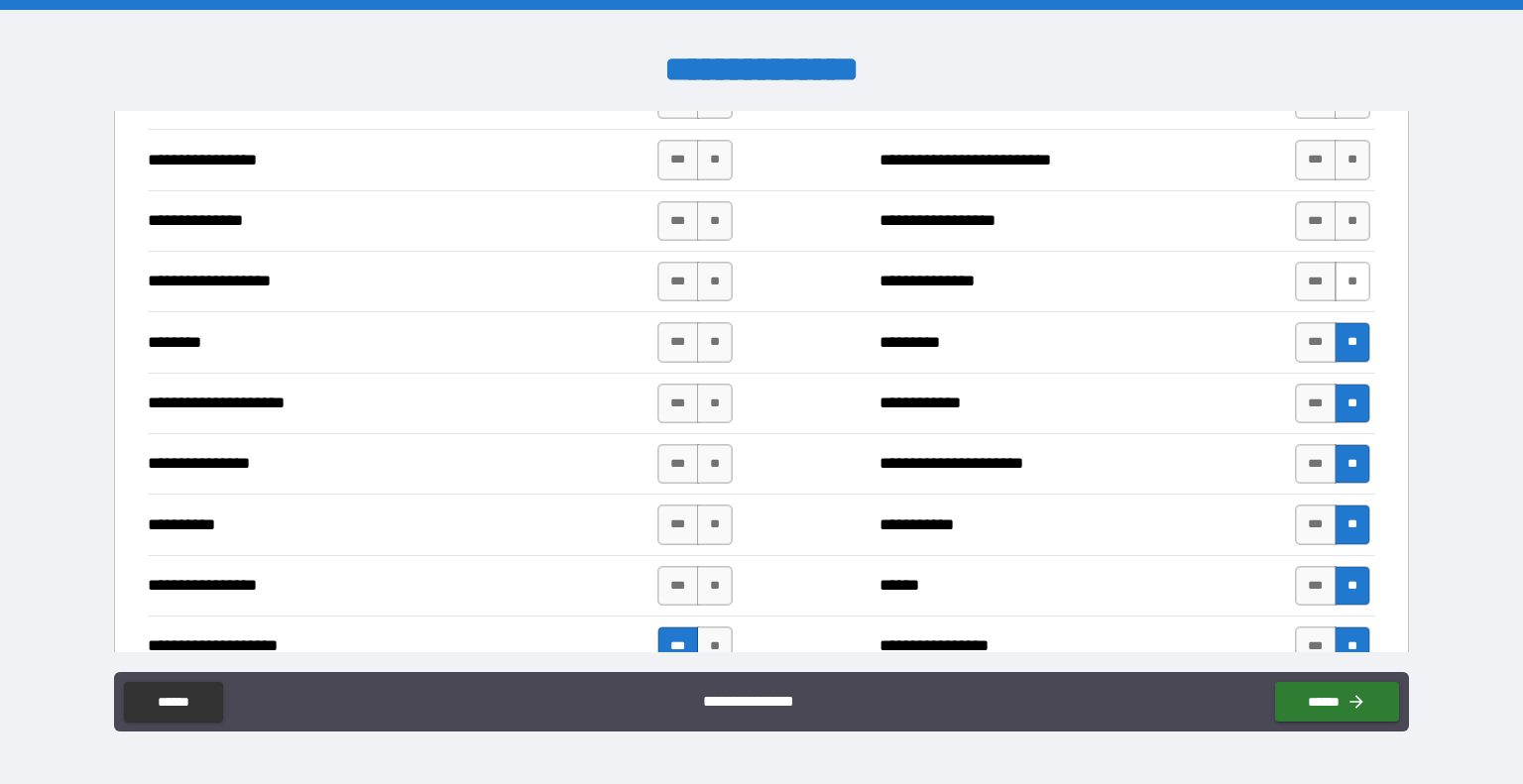 click on "**" at bounding box center (1352, 281) 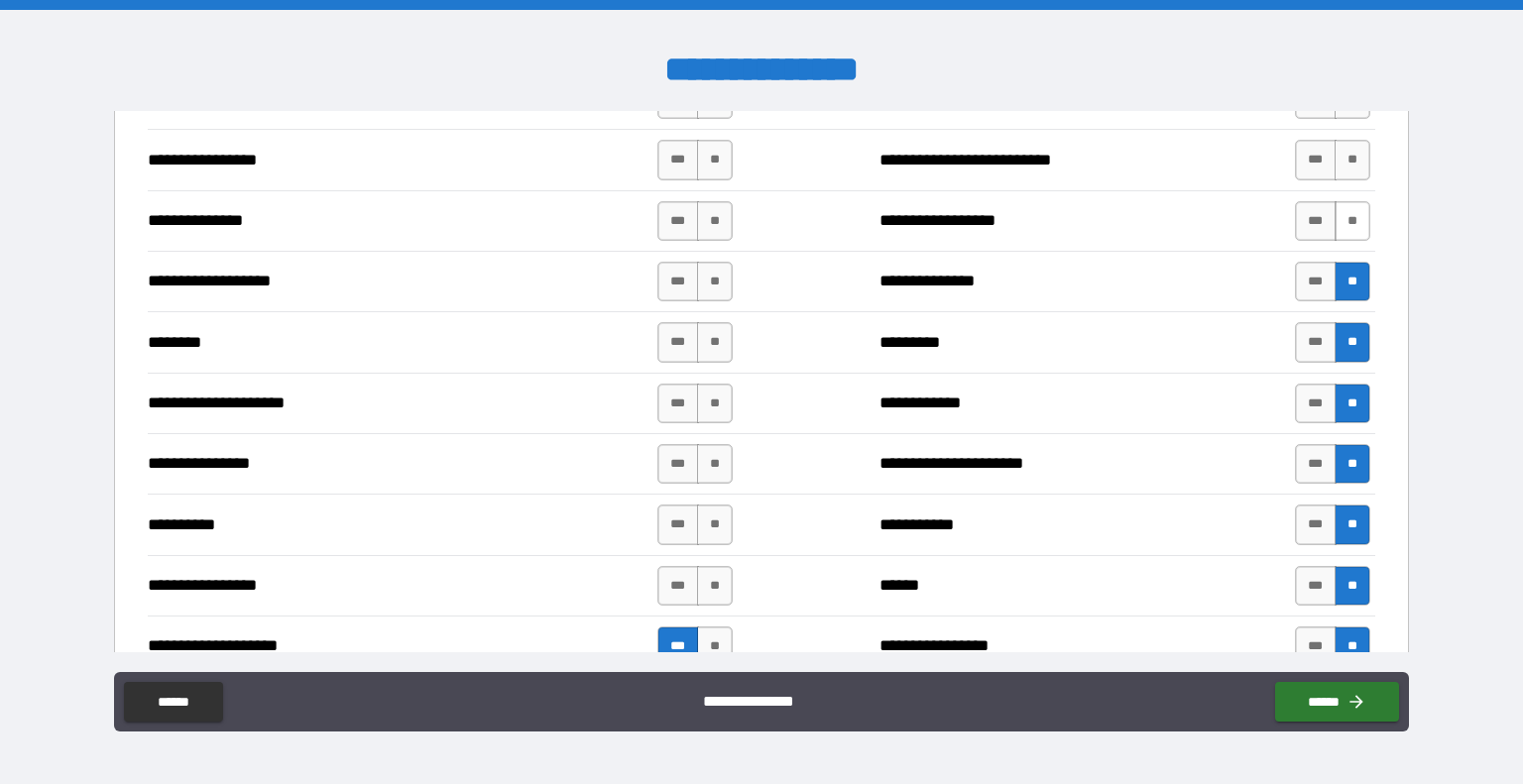 click on "**" at bounding box center [1352, 221] 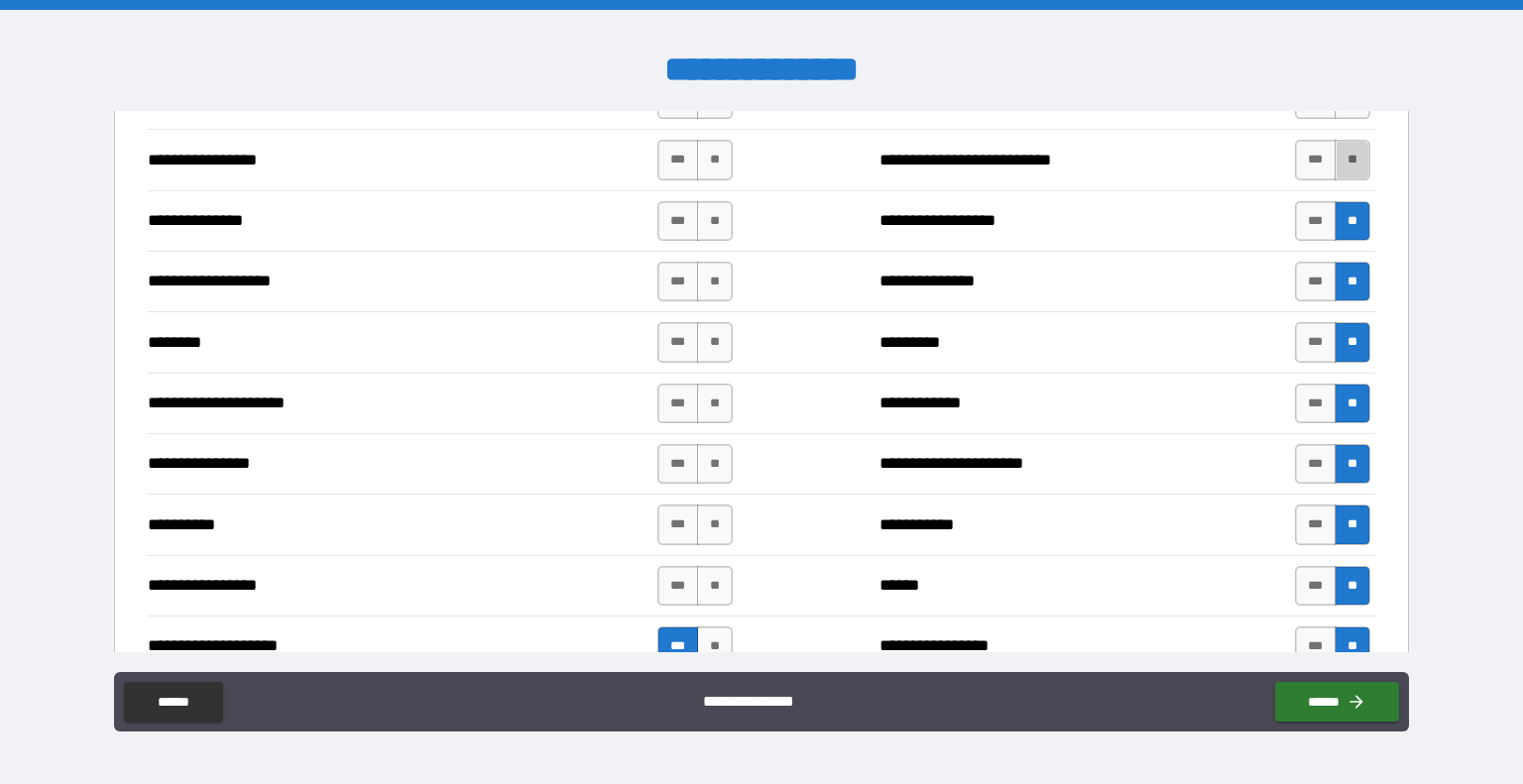 drag, startPoint x: 1339, startPoint y: 157, endPoint x: 1301, endPoint y: 187, distance: 48.4149 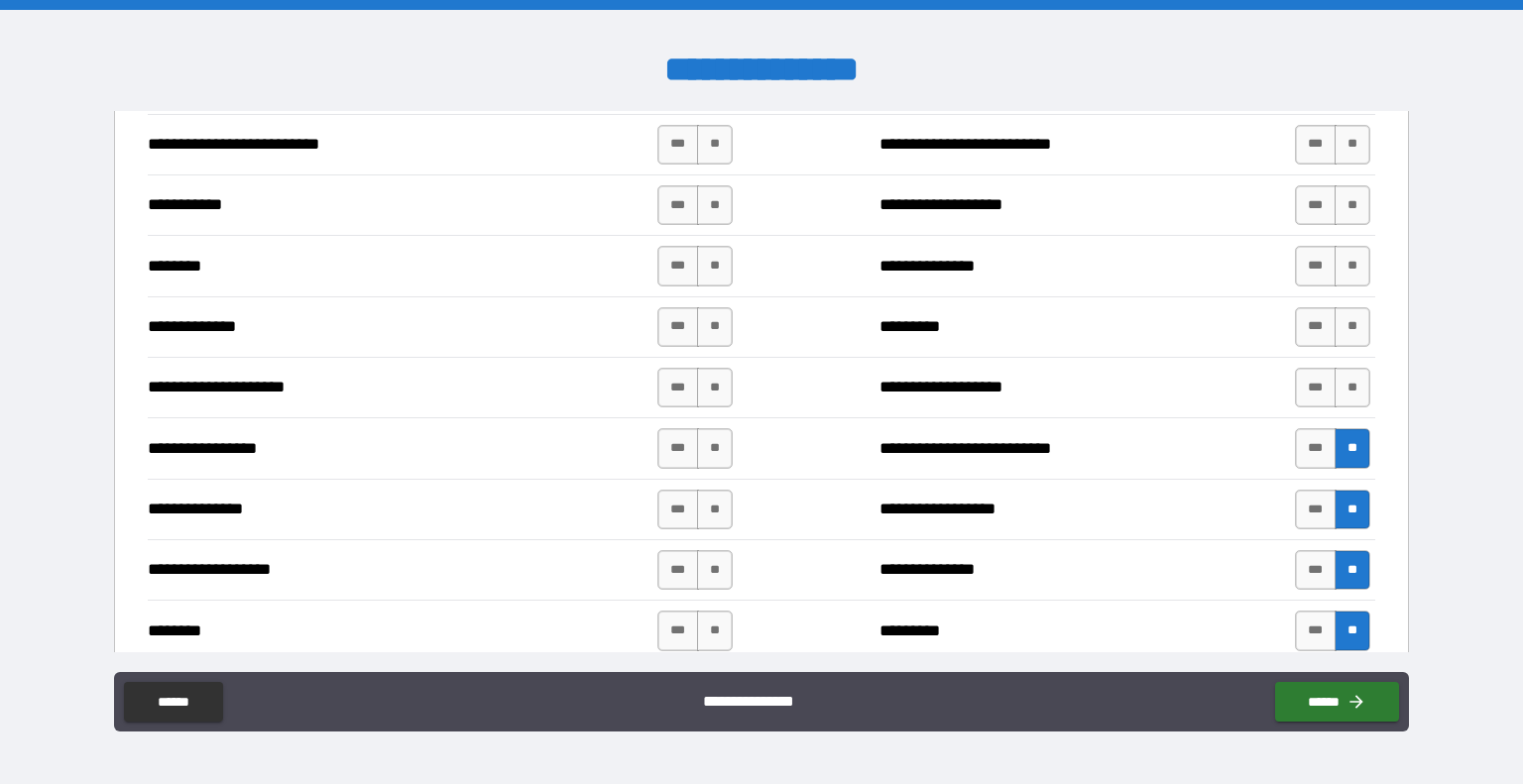 scroll, scrollTop: 1982, scrollLeft: 0, axis: vertical 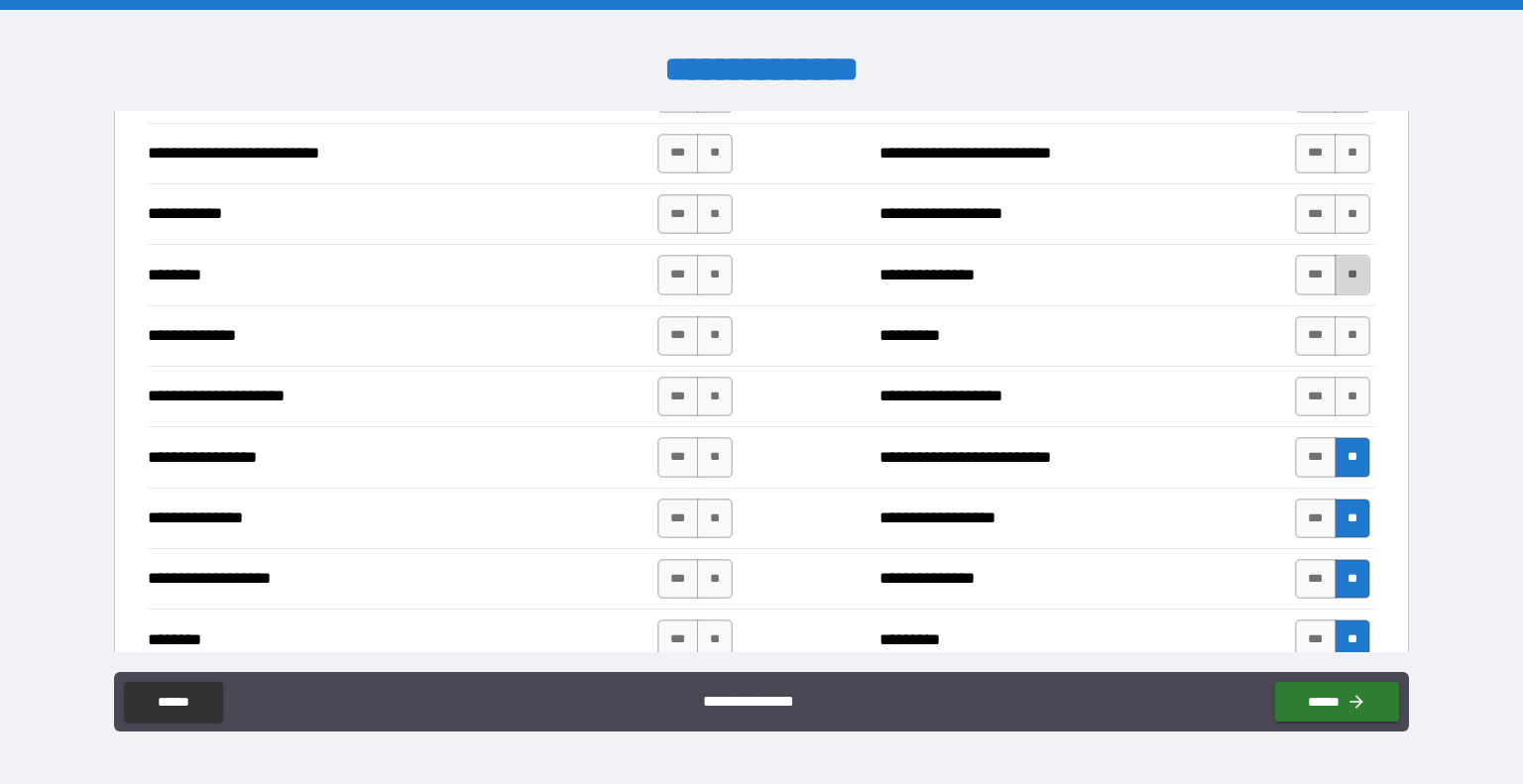 click on "**" at bounding box center (1352, 275) 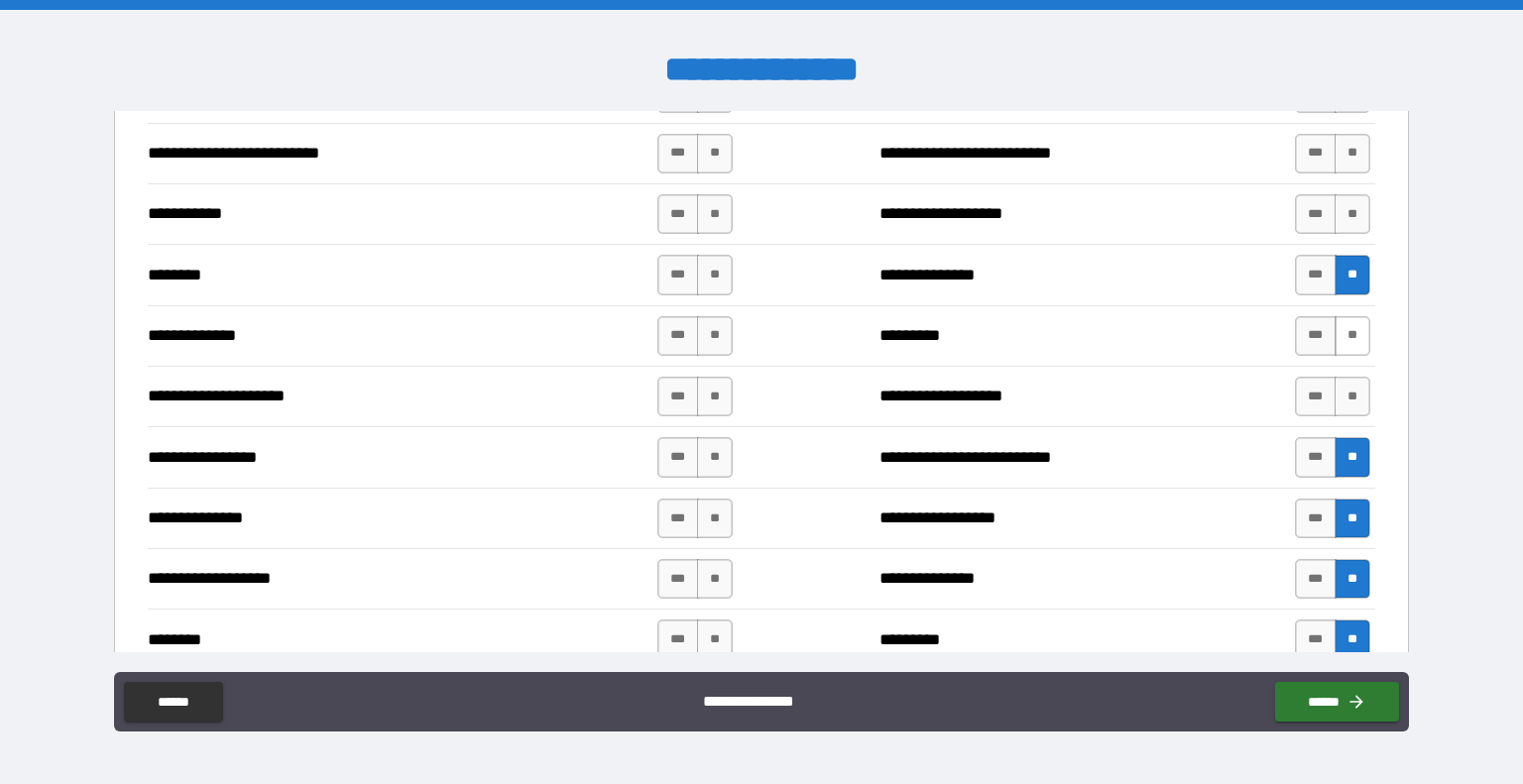 click on "**" at bounding box center [1352, 336] 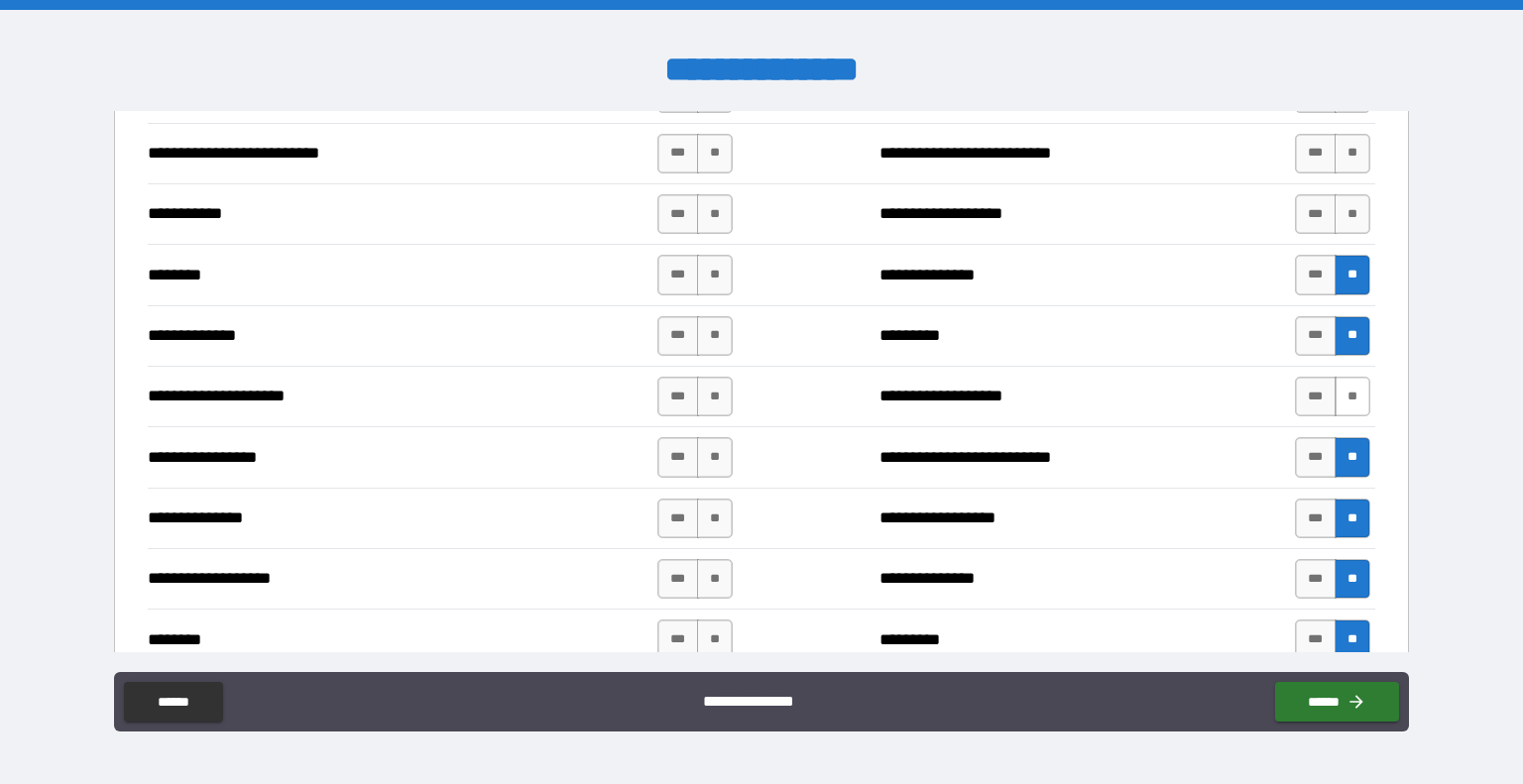 click on "**" at bounding box center [1352, 396] 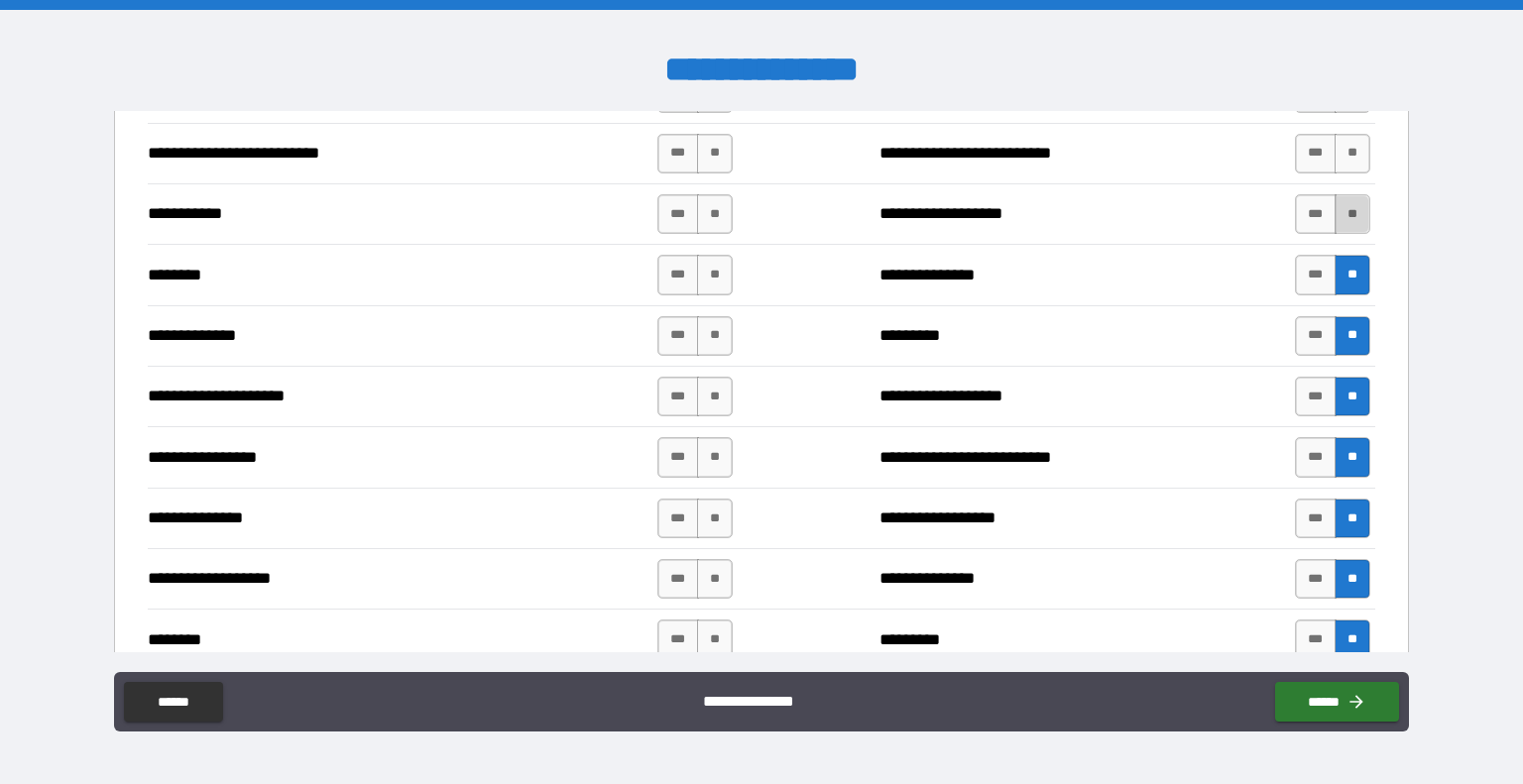 click on "**" at bounding box center [1352, 214] 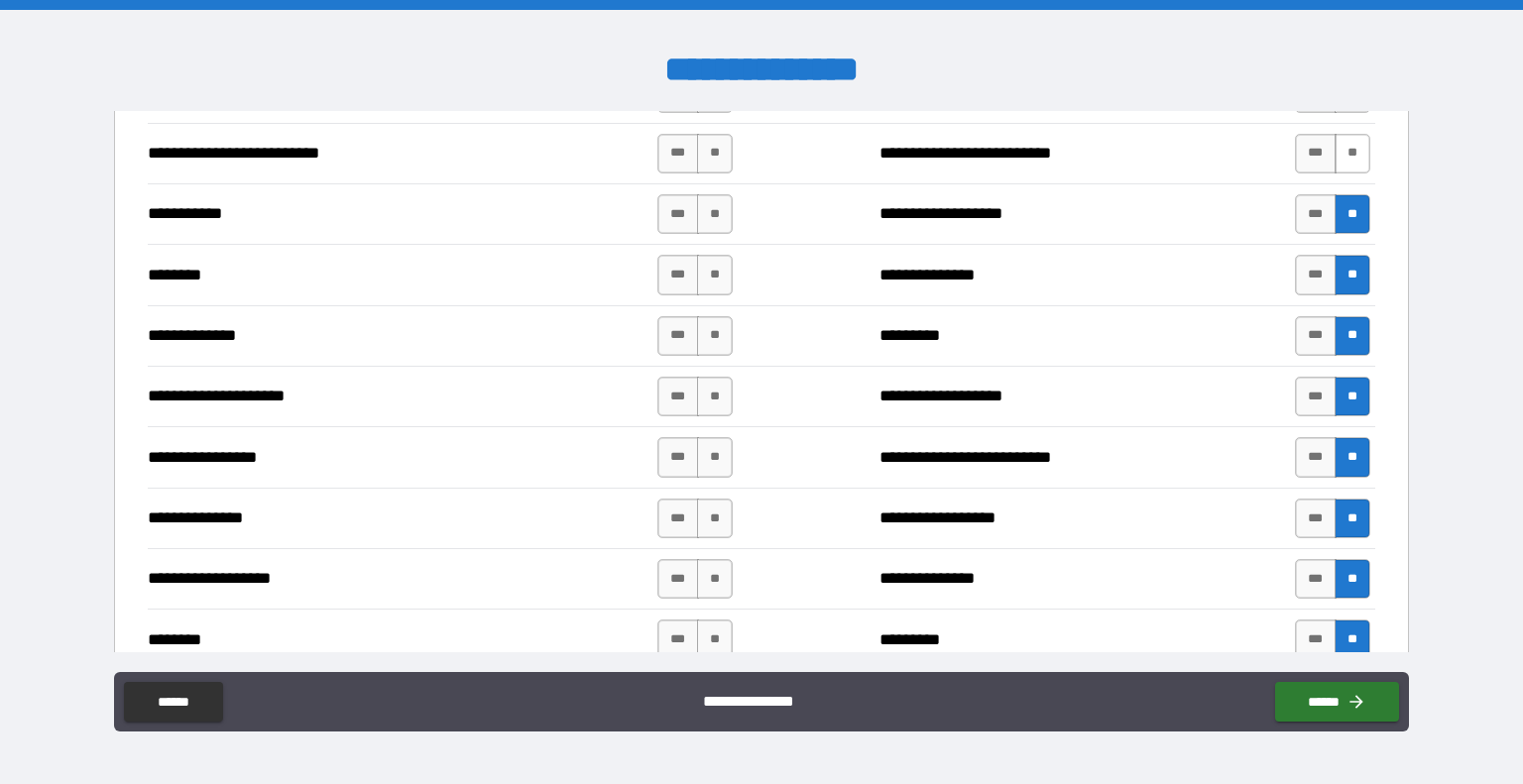 click on "**" at bounding box center (1352, 154) 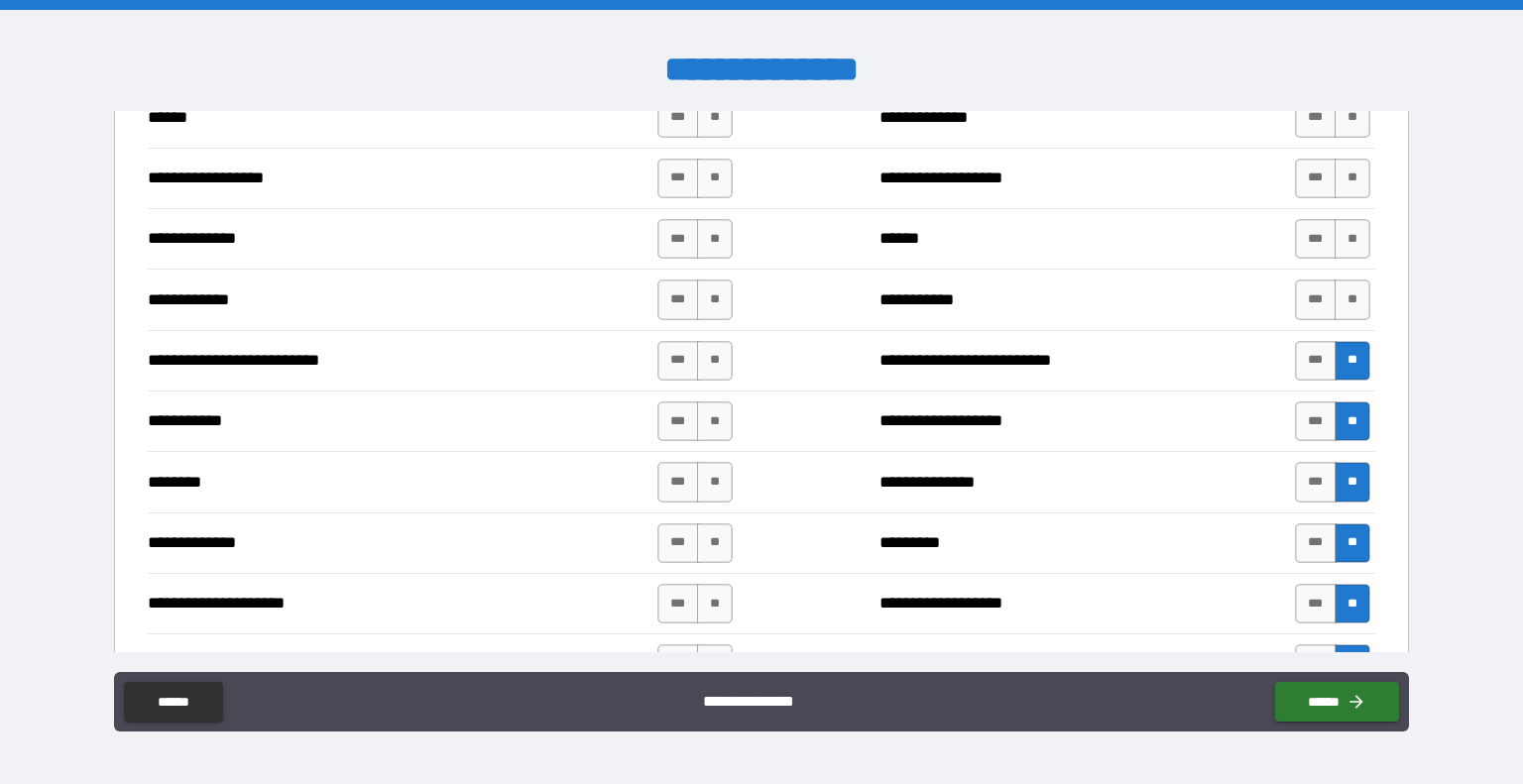 scroll, scrollTop: 1685, scrollLeft: 0, axis: vertical 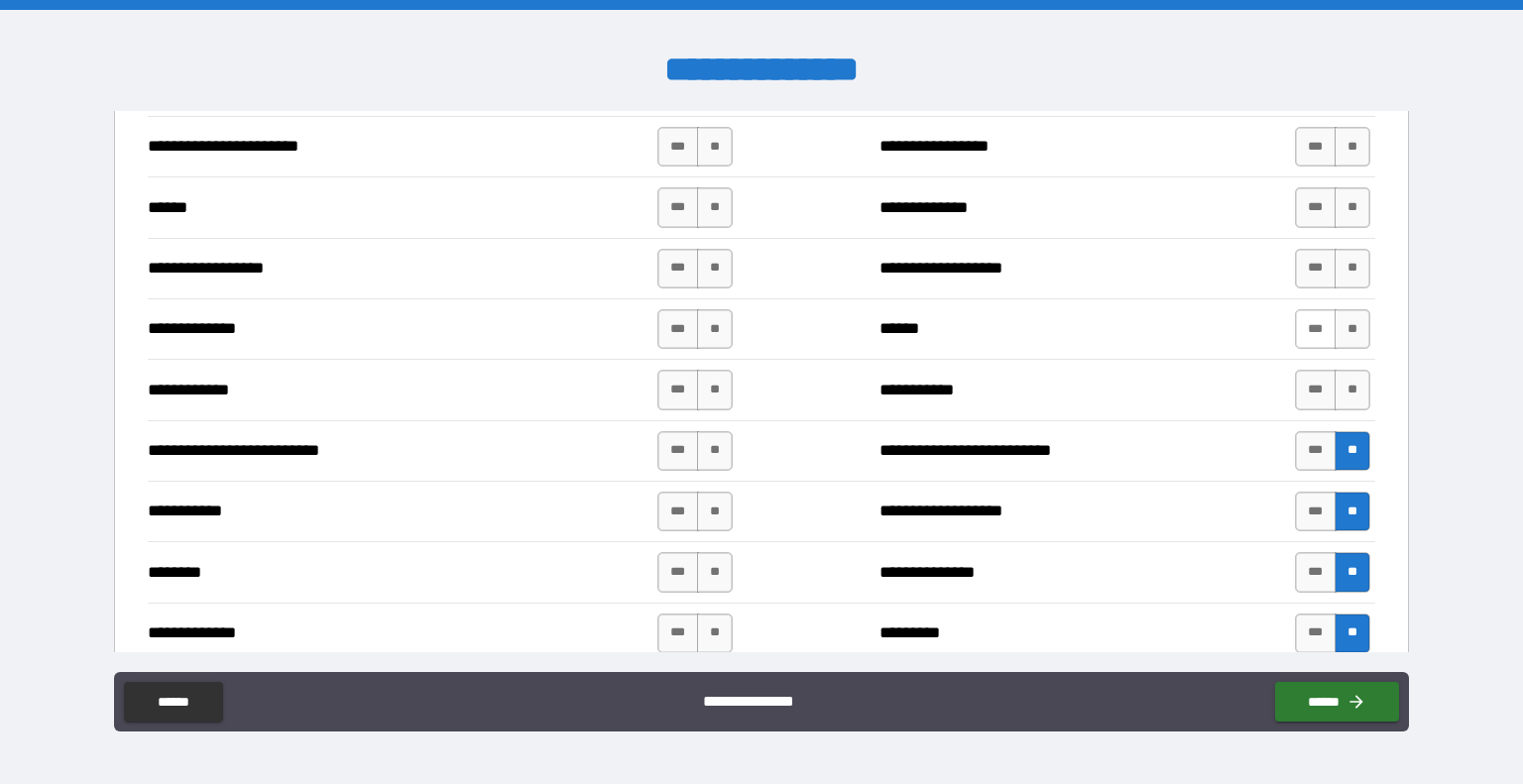 click on "***" at bounding box center (1316, 329) 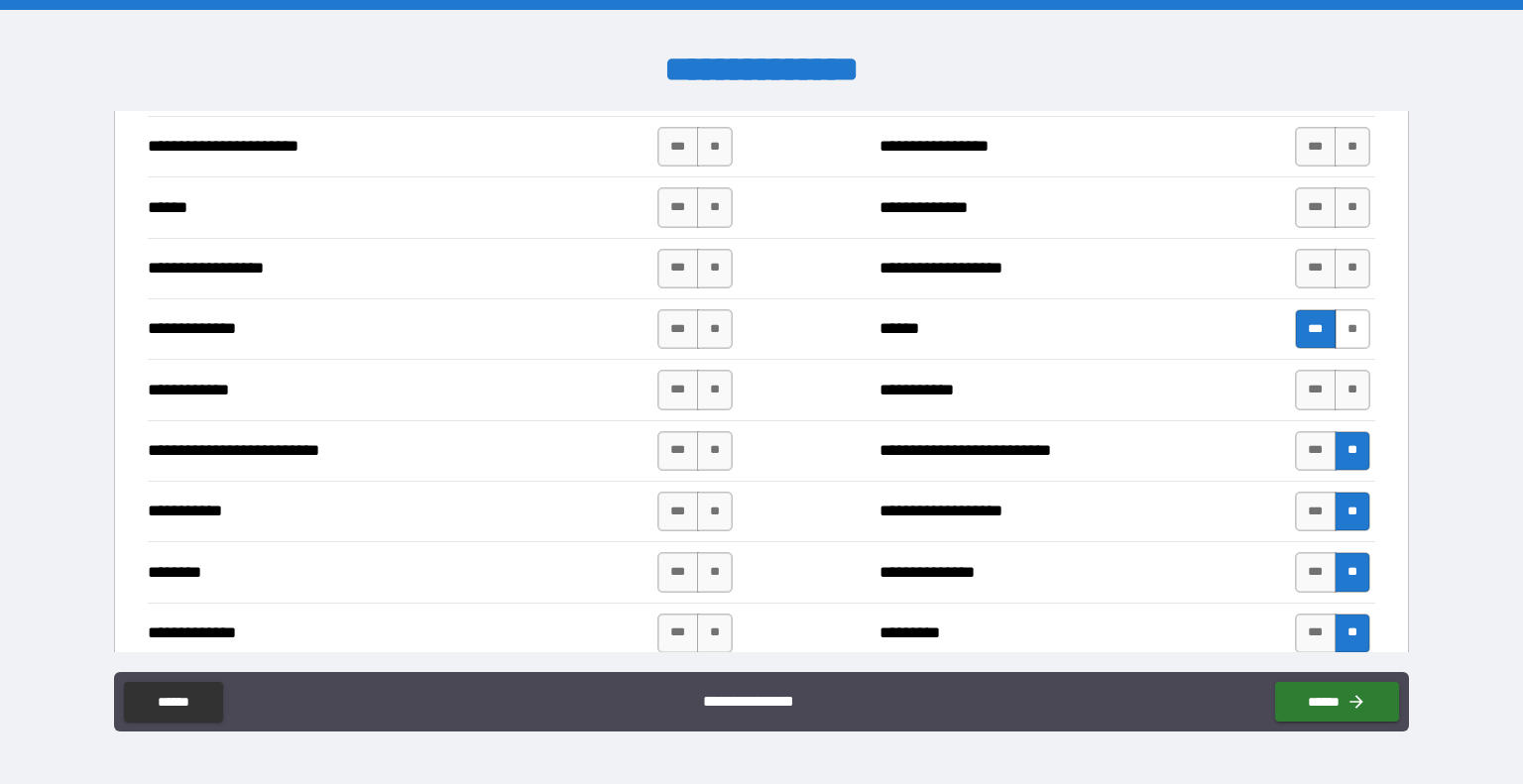 click on "**" at bounding box center (1352, 329) 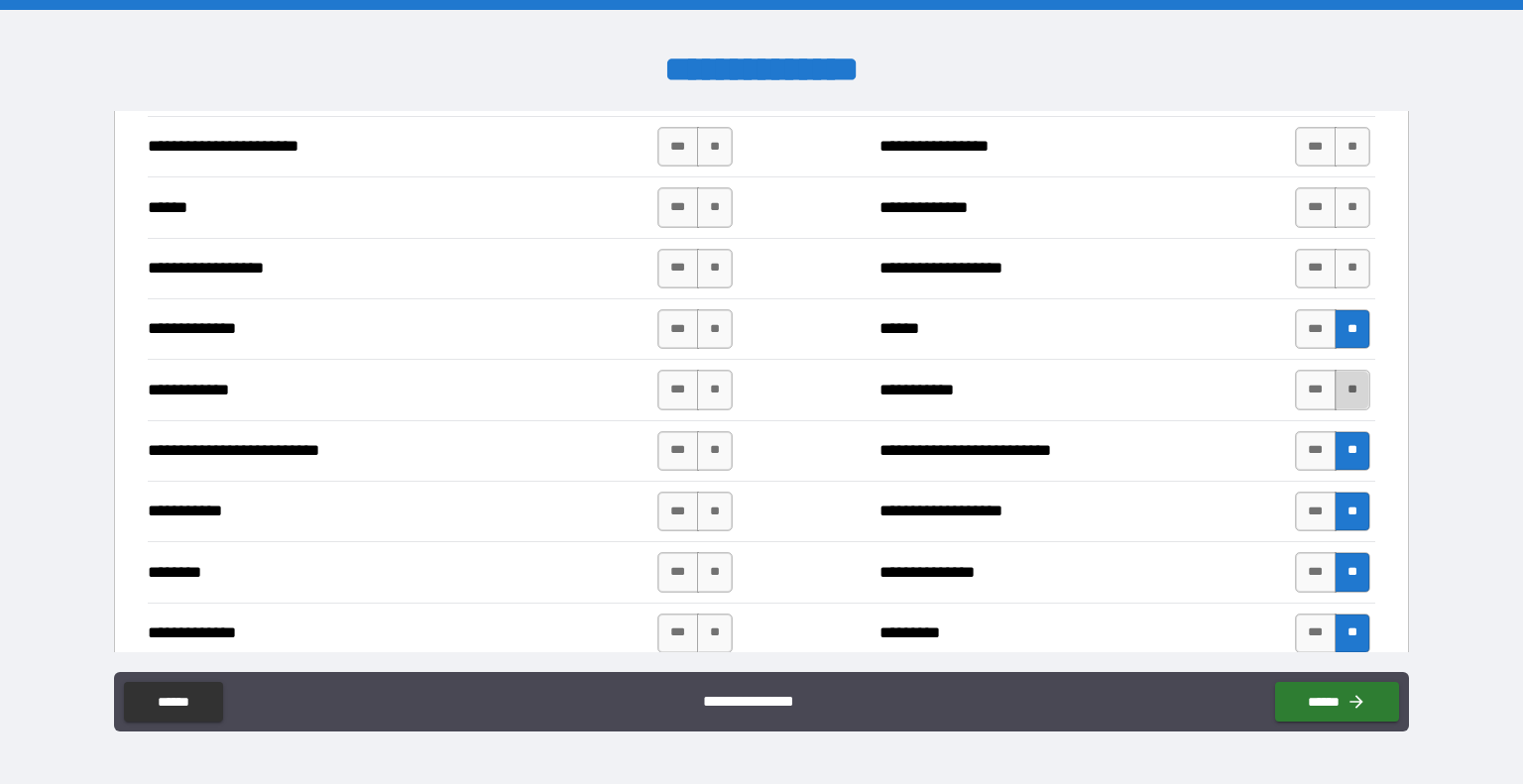 click on "**" at bounding box center (1352, 390) 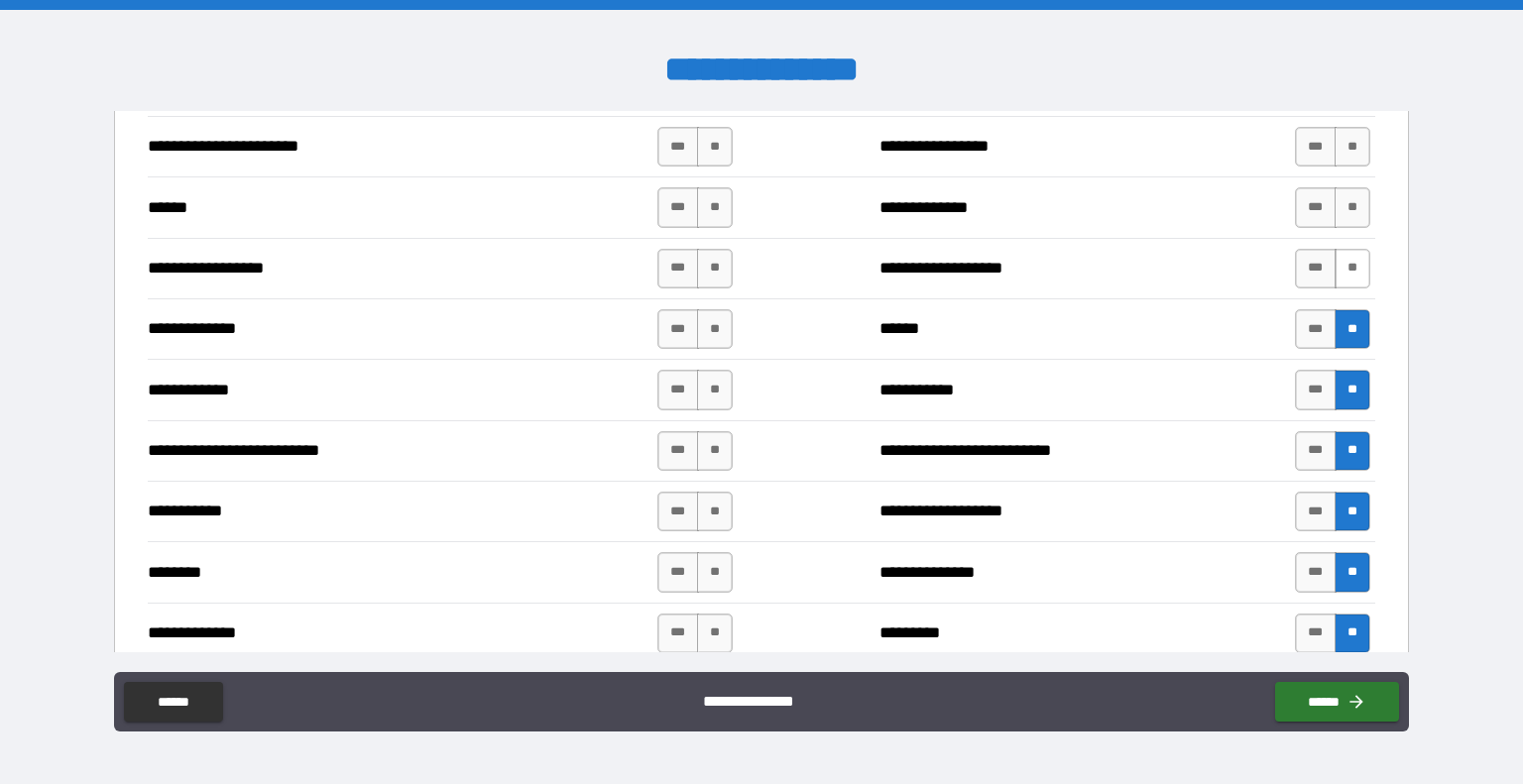click on "**" at bounding box center [1352, 269] 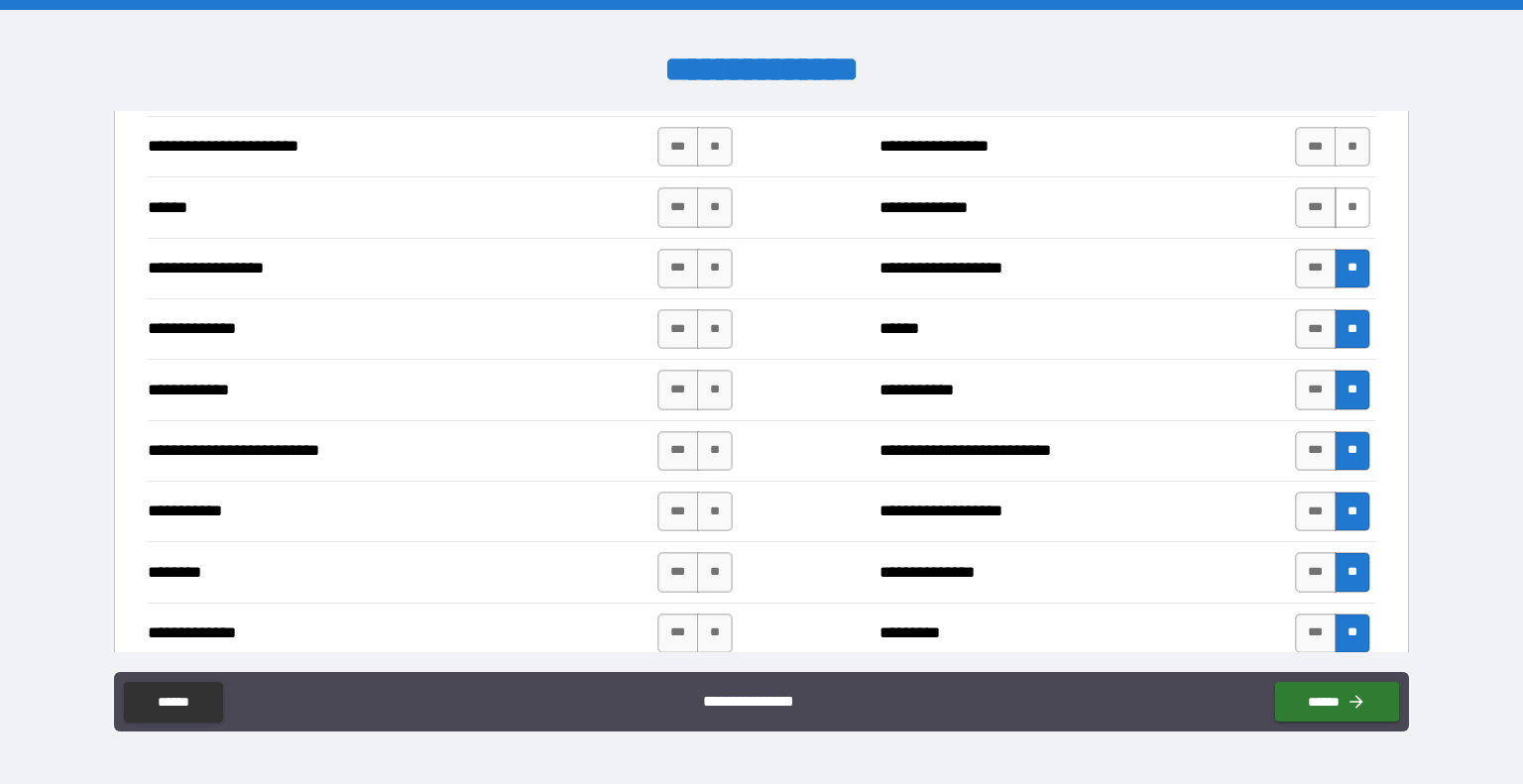 click on "**" at bounding box center (1352, 207) 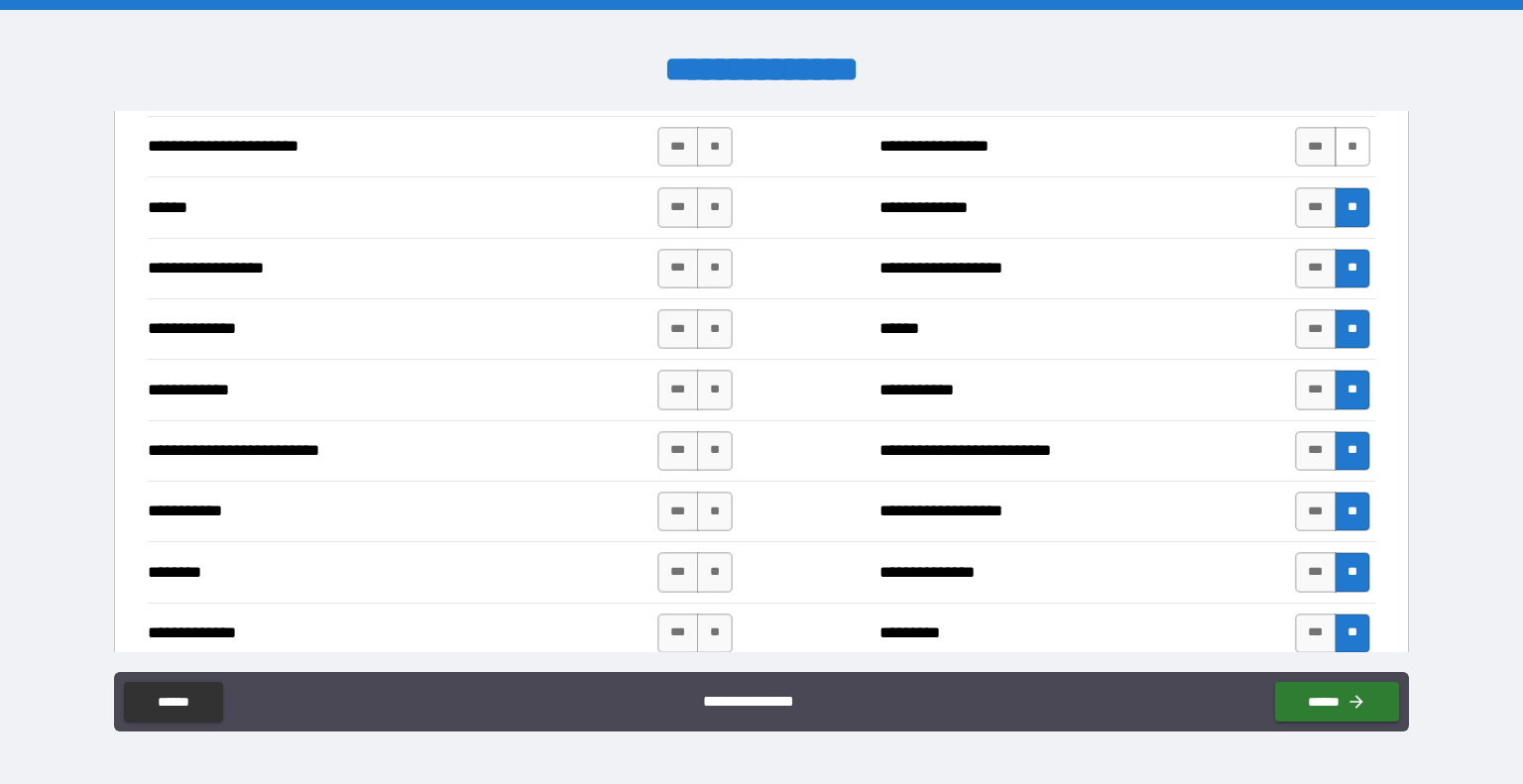 click on "**" at bounding box center (1352, 147) 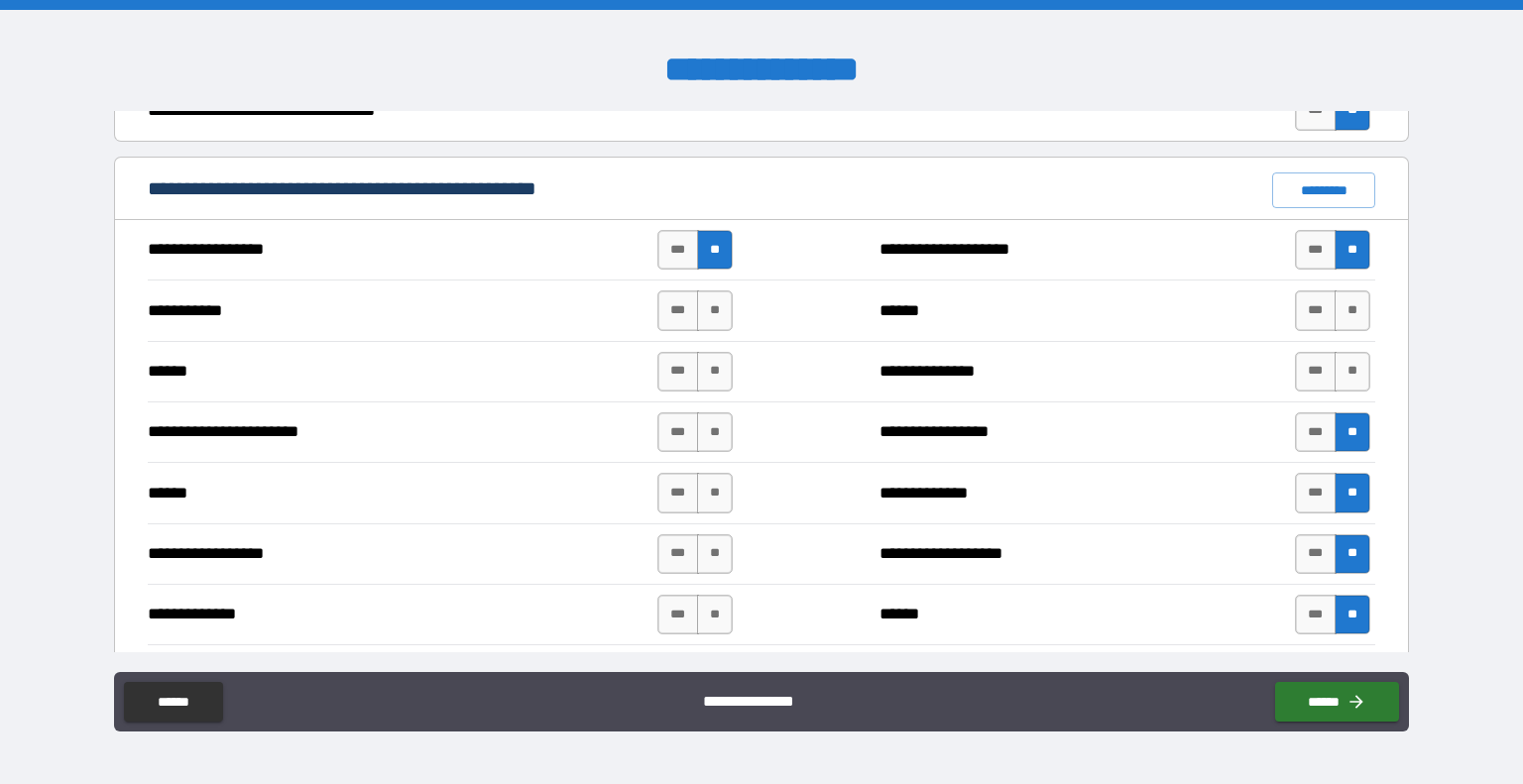 scroll, scrollTop: 1388, scrollLeft: 0, axis: vertical 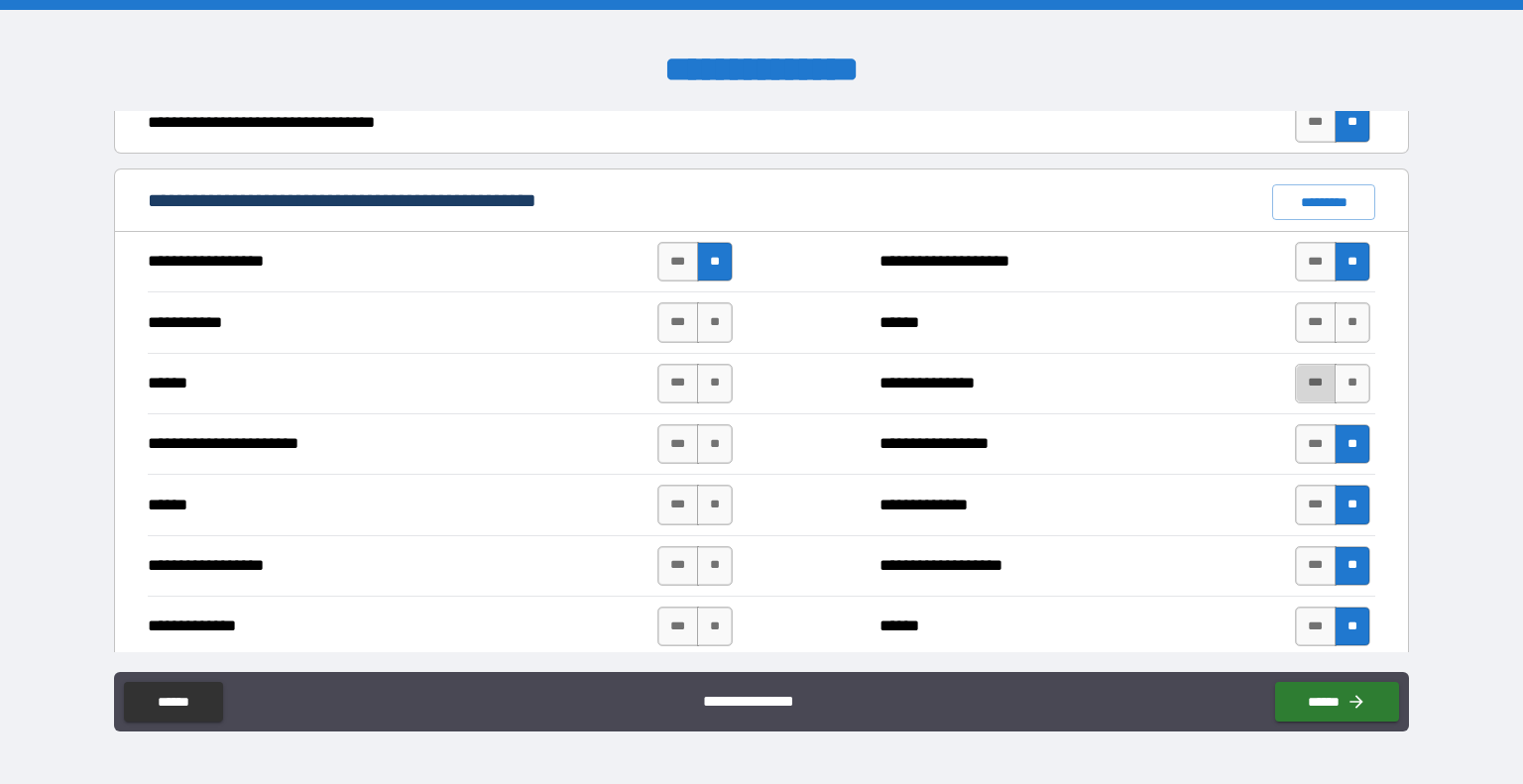 click on "***" at bounding box center (1316, 384) 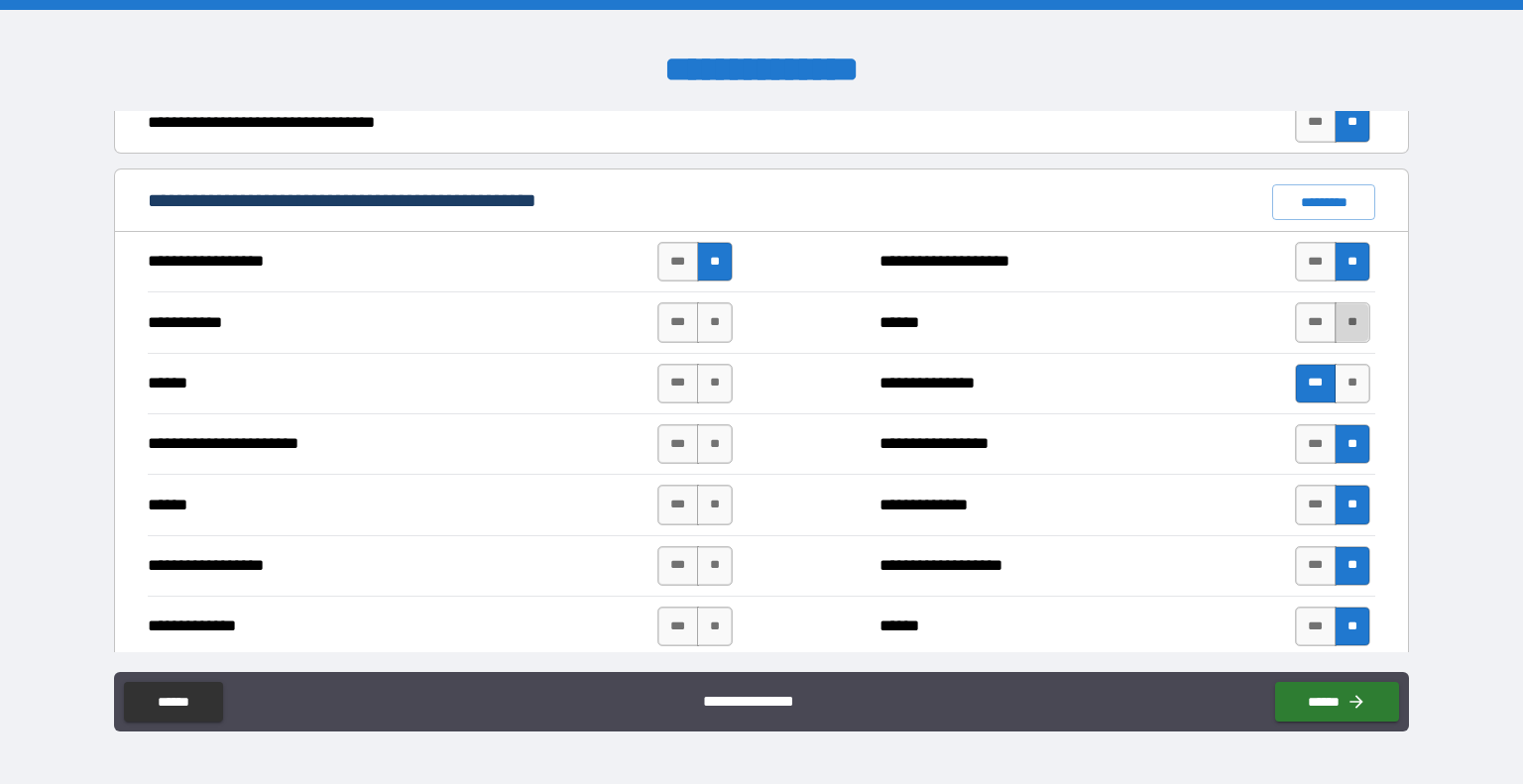 click on "**" at bounding box center (1352, 322) 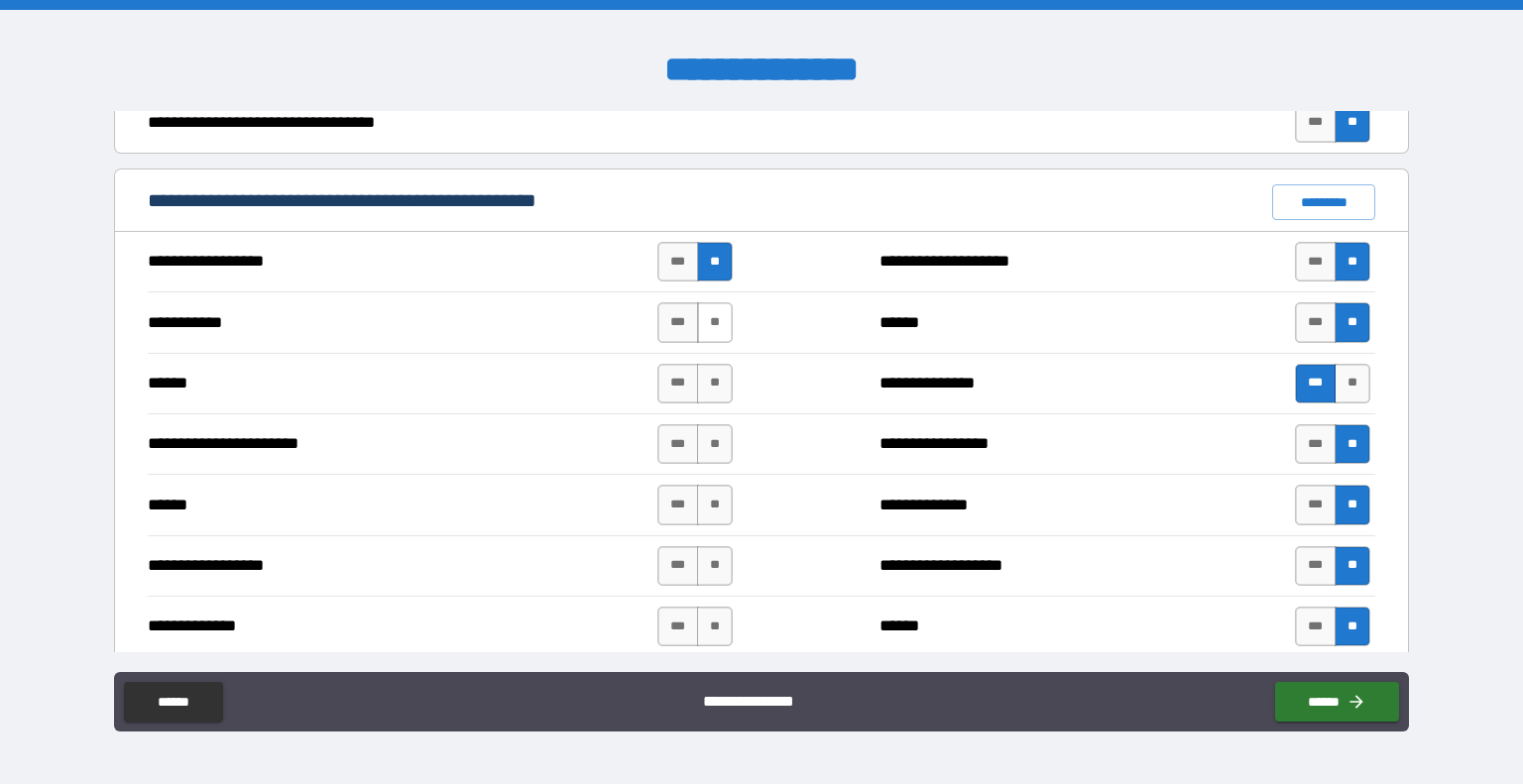 click on "**" at bounding box center (715, 322) 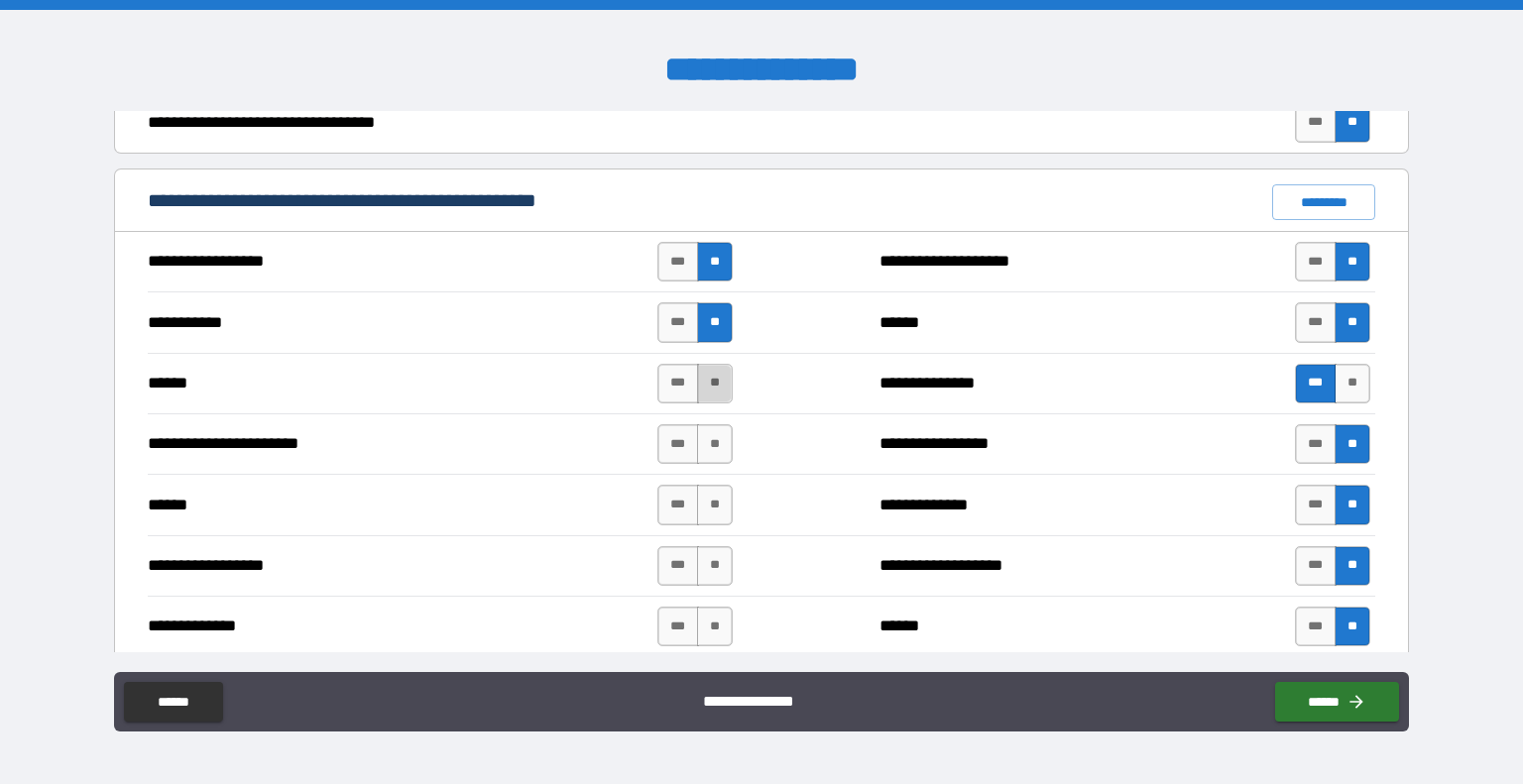 click on "**" at bounding box center (715, 384) 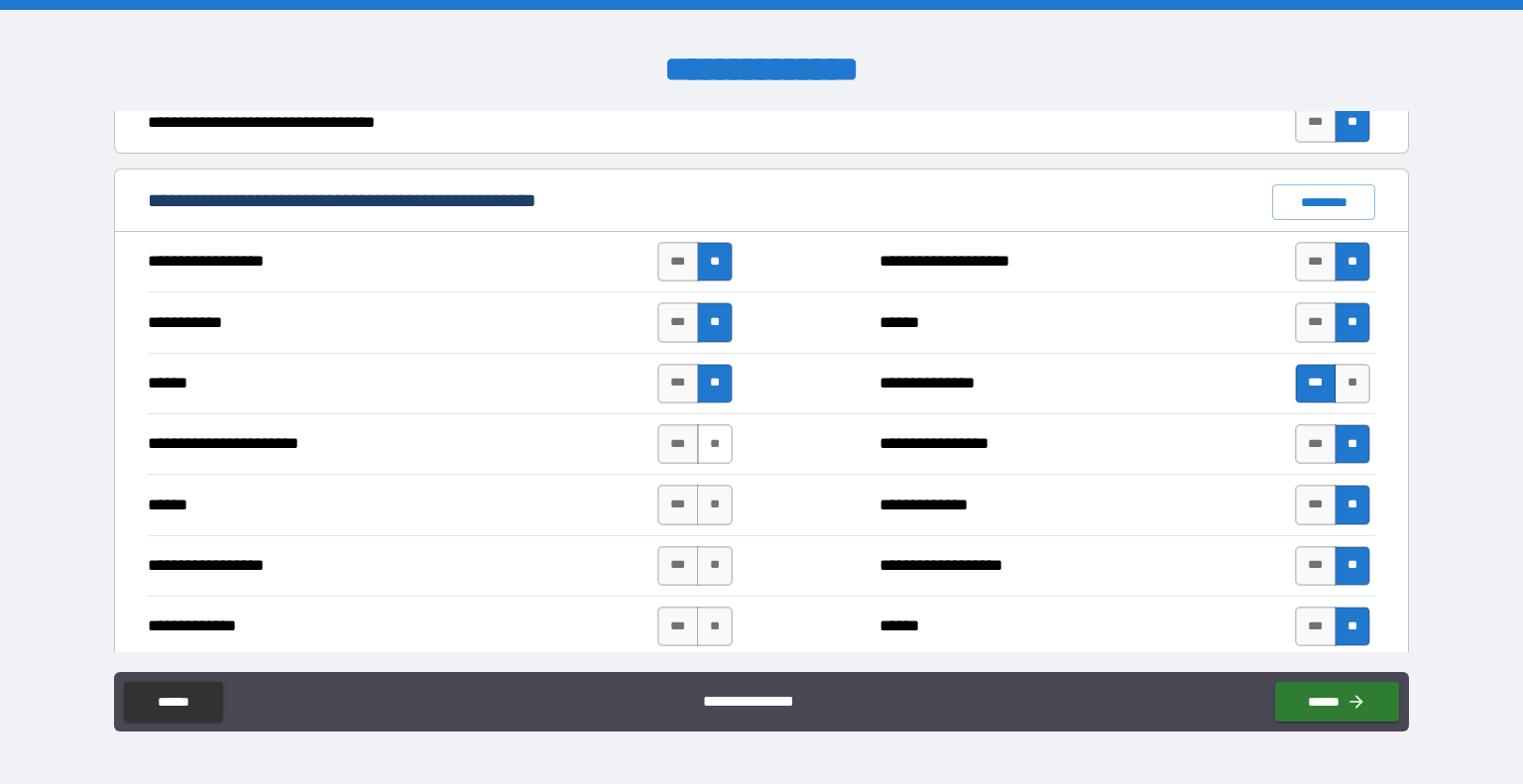click on "**" at bounding box center (715, 444) 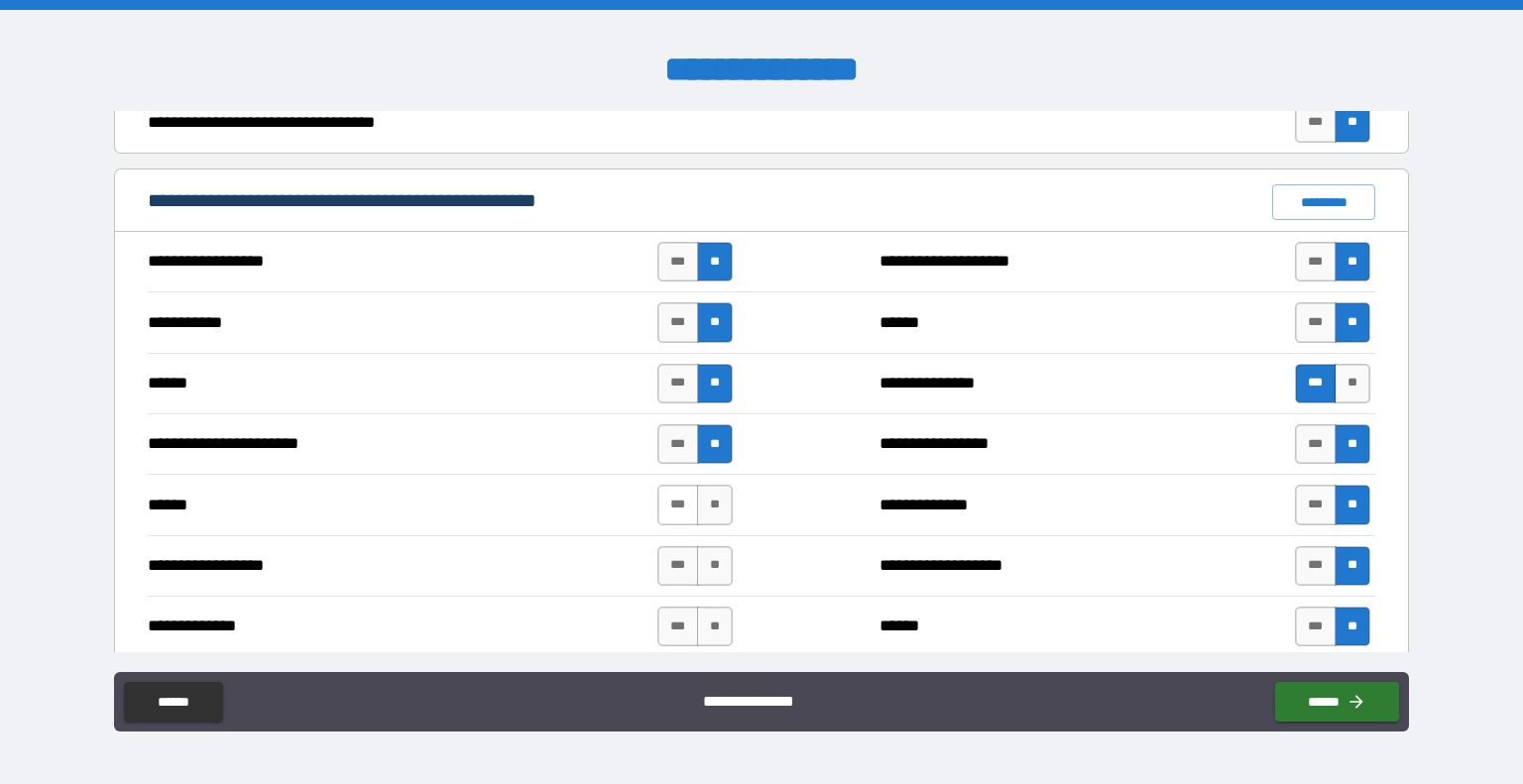 click on "***" at bounding box center [678, 504] 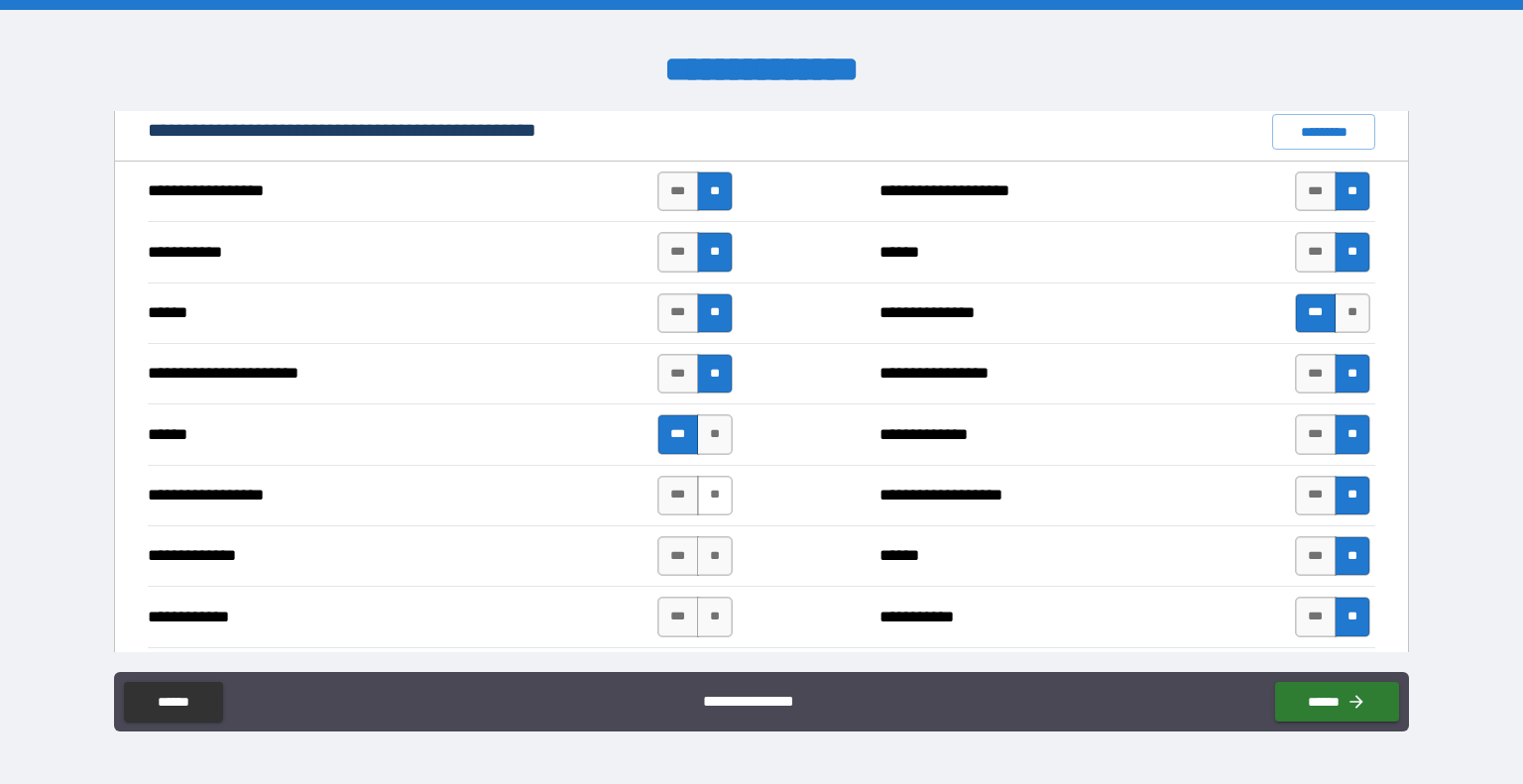 scroll, scrollTop: 1487, scrollLeft: 0, axis: vertical 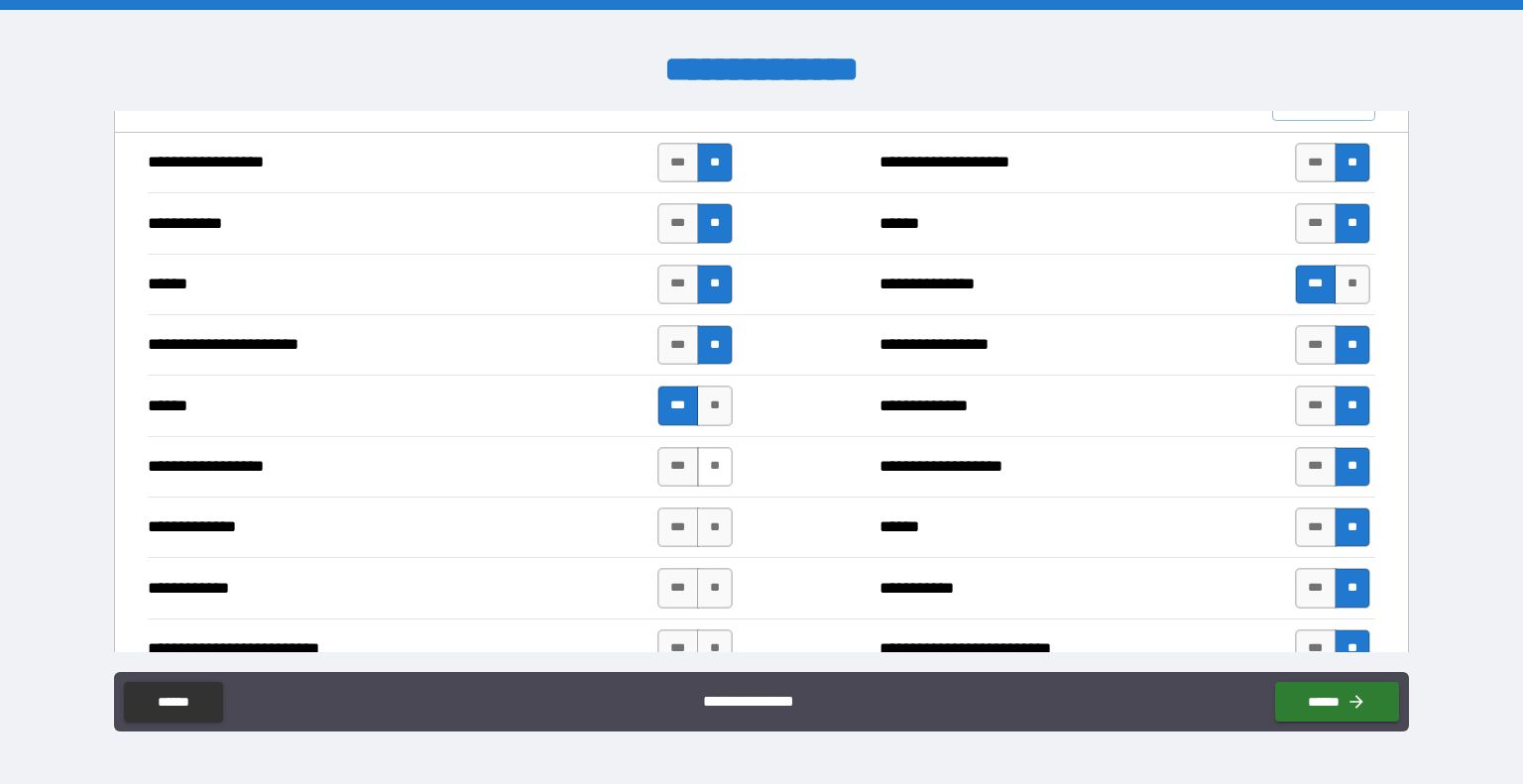 click on "**" at bounding box center (715, 467) 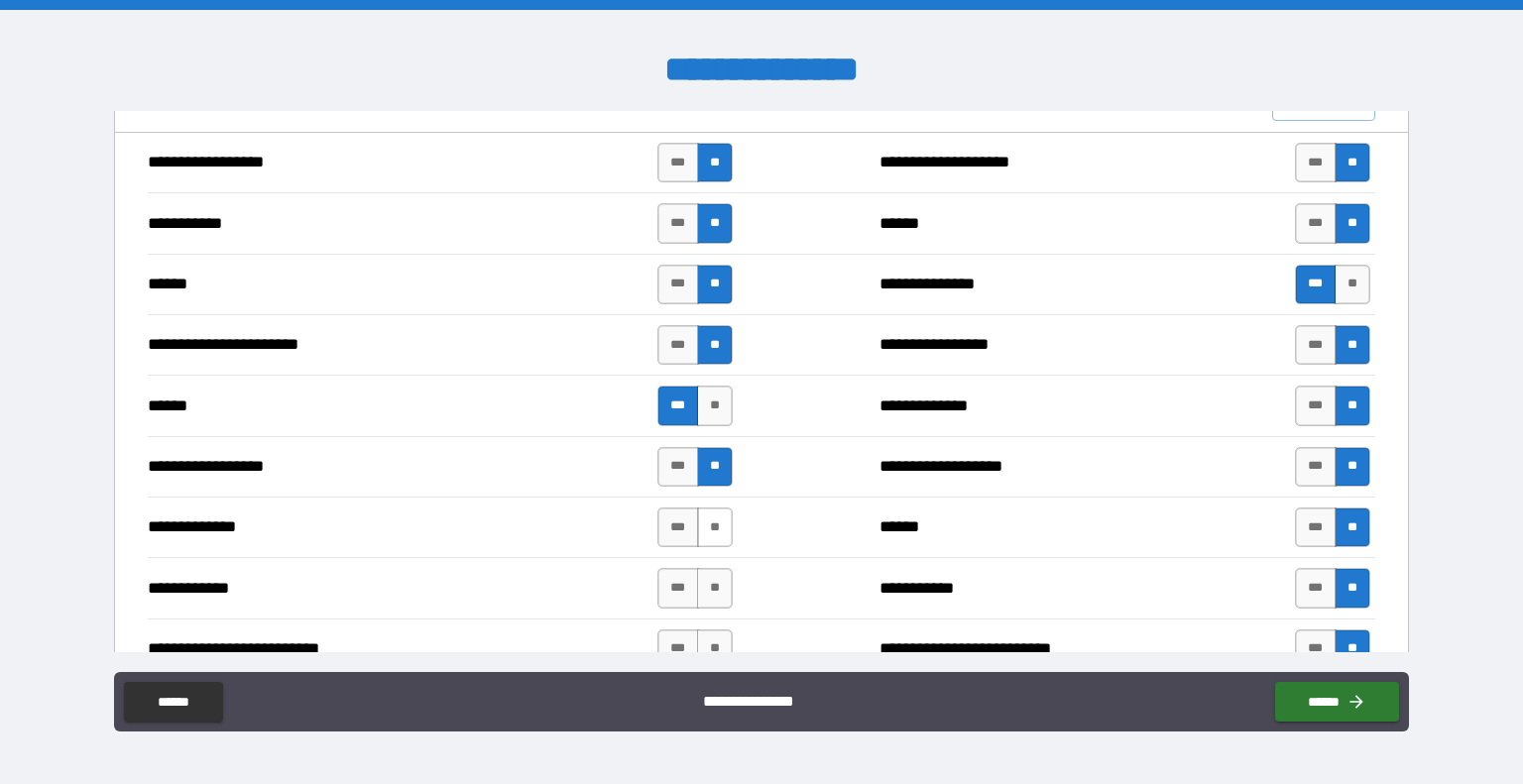 click on "**" at bounding box center (715, 527) 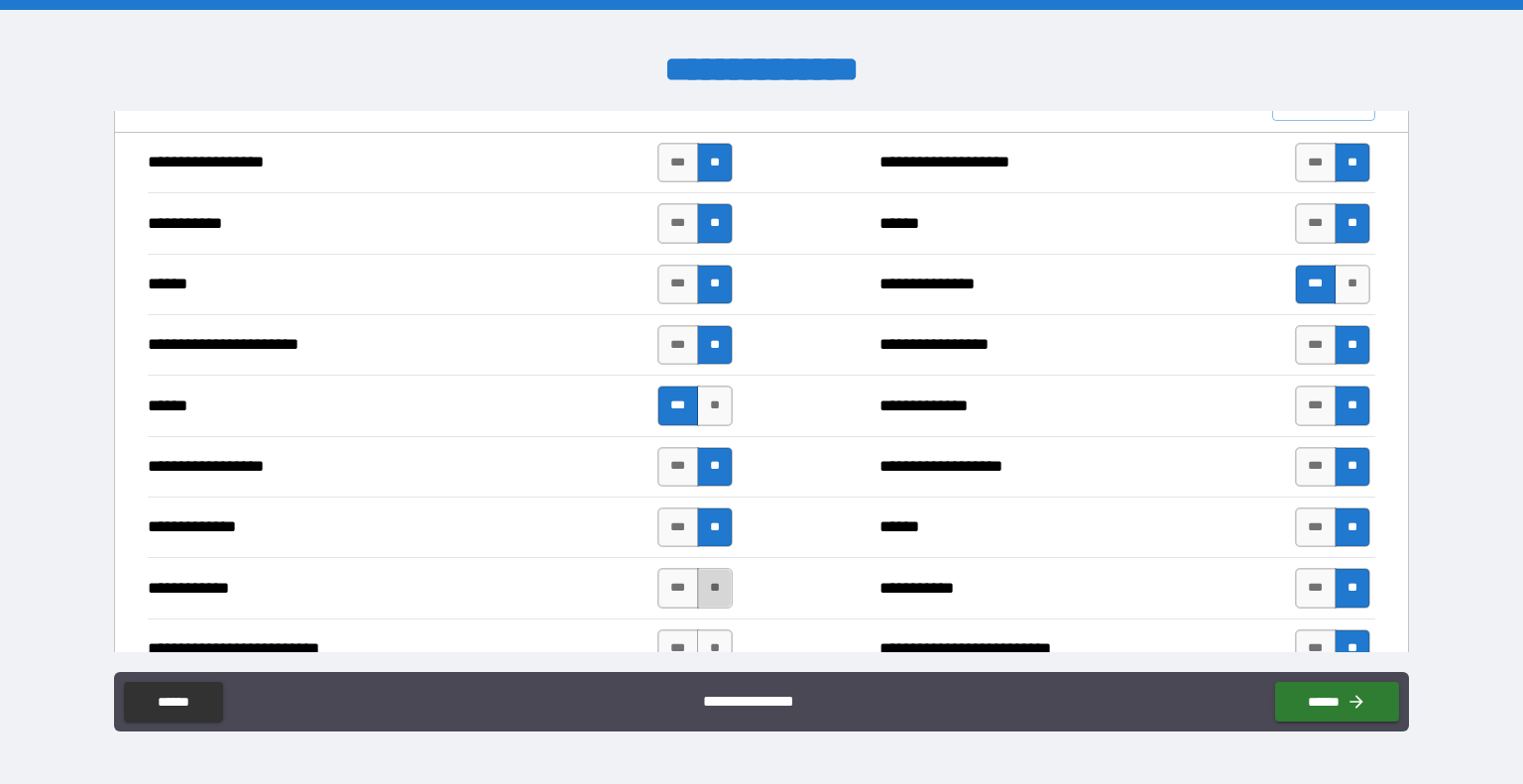 click on "**" at bounding box center (715, 588) 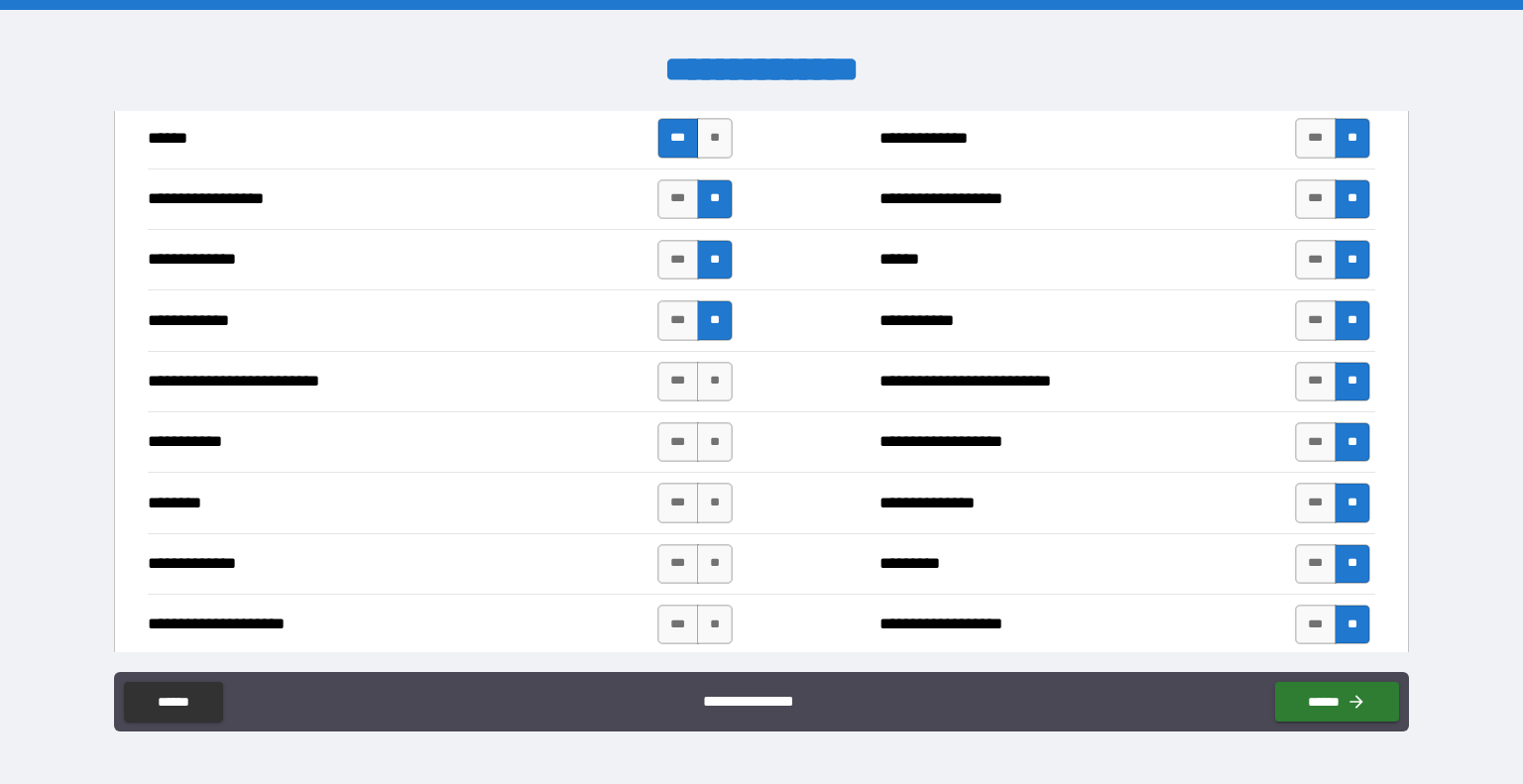scroll, scrollTop: 1784, scrollLeft: 0, axis: vertical 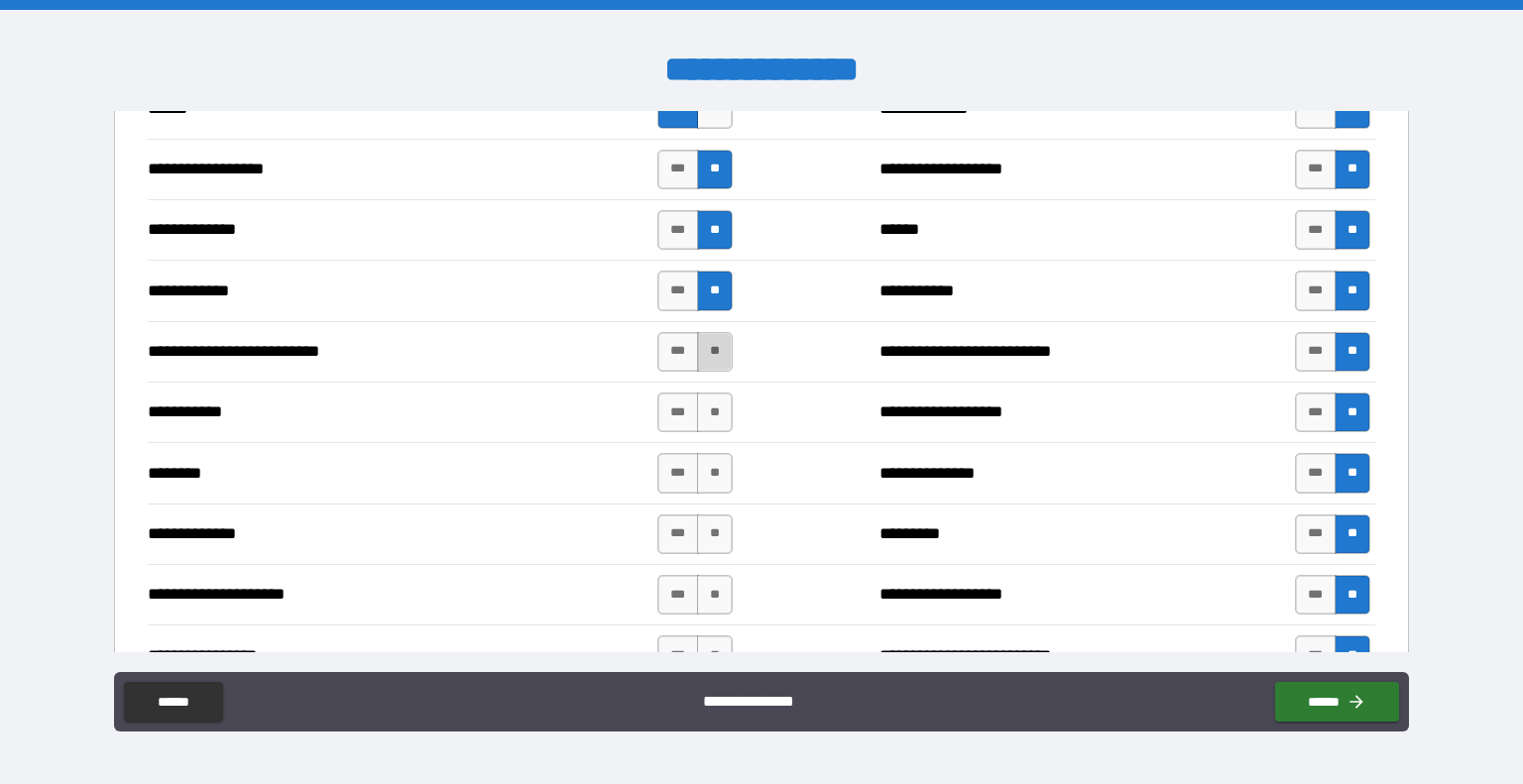 click on "**" at bounding box center (715, 352) 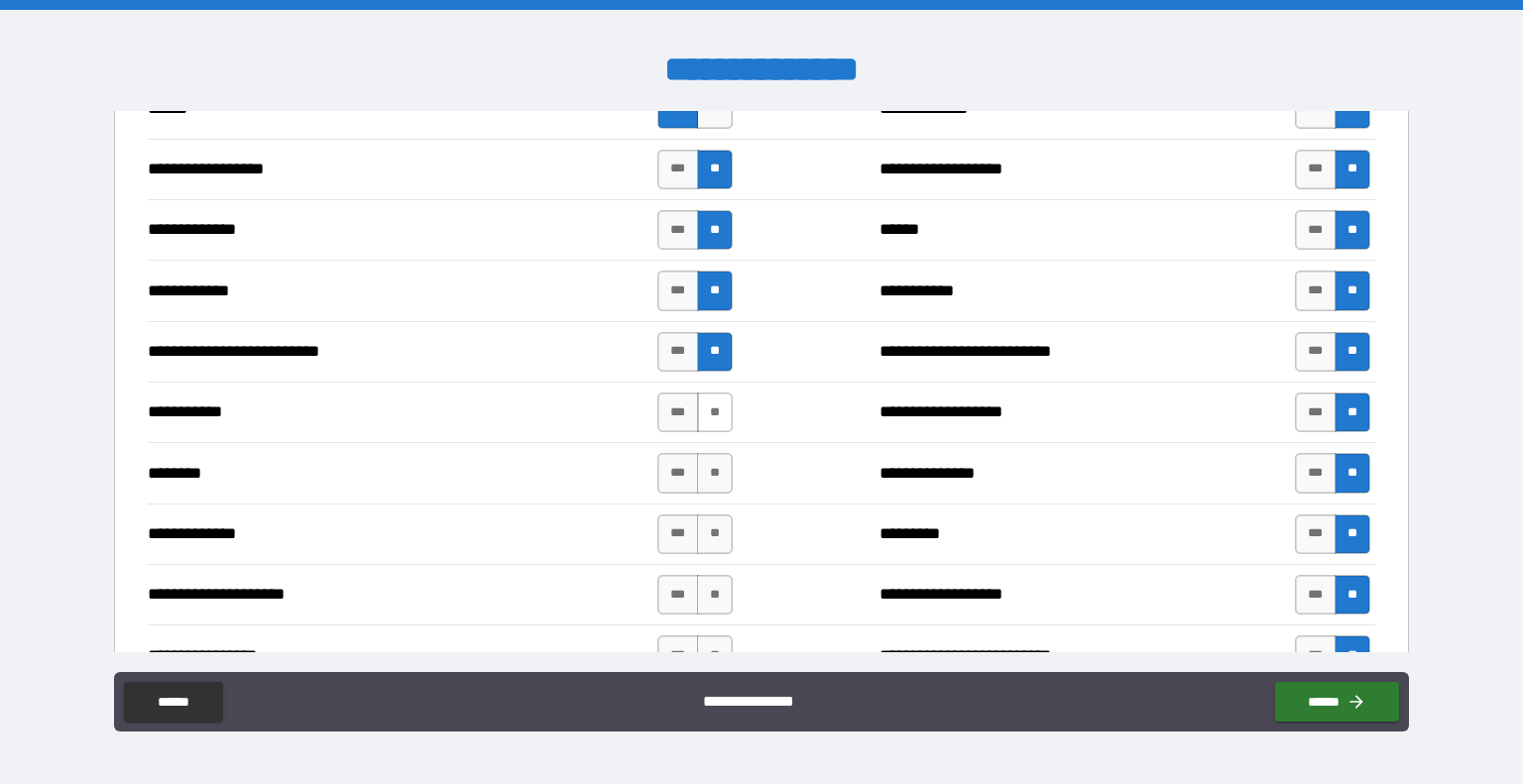 click on "**" at bounding box center [715, 412] 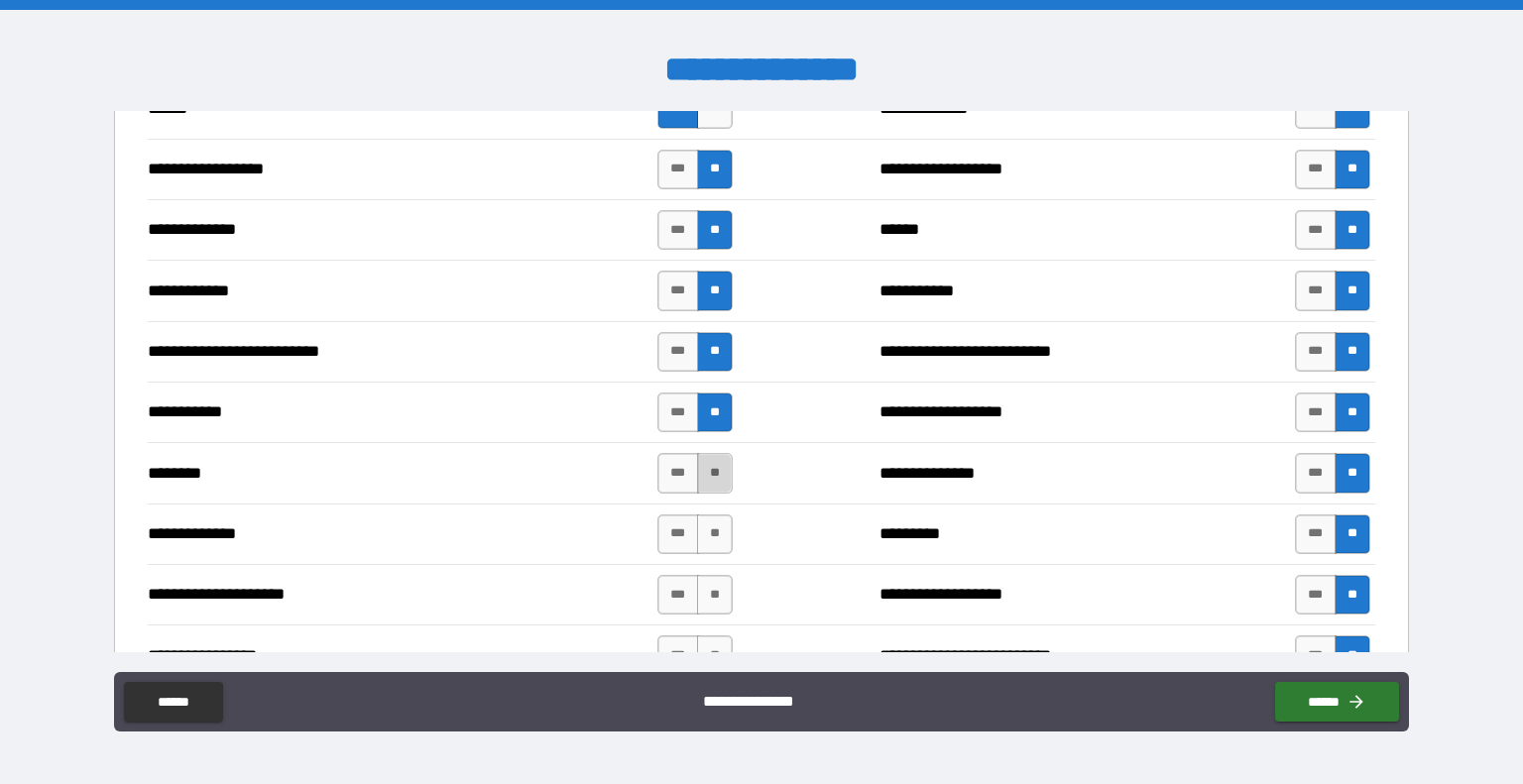 click on "**" at bounding box center [715, 473] 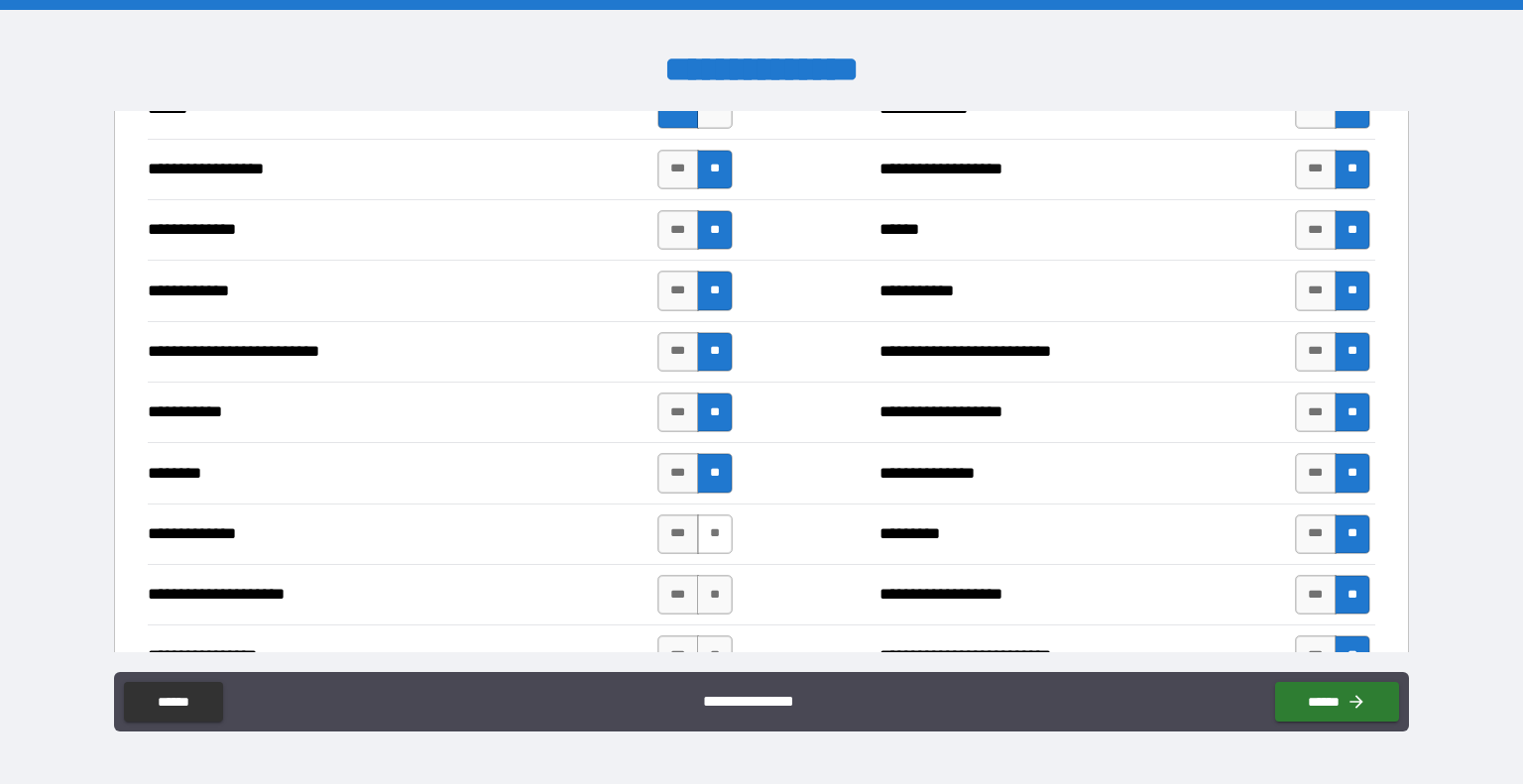 click on "**" at bounding box center (715, 534) 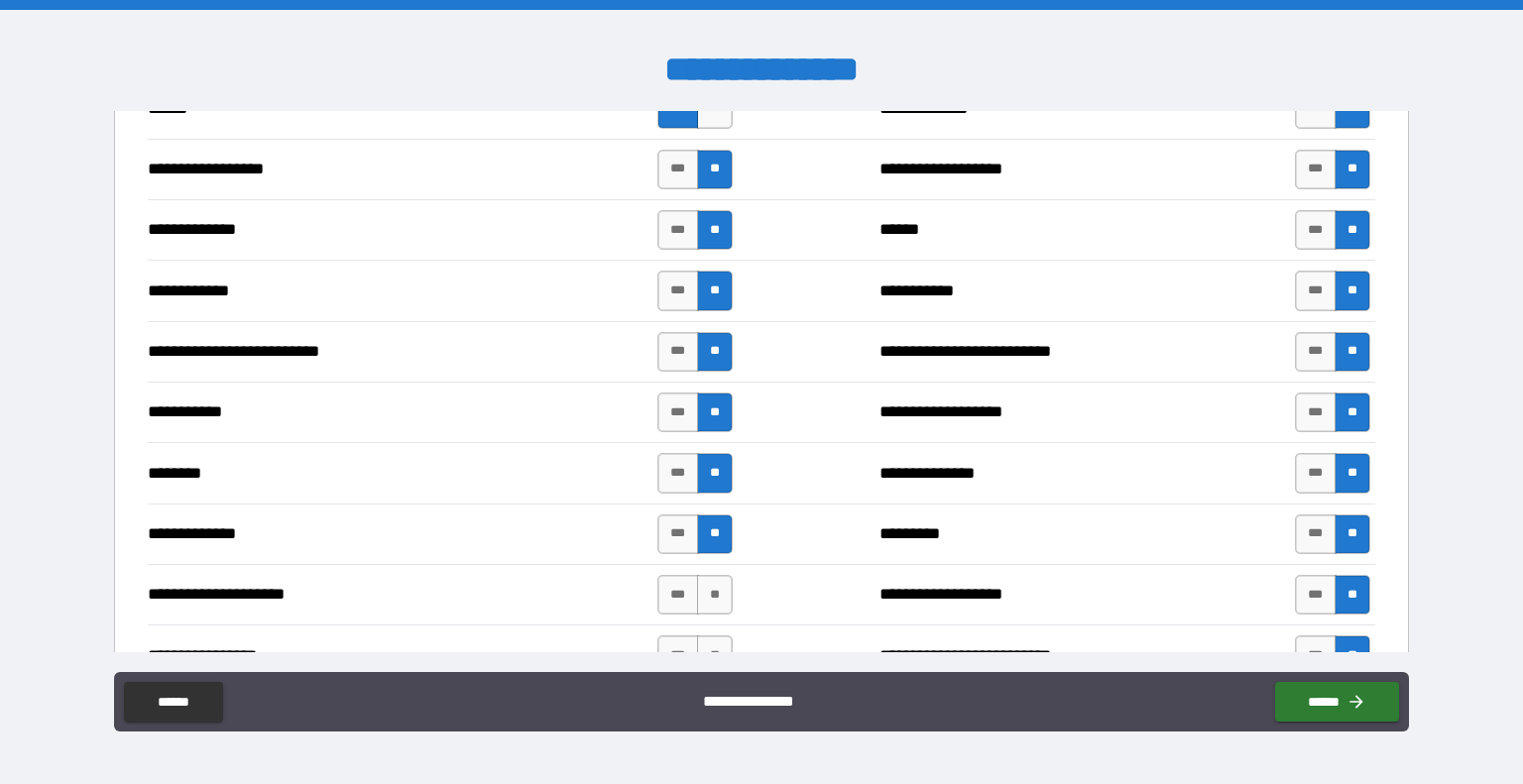 scroll, scrollTop: 1883, scrollLeft: 0, axis: vertical 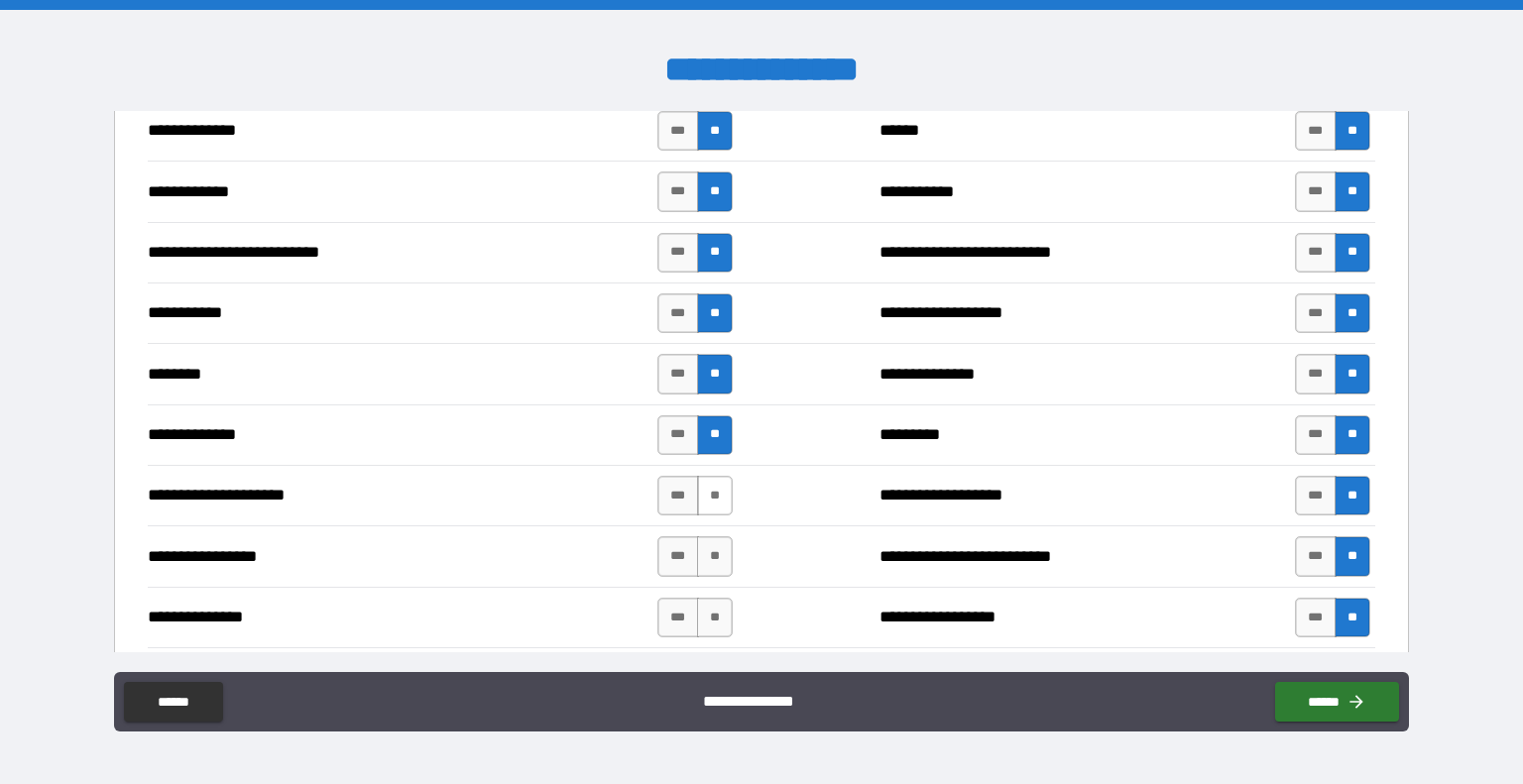 click on "**" at bounding box center (715, 496) 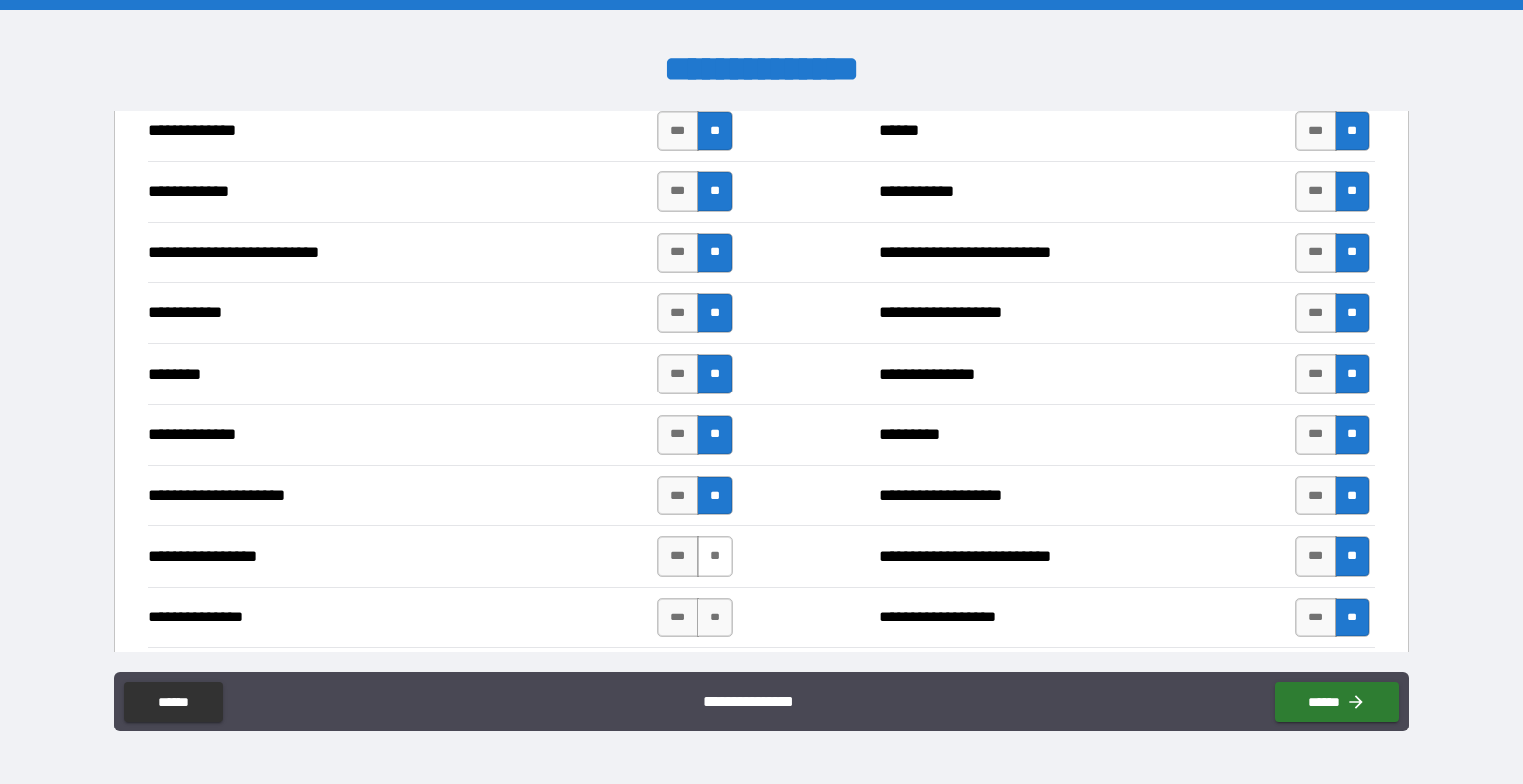 click on "**" at bounding box center [715, 556] 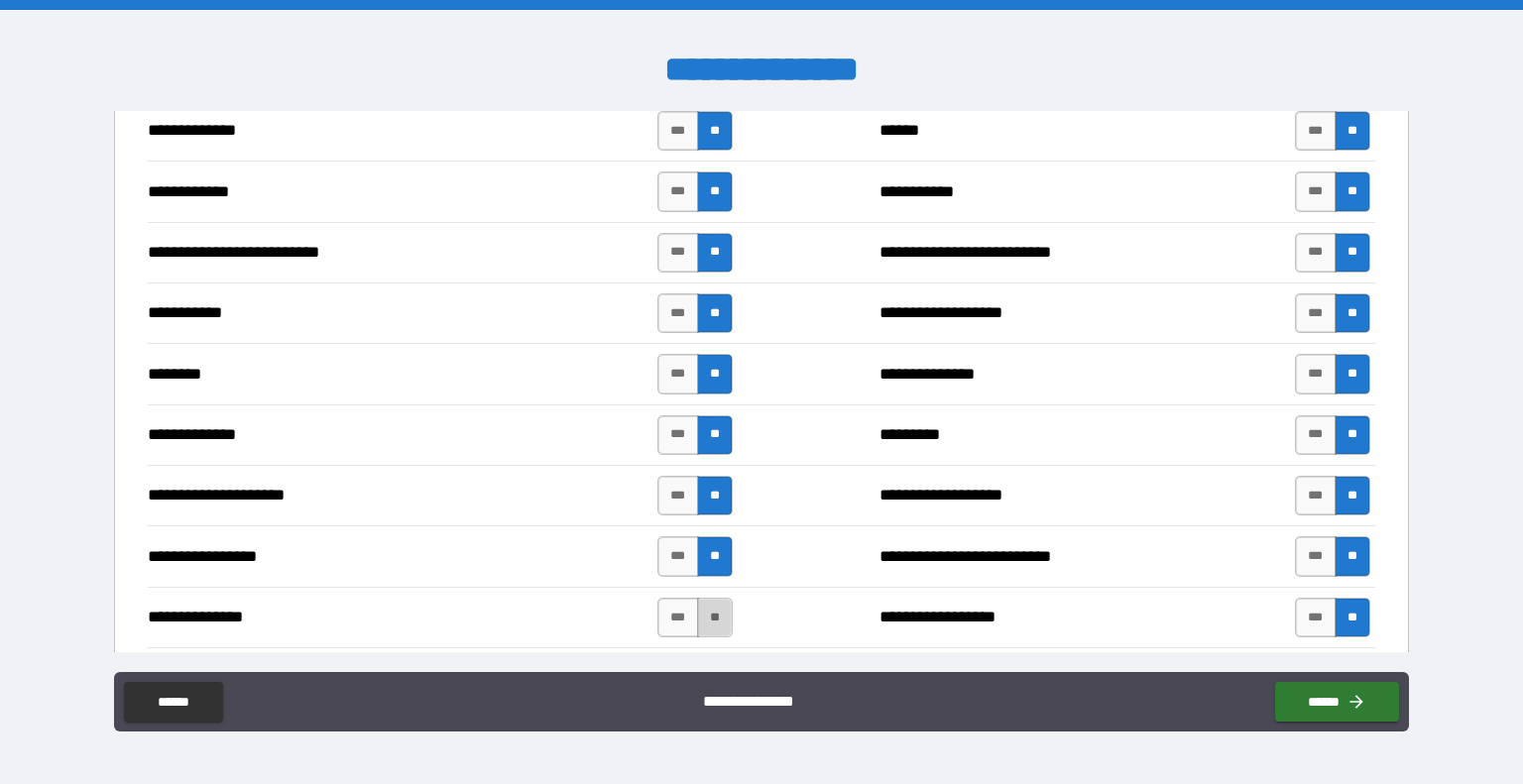 click on "**" at bounding box center [715, 617] 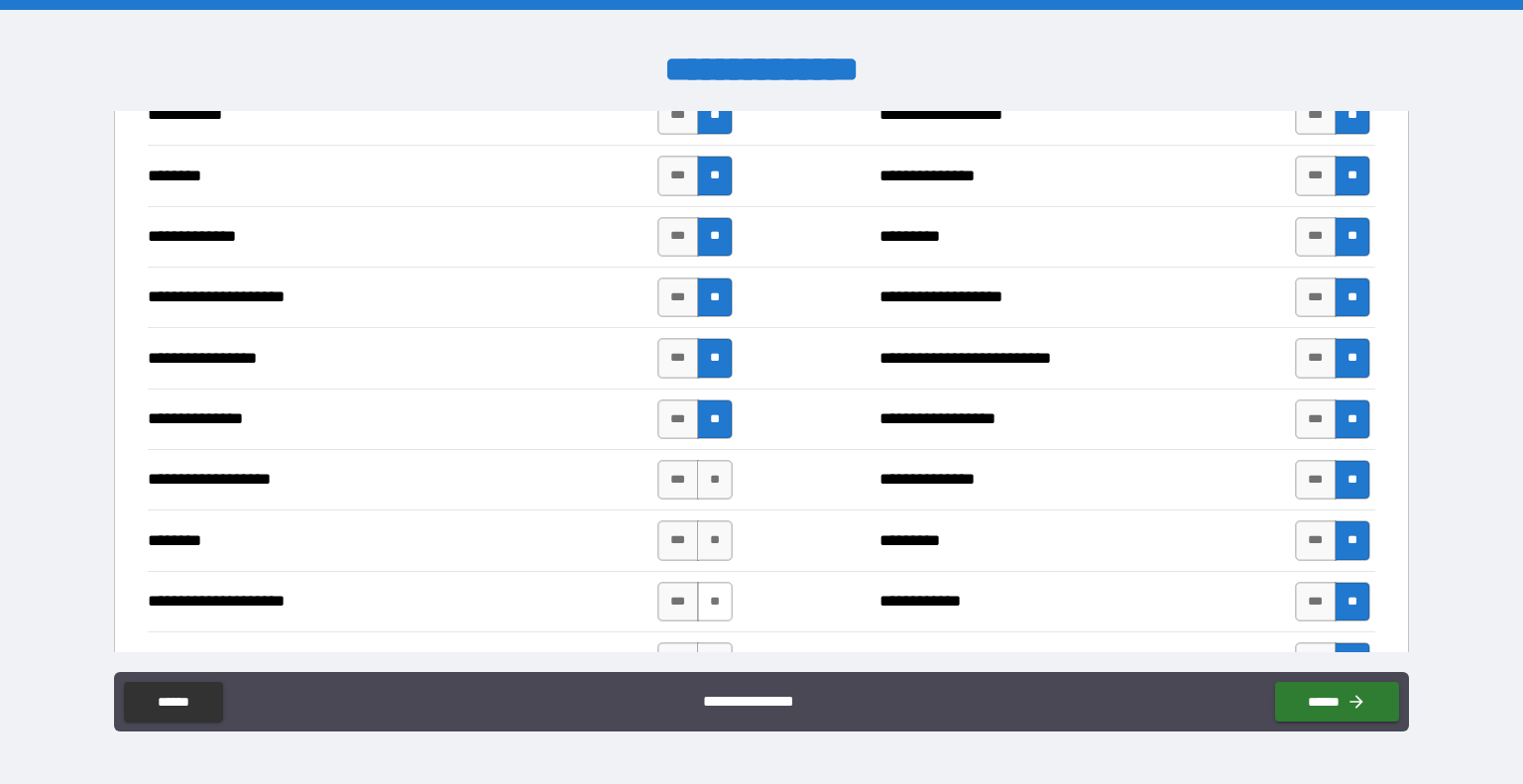 scroll, scrollTop: 2181, scrollLeft: 0, axis: vertical 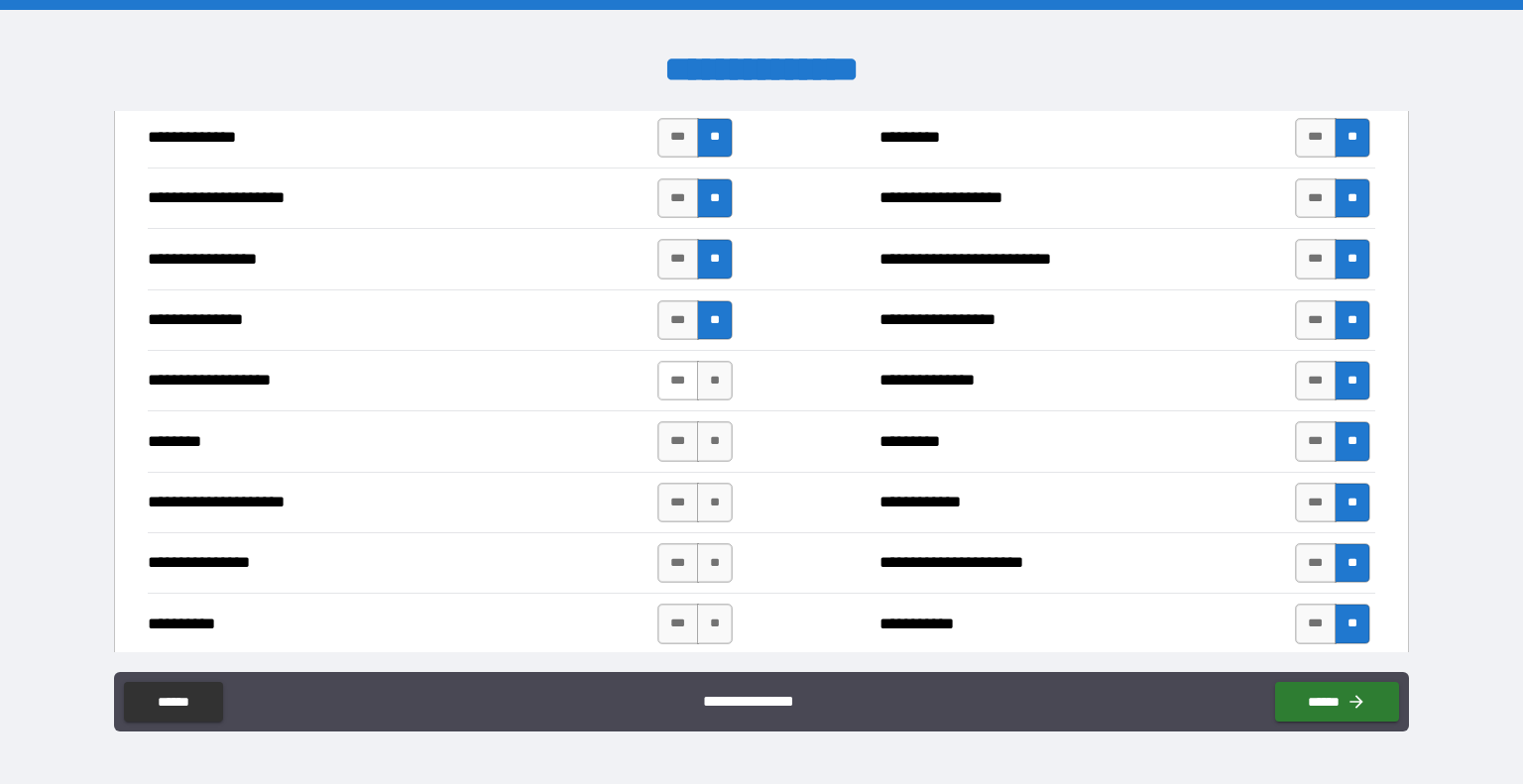 click on "***" at bounding box center [678, 381] 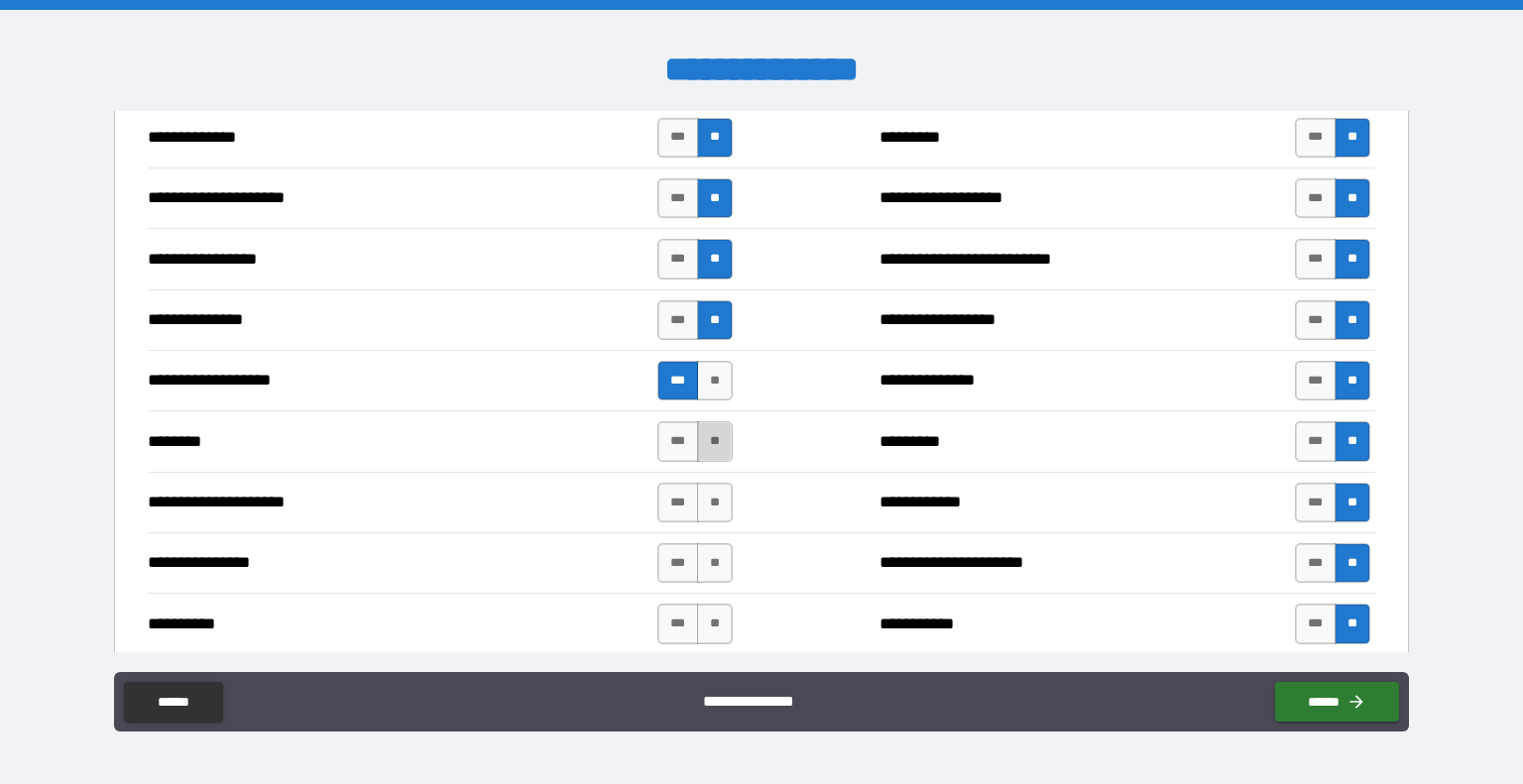 click on "**" at bounding box center [715, 441] 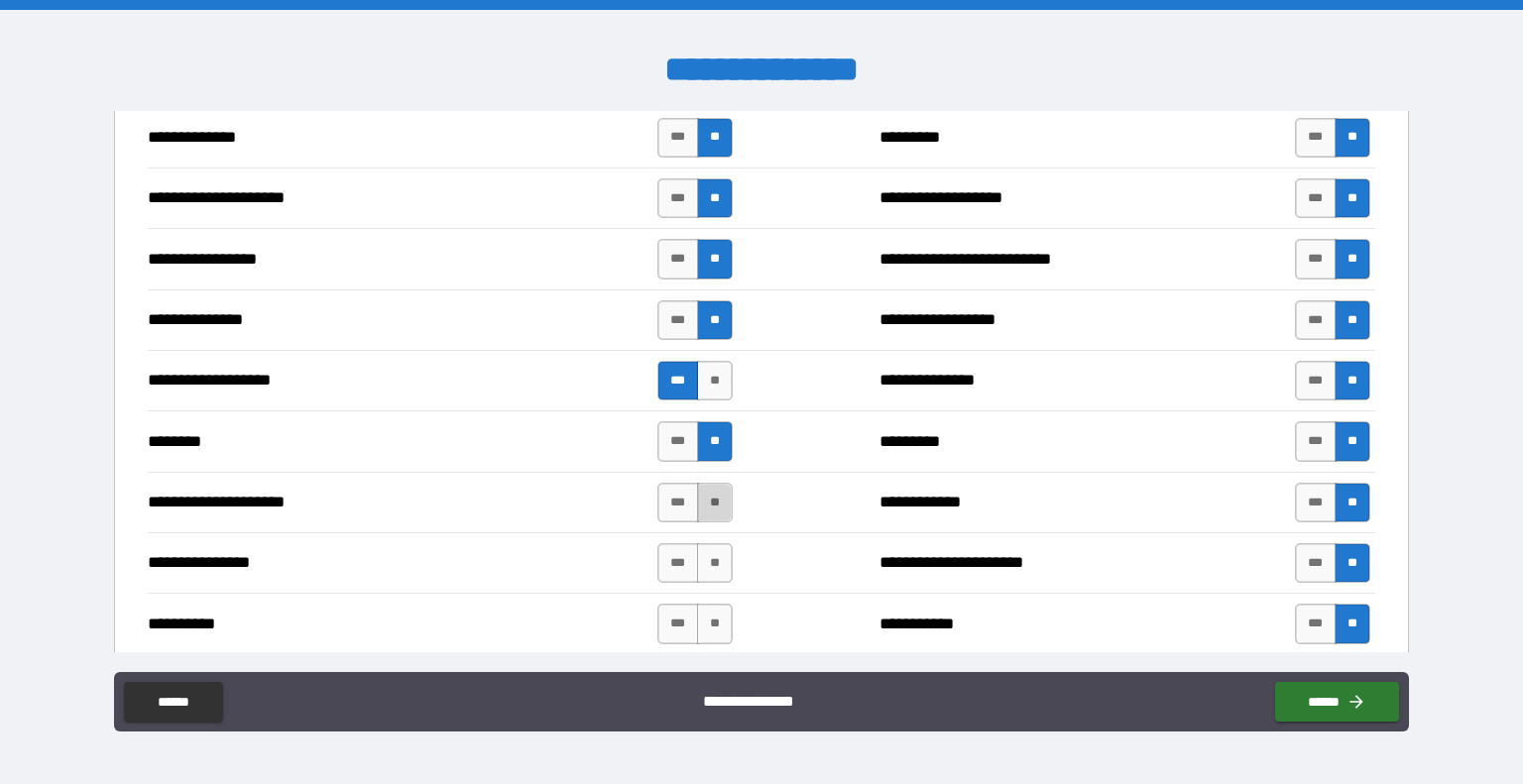click on "**" at bounding box center [715, 503] 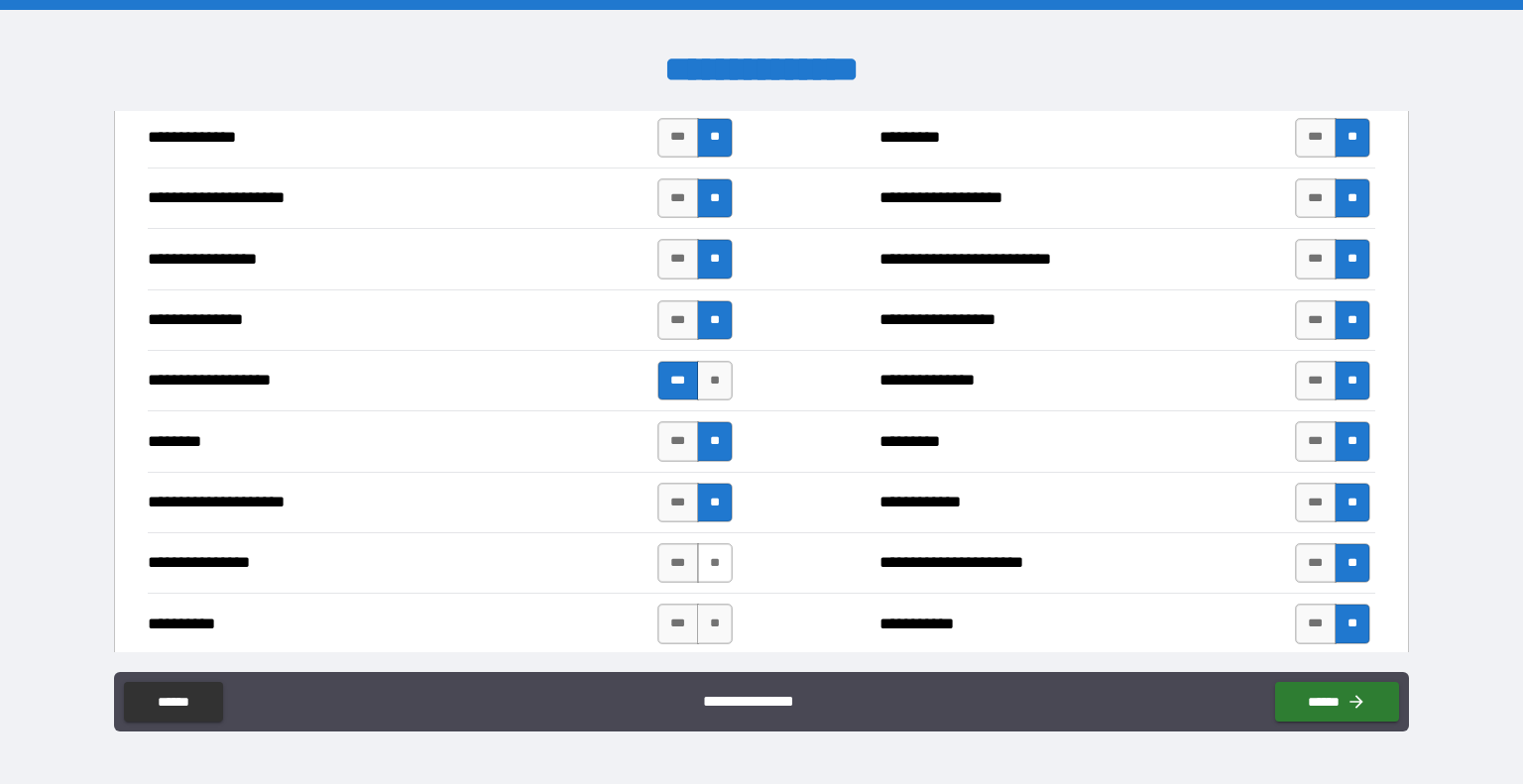 click on "**" at bounding box center [715, 563] 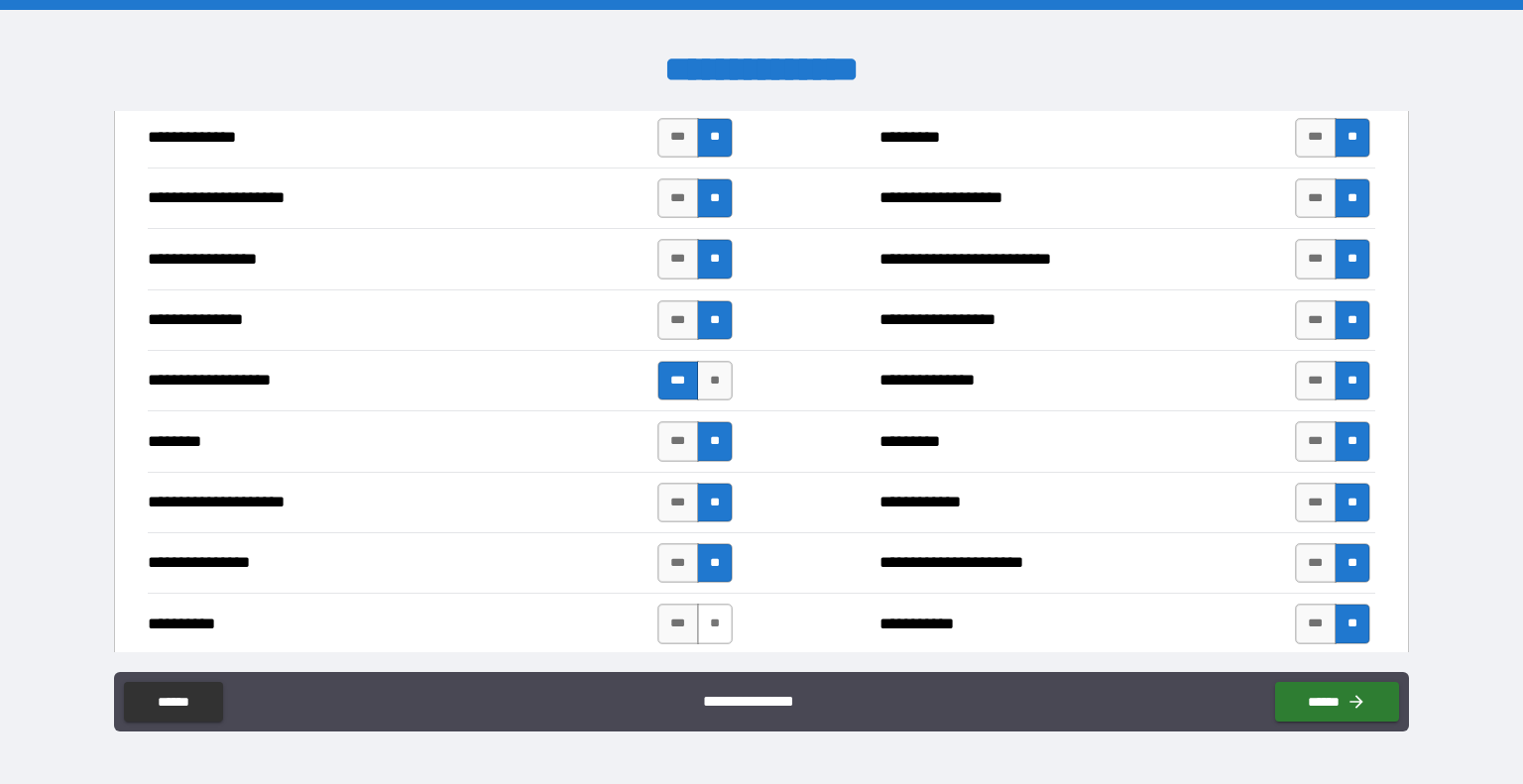 click on "**" at bounding box center [715, 623] 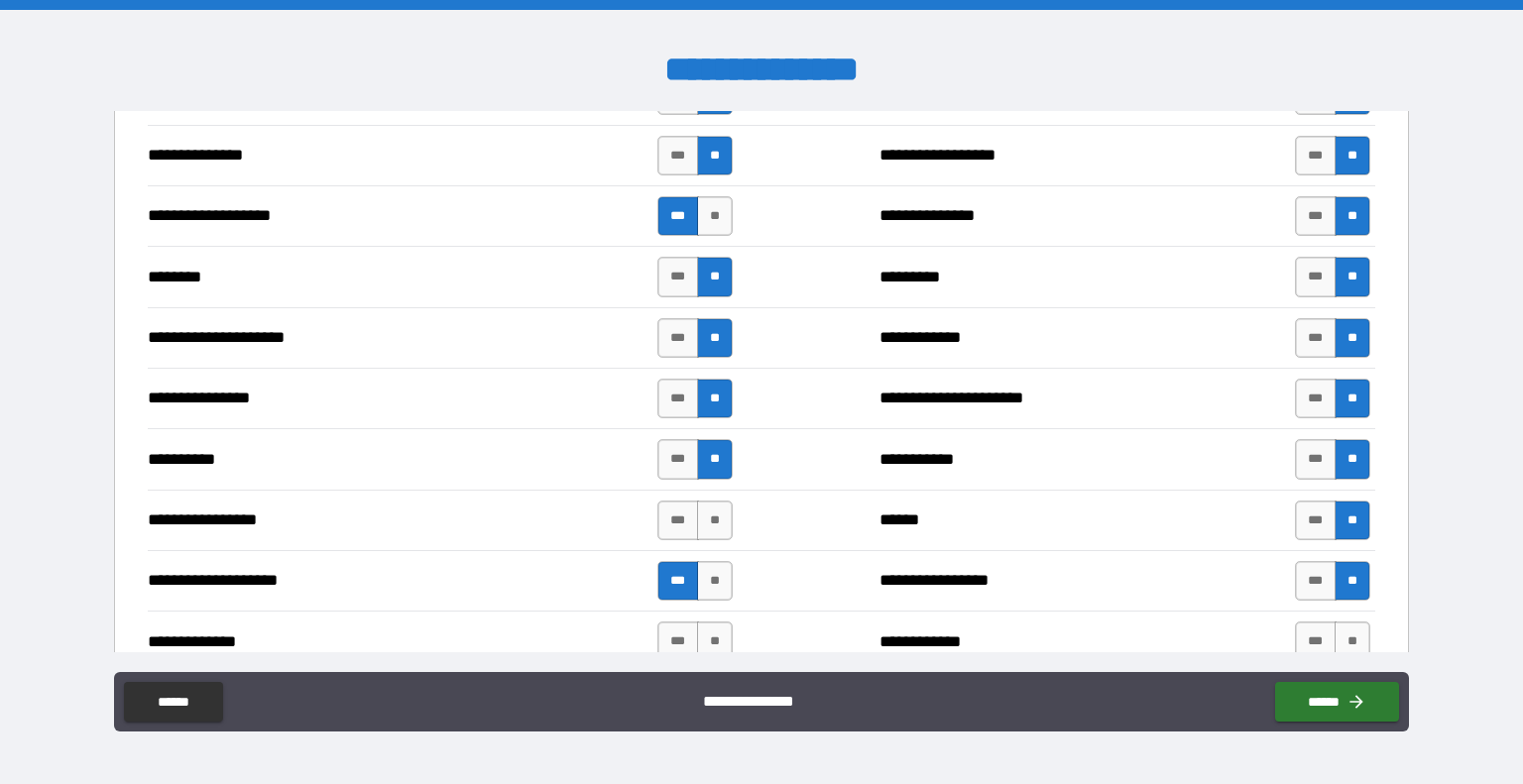 scroll, scrollTop: 2379, scrollLeft: 0, axis: vertical 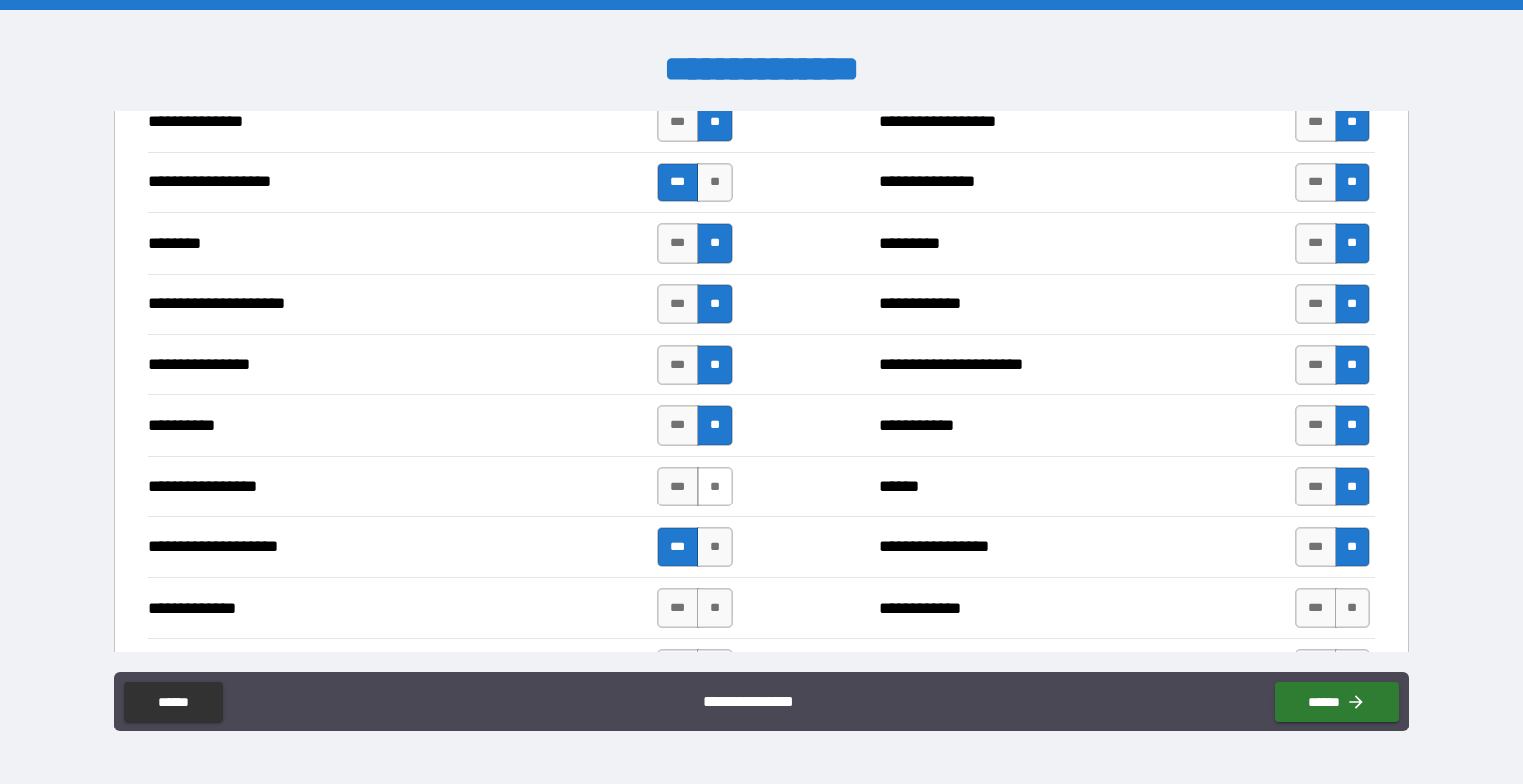 click on "**" at bounding box center [715, 487] 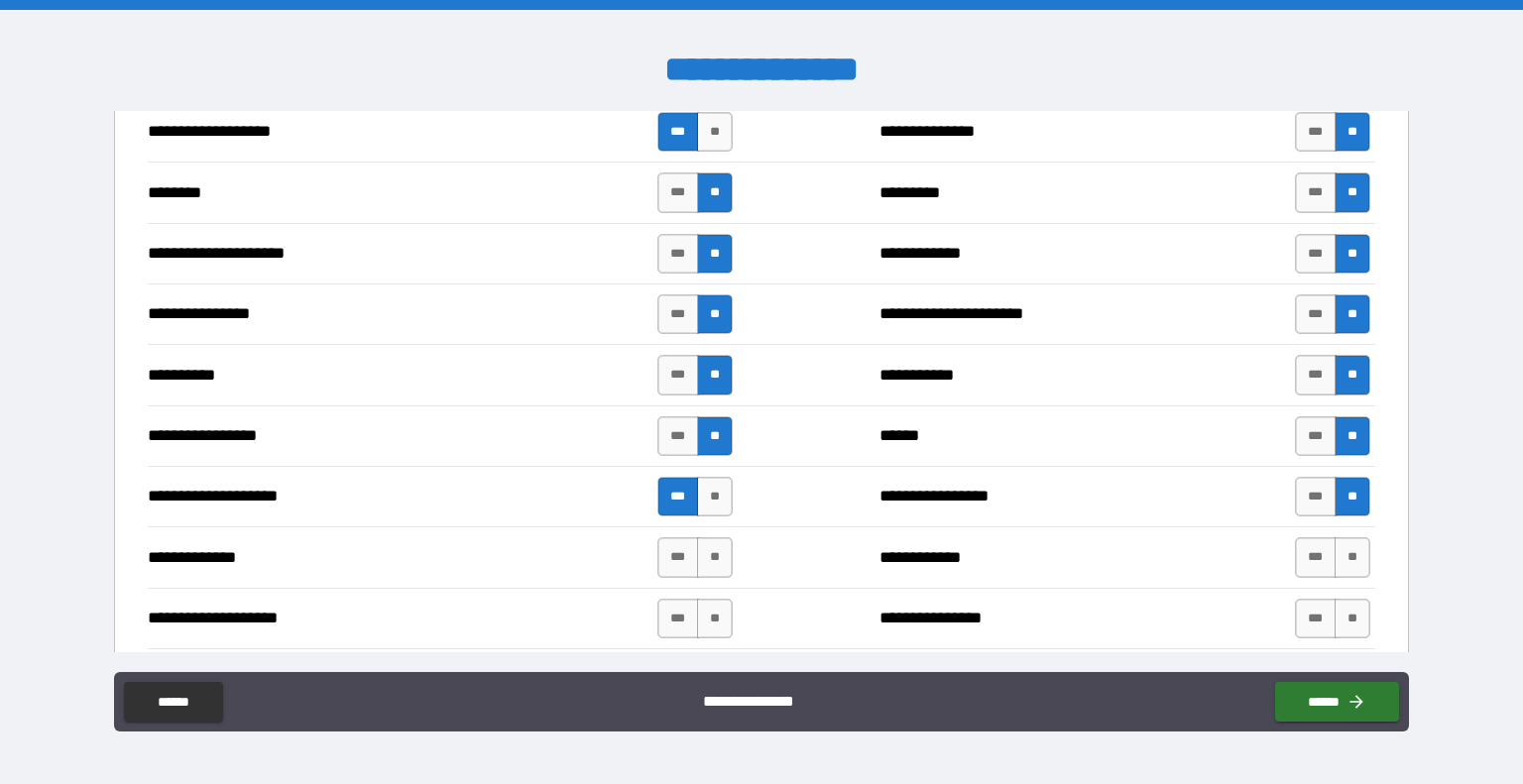 scroll, scrollTop: 2478, scrollLeft: 0, axis: vertical 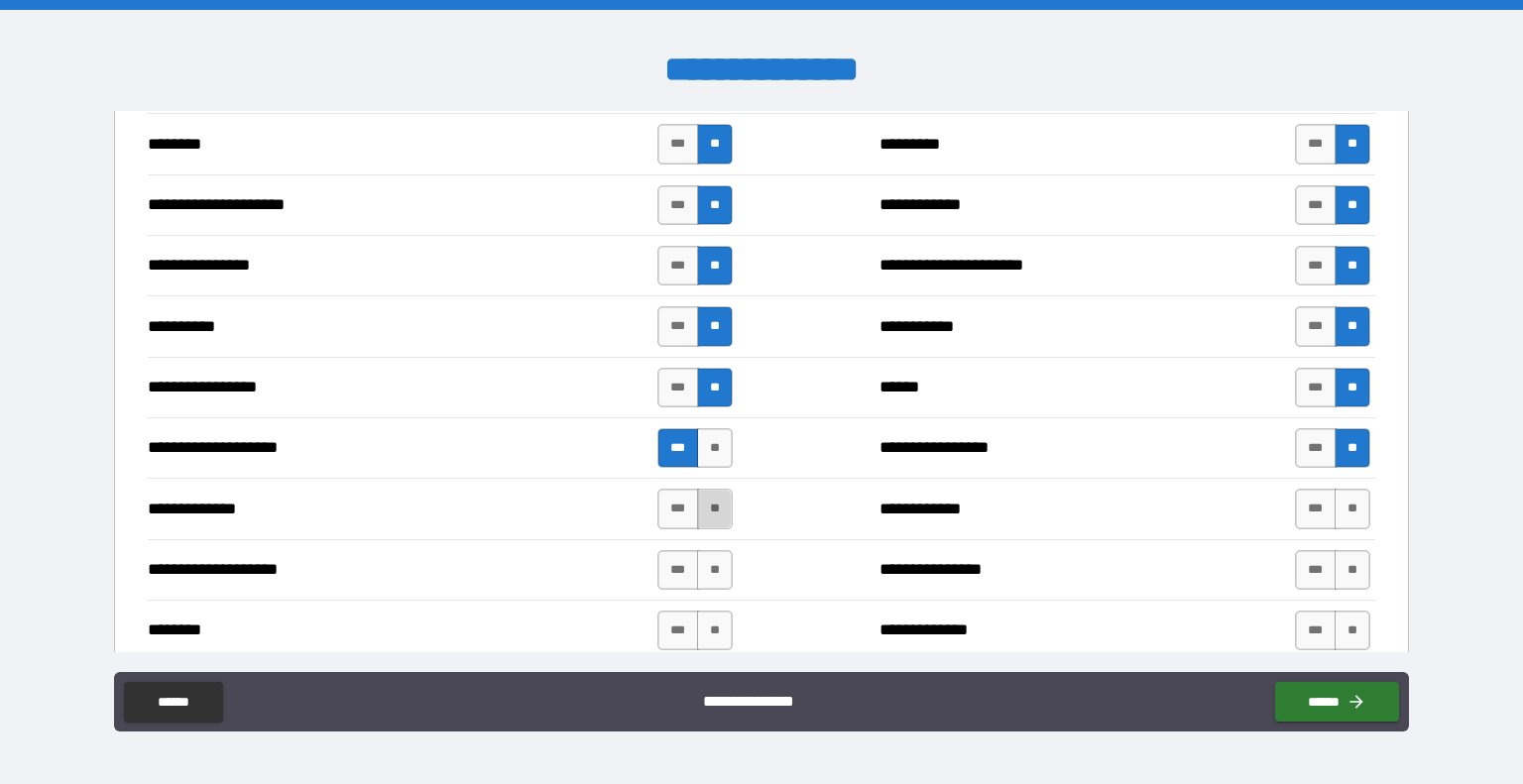 click on "**" at bounding box center (715, 508) 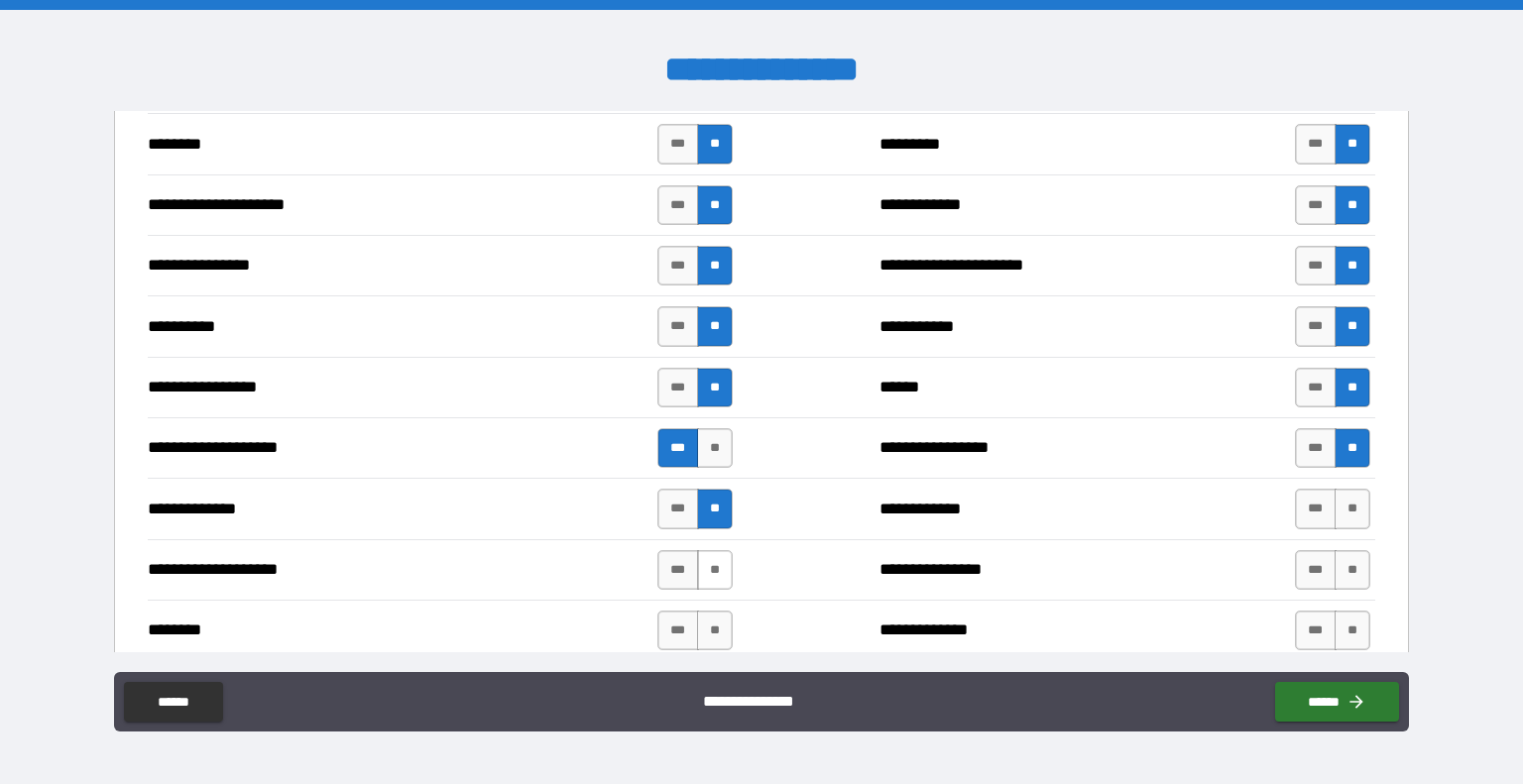 click on "**" at bounding box center [715, 570] 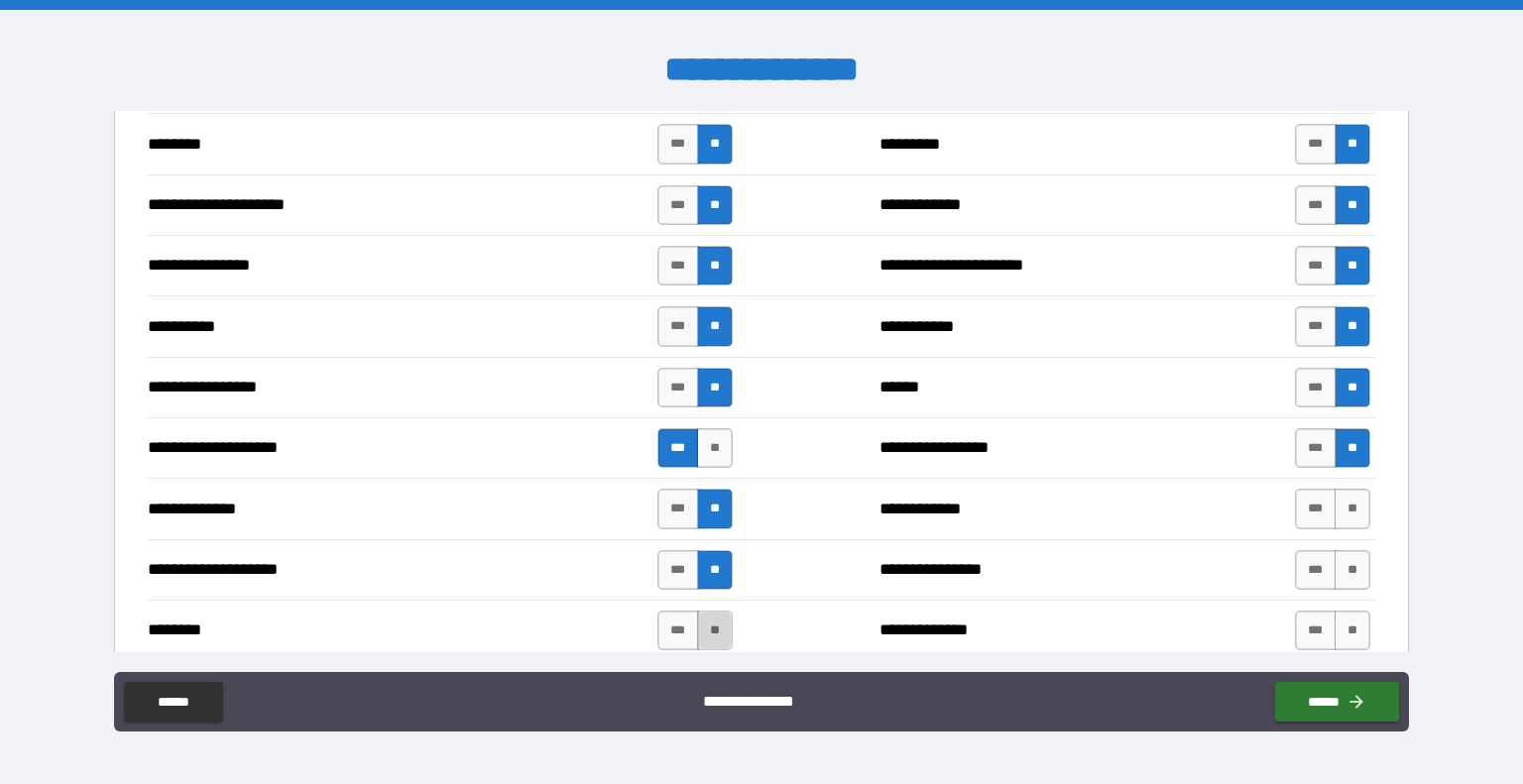 click on "**" at bounding box center [715, 630] 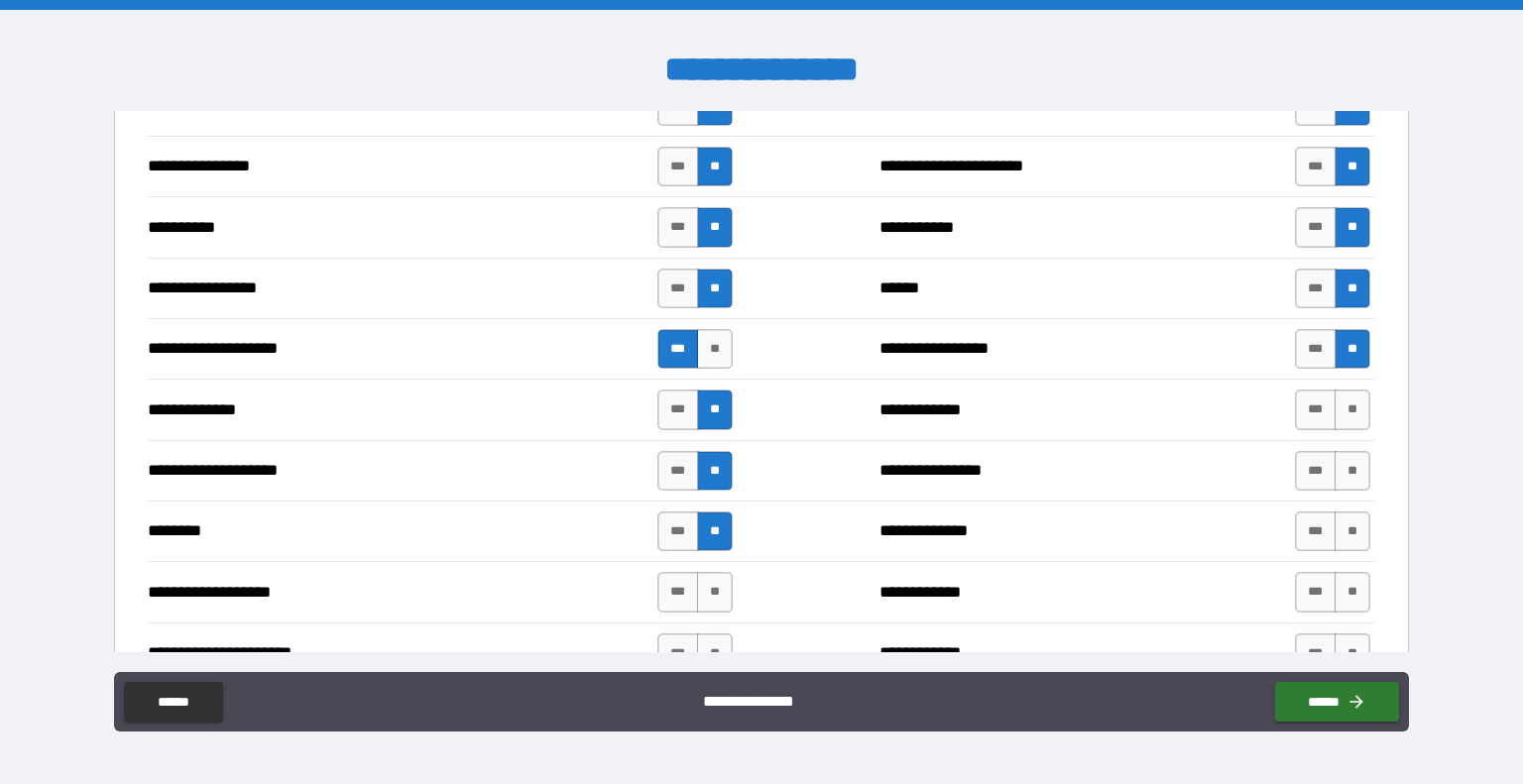scroll, scrollTop: 2676, scrollLeft: 0, axis: vertical 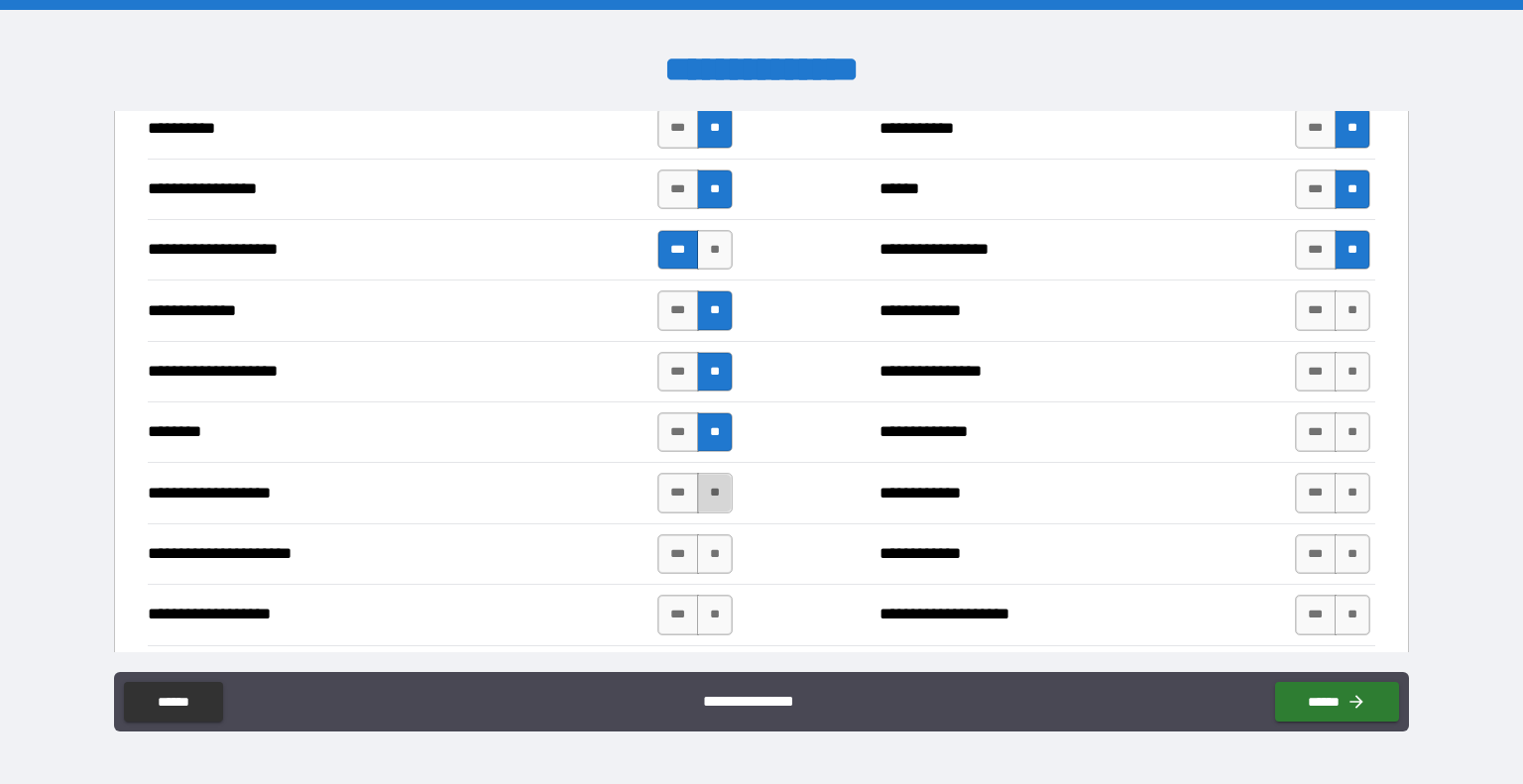 click on "**" at bounding box center [715, 493] 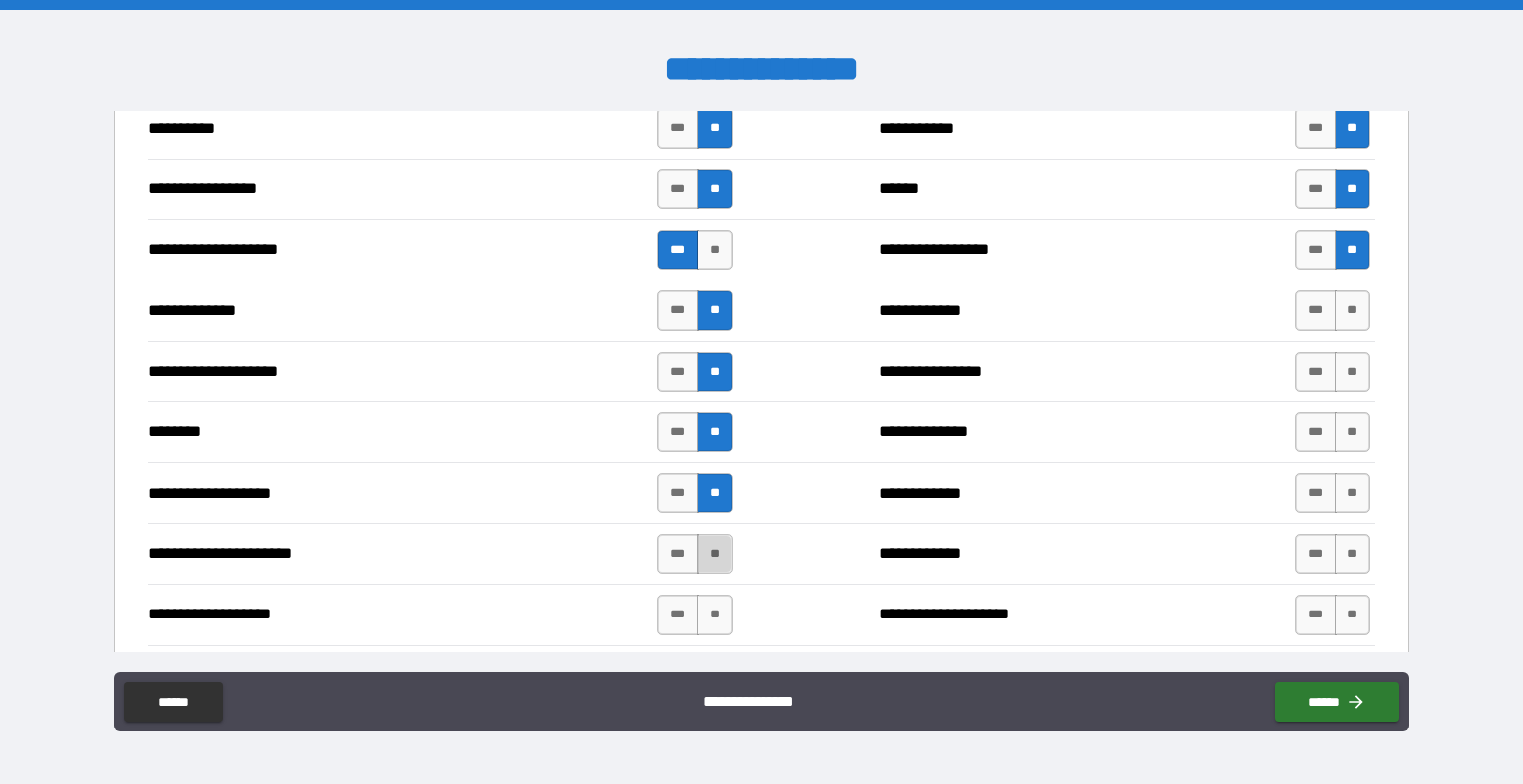 click on "**" at bounding box center (715, 554) 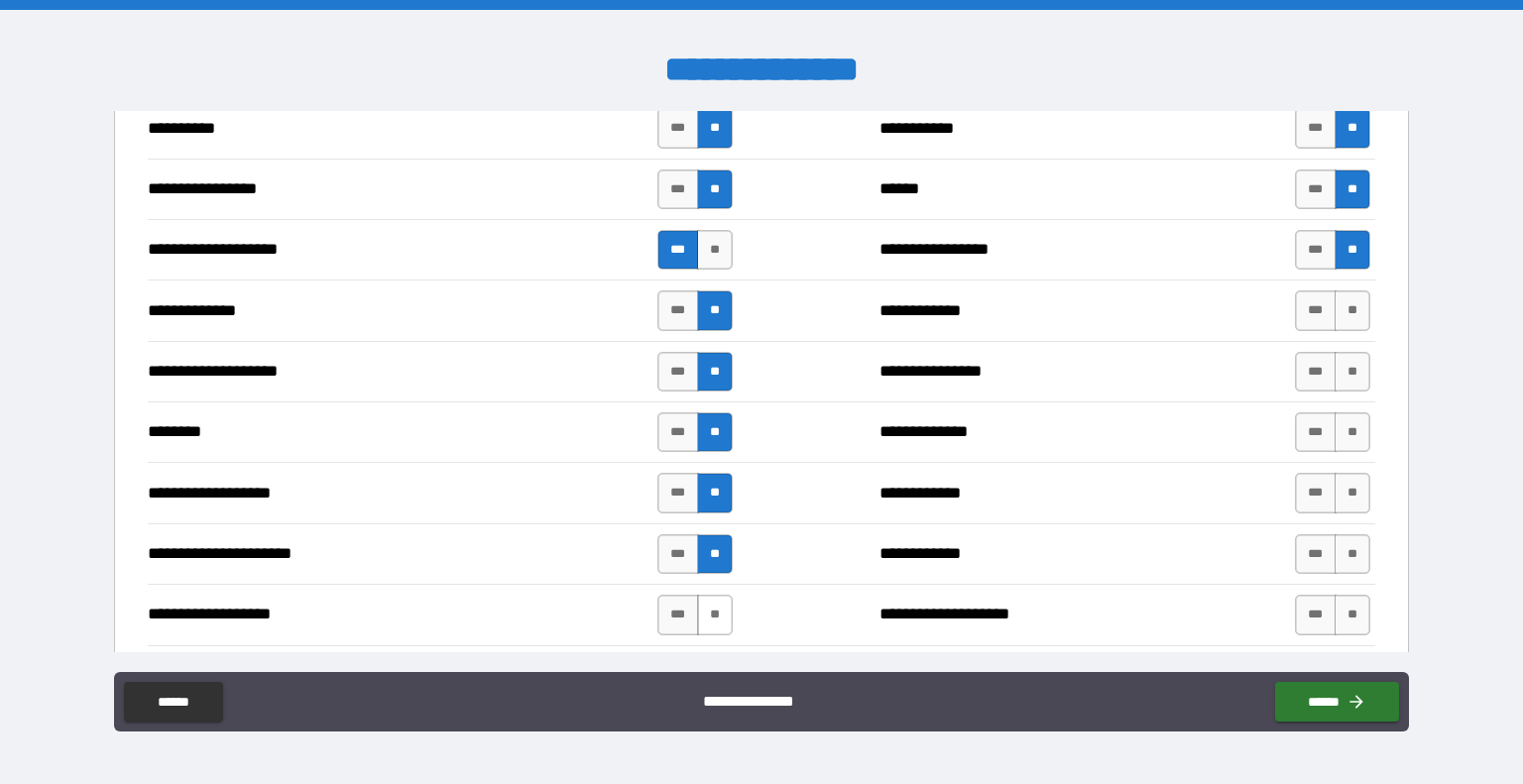 click on "**" at bounding box center [715, 615] 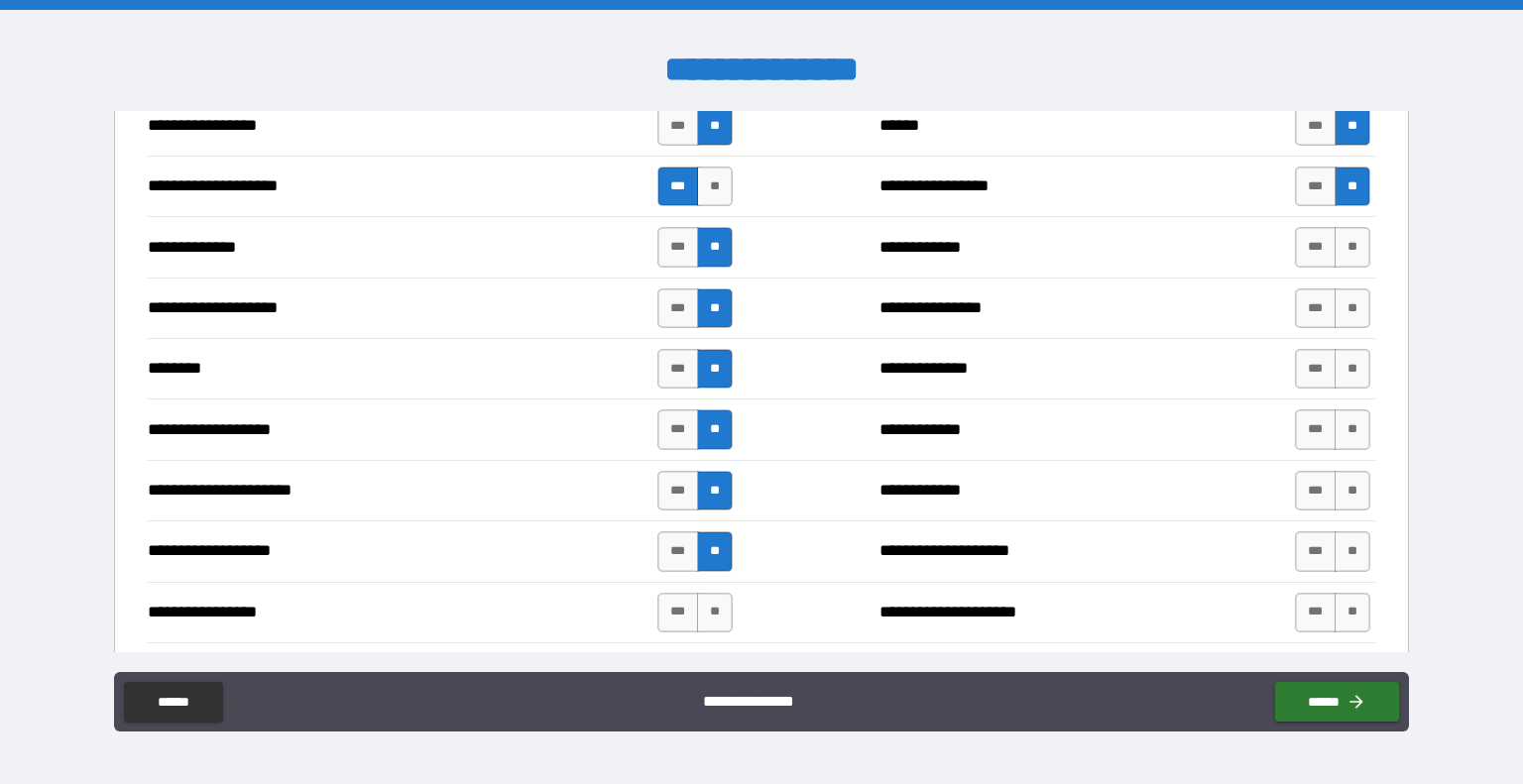 scroll, scrollTop: 2775, scrollLeft: 0, axis: vertical 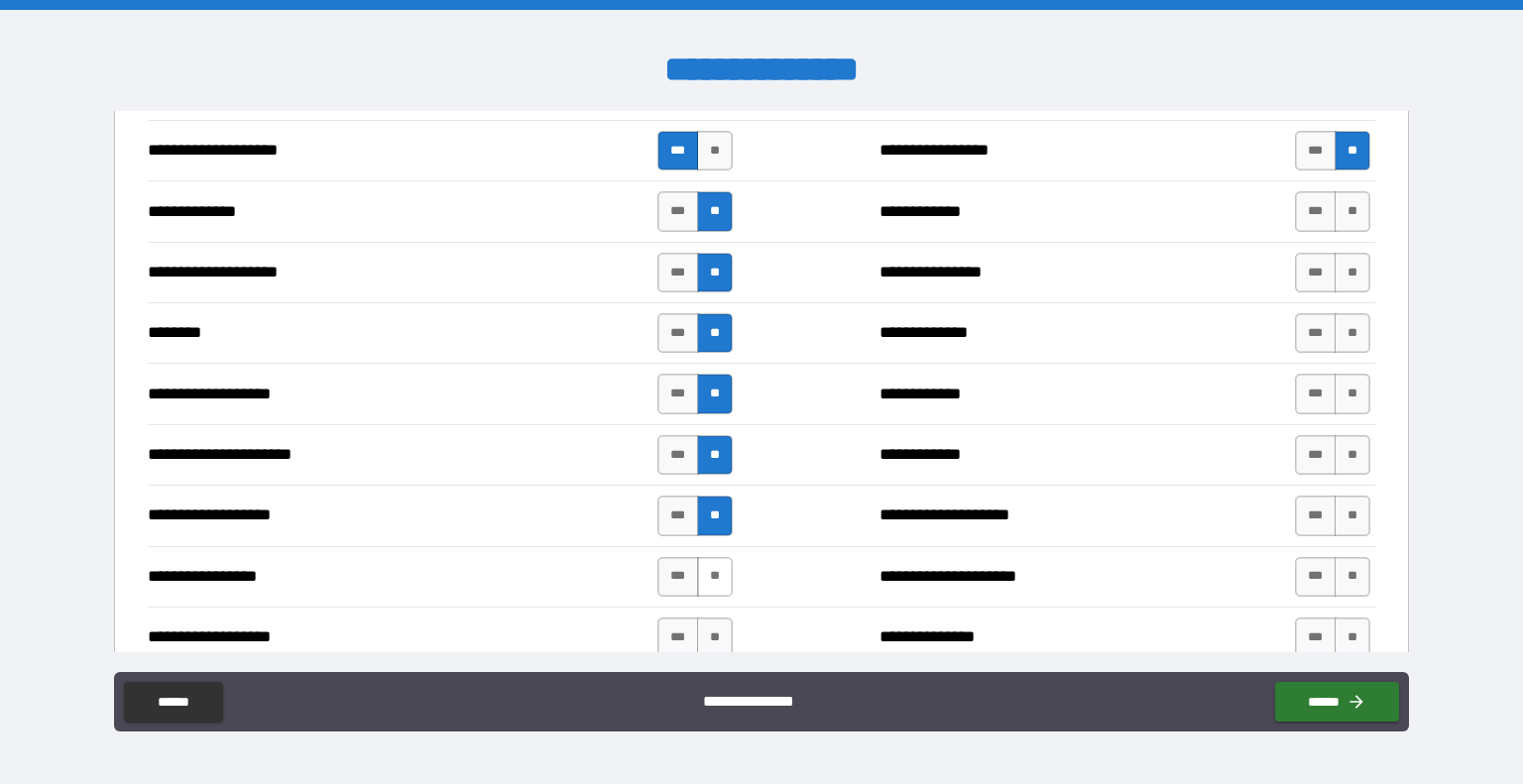 click on "**" at bounding box center (715, 577) 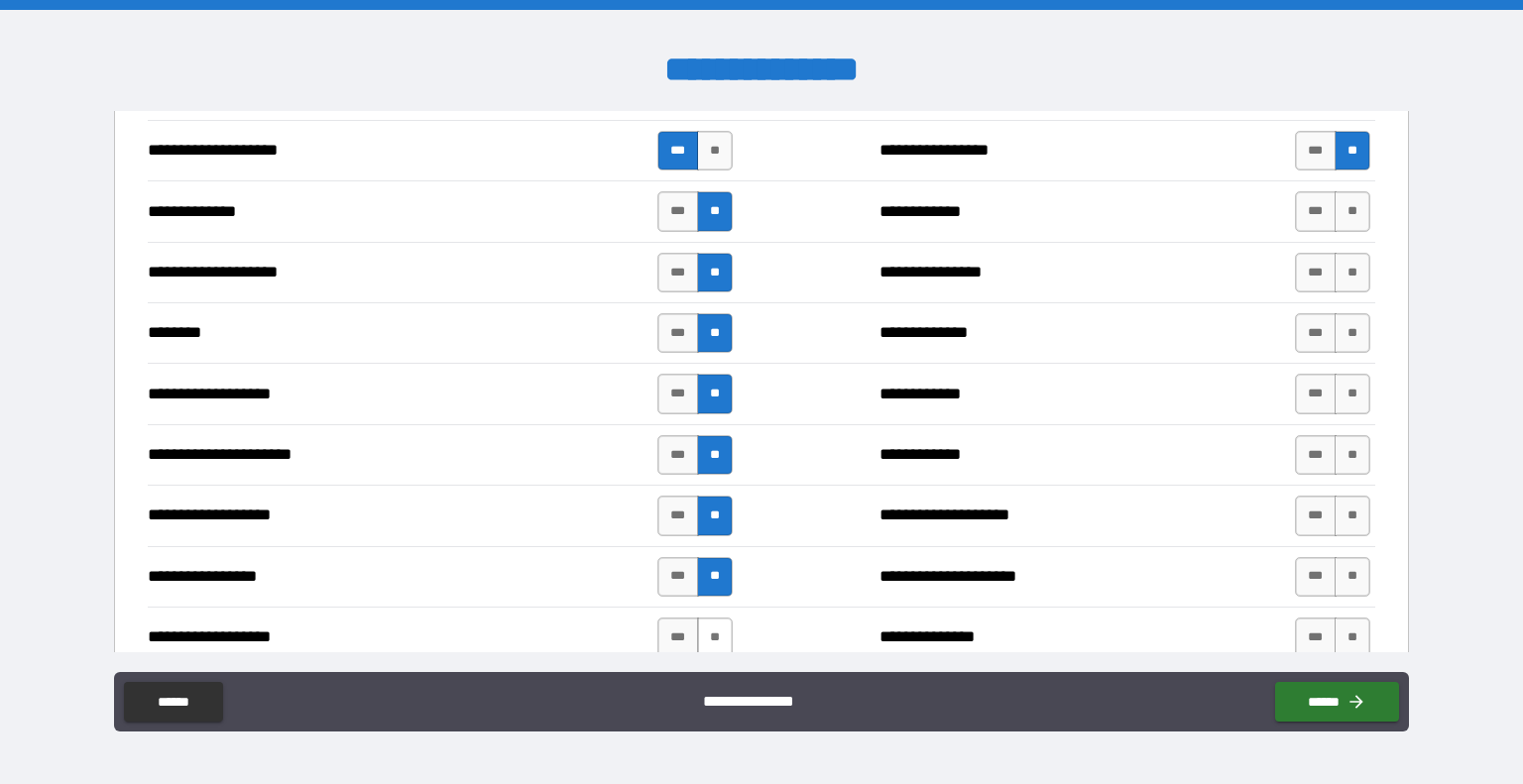 click on "**" at bounding box center (715, 637) 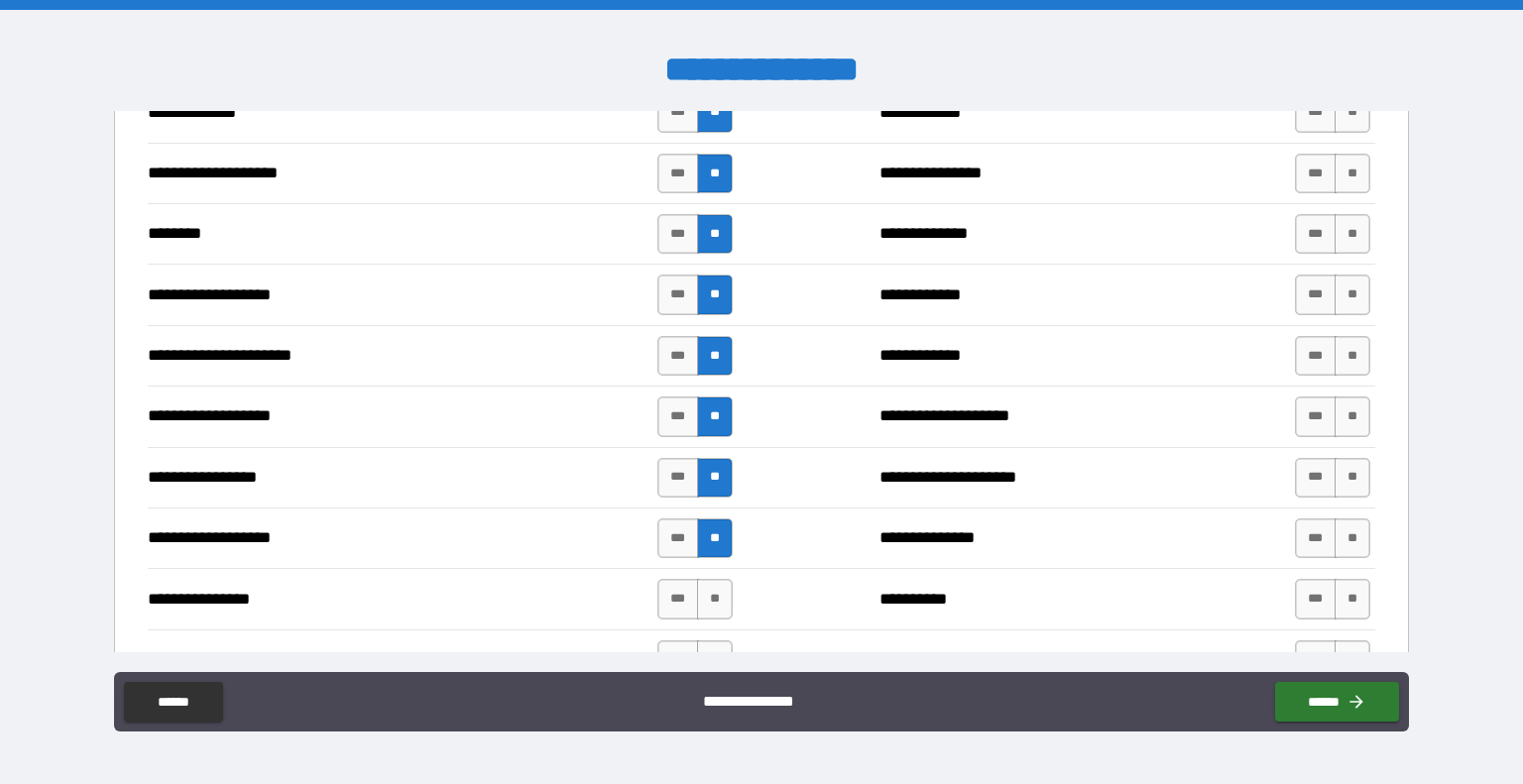 scroll, scrollTop: 2973, scrollLeft: 0, axis: vertical 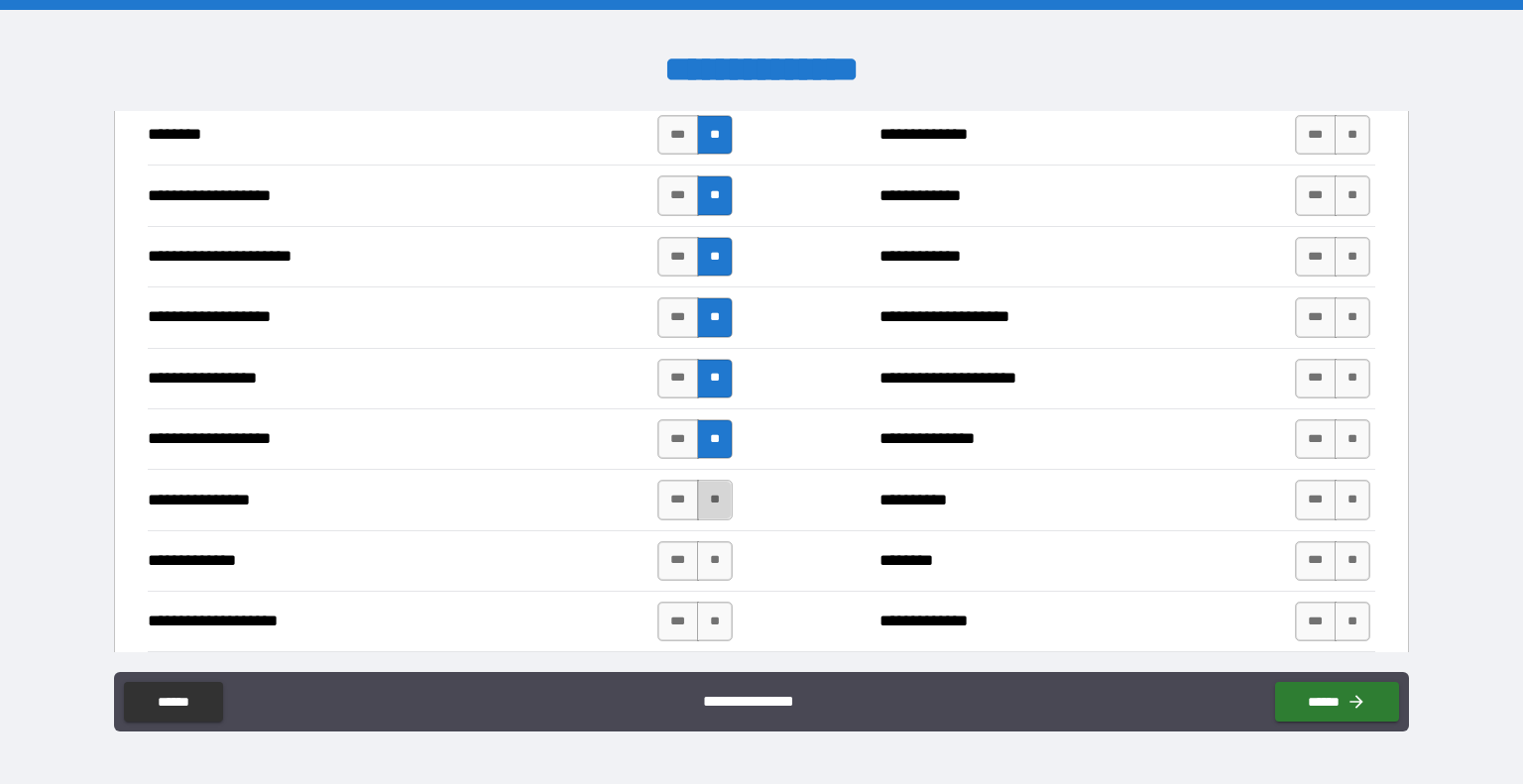 click on "**" at bounding box center (715, 500) 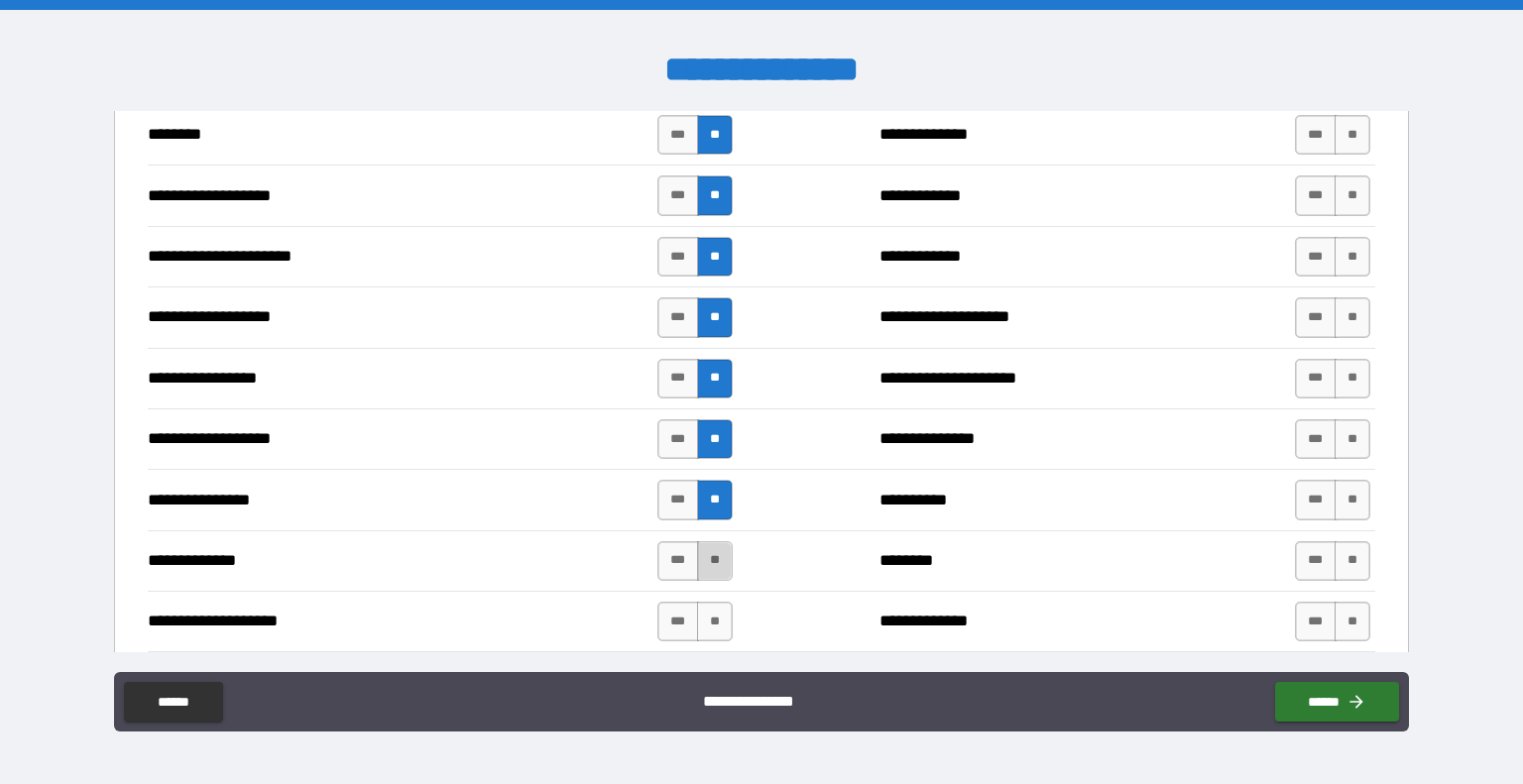 click on "**" at bounding box center [715, 561] 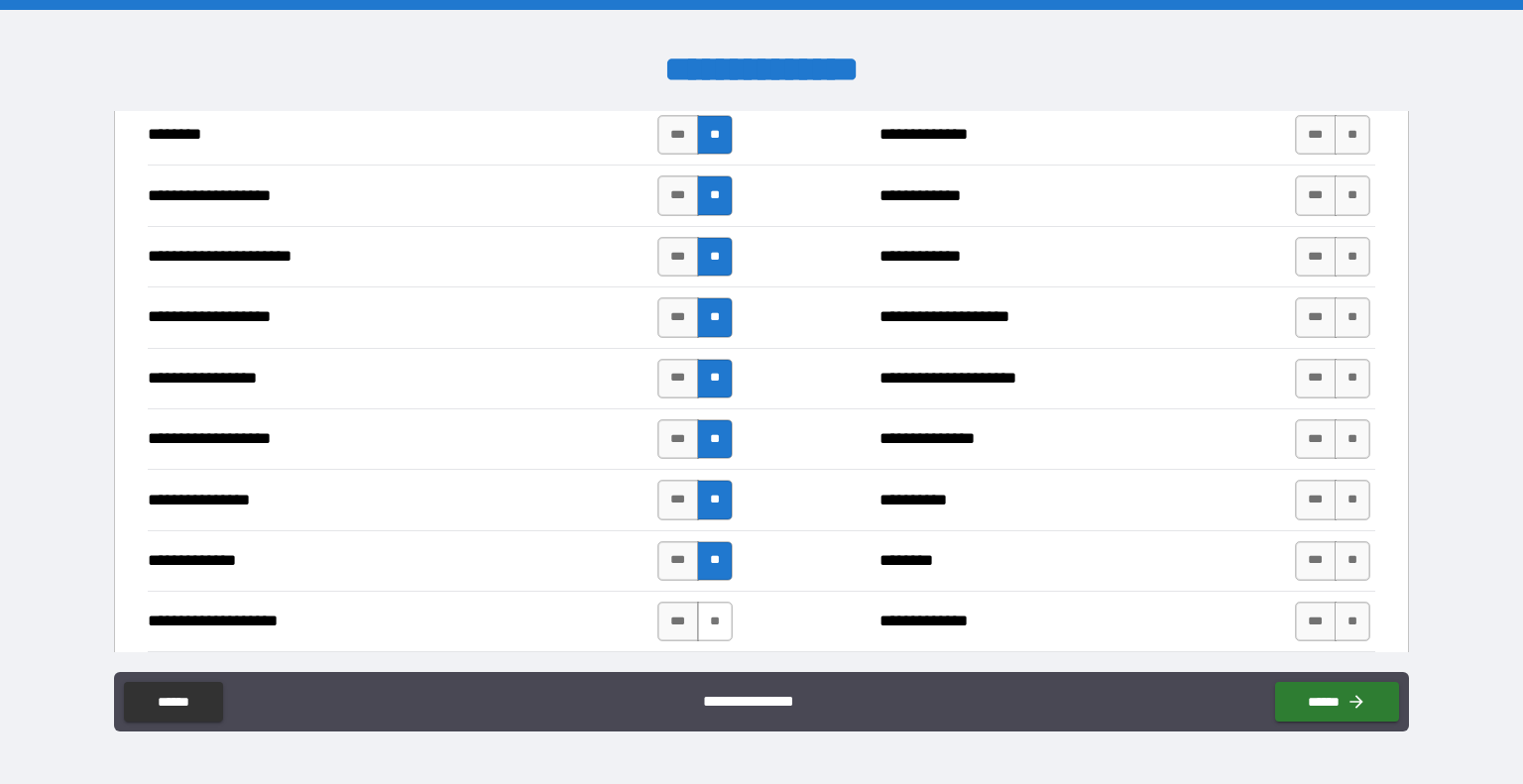 click on "**" at bounding box center [715, 621] 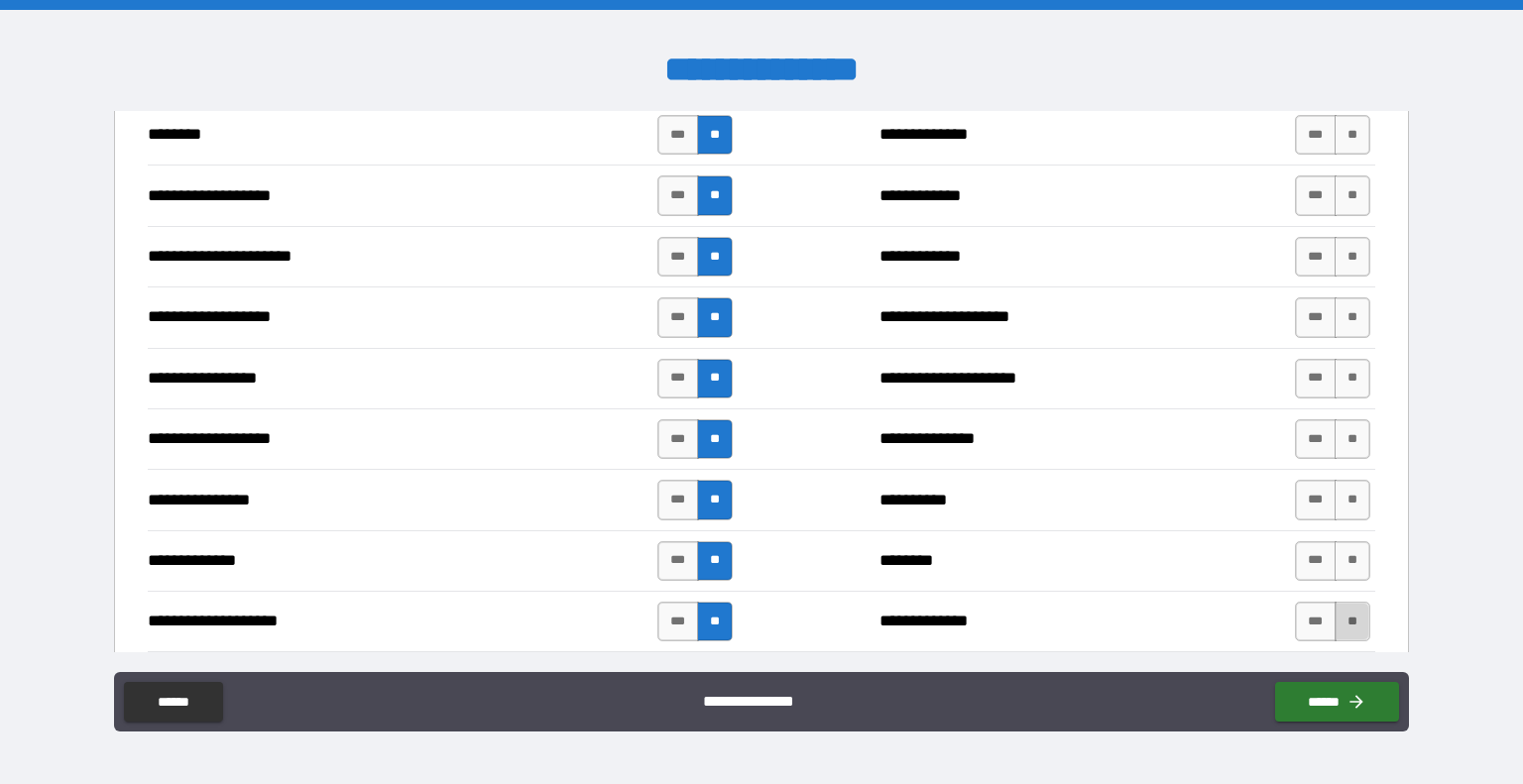 click on "**" at bounding box center [1352, 621] 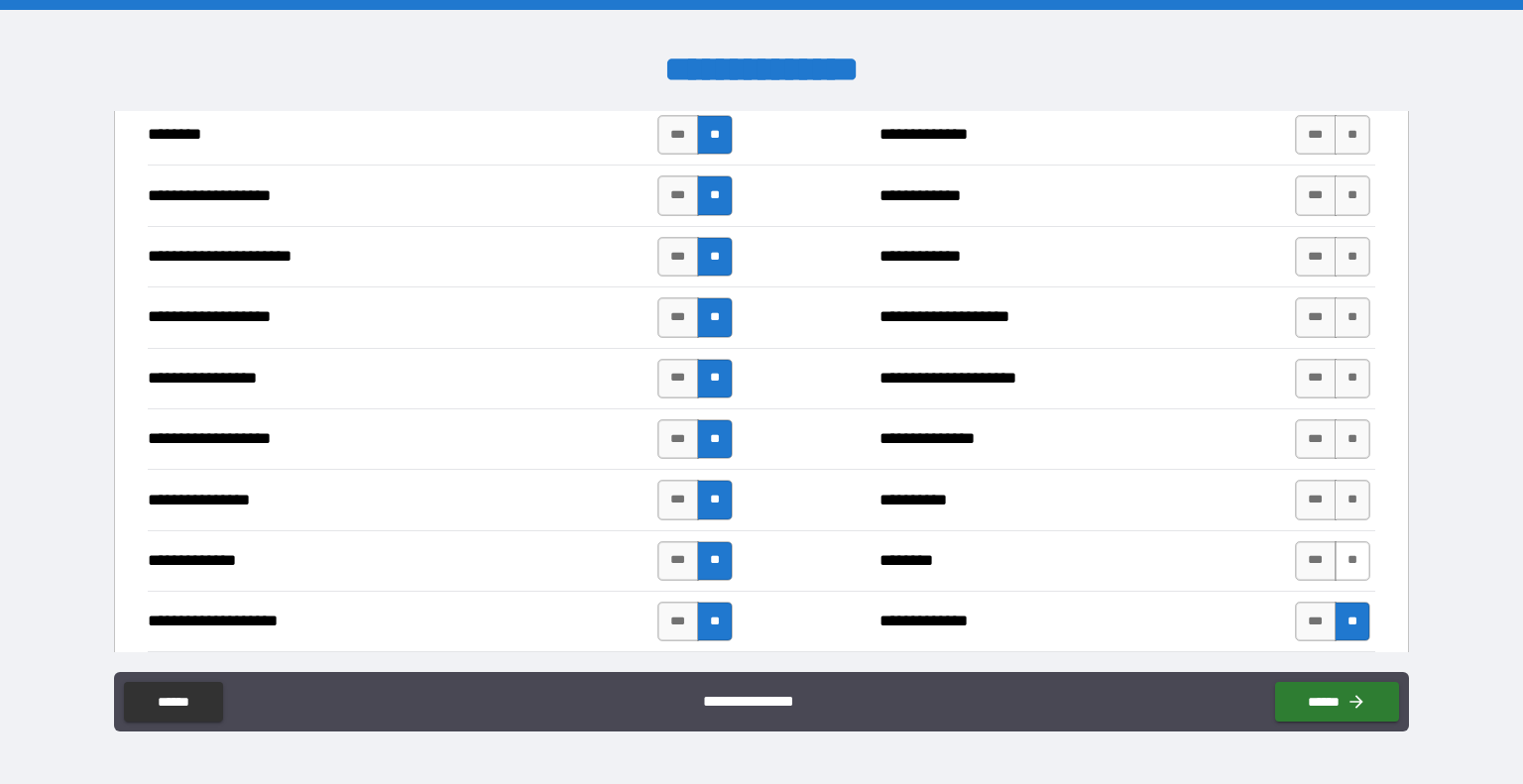 click on "**" at bounding box center [1352, 561] 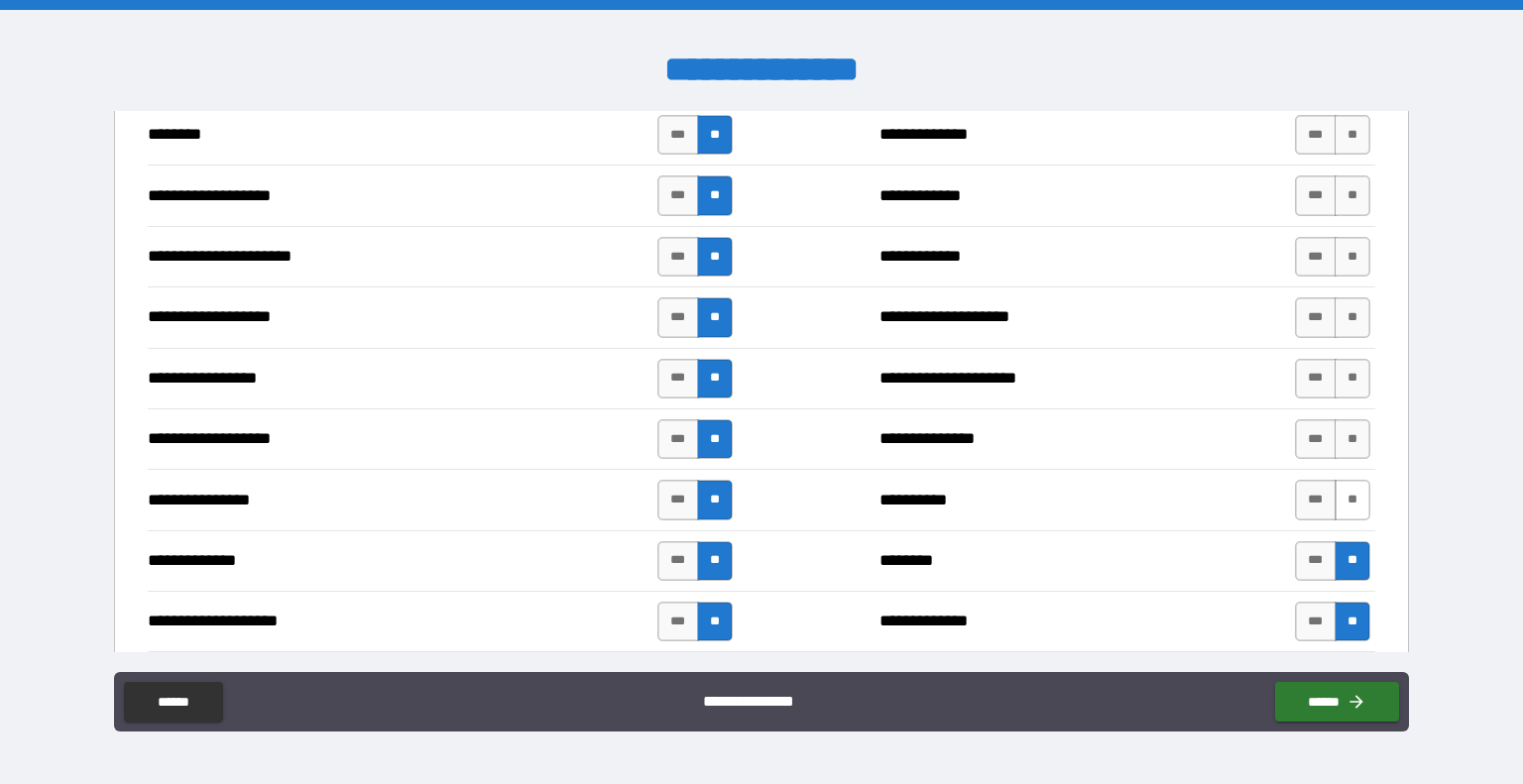 click on "**" at bounding box center (1352, 500) 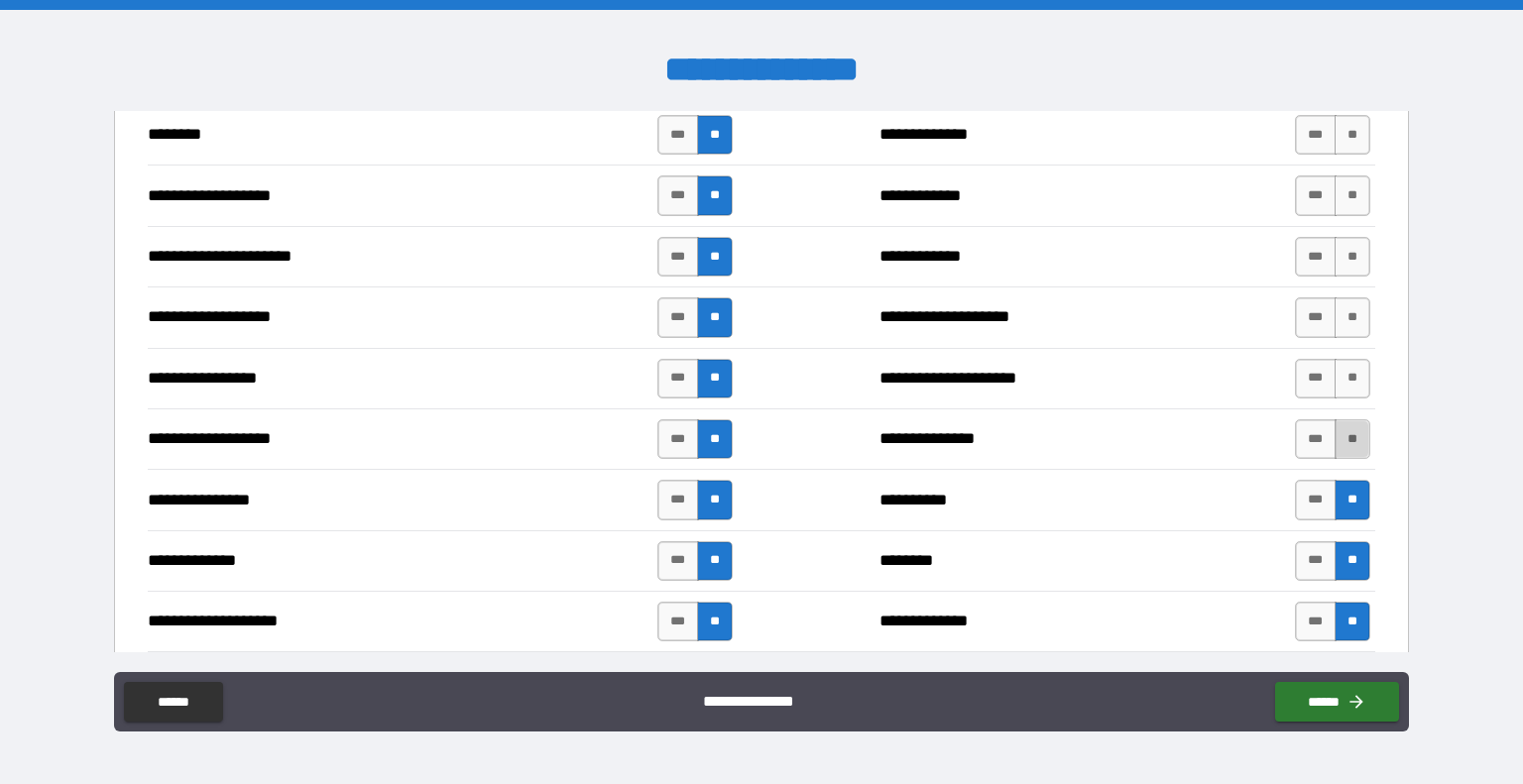click on "**" at bounding box center (1352, 439) 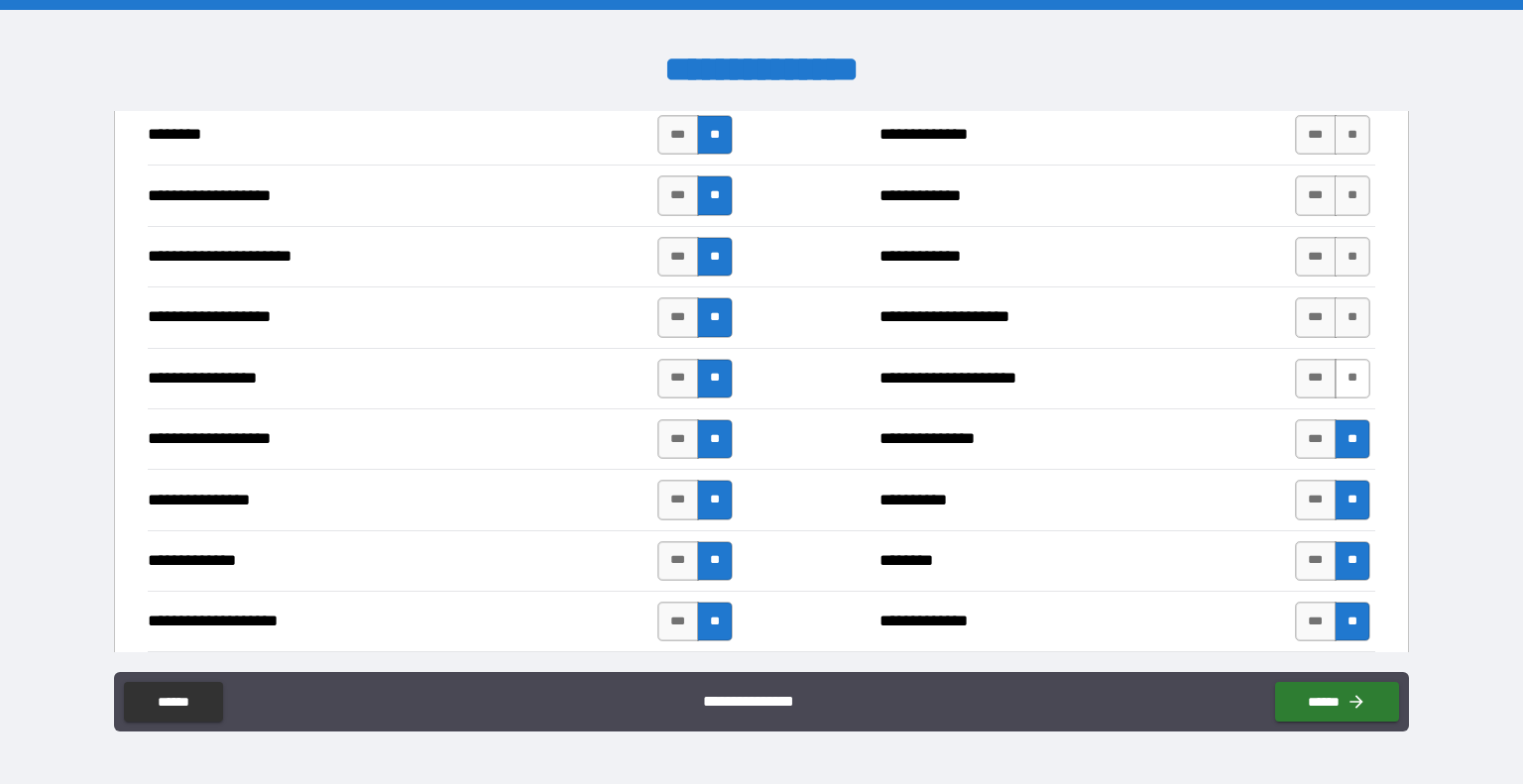 click on "**" at bounding box center (1352, 379) 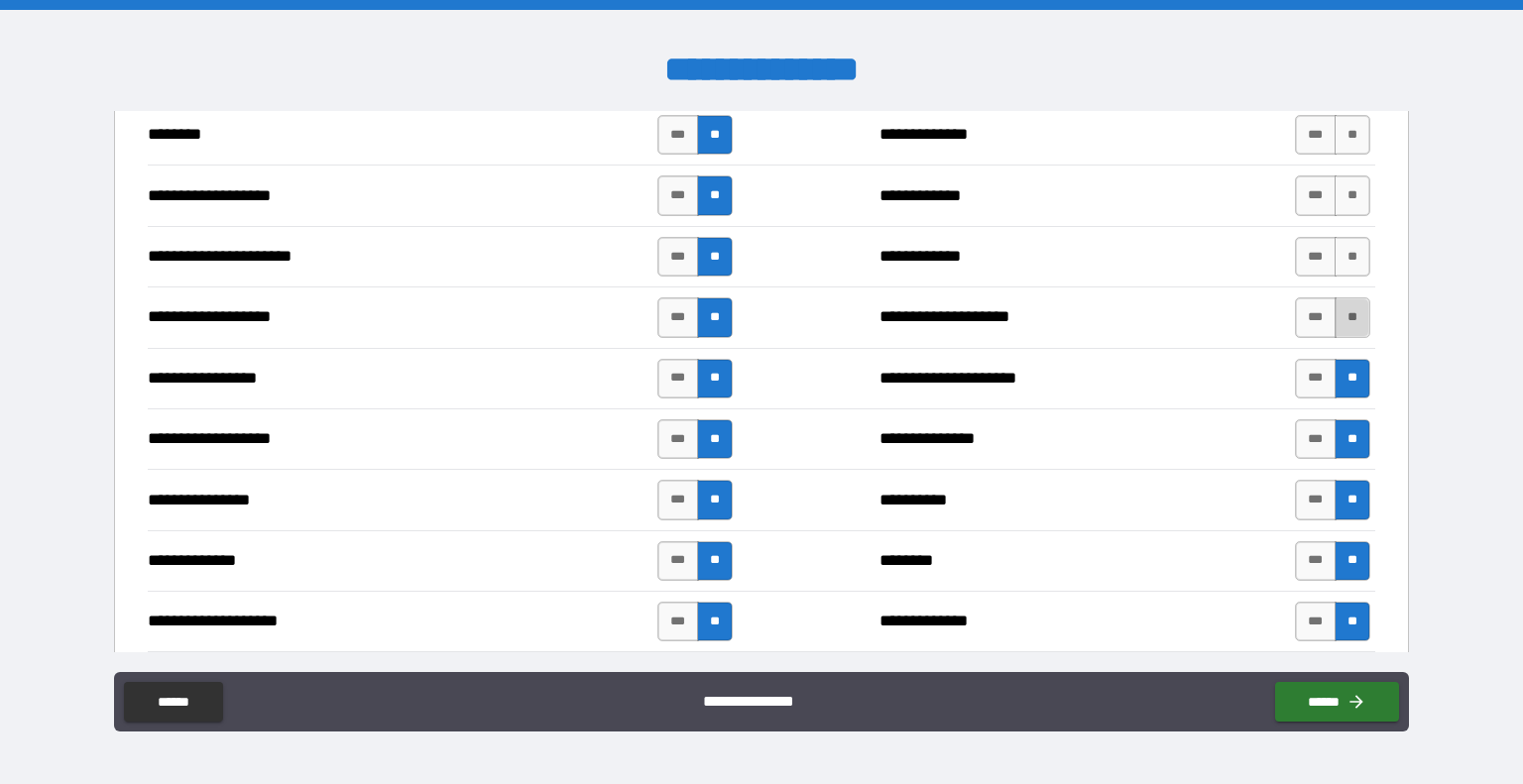 click on "**" at bounding box center [1352, 317] 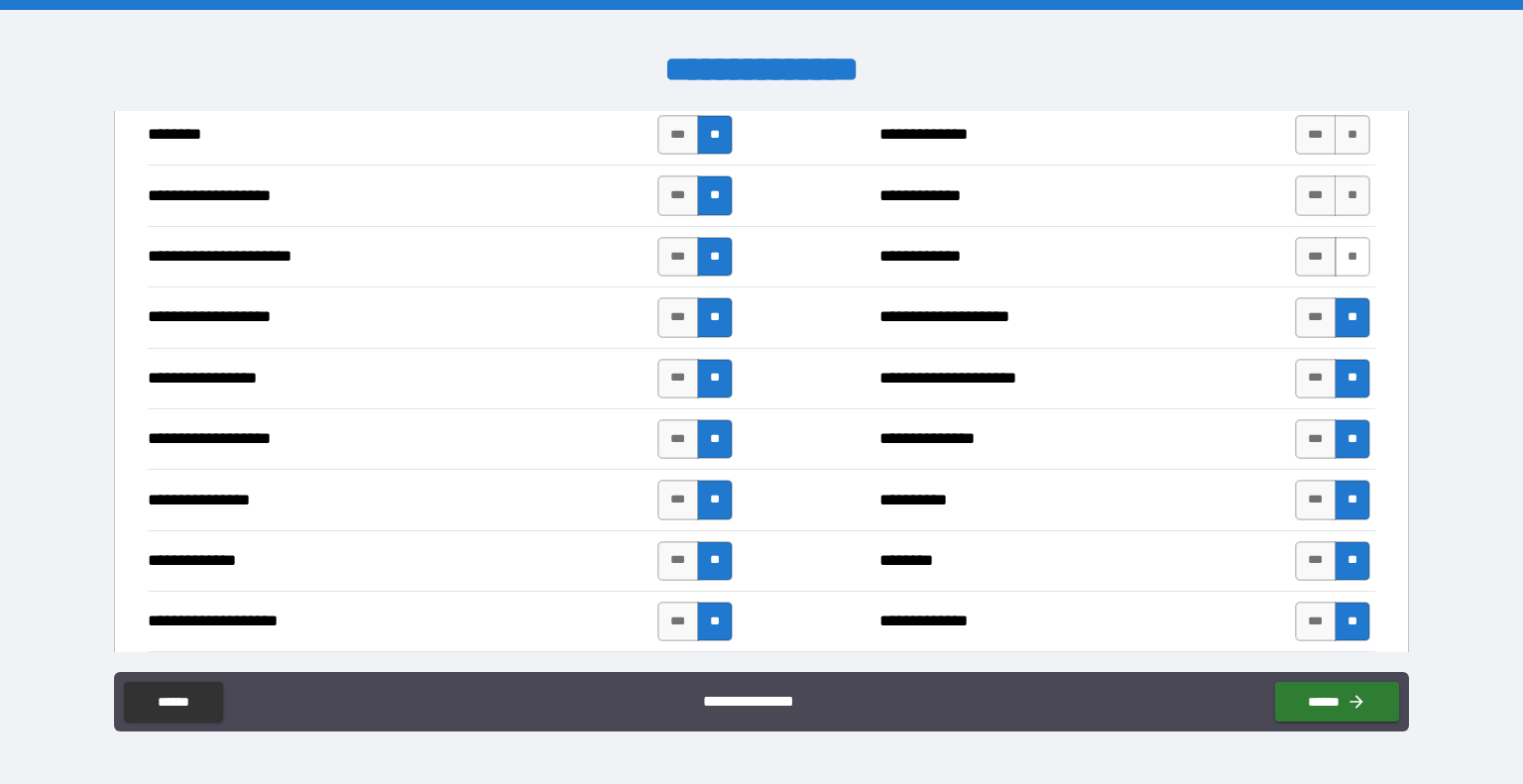 click on "**" at bounding box center (1352, 257) 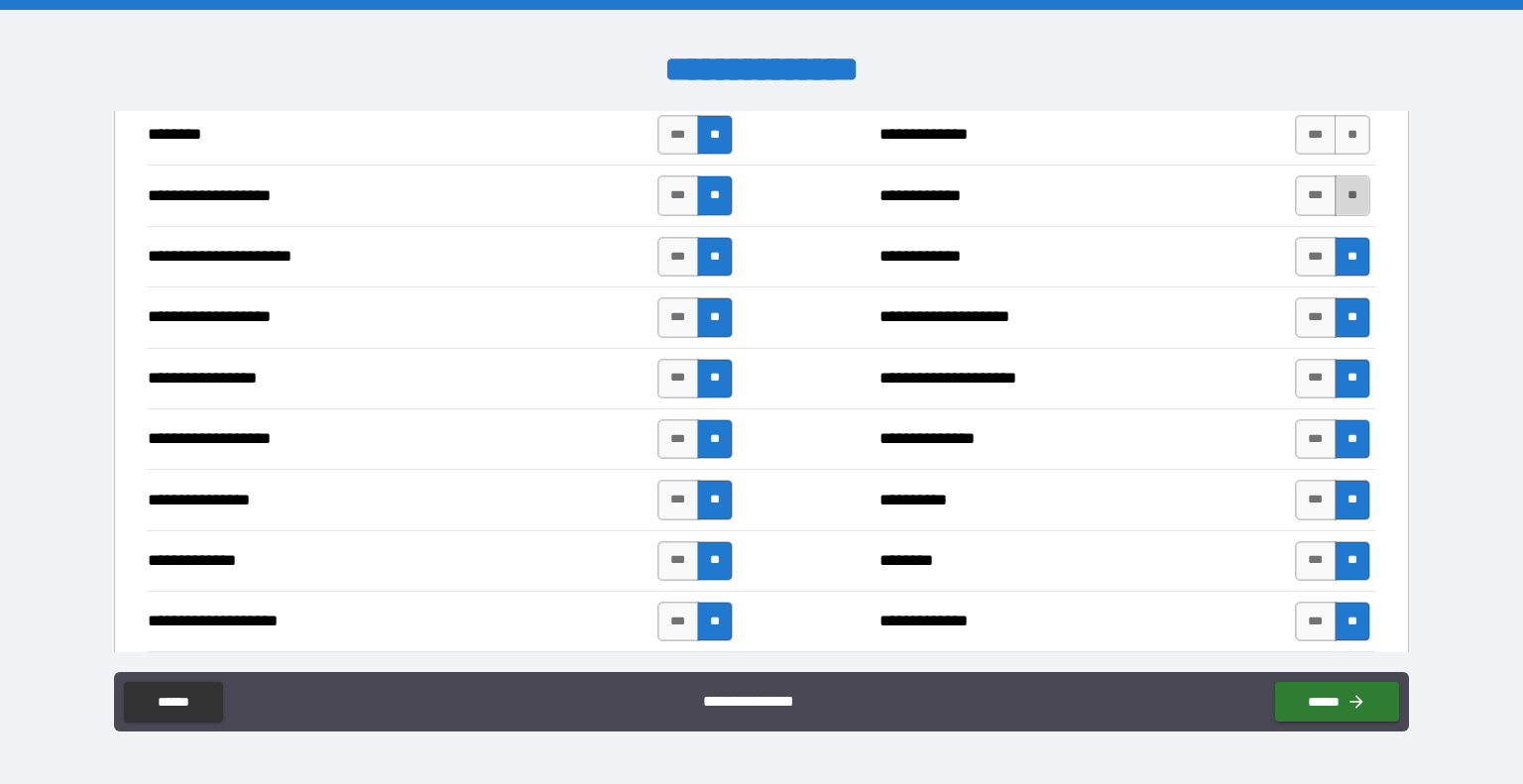 click on "**" at bounding box center (1352, 195) 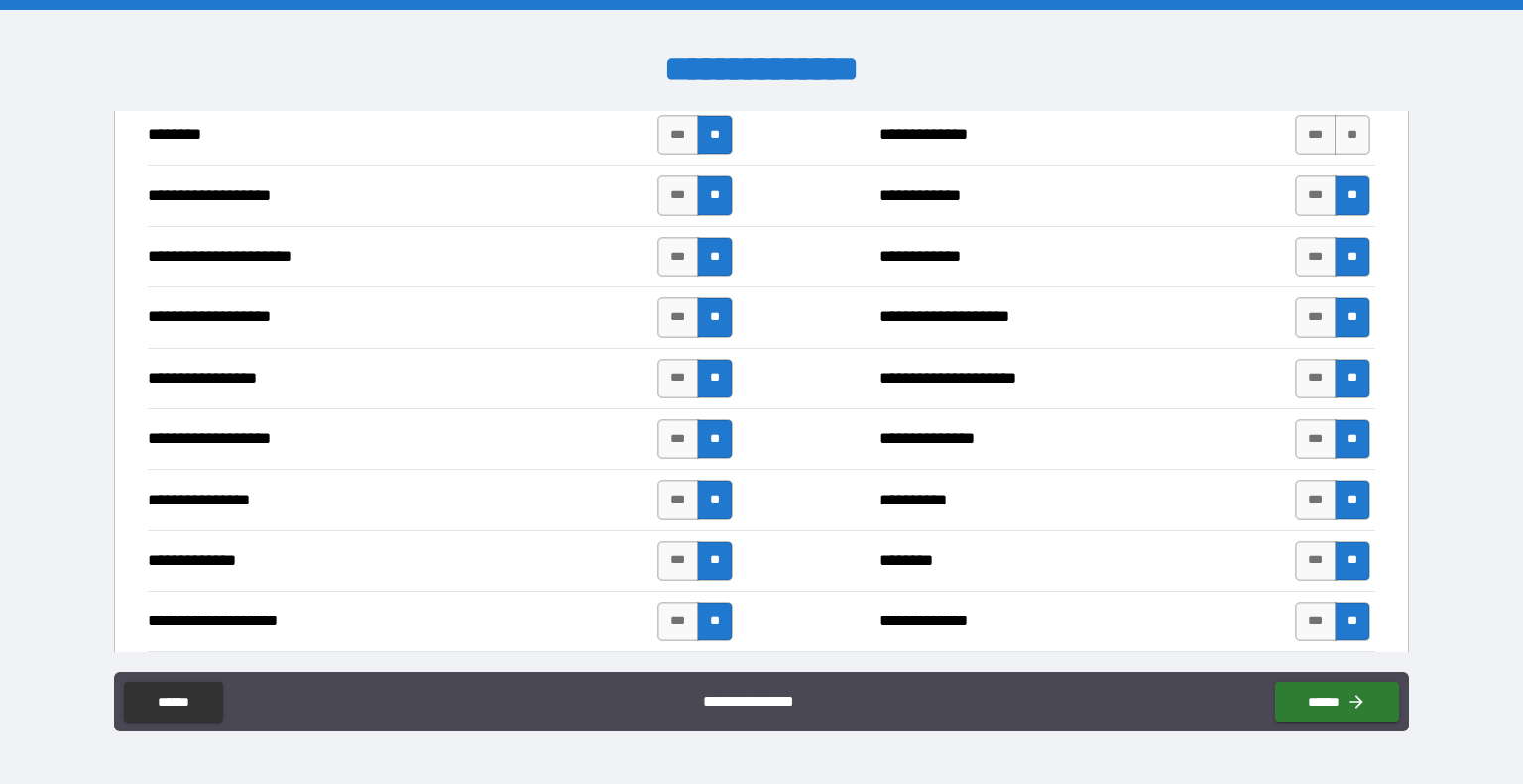 scroll, scrollTop: 2874, scrollLeft: 0, axis: vertical 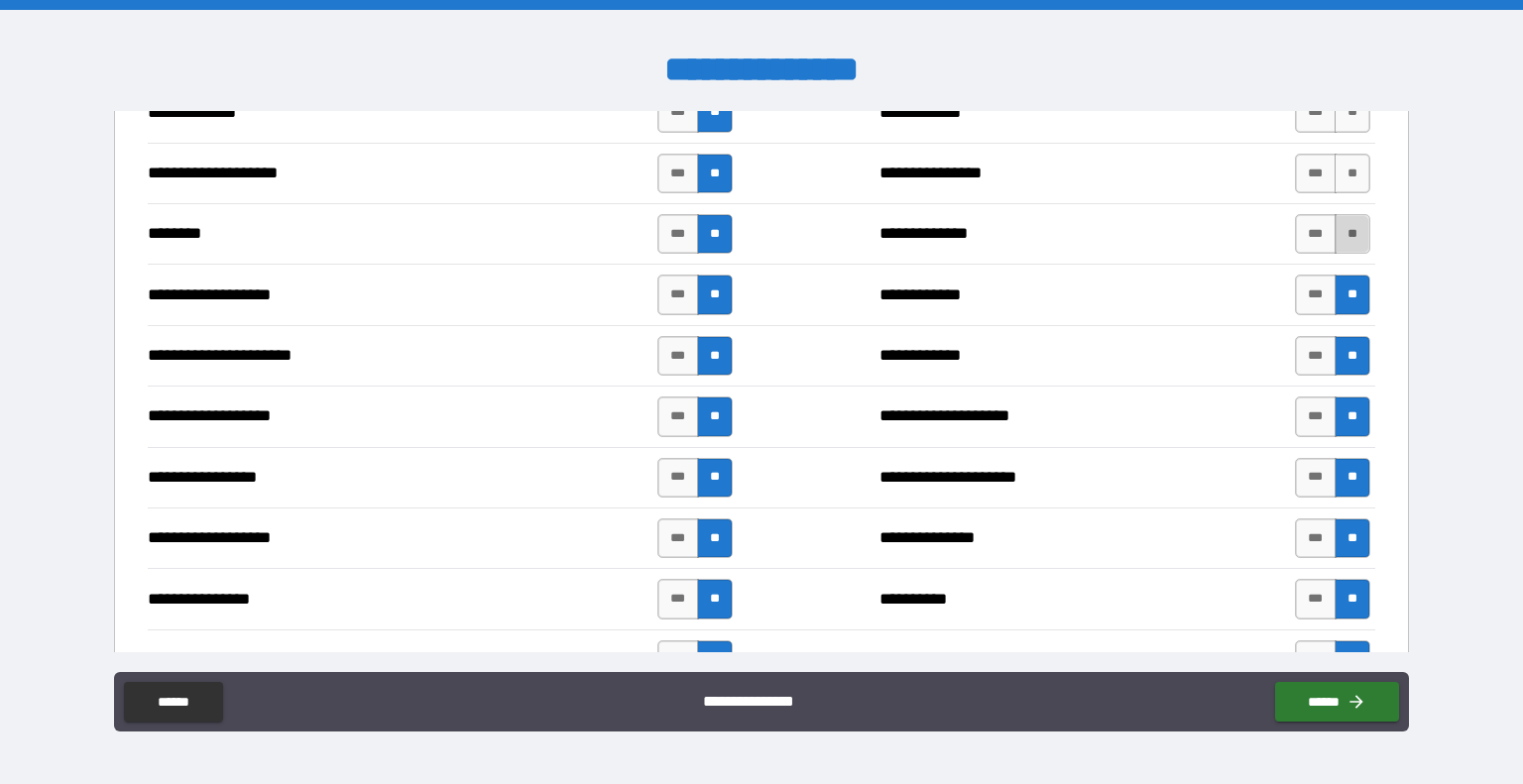 click on "**" at bounding box center (1352, 234) 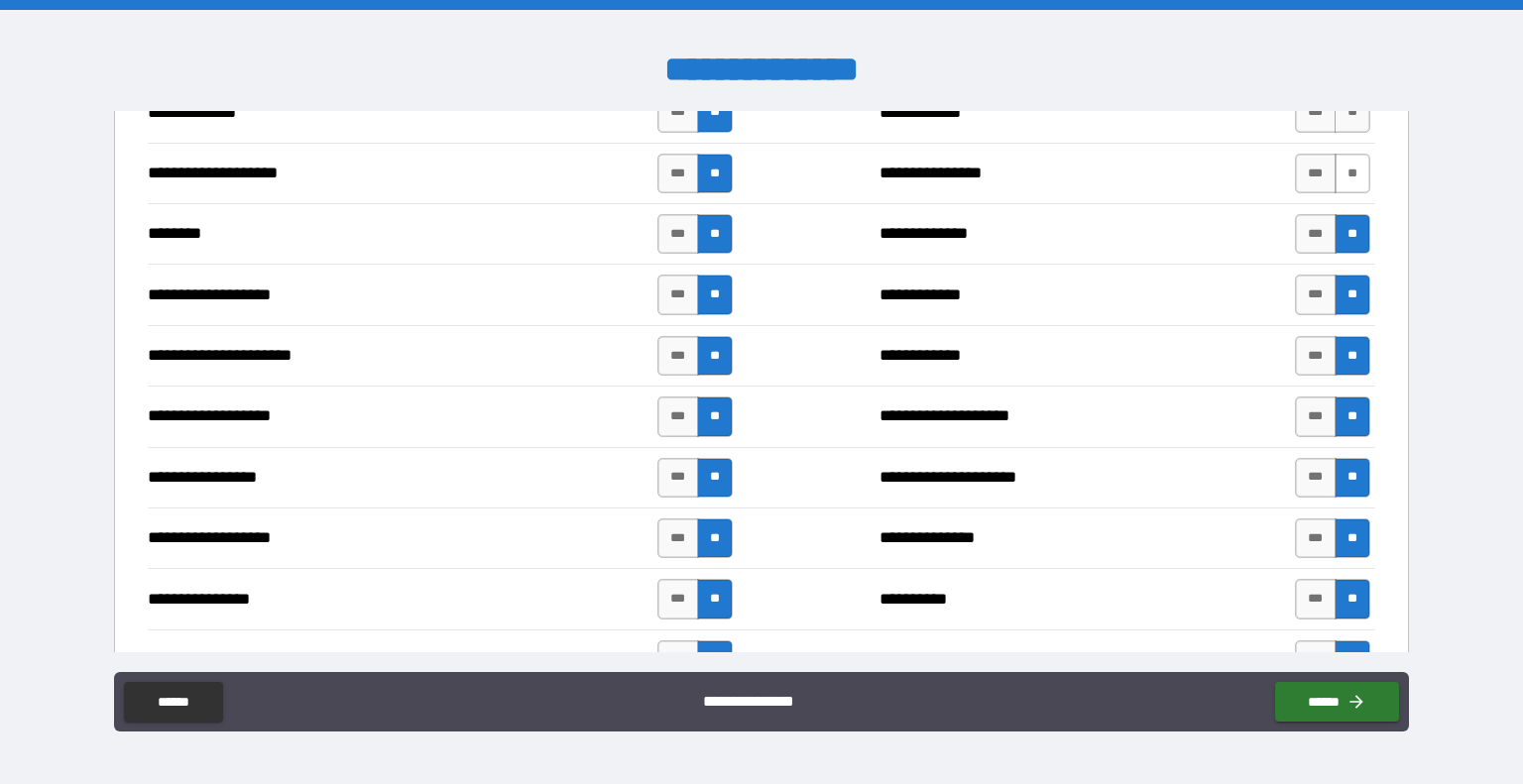 click on "**" at bounding box center (1352, 173) 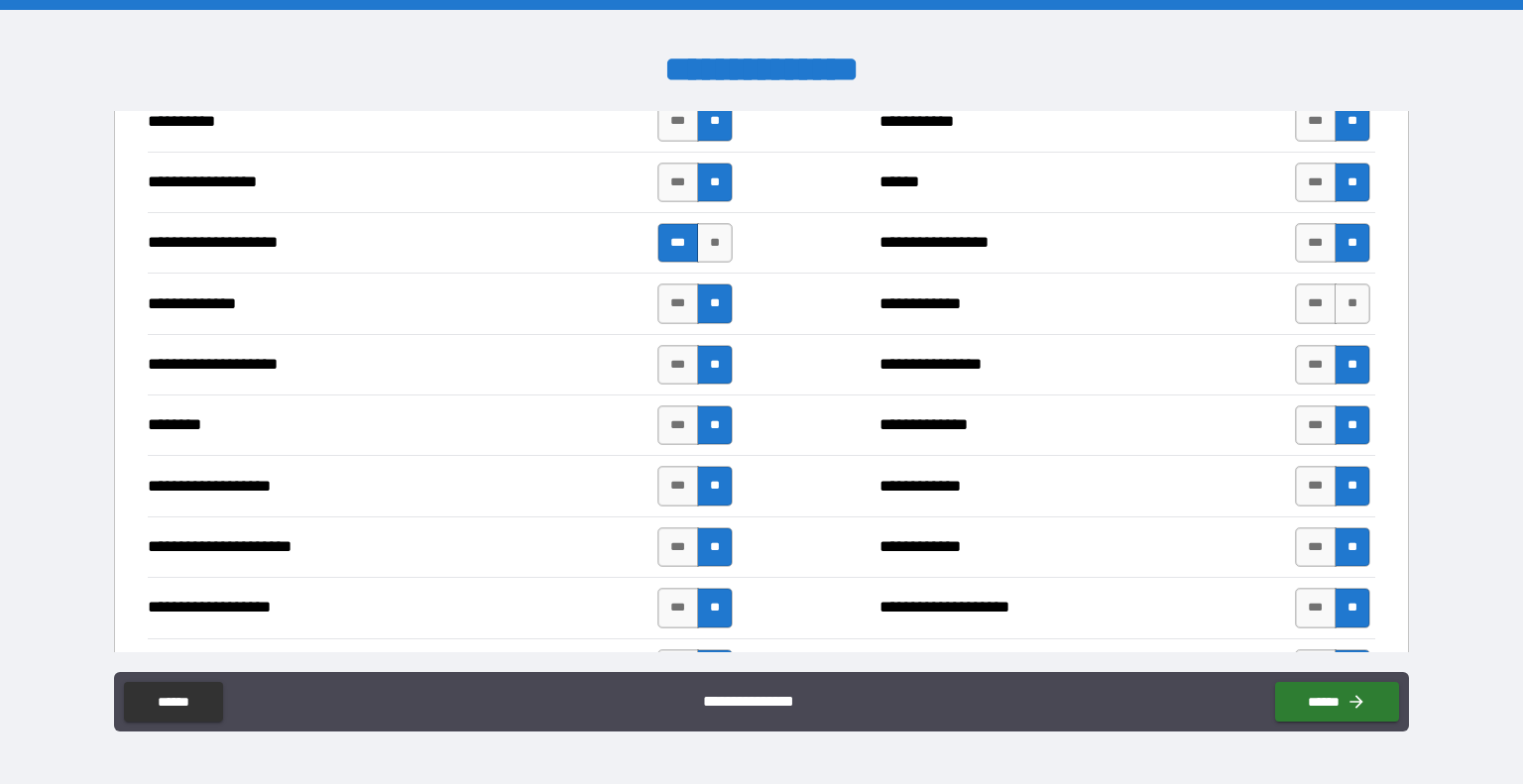 scroll, scrollTop: 2676, scrollLeft: 0, axis: vertical 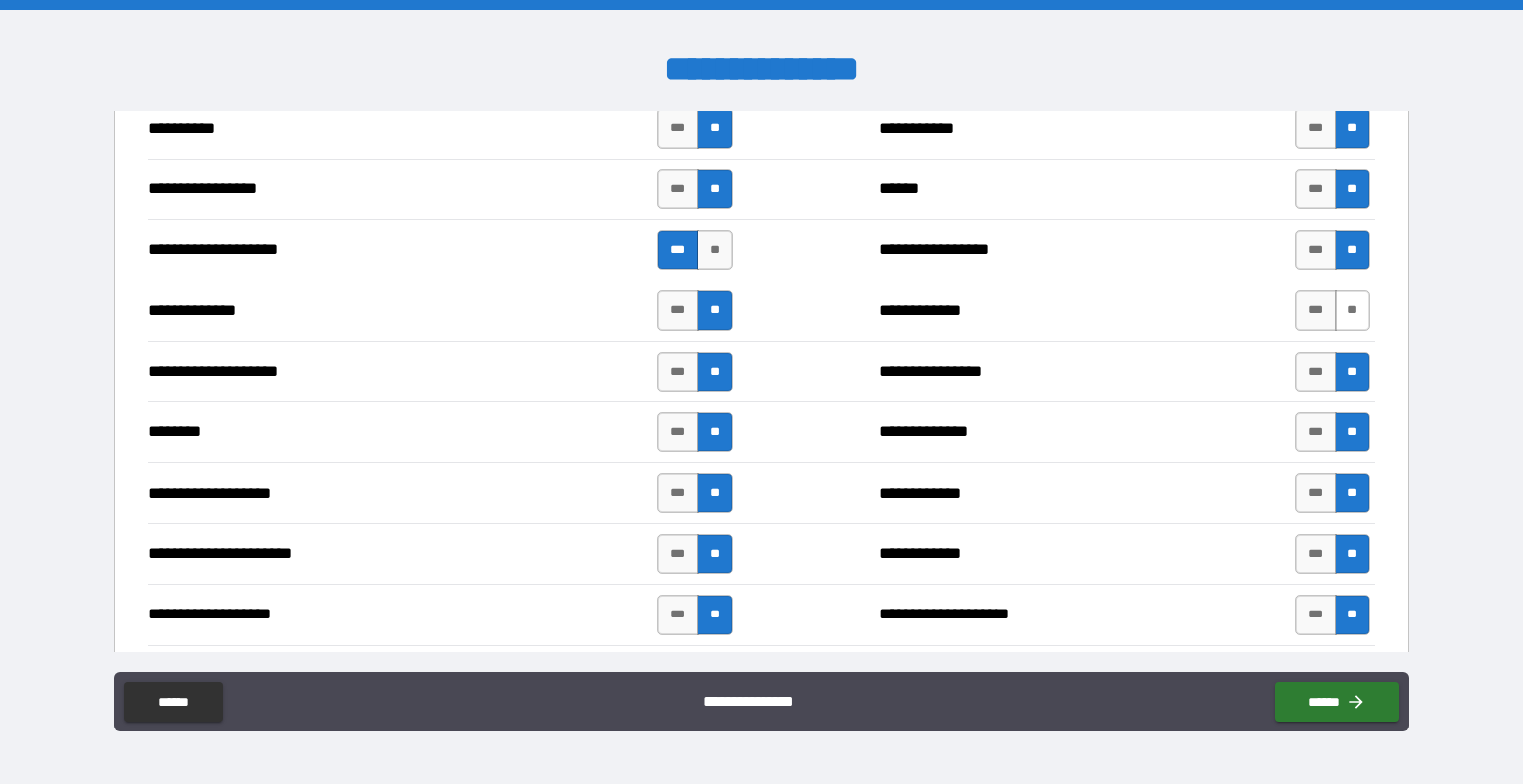 click on "**" at bounding box center (1352, 310) 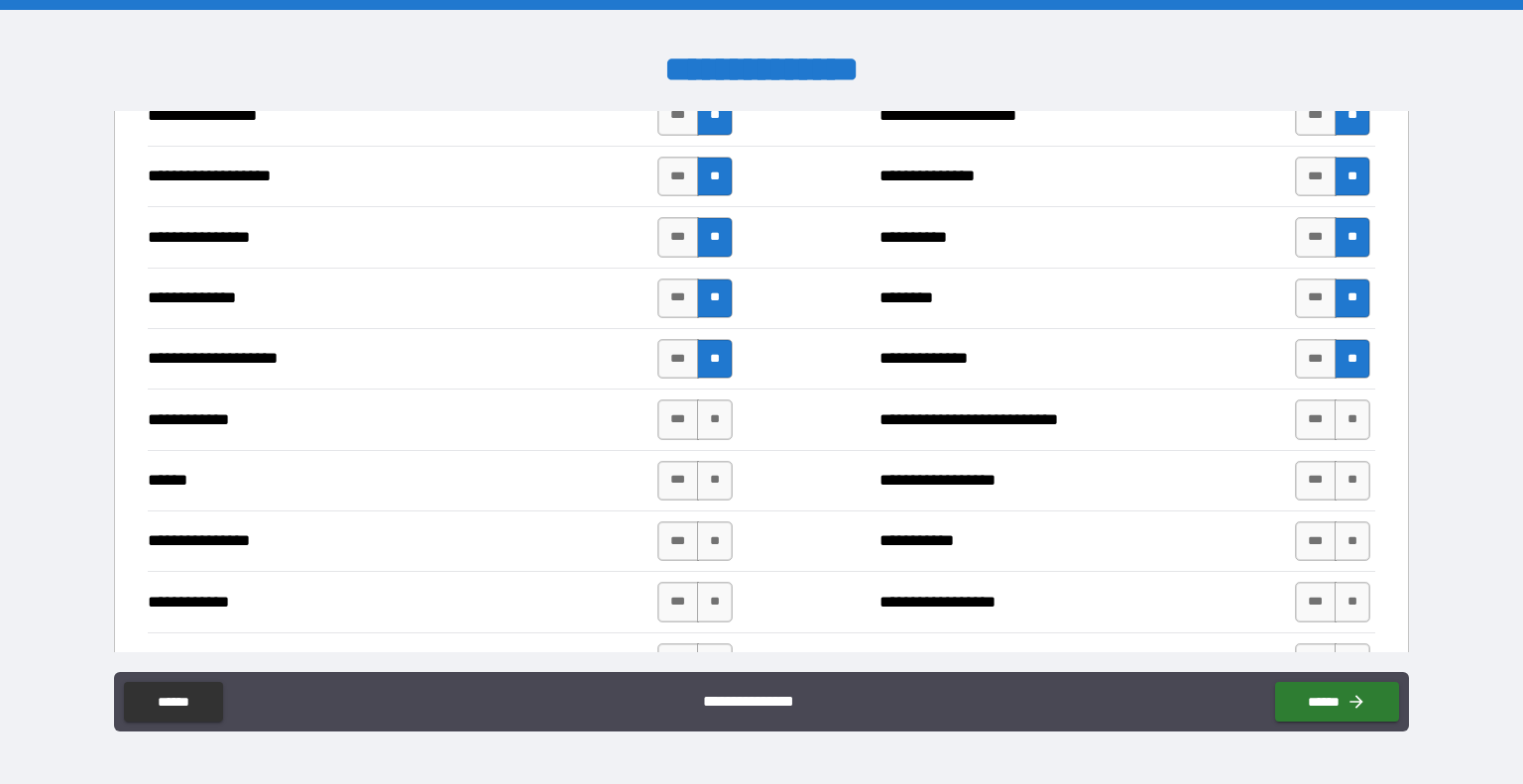 scroll, scrollTop: 3271, scrollLeft: 0, axis: vertical 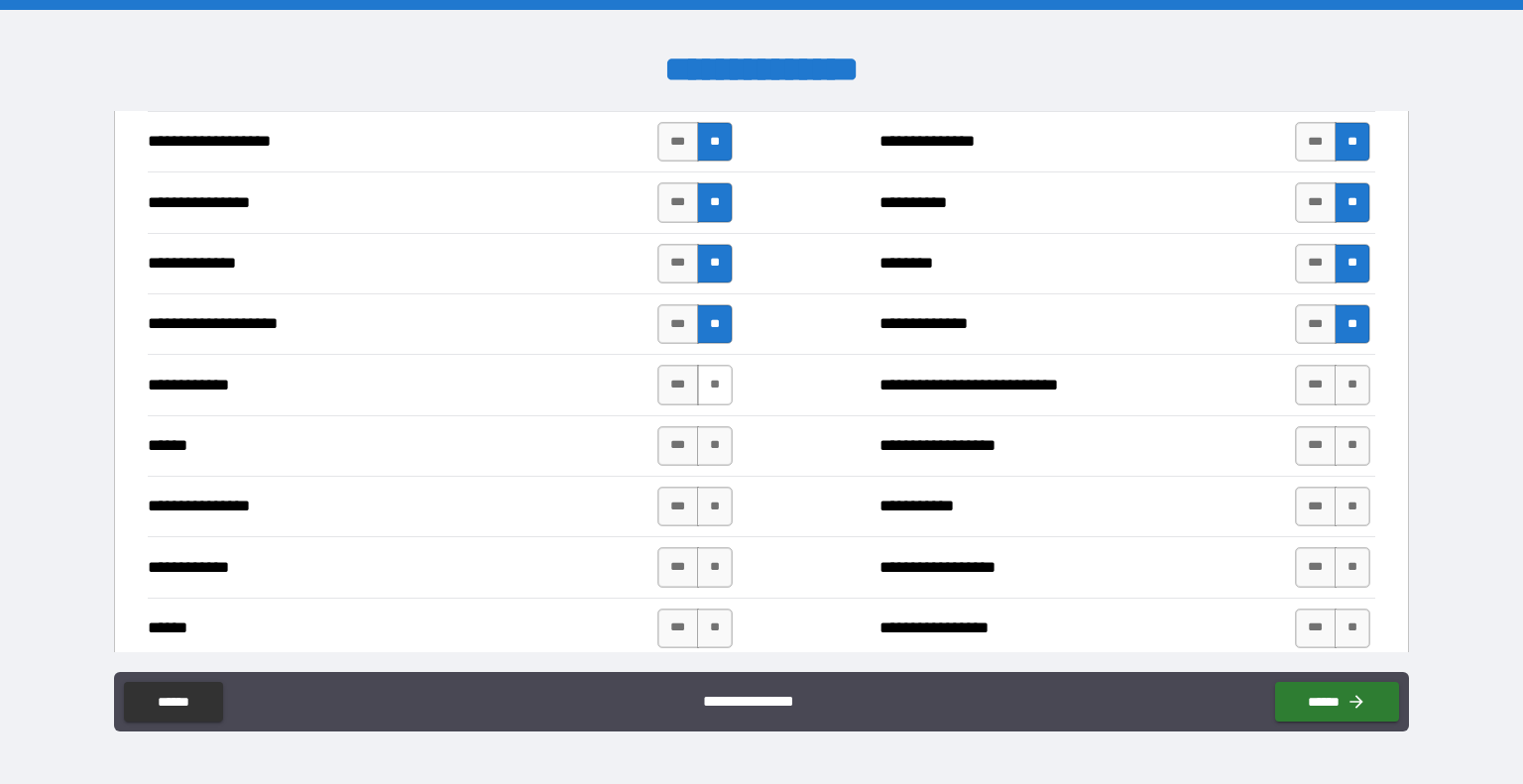 click on "**" at bounding box center [715, 385] 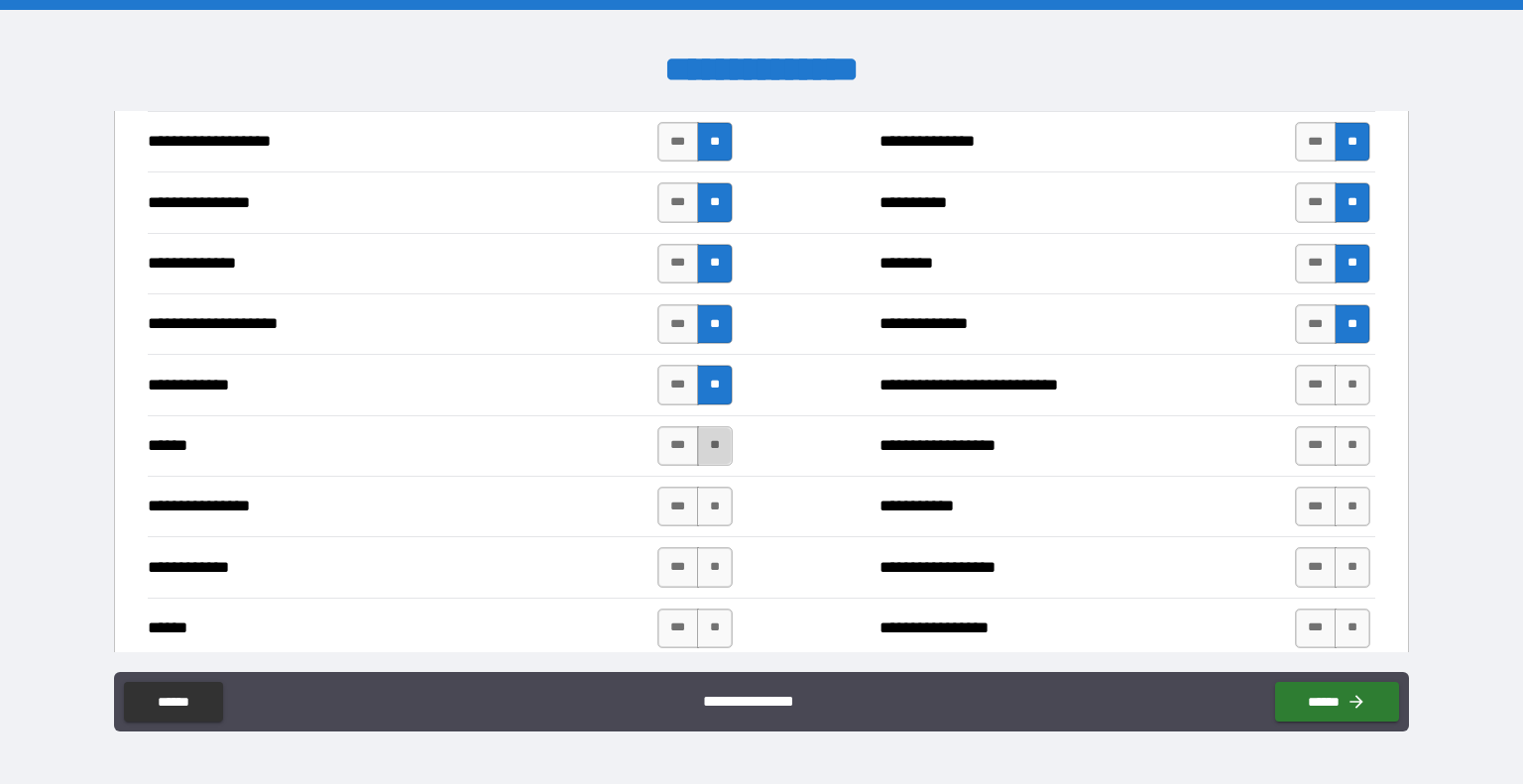 click on "**" at bounding box center (715, 446) 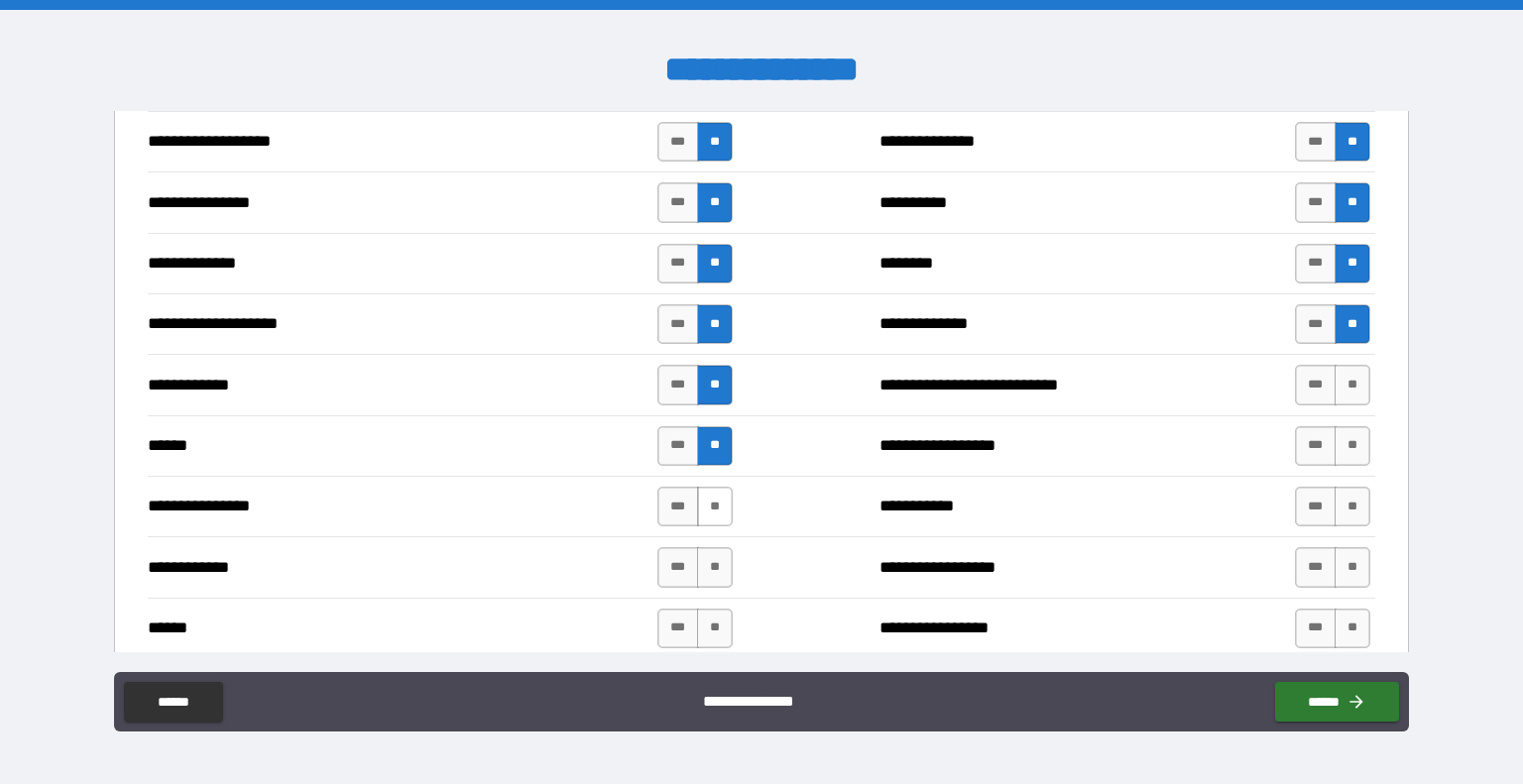 click on "**" at bounding box center (715, 506) 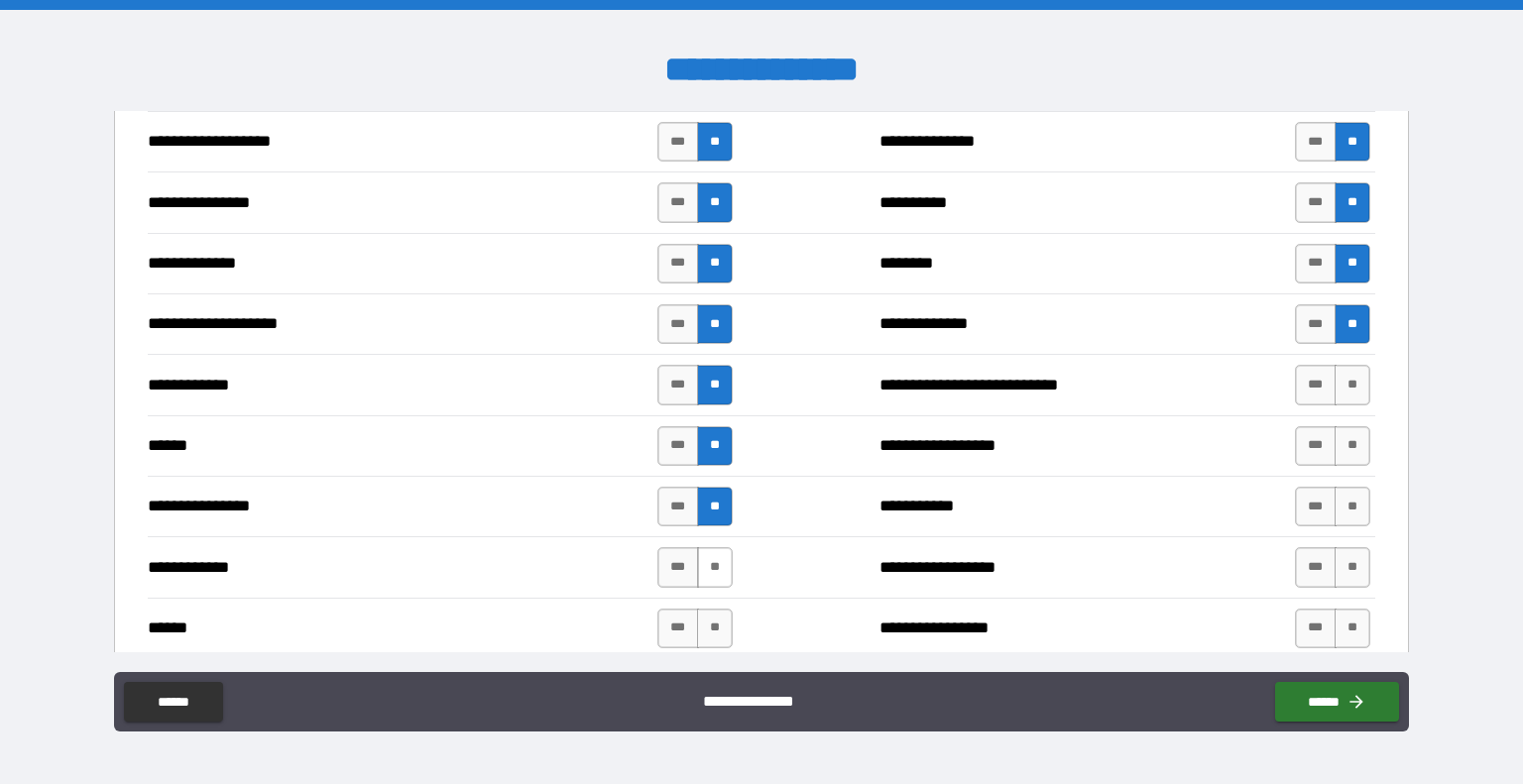 click on "**" at bounding box center [715, 567] 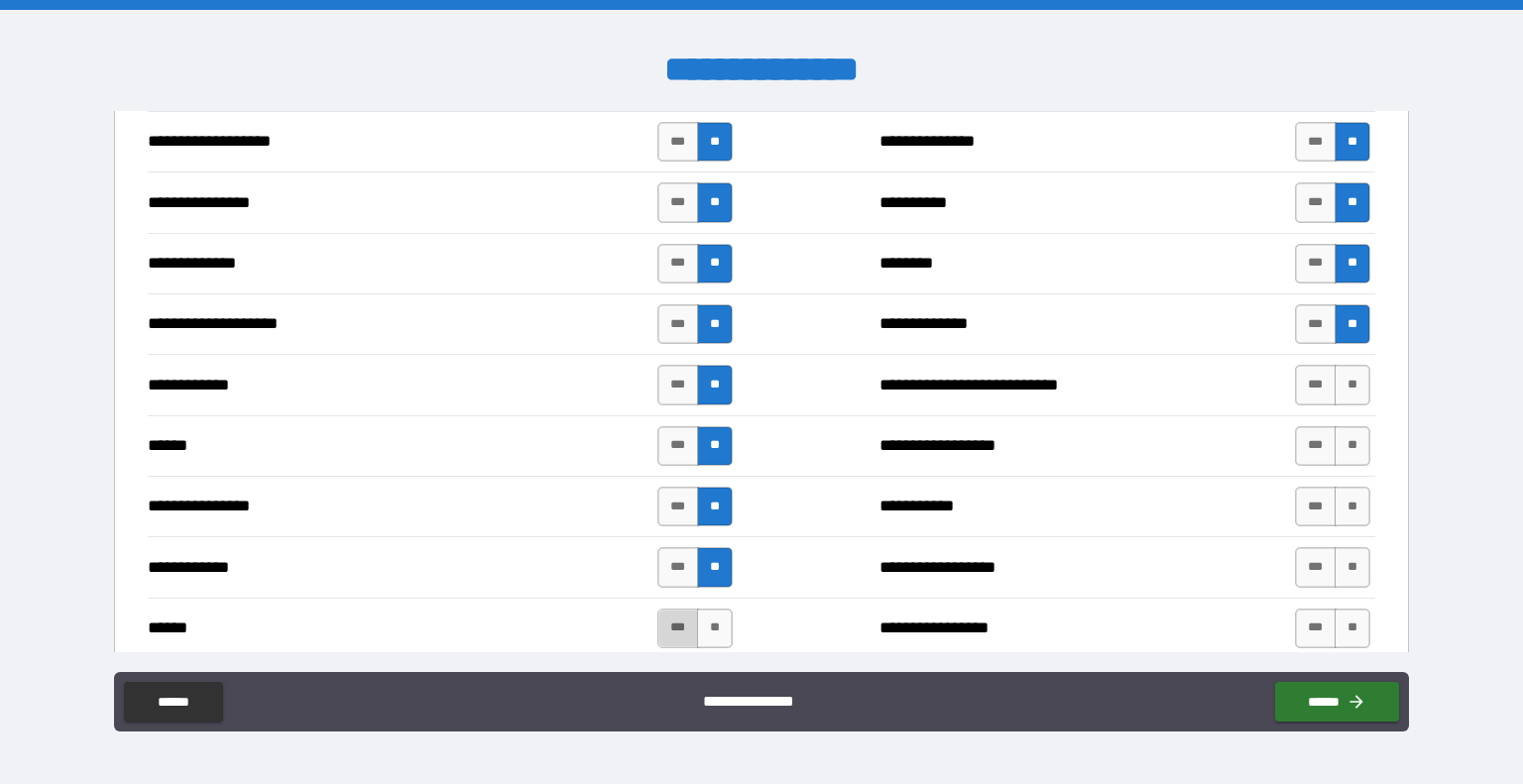 click on "***" at bounding box center [678, 628] 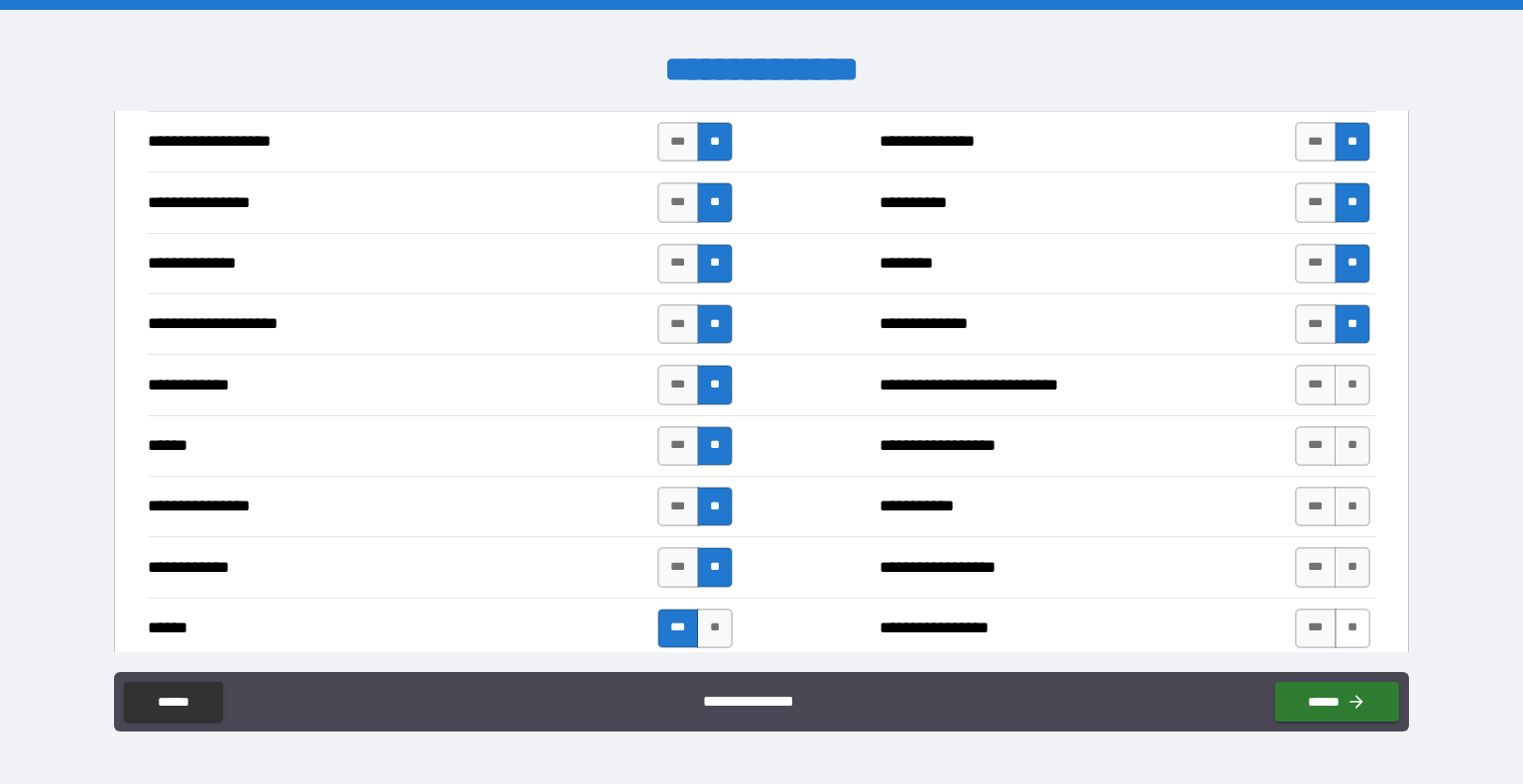 click on "**" at bounding box center (1352, 628) 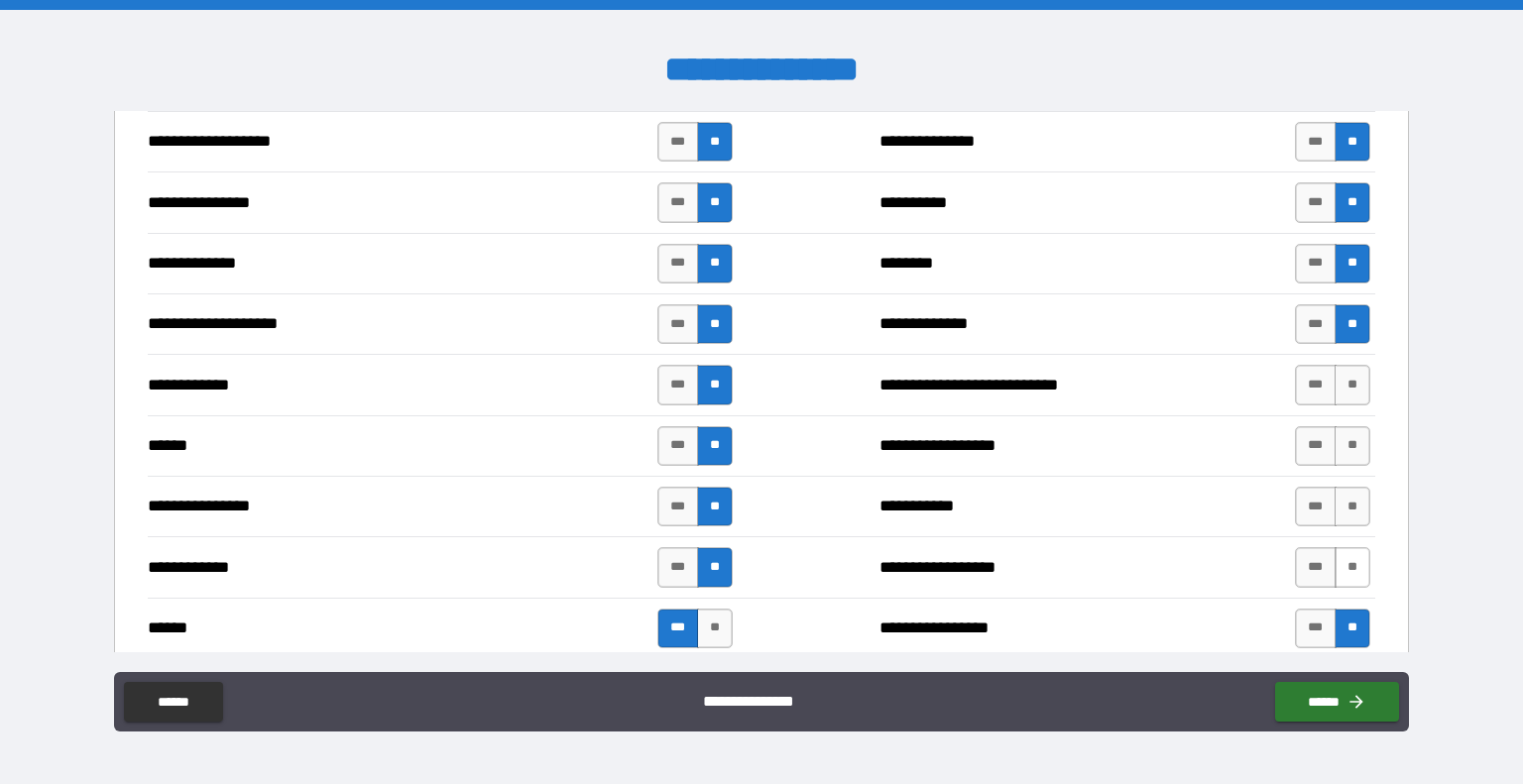 click on "**" at bounding box center [1352, 567] 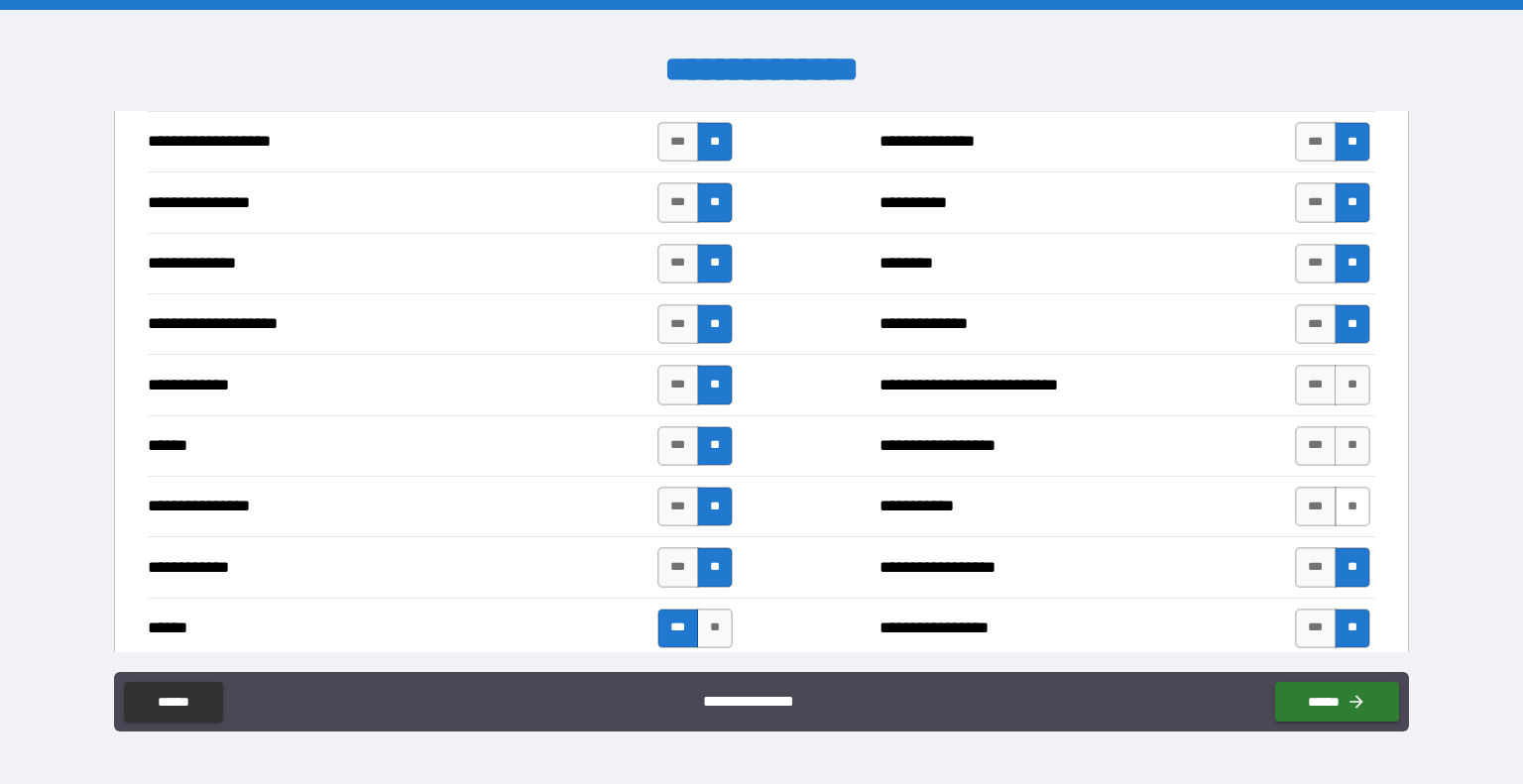 click on "**" at bounding box center [1352, 506] 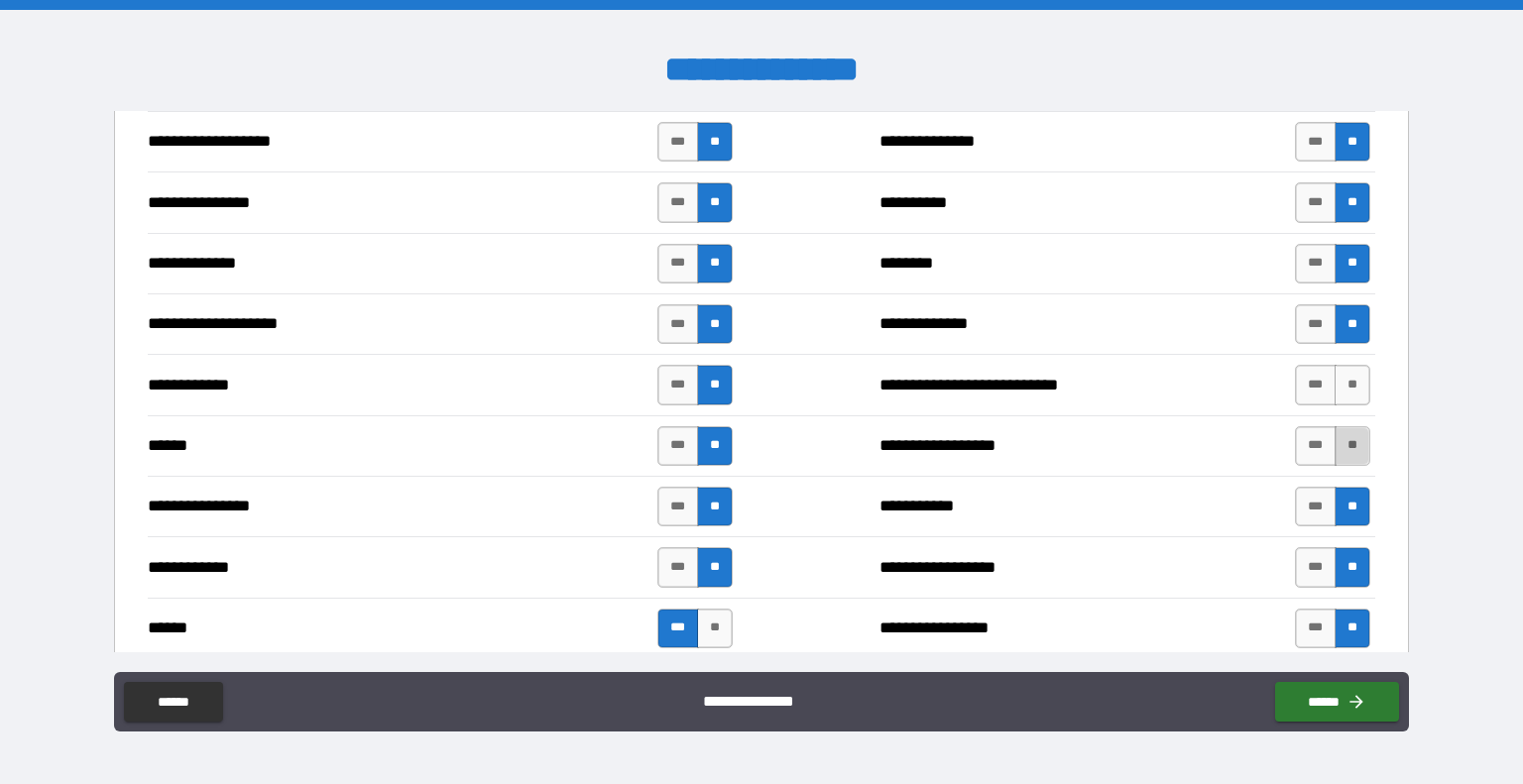 click on "**" at bounding box center [1352, 446] 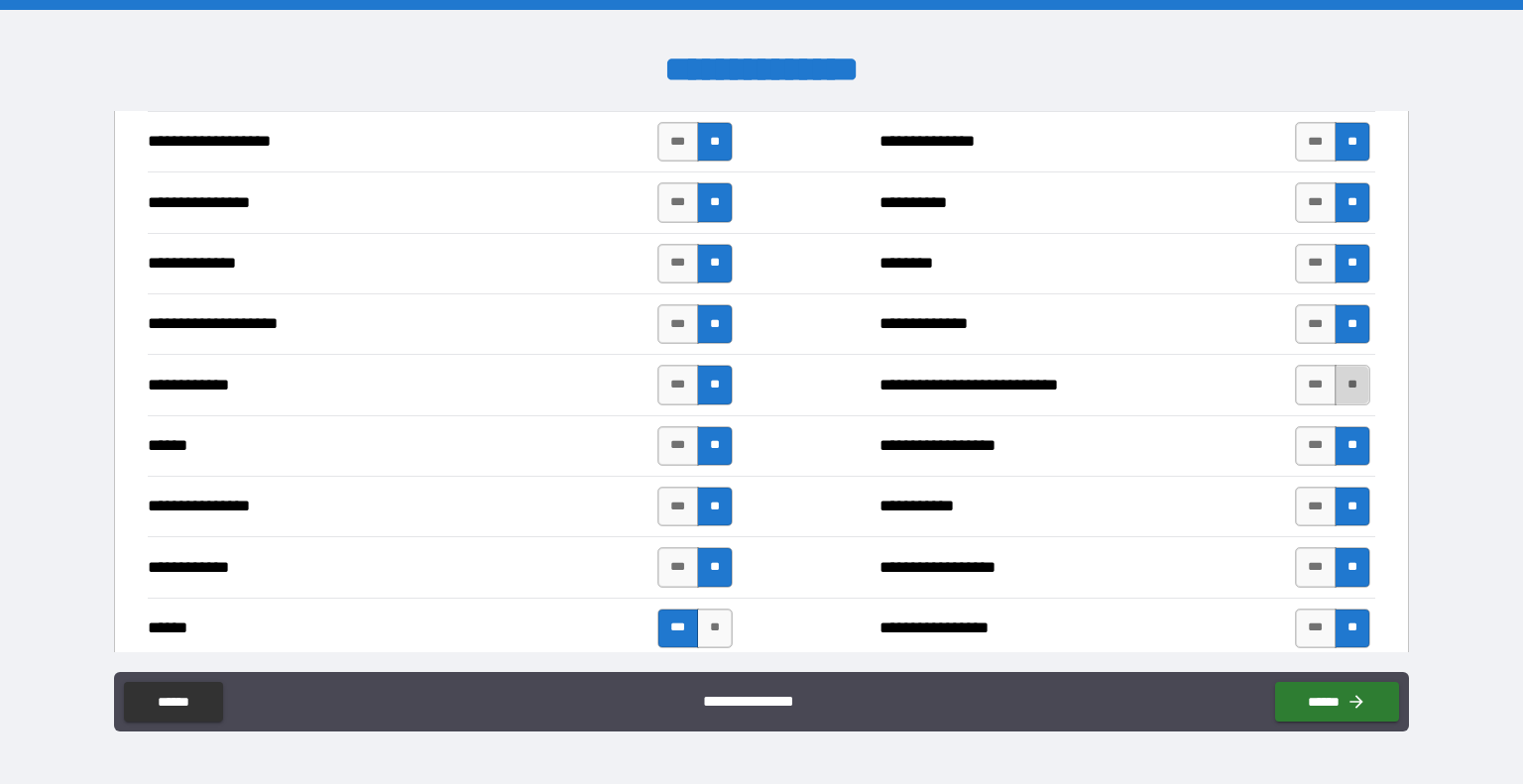 click on "**" at bounding box center (1352, 385) 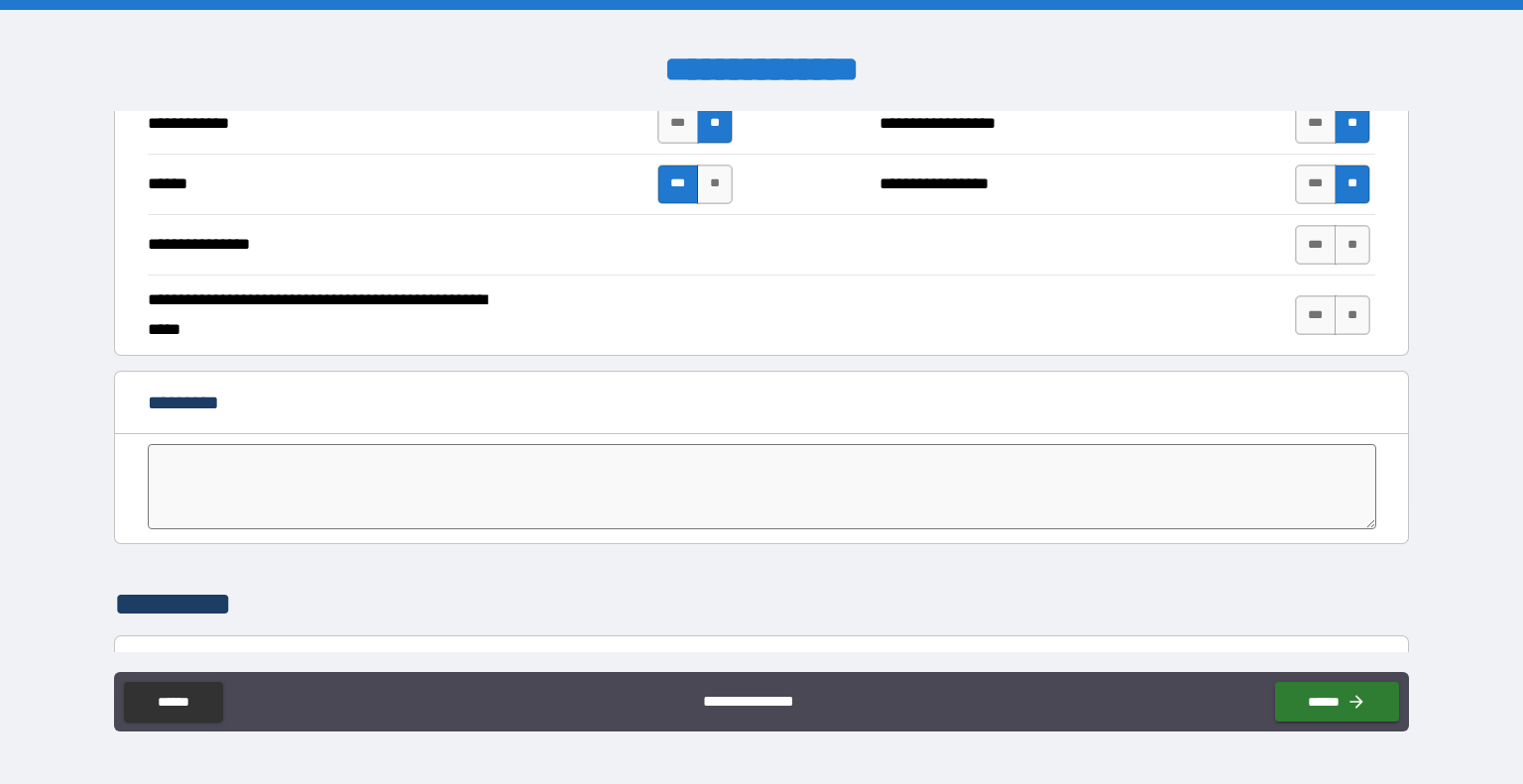 scroll, scrollTop: 3766, scrollLeft: 0, axis: vertical 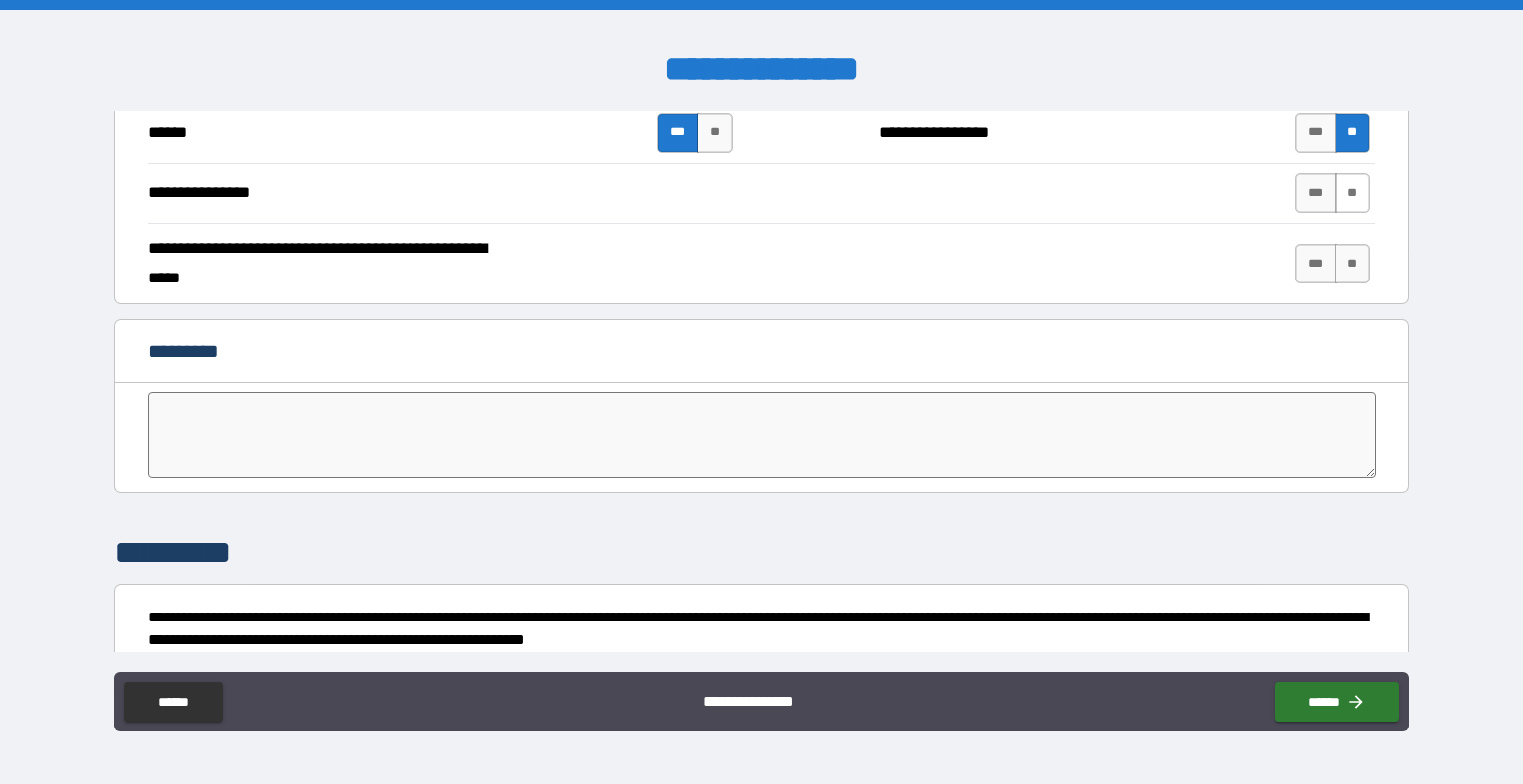 click on "**" at bounding box center (1352, 193) 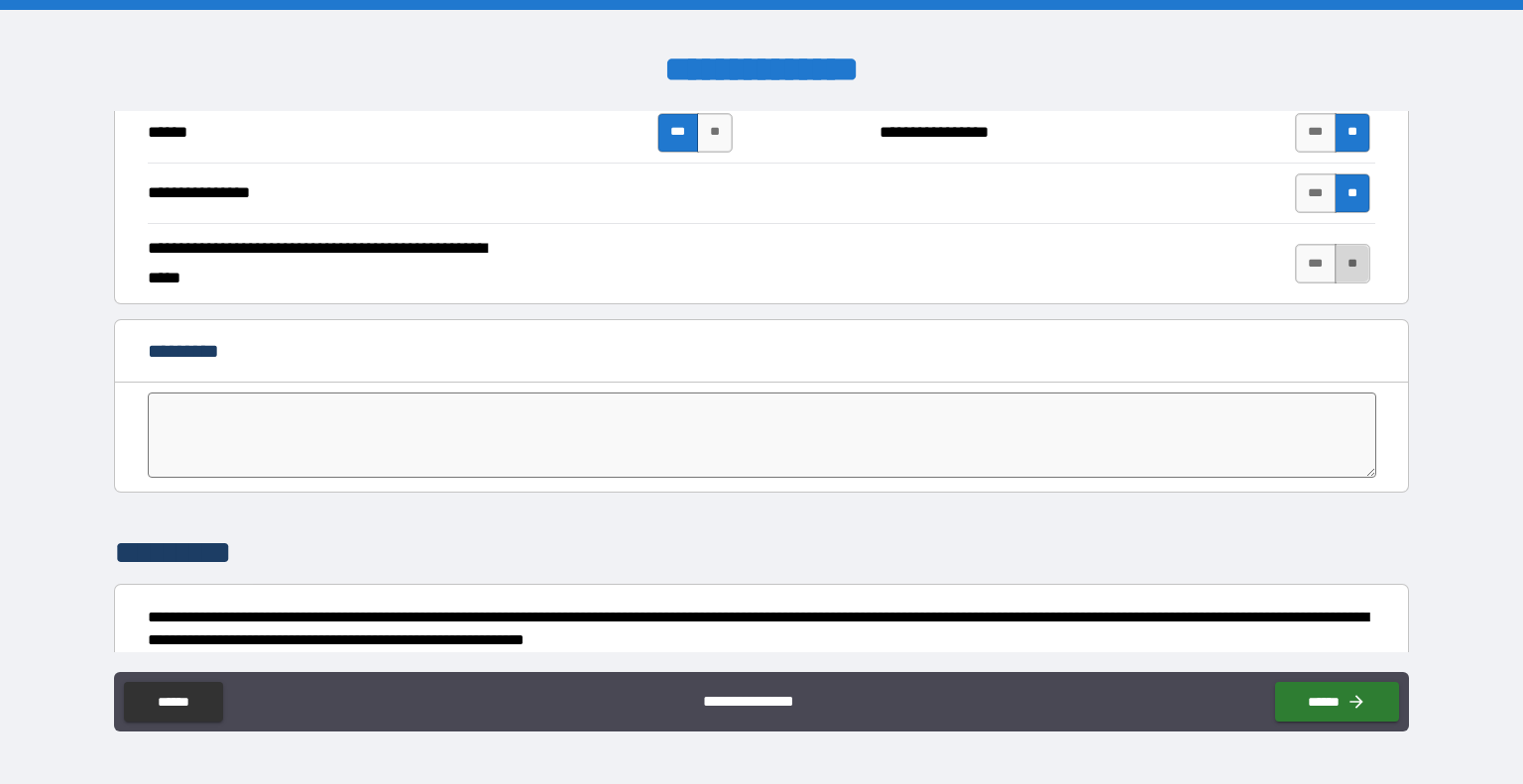 click on "**" at bounding box center [1352, 264] 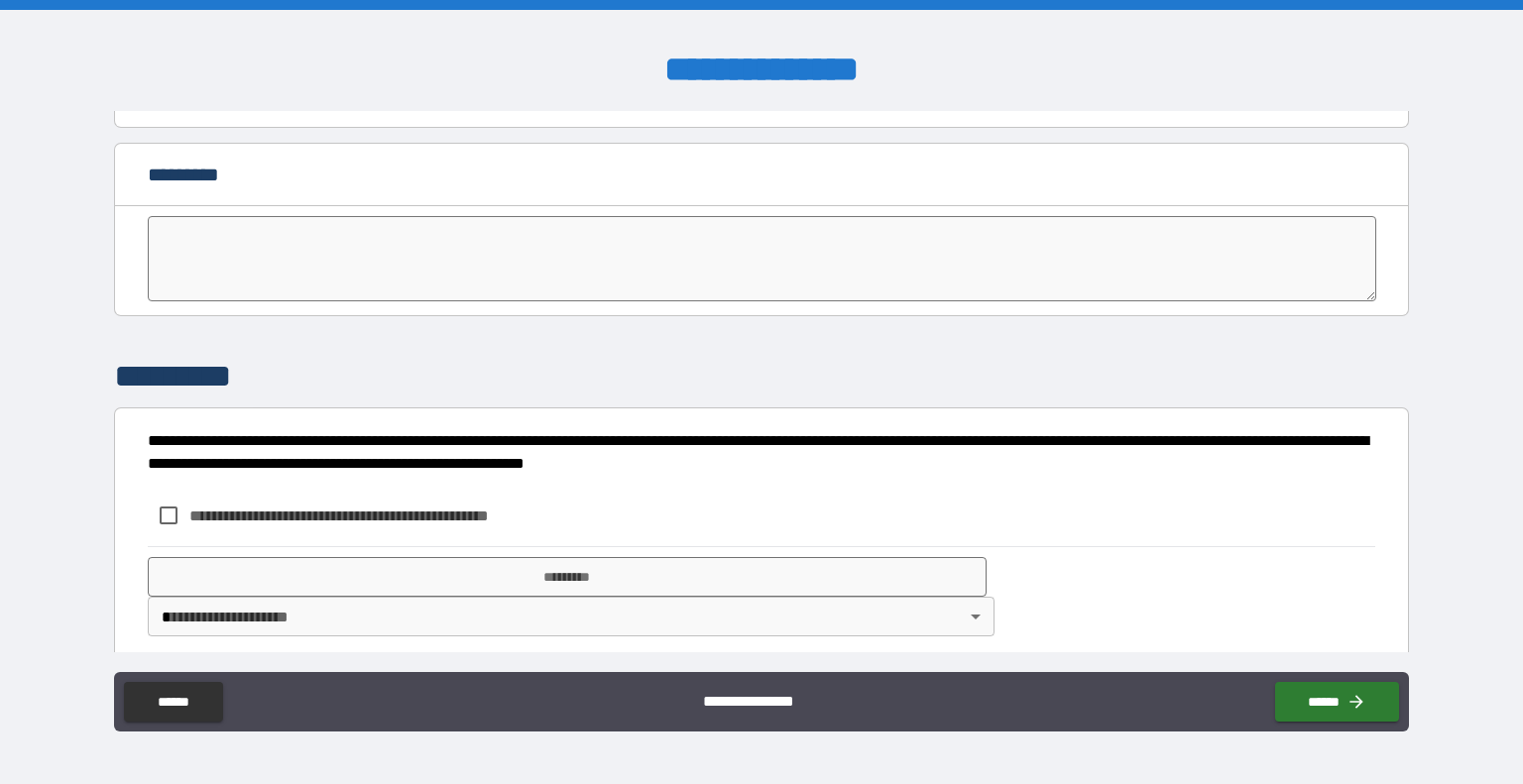 scroll, scrollTop: 3944, scrollLeft: 0, axis: vertical 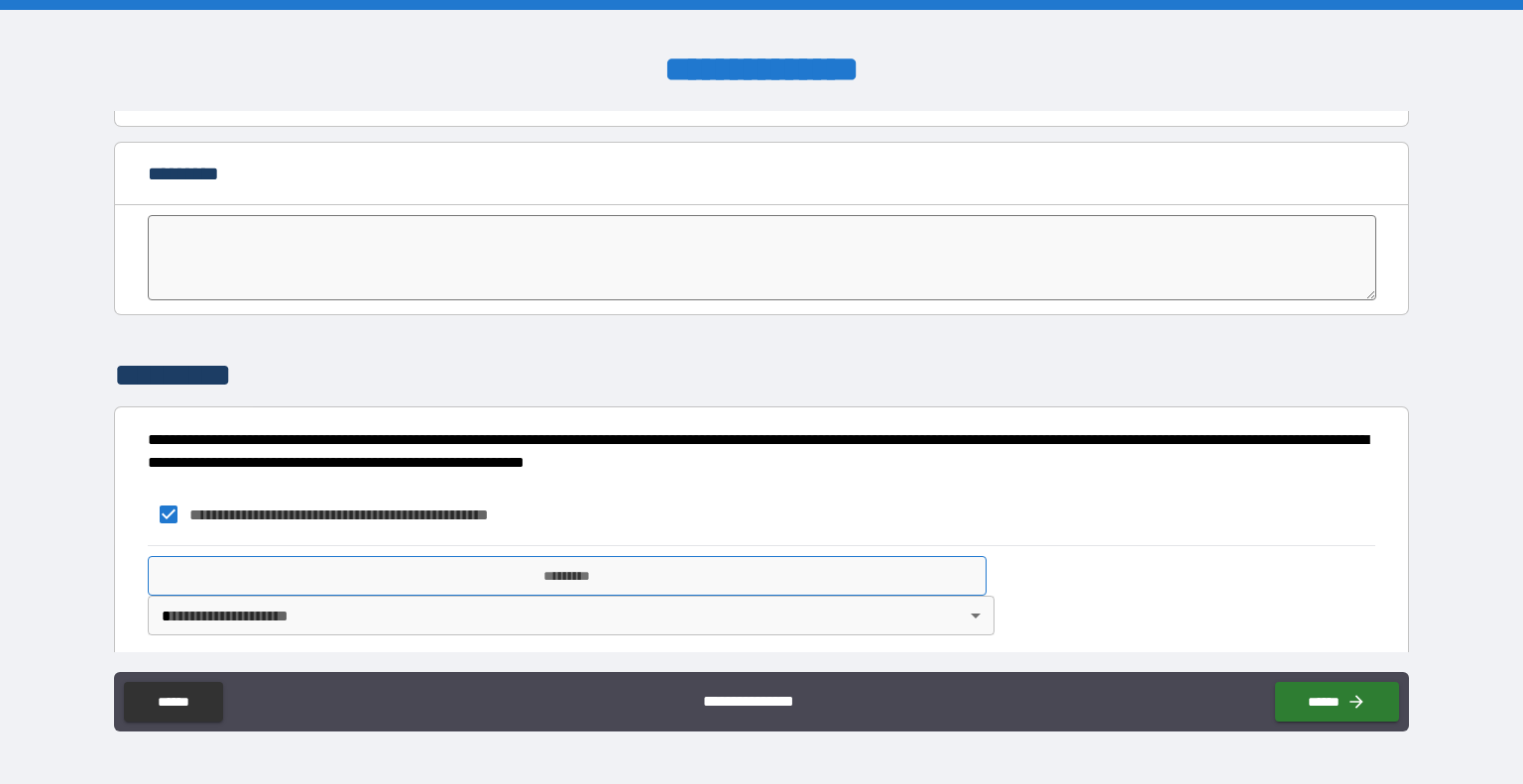 click on "*********" at bounding box center (567, 576) 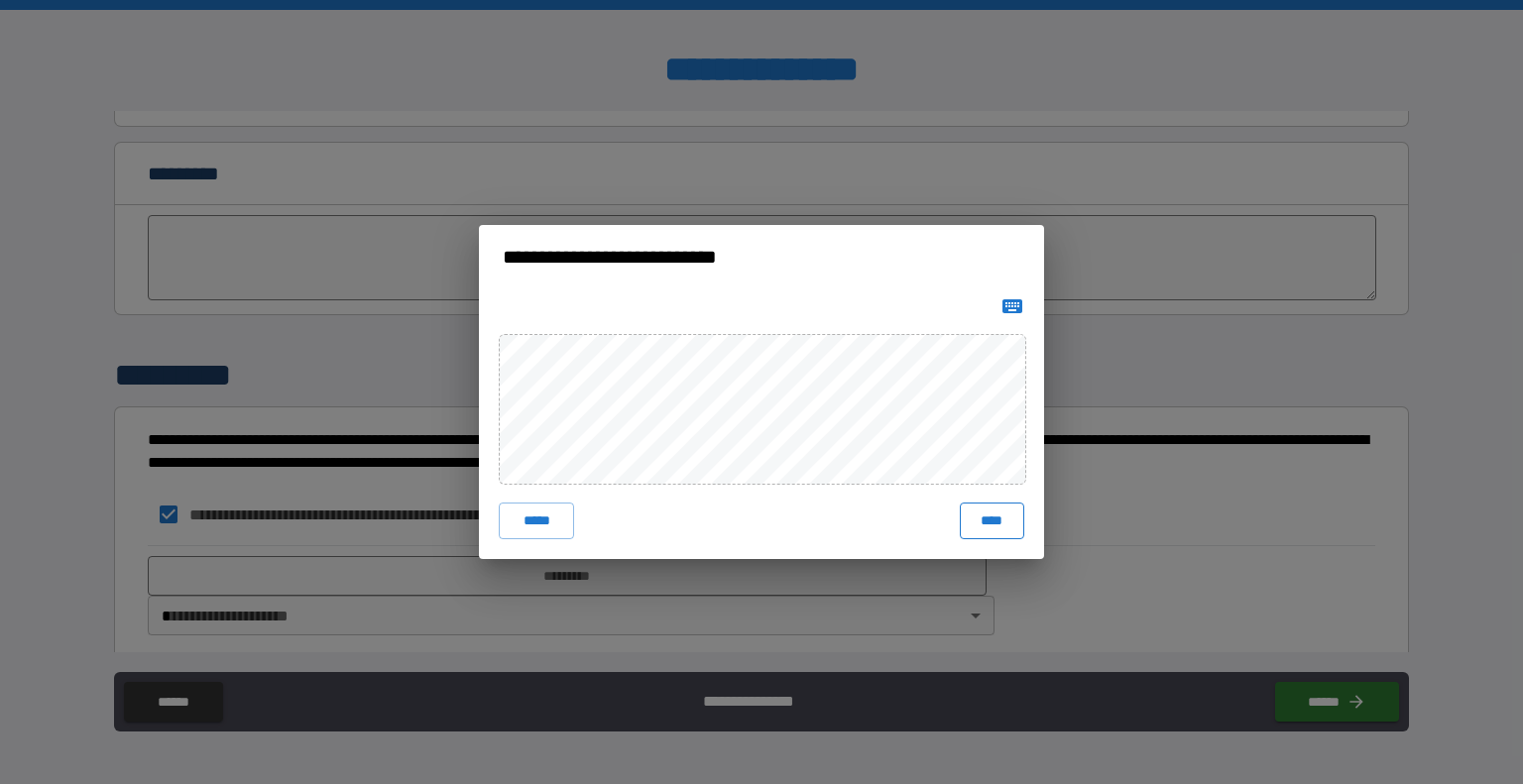 click on "****" at bounding box center [992, 520] 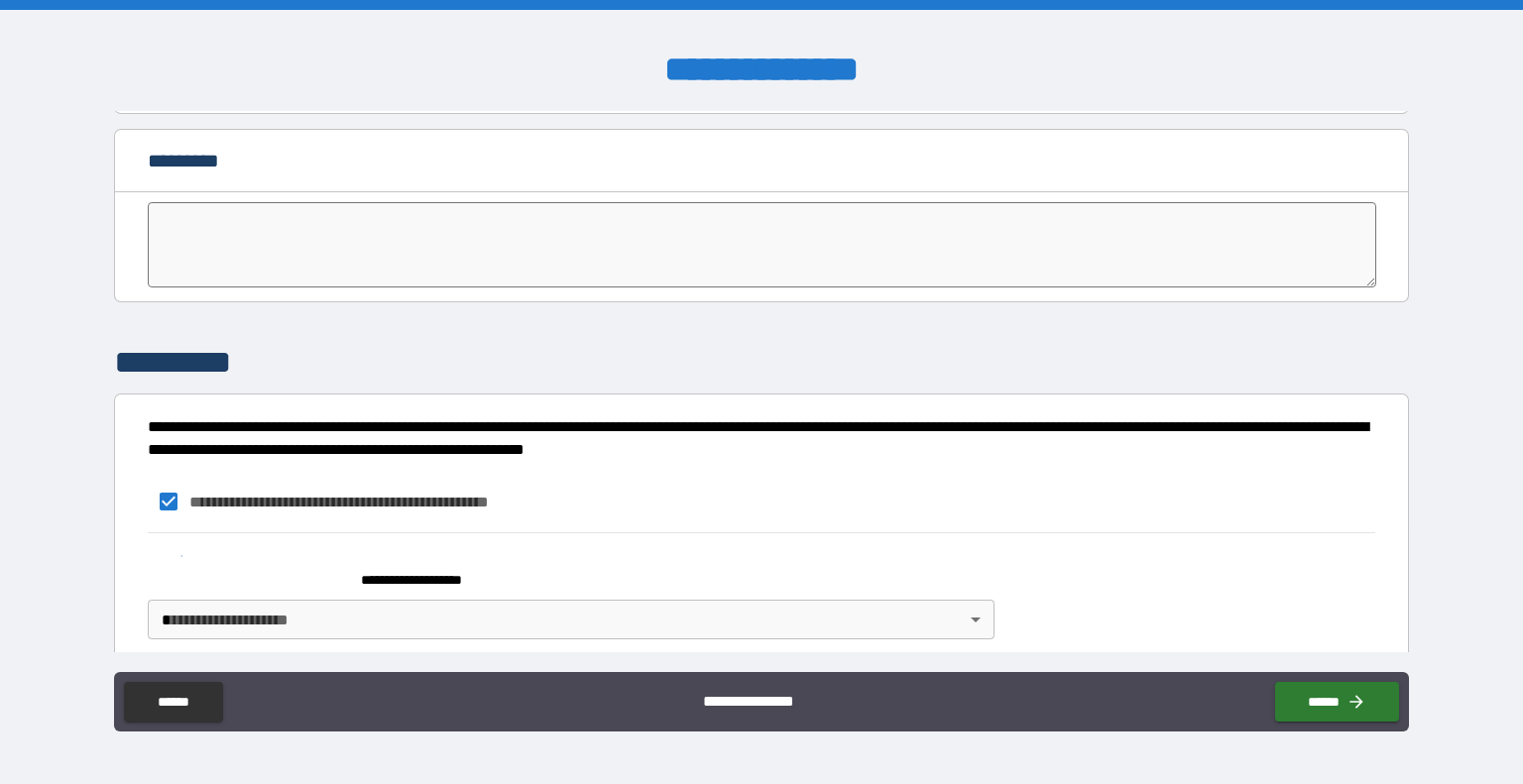 scroll, scrollTop: 3961, scrollLeft: 0, axis: vertical 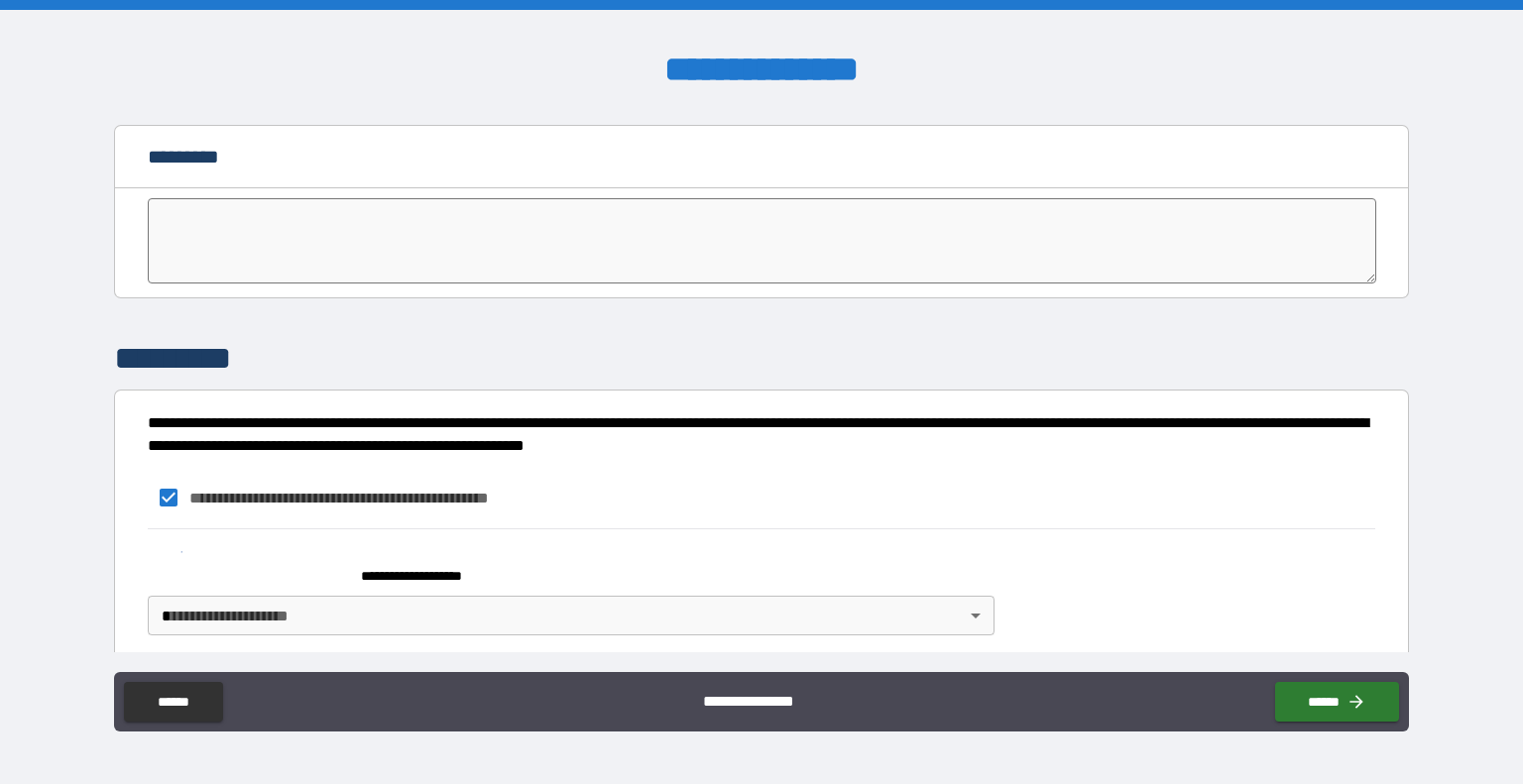 click on "**********" at bounding box center [567, 567] 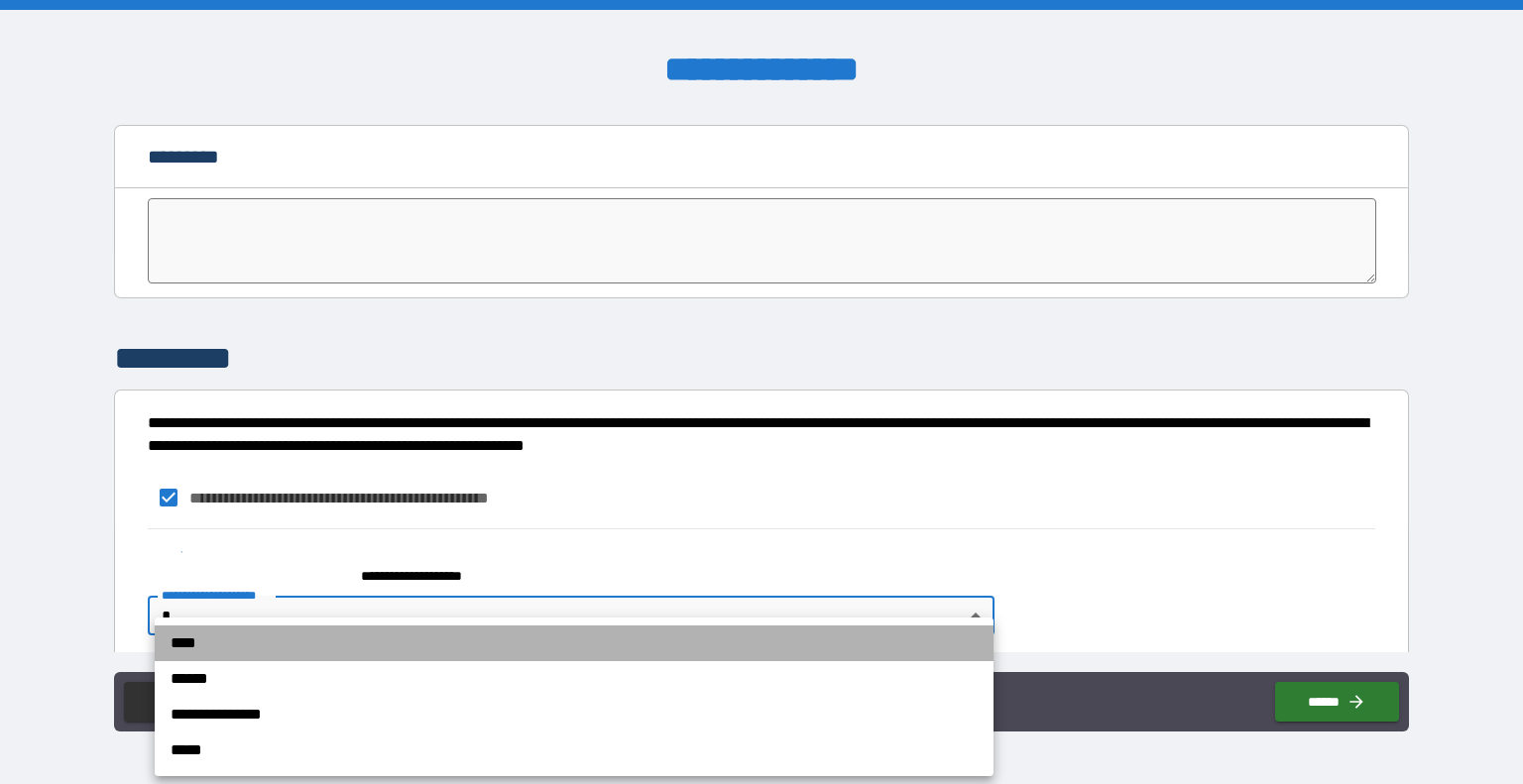 click on "****" at bounding box center (574, 643) 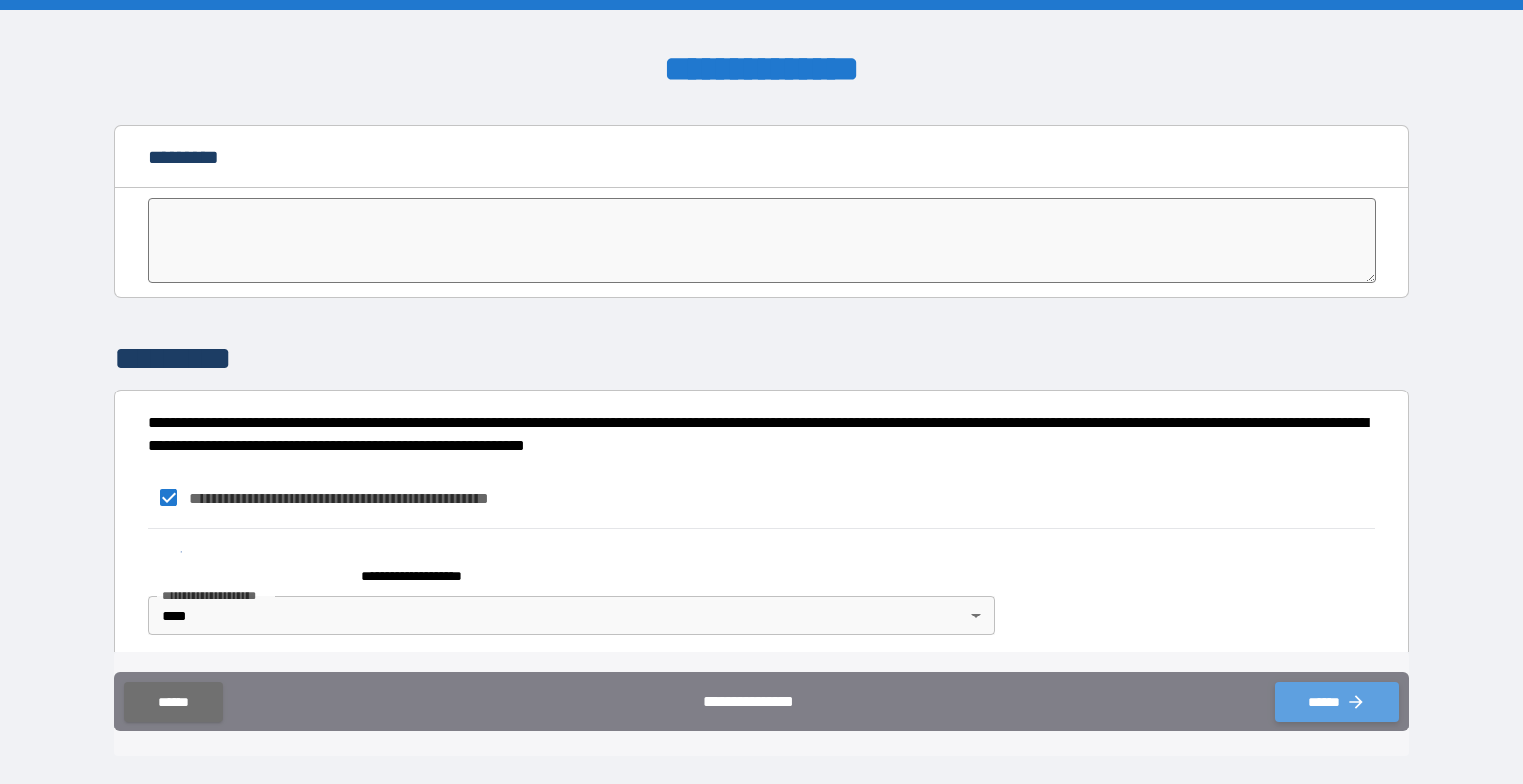 click on "******" at bounding box center (1337, 702) 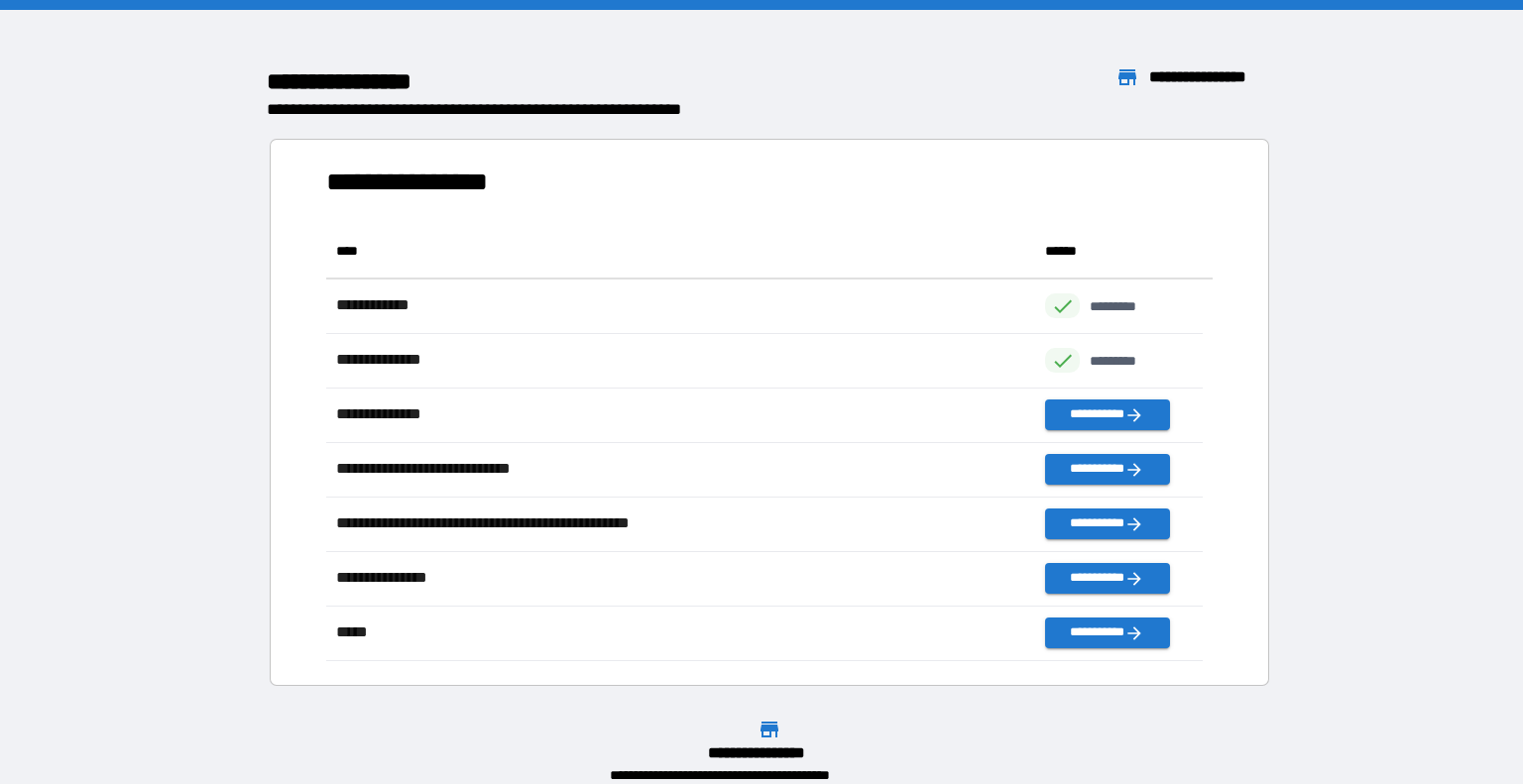 scroll, scrollTop: 422, scrollLeft: 862, axis: both 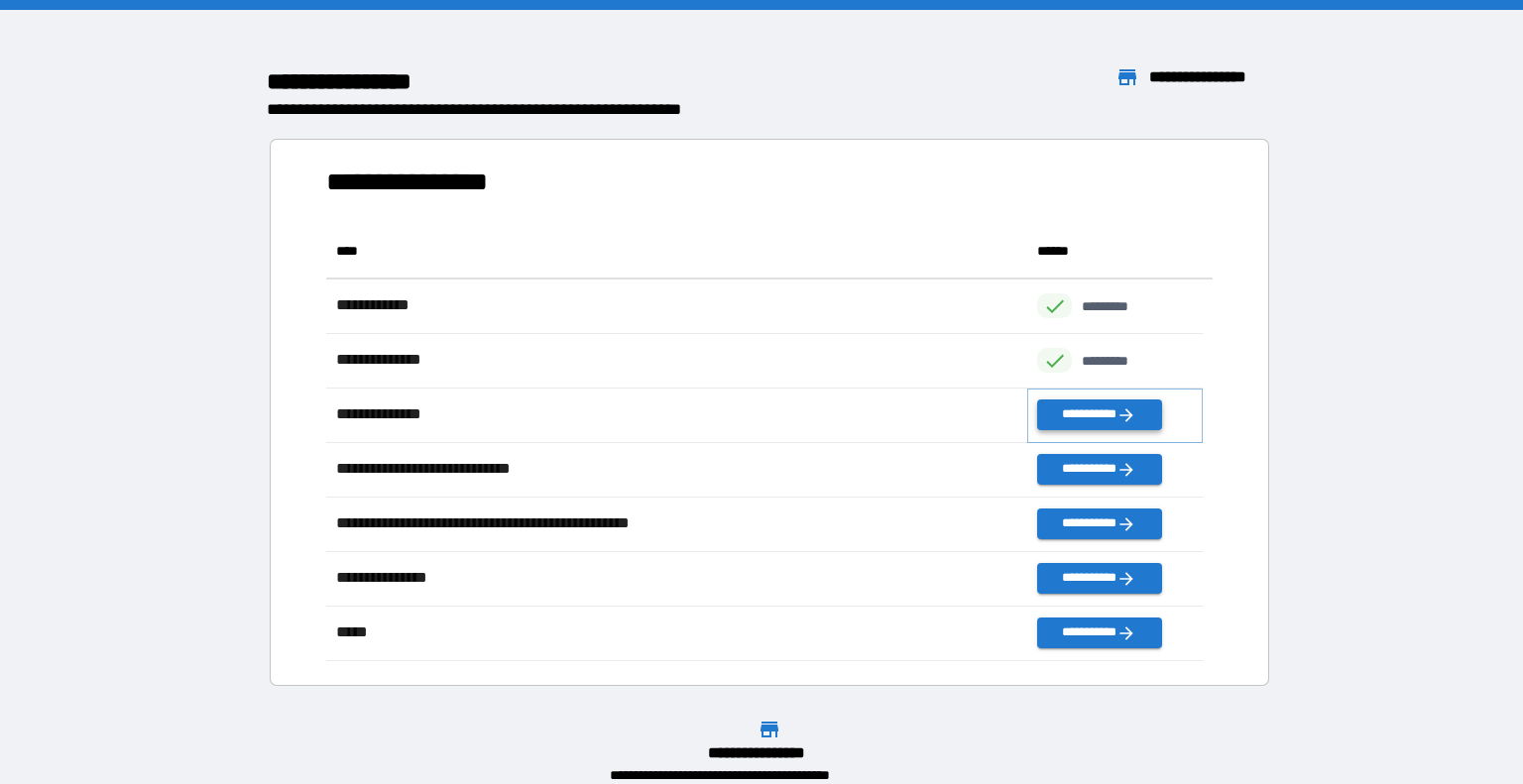 click on "**********" at bounding box center (1099, 414) 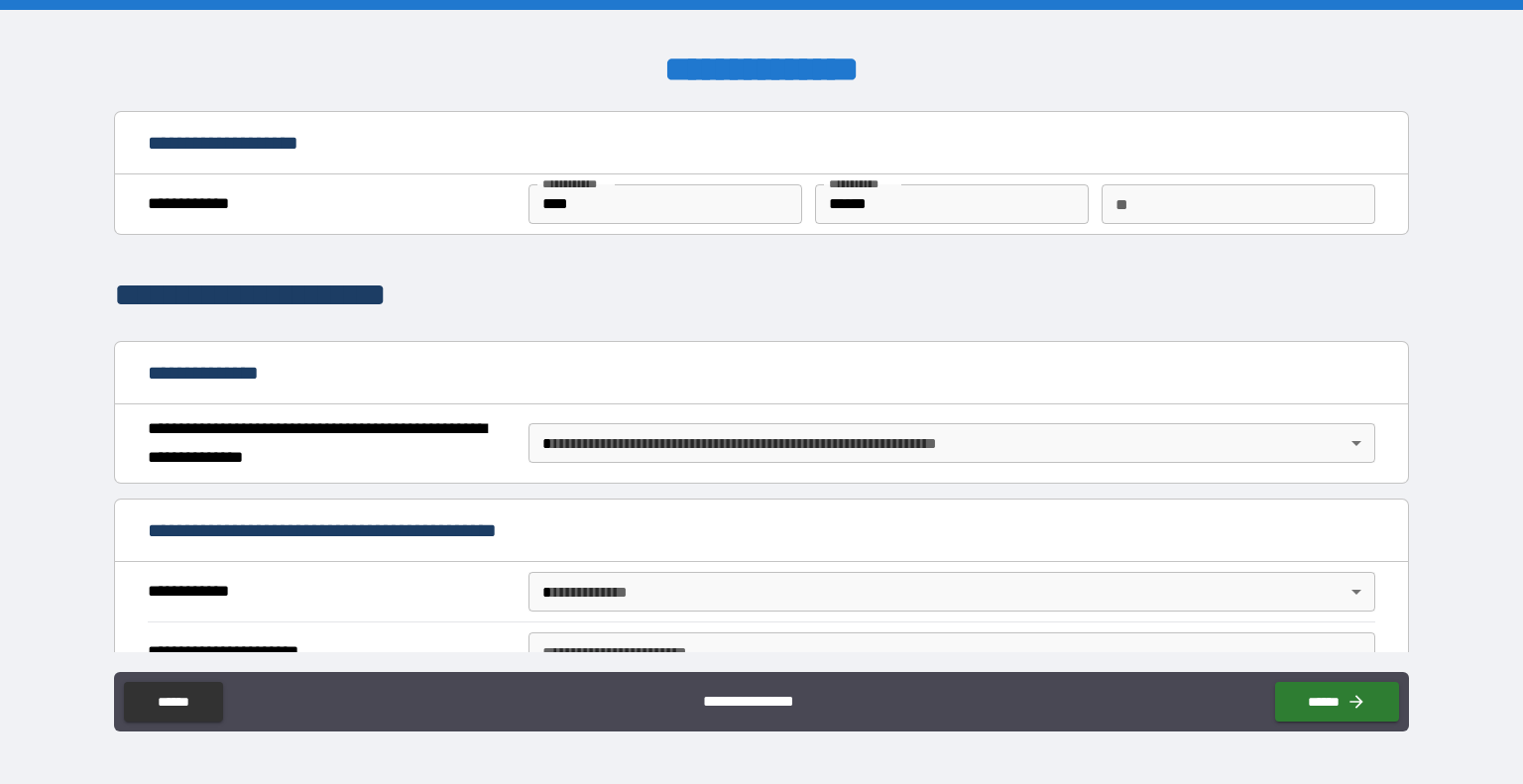 click on "**********" at bounding box center [762, 392] 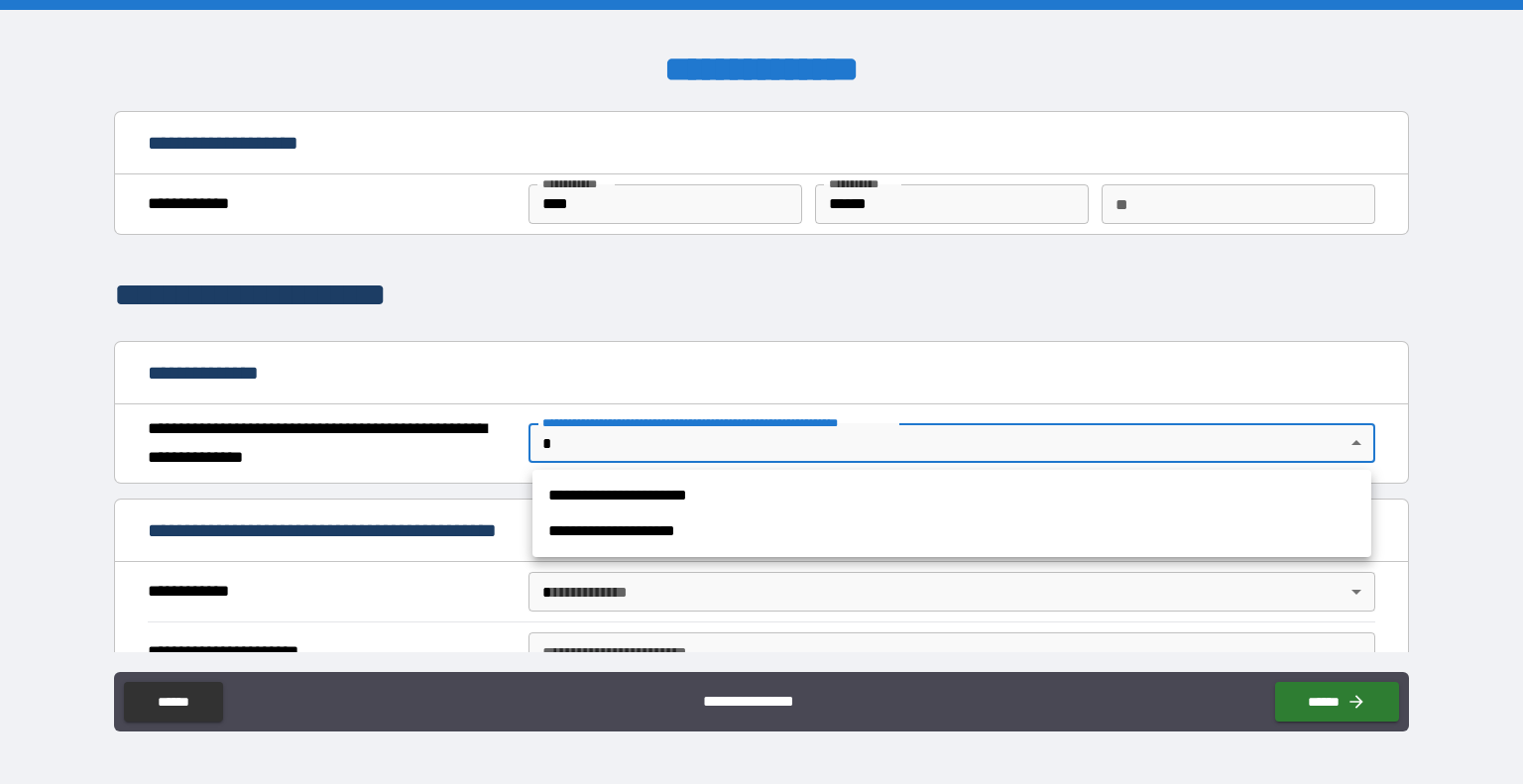 click on "**********" at bounding box center [952, 496] 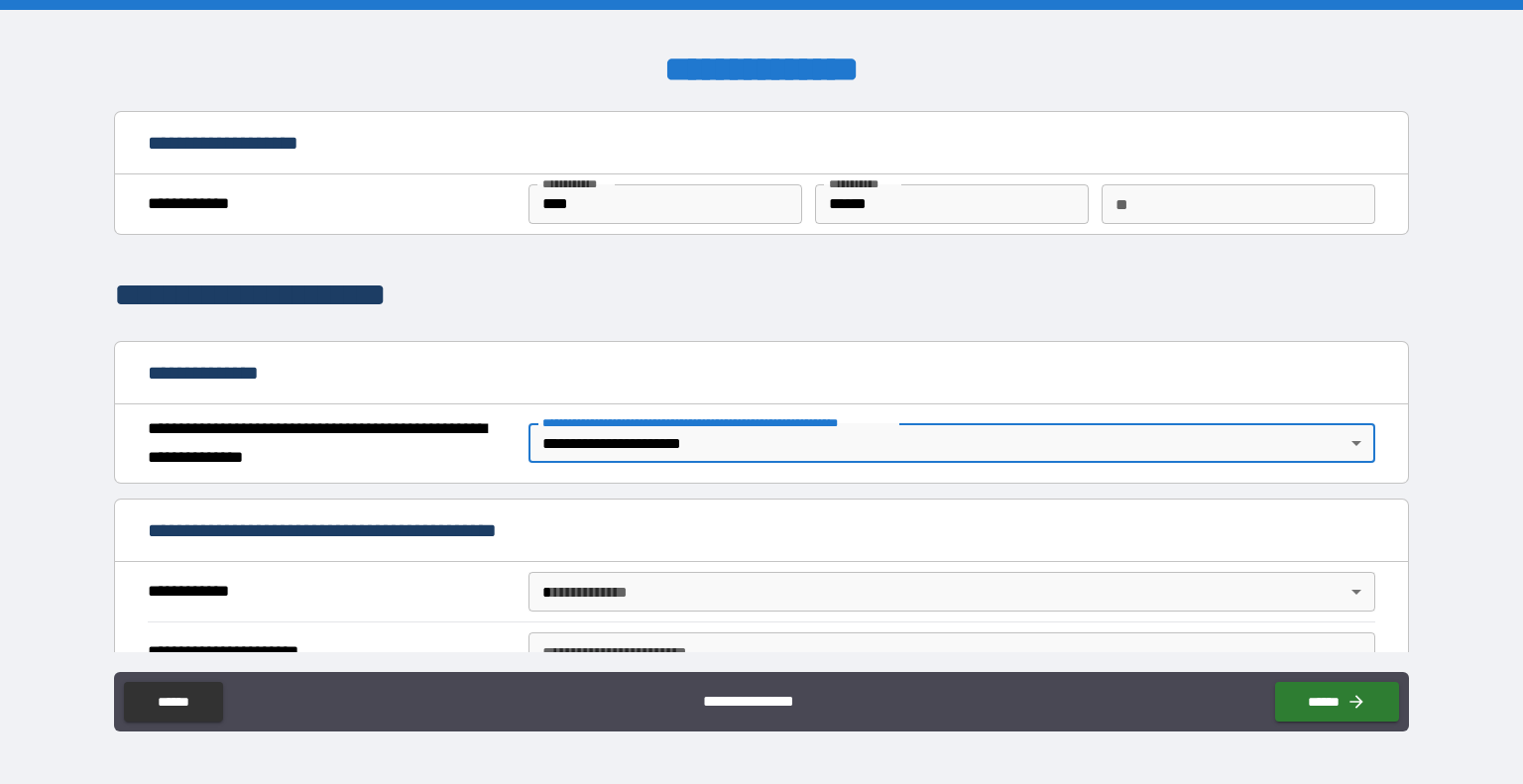 click on "**********" at bounding box center [762, 392] 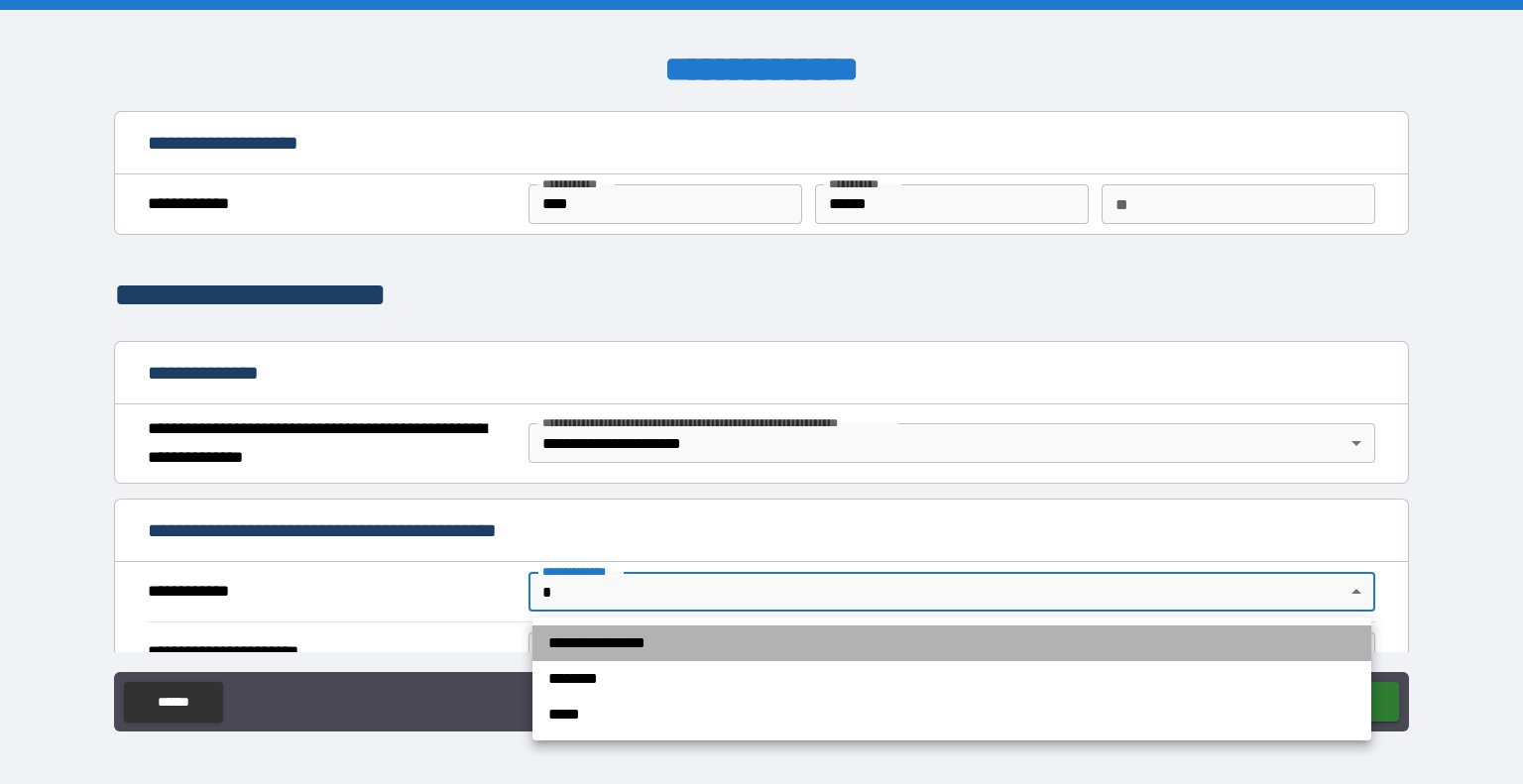 click on "**********" at bounding box center (952, 643) 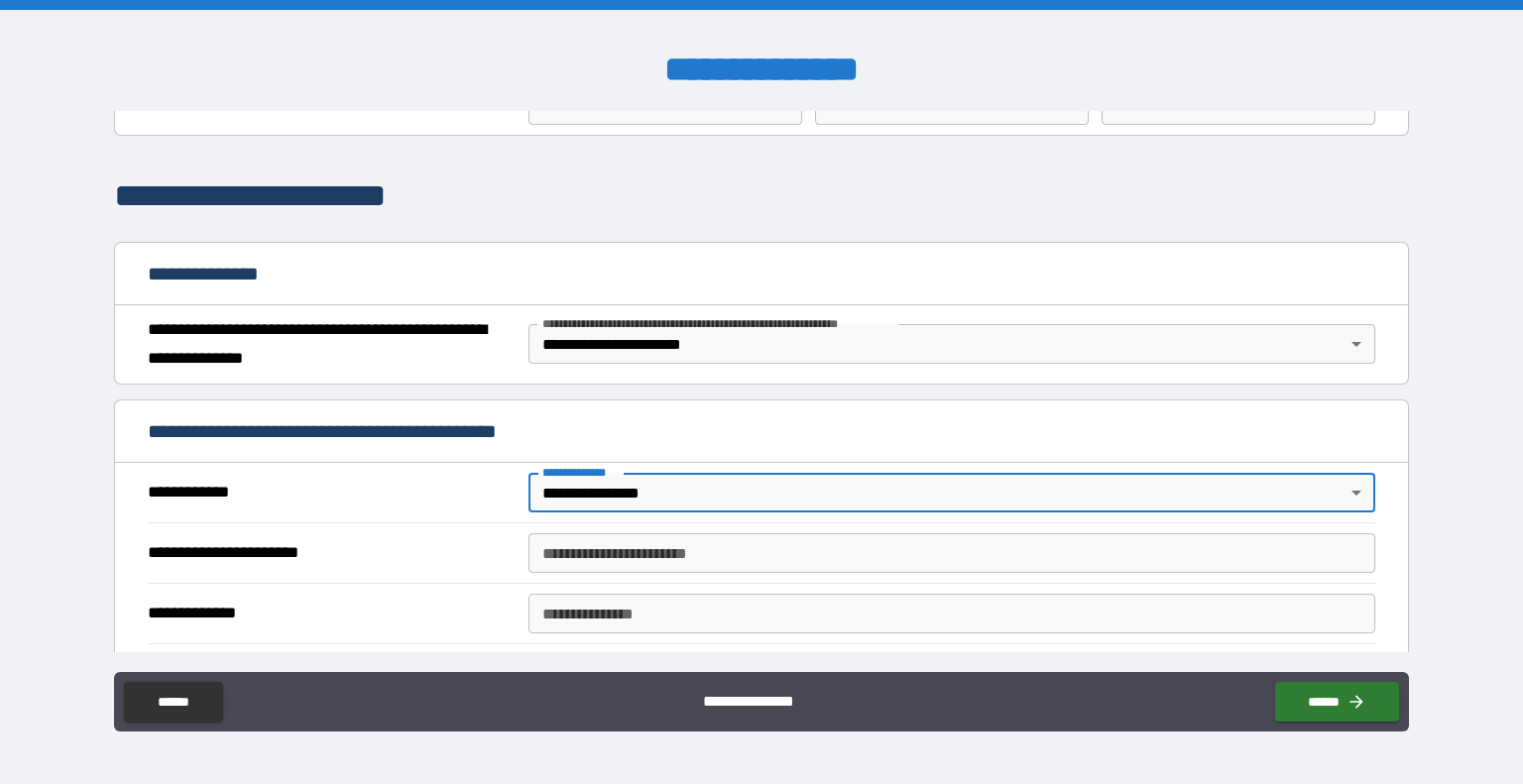 scroll, scrollTop: 198, scrollLeft: 0, axis: vertical 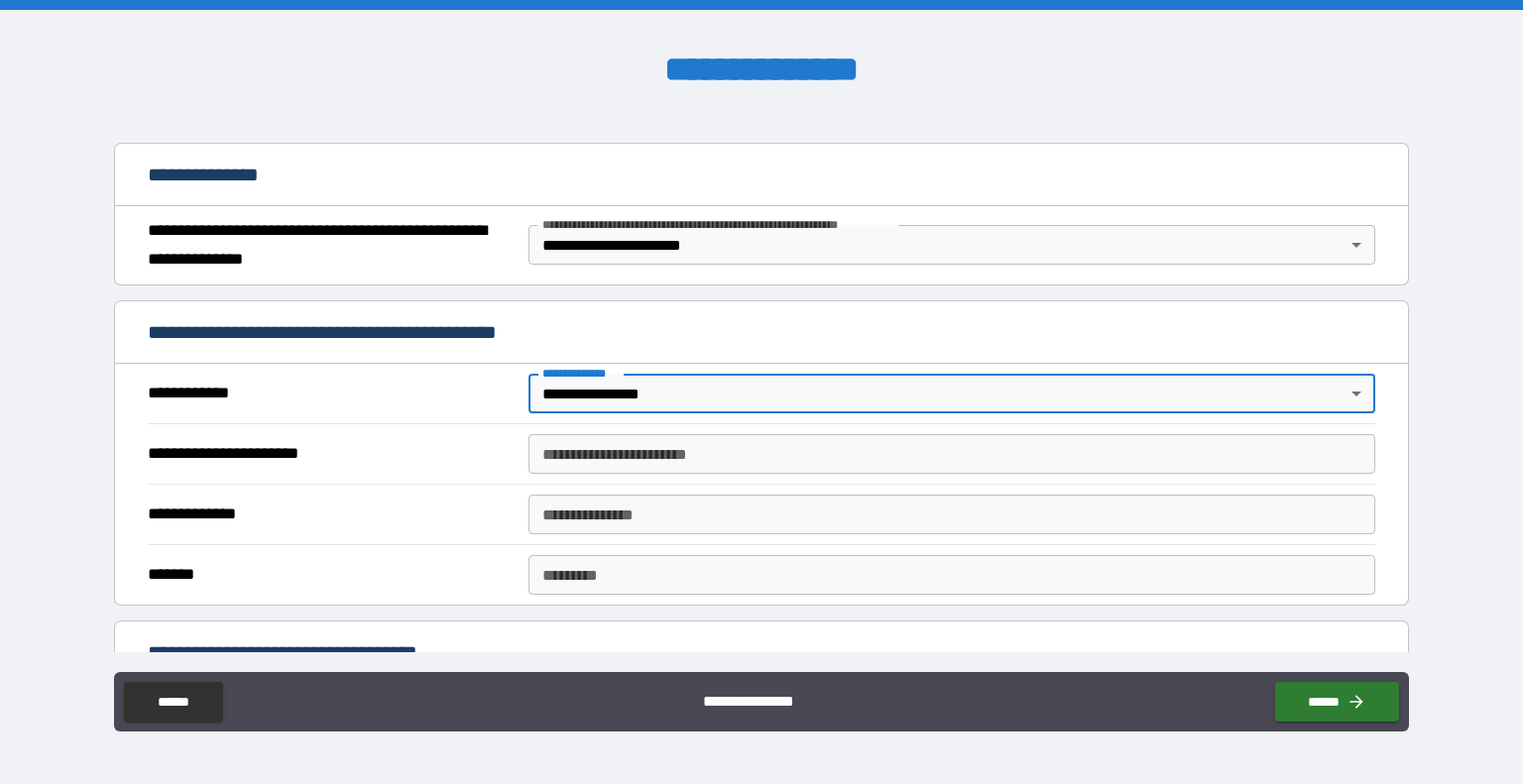 click on "**********" at bounding box center [952, 454] 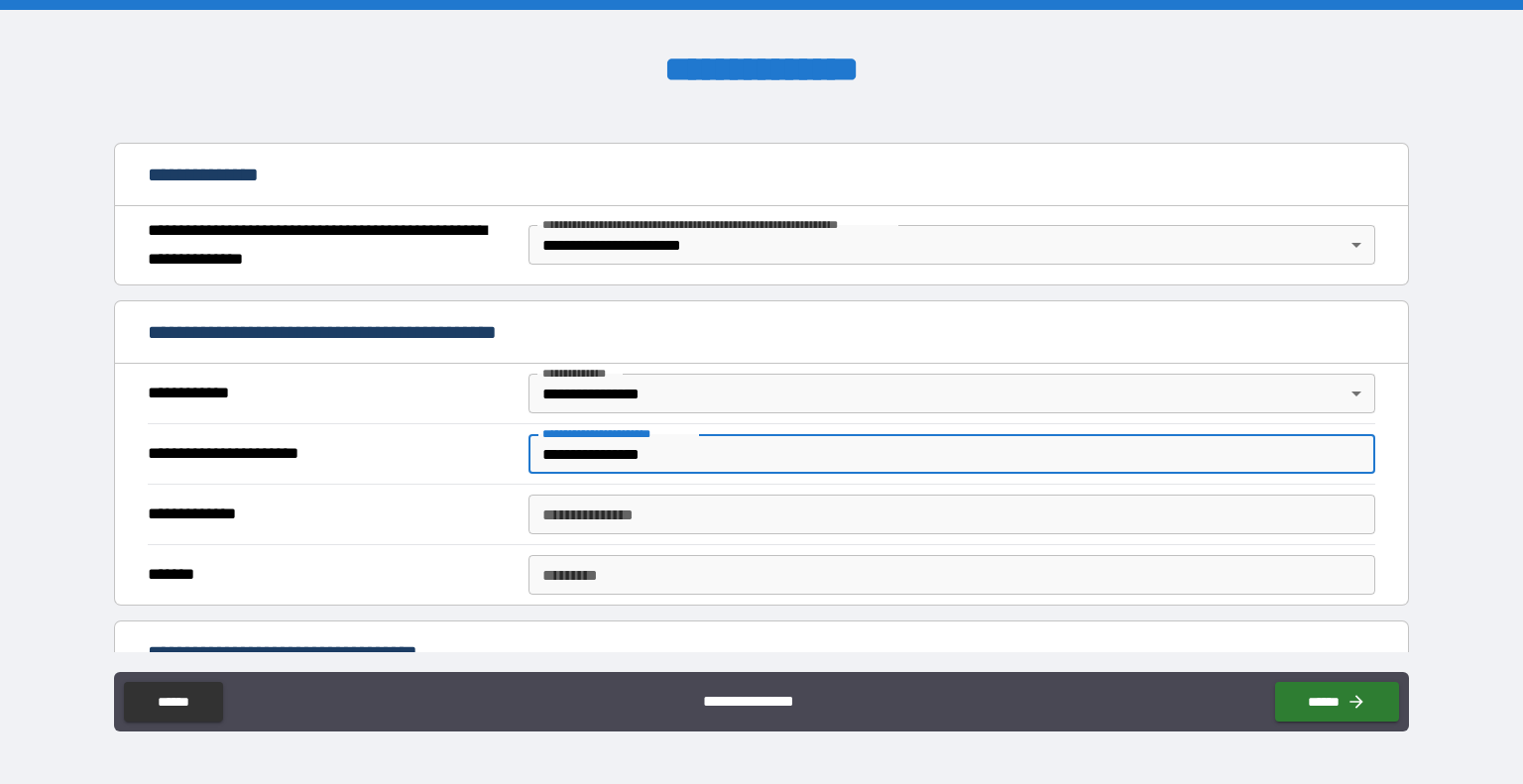 type on "**********" 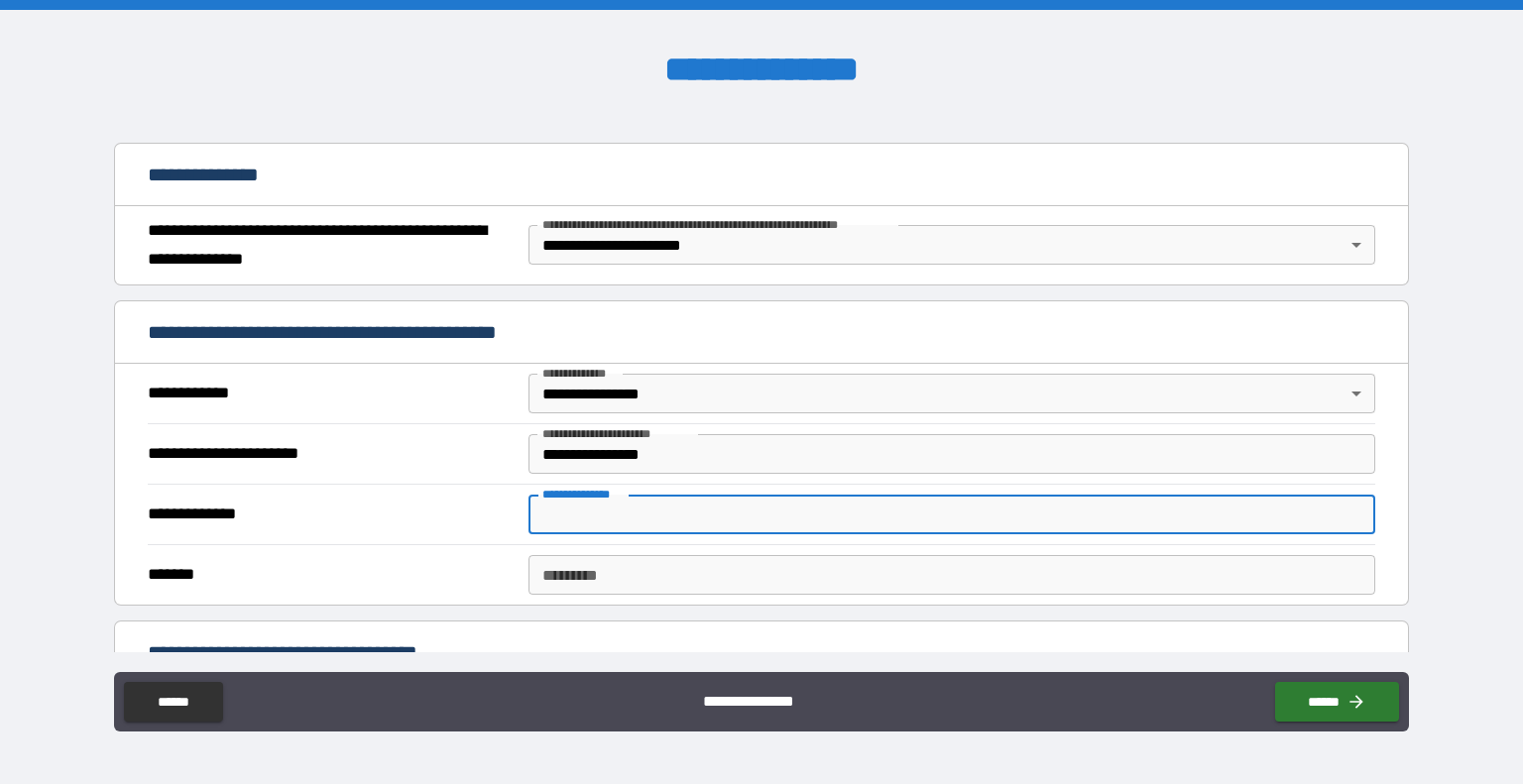 click on "**********" at bounding box center (952, 514) 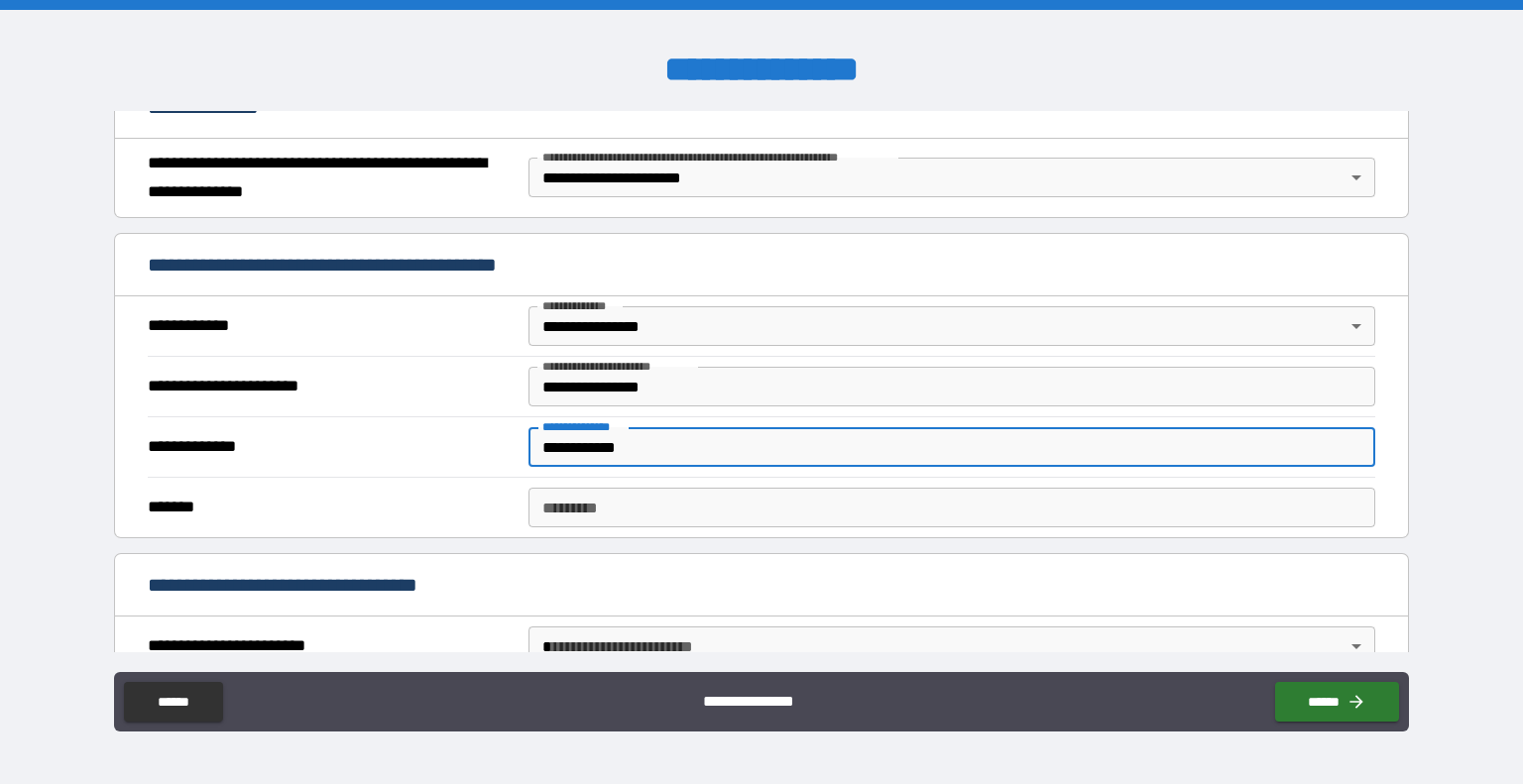 scroll, scrollTop: 297, scrollLeft: 0, axis: vertical 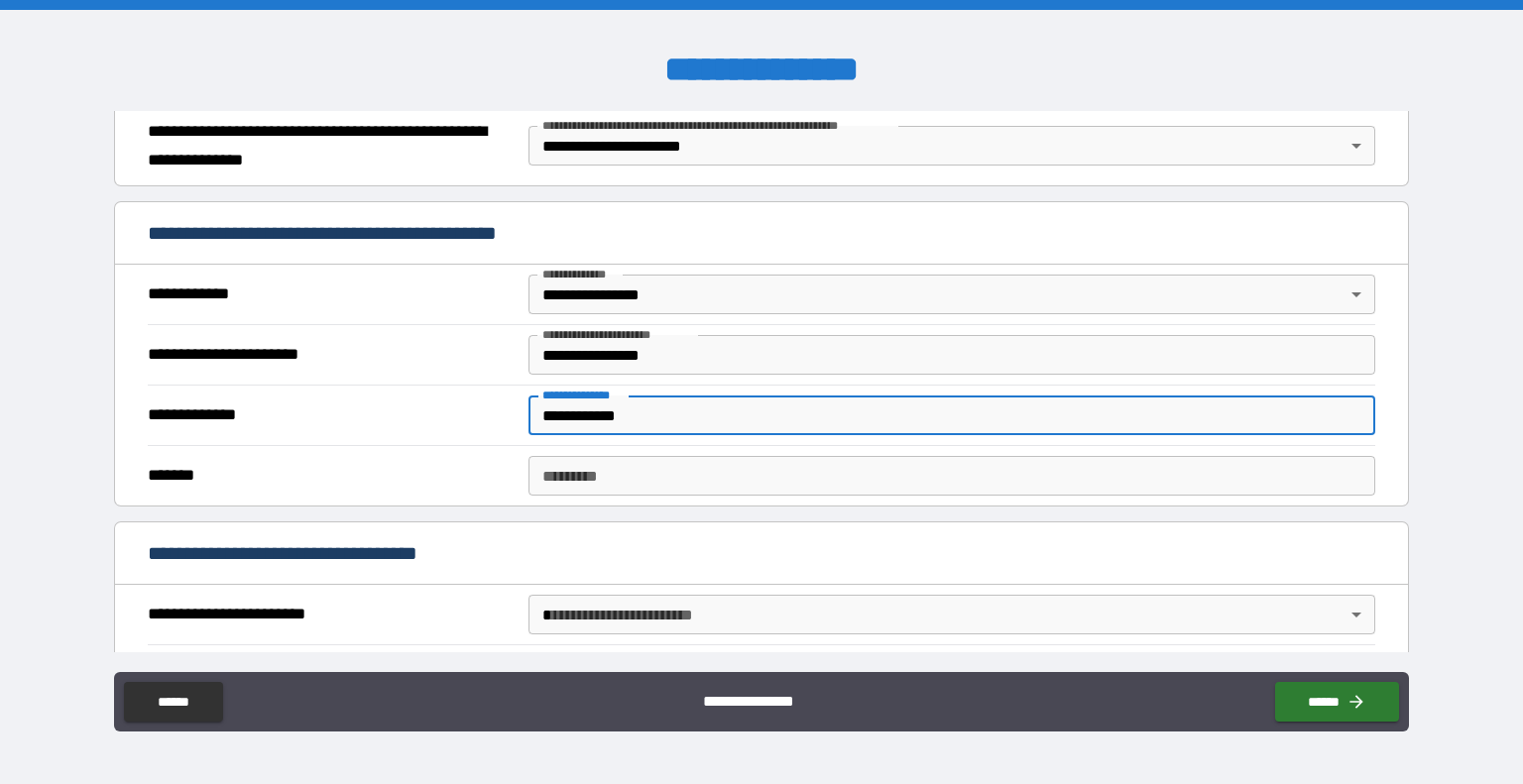 type on "**********" 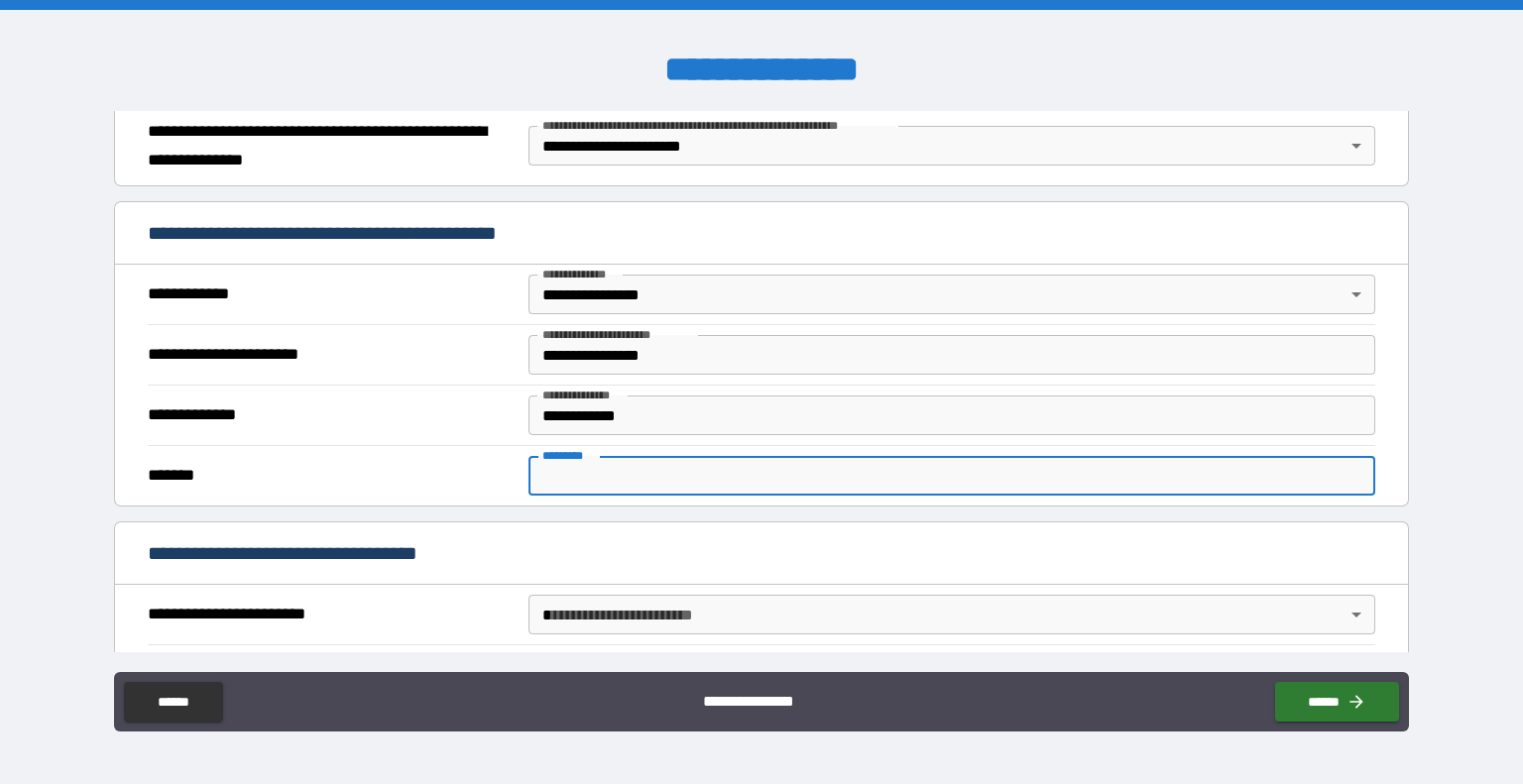 click on "*******   *" at bounding box center [952, 476] 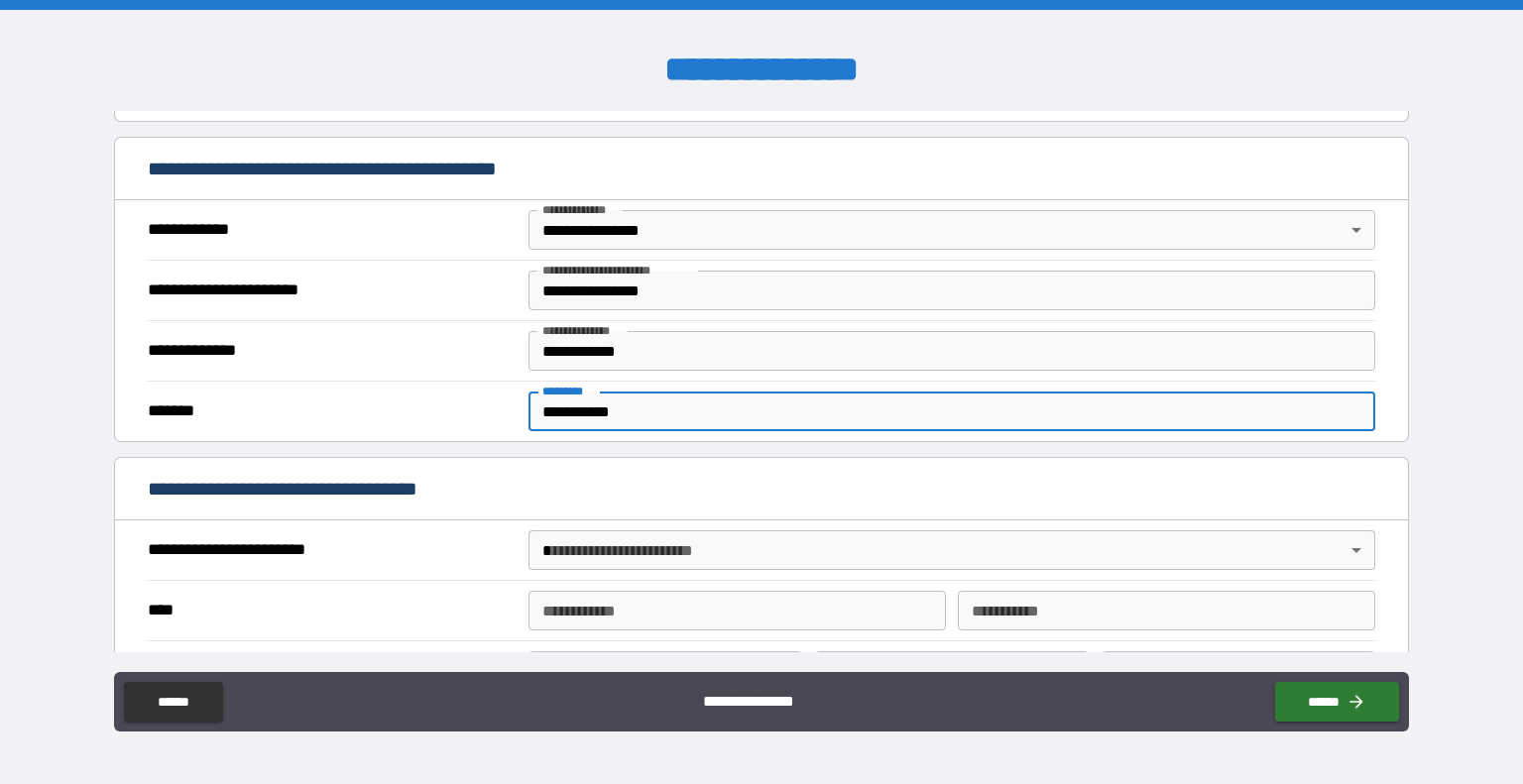 scroll, scrollTop: 396, scrollLeft: 0, axis: vertical 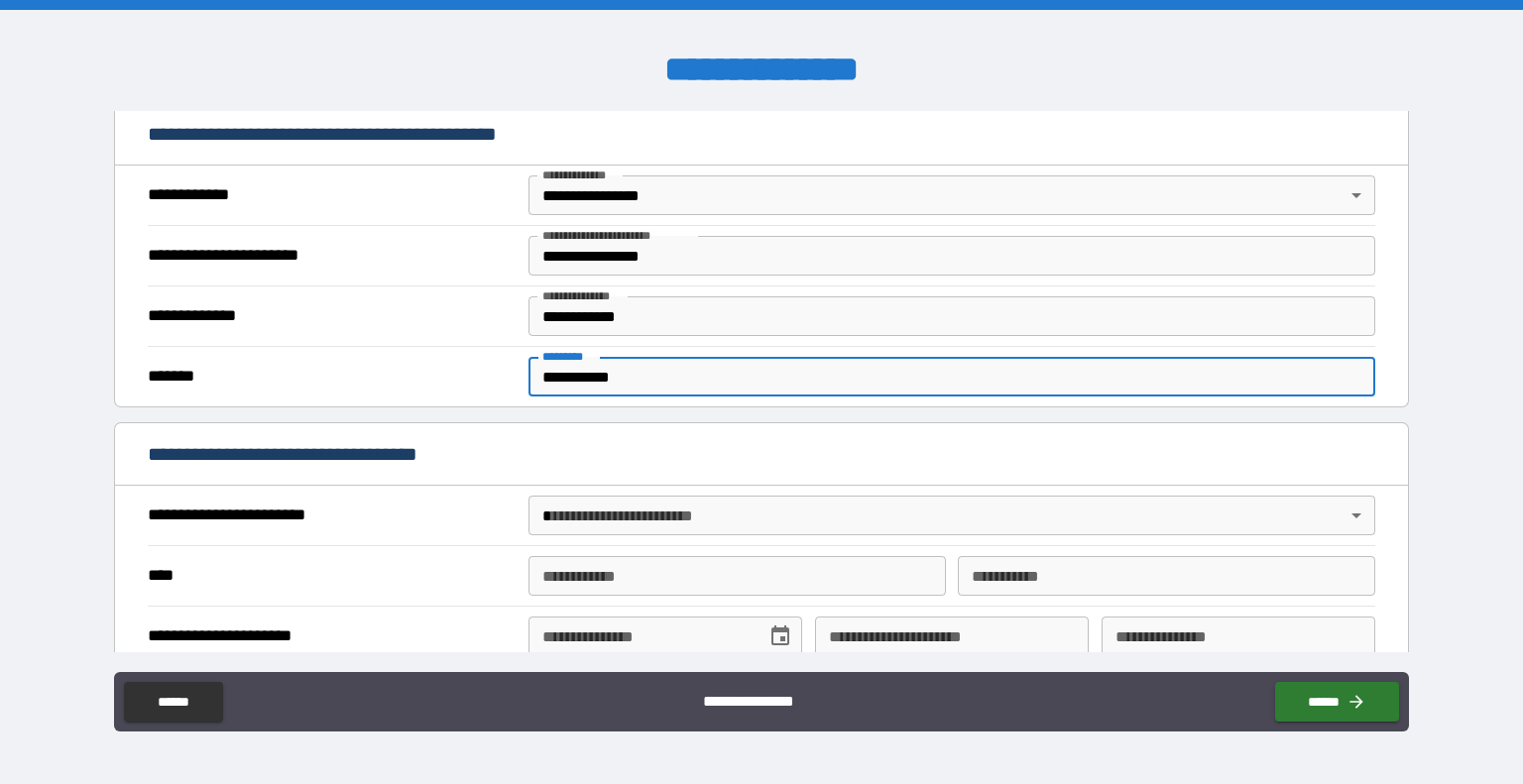type on "**********" 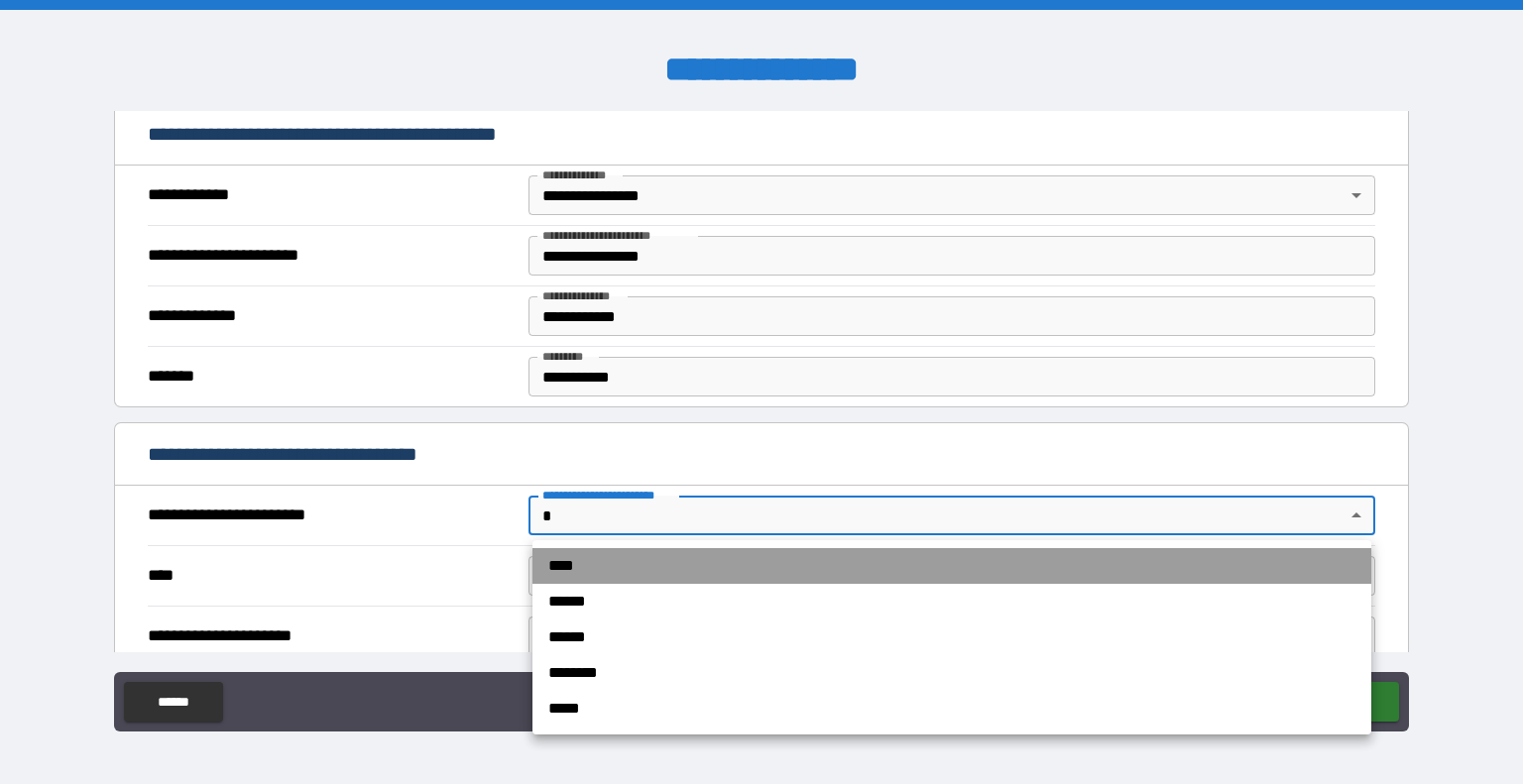 click on "****" at bounding box center (952, 566) 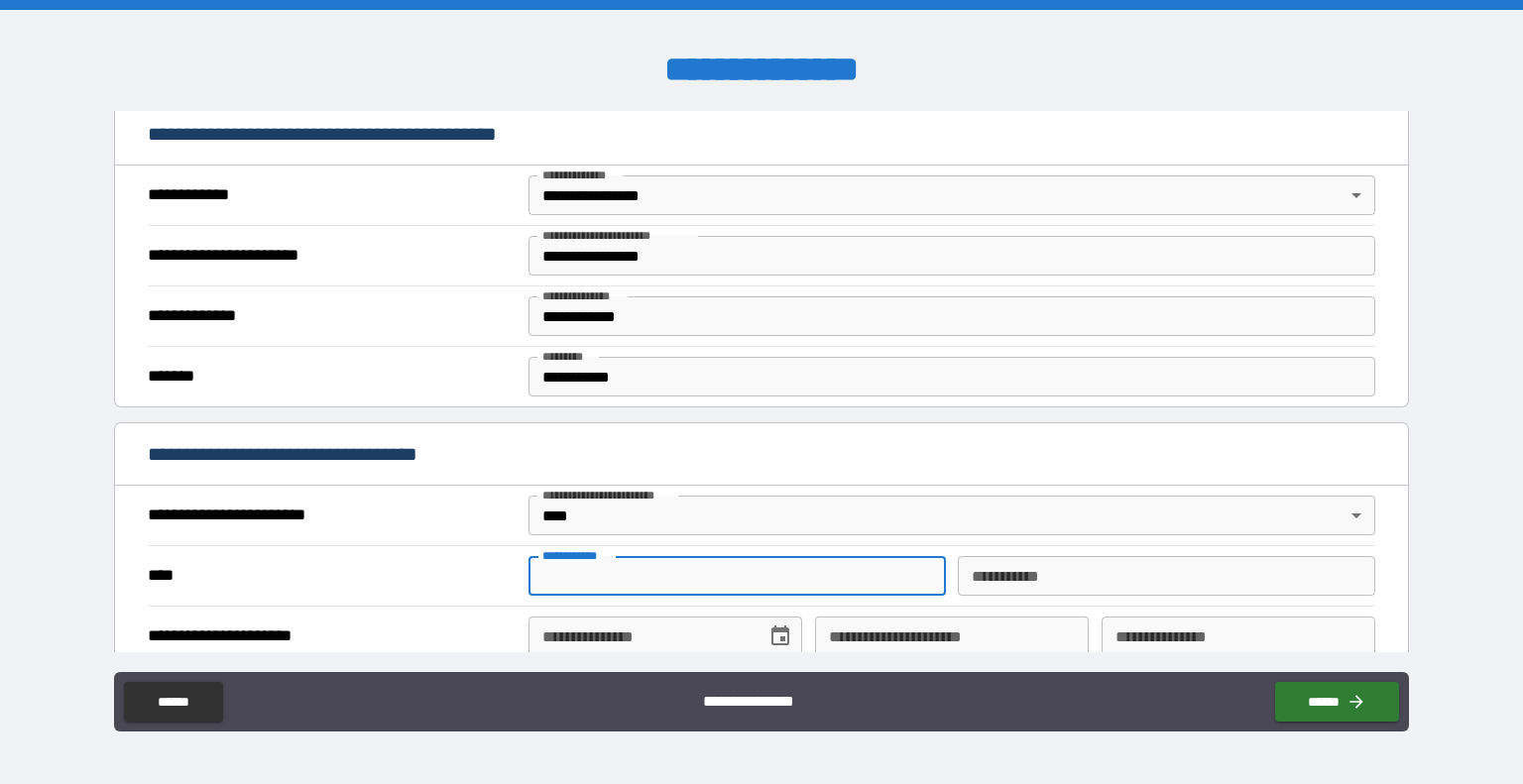 click on "**********" at bounding box center [737, 576] 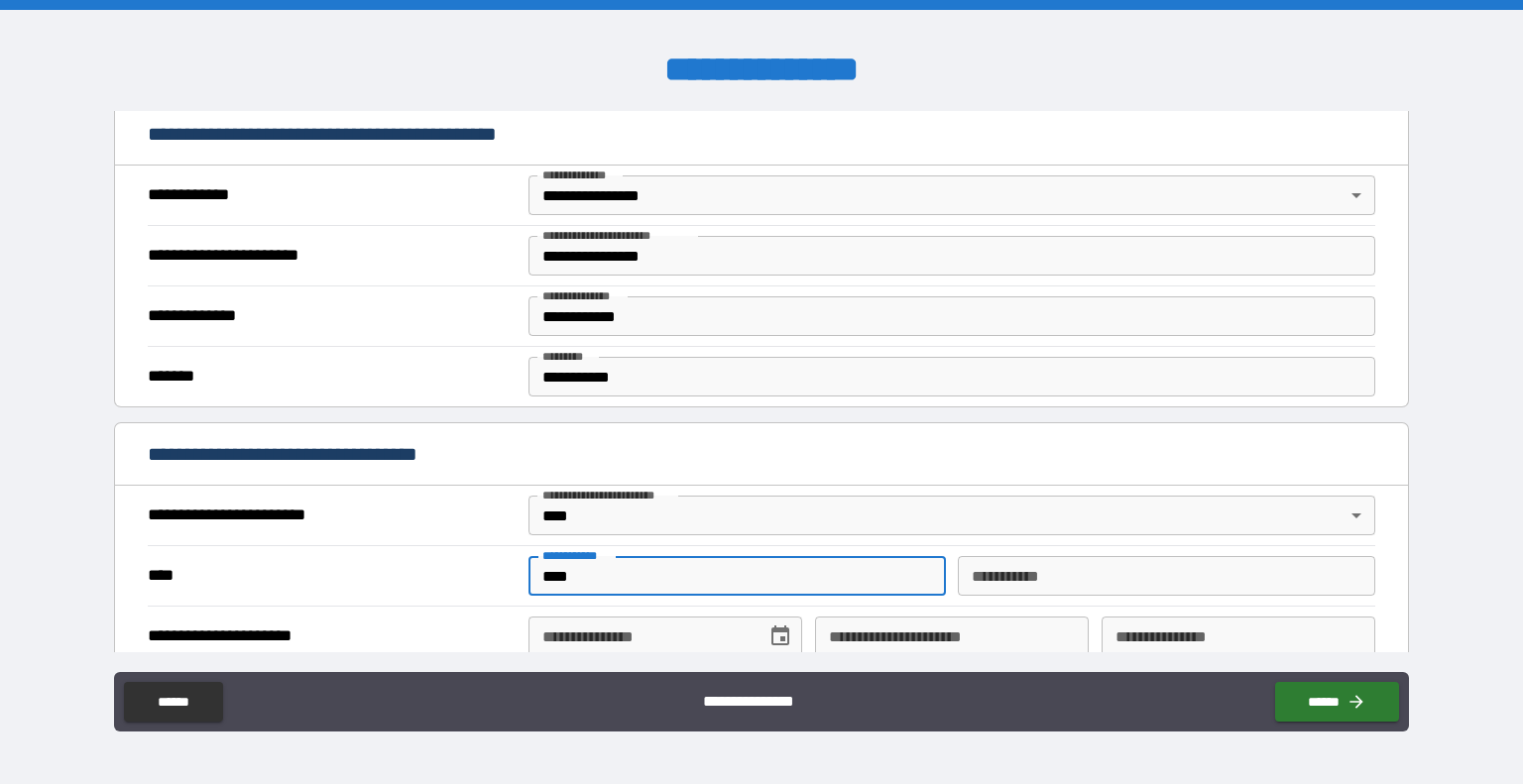type on "******" 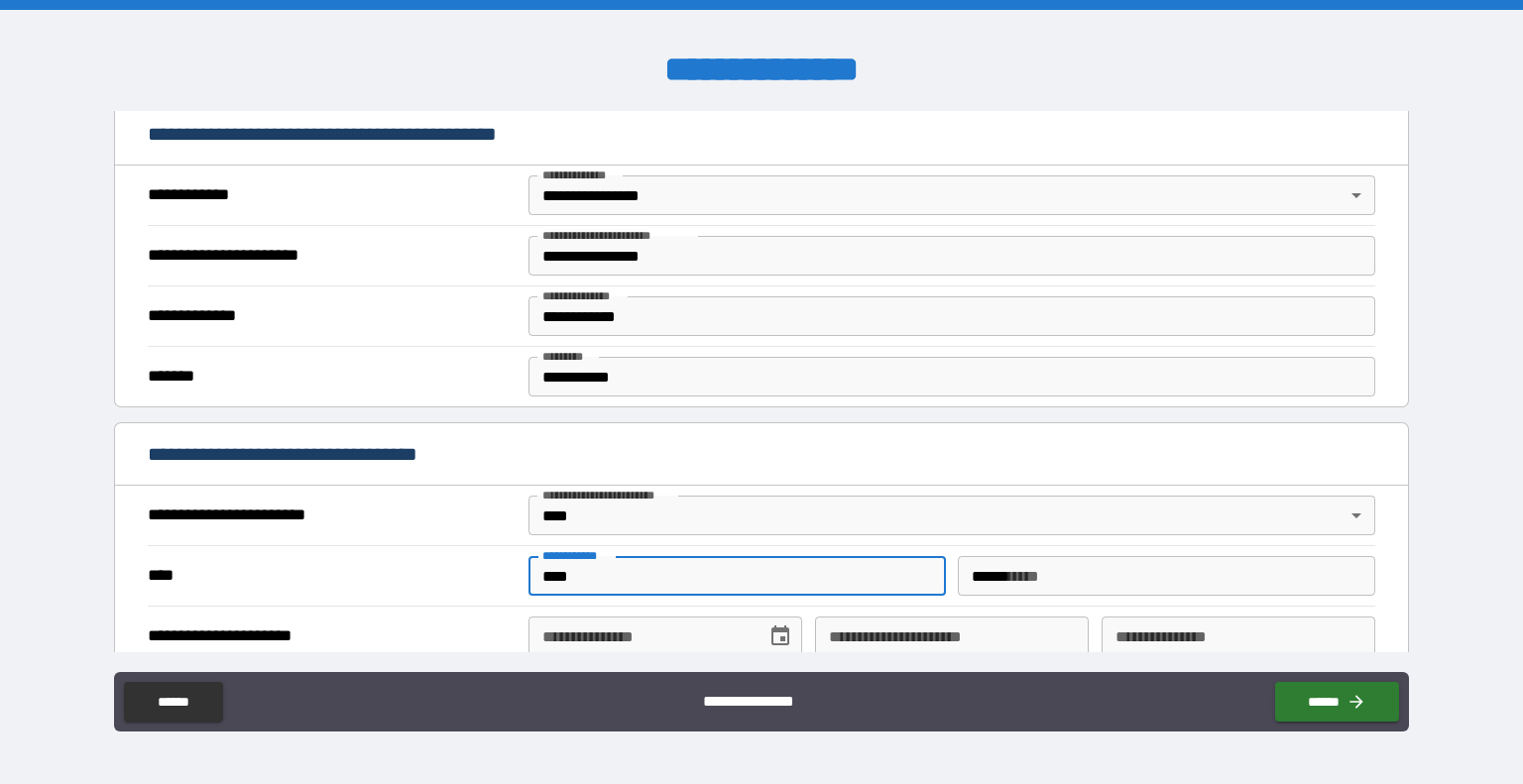type on "**********" 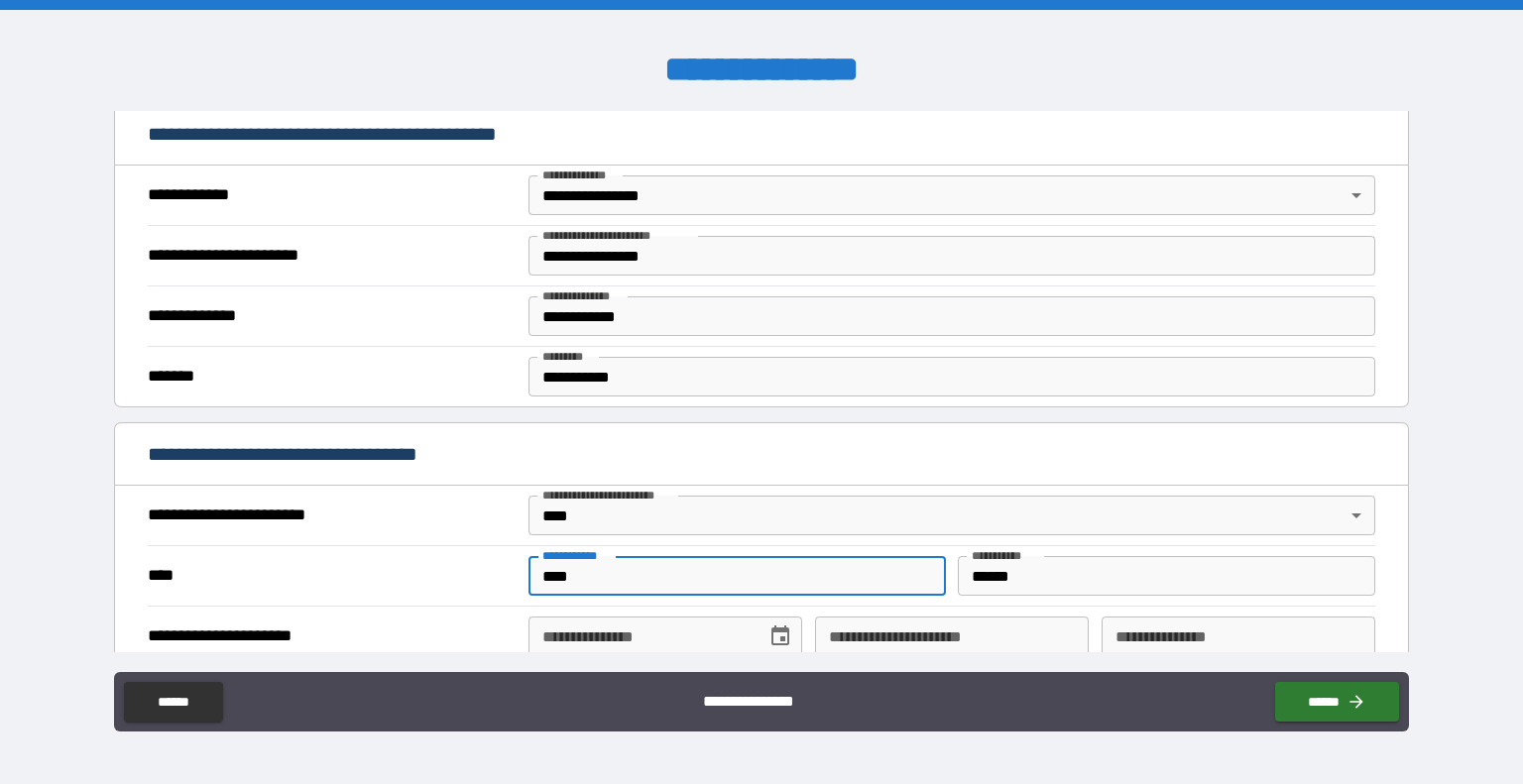scroll, scrollTop: 496, scrollLeft: 0, axis: vertical 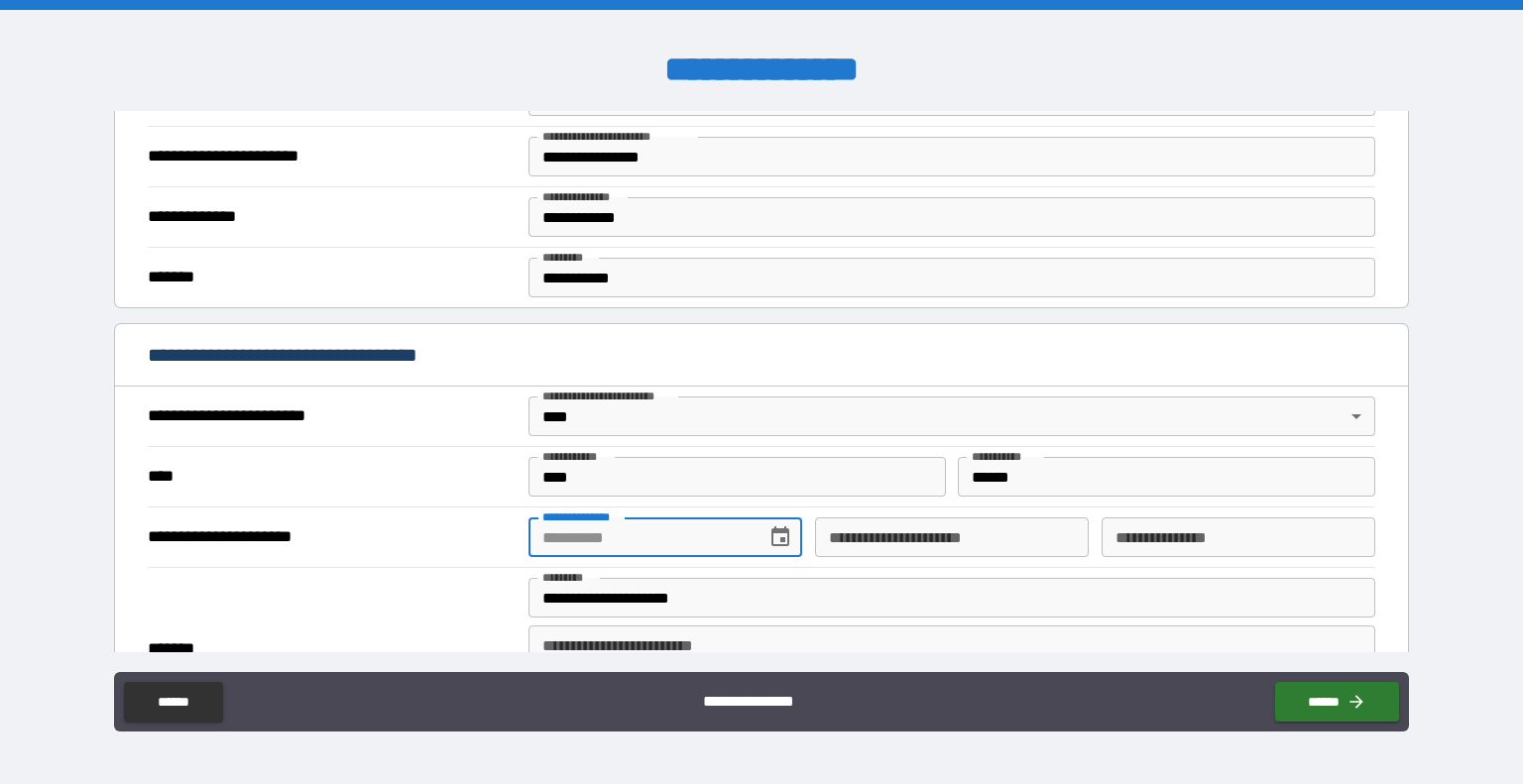 click on "**********" at bounding box center [641, 537] 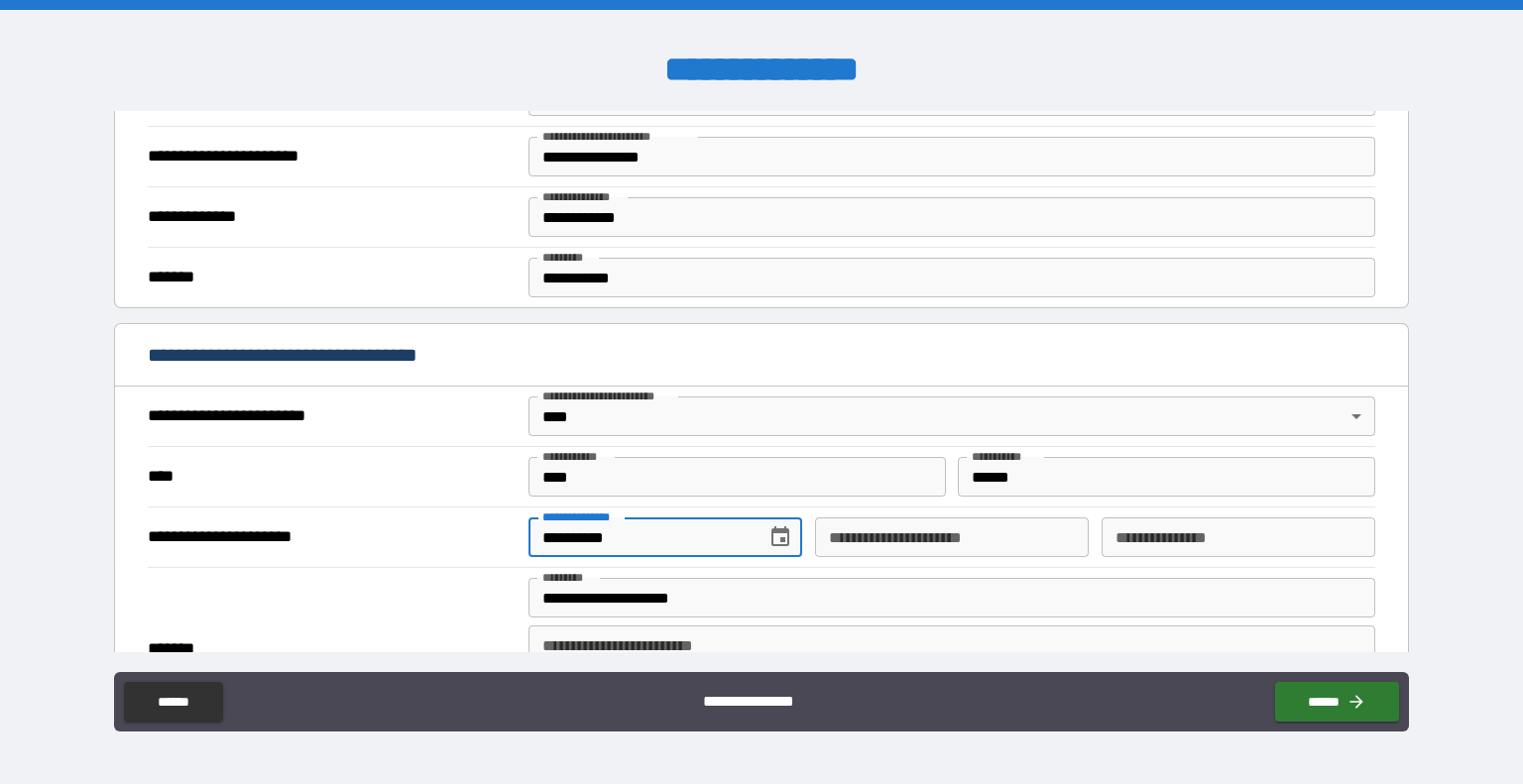 type on "**********" 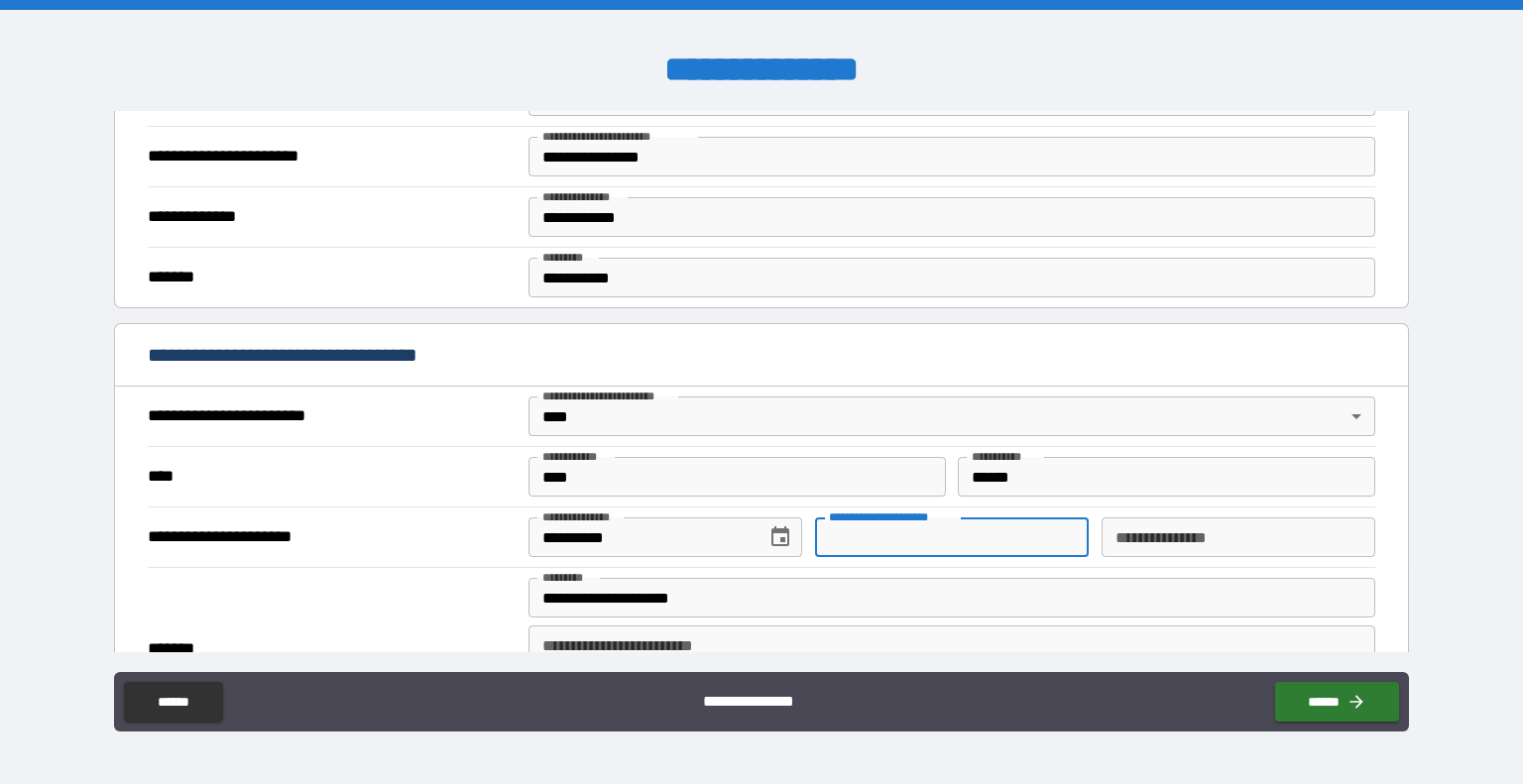click on "**********" at bounding box center [952, 537] 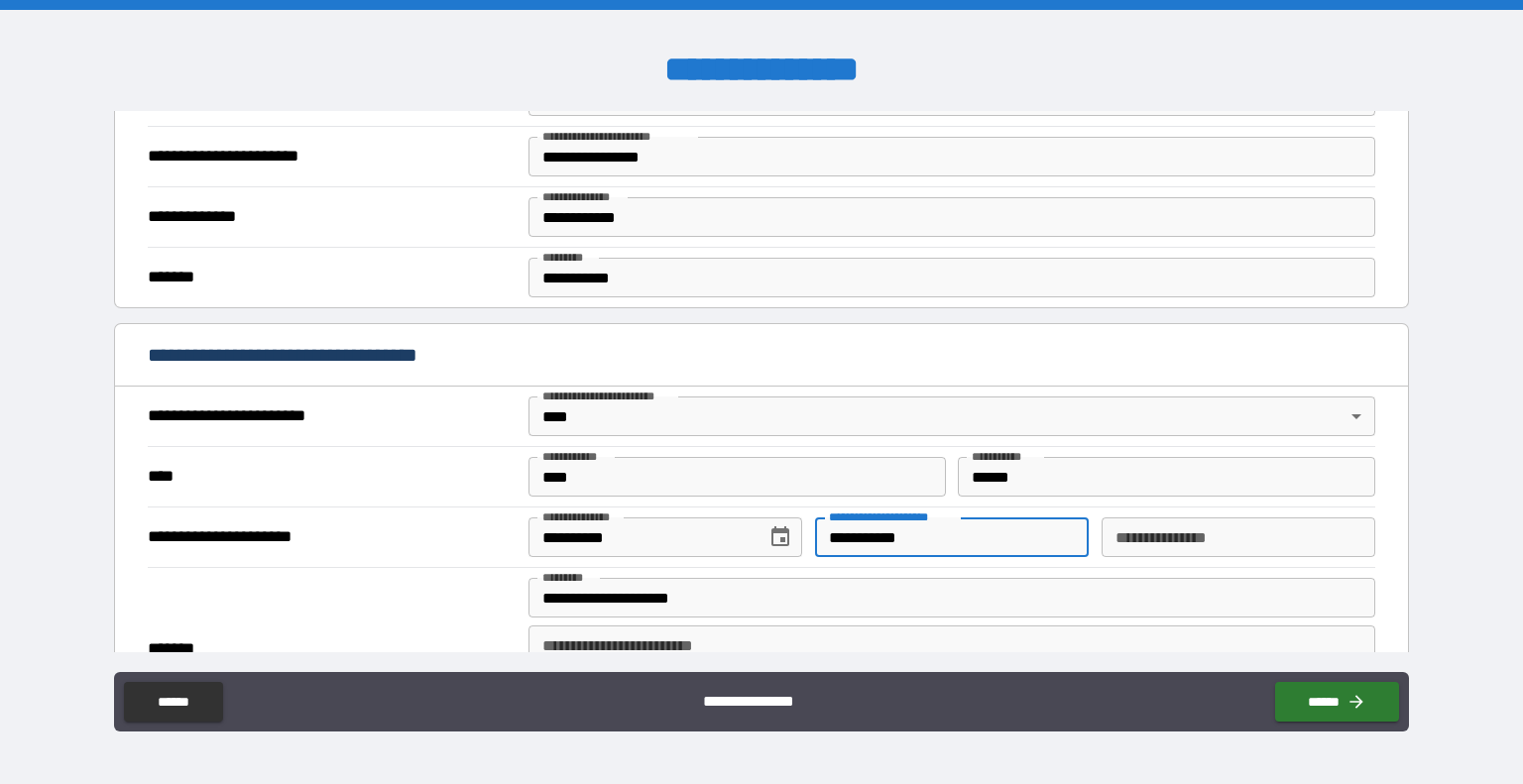 type on "**********" 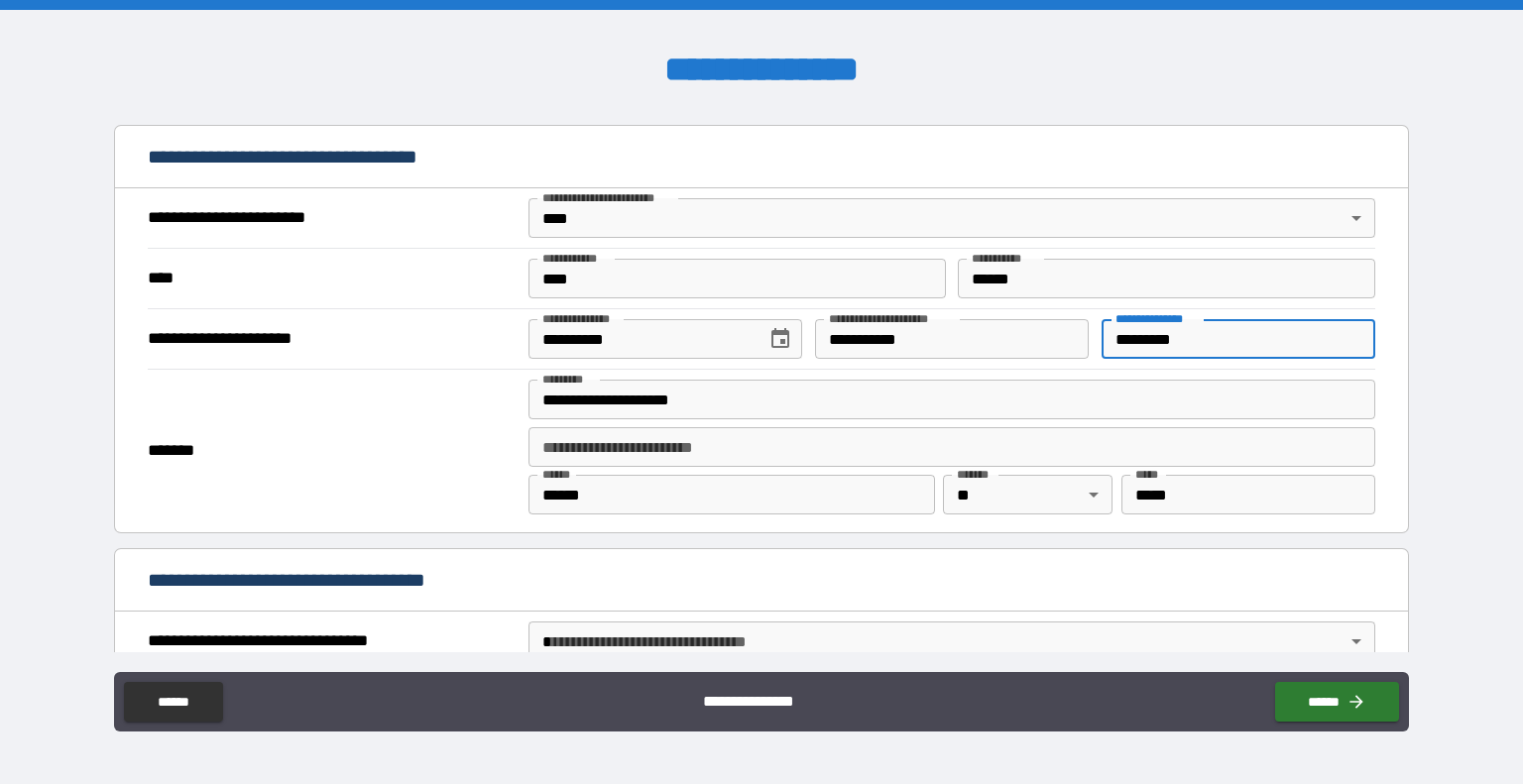 scroll, scrollTop: 793, scrollLeft: 0, axis: vertical 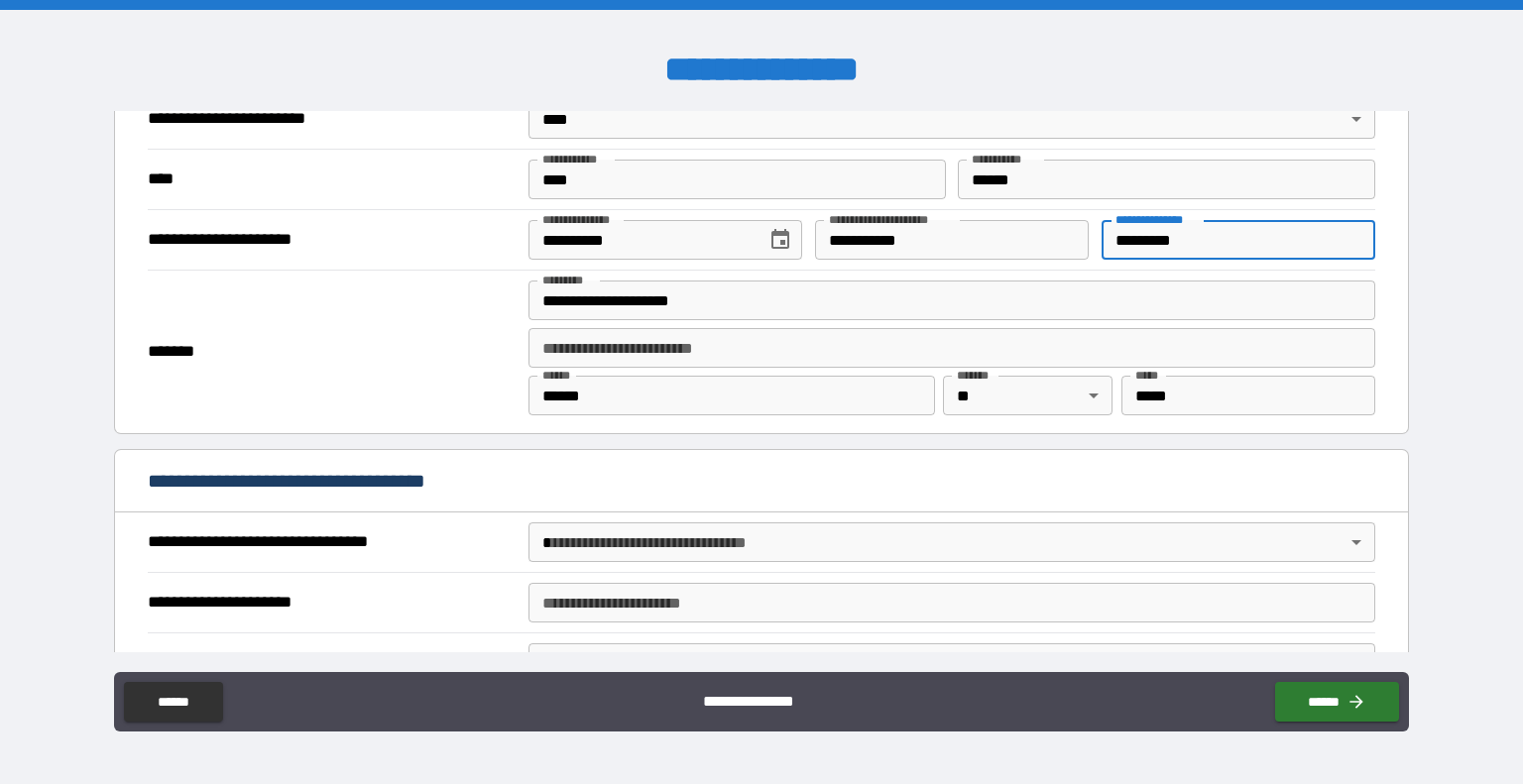 type on "*********" 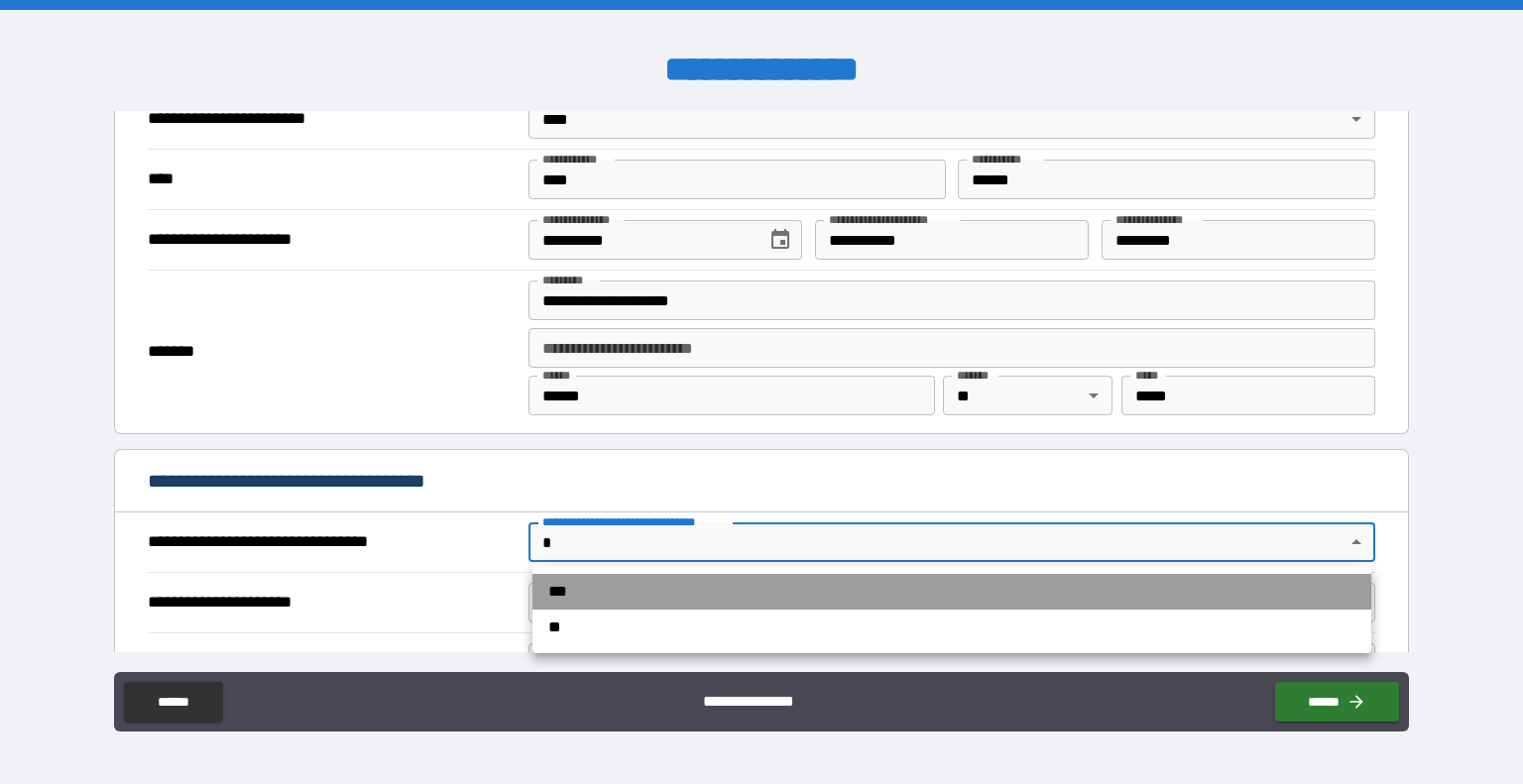 click on "***" at bounding box center [952, 592] 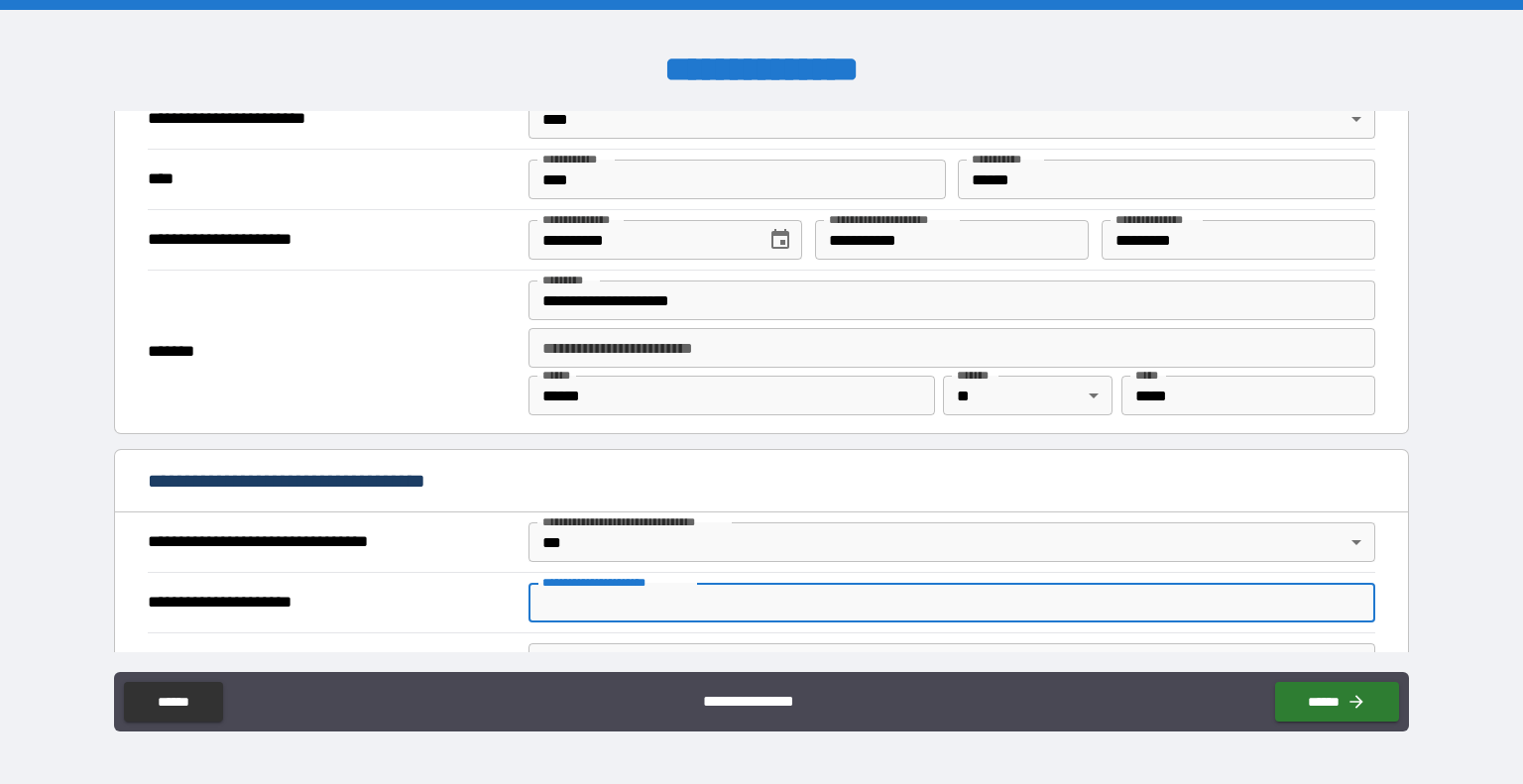 click on "**********" at bounding box center (952, 603) 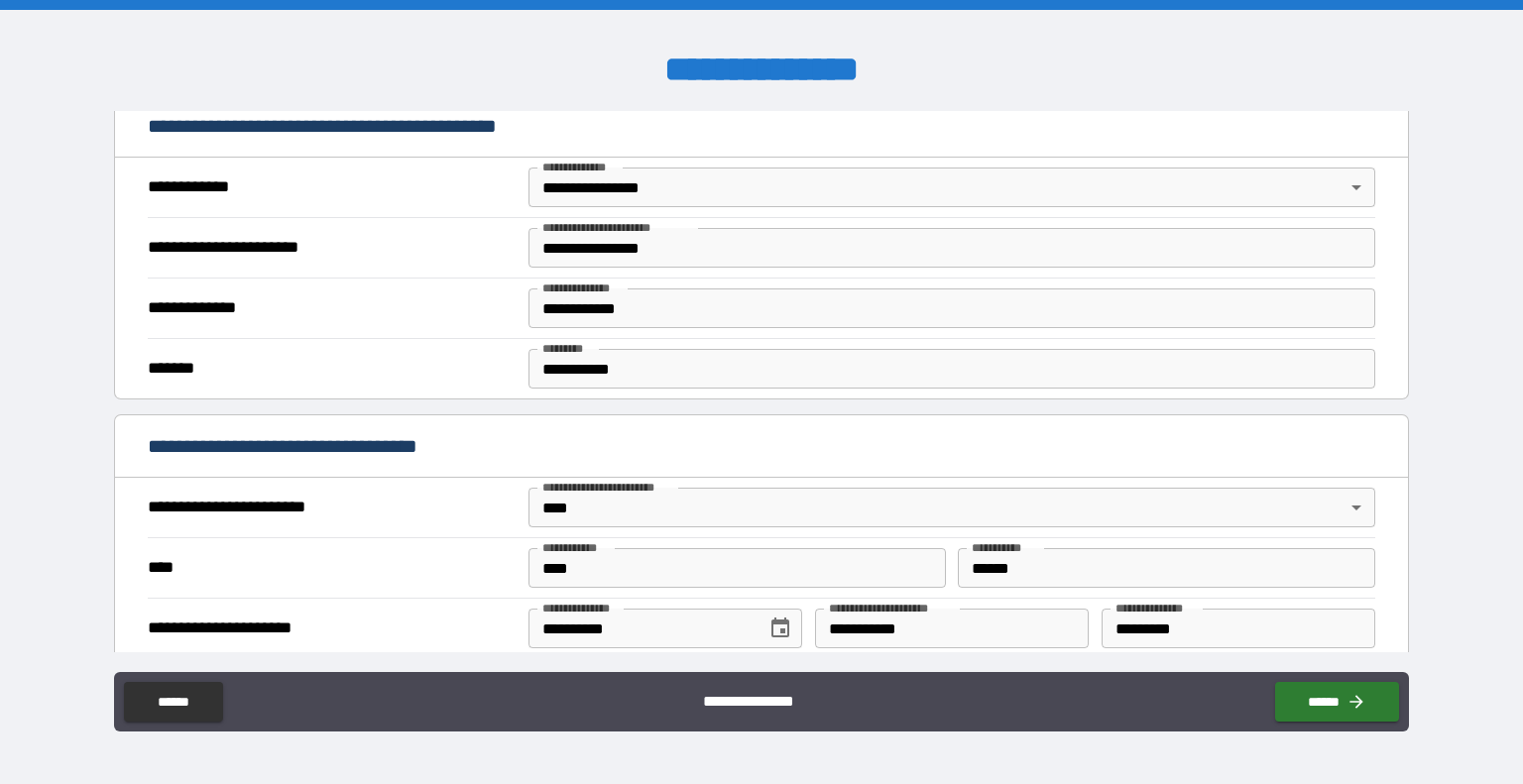 scroll, scrollTop: 396, scrollLeft: 0, axis: vertical 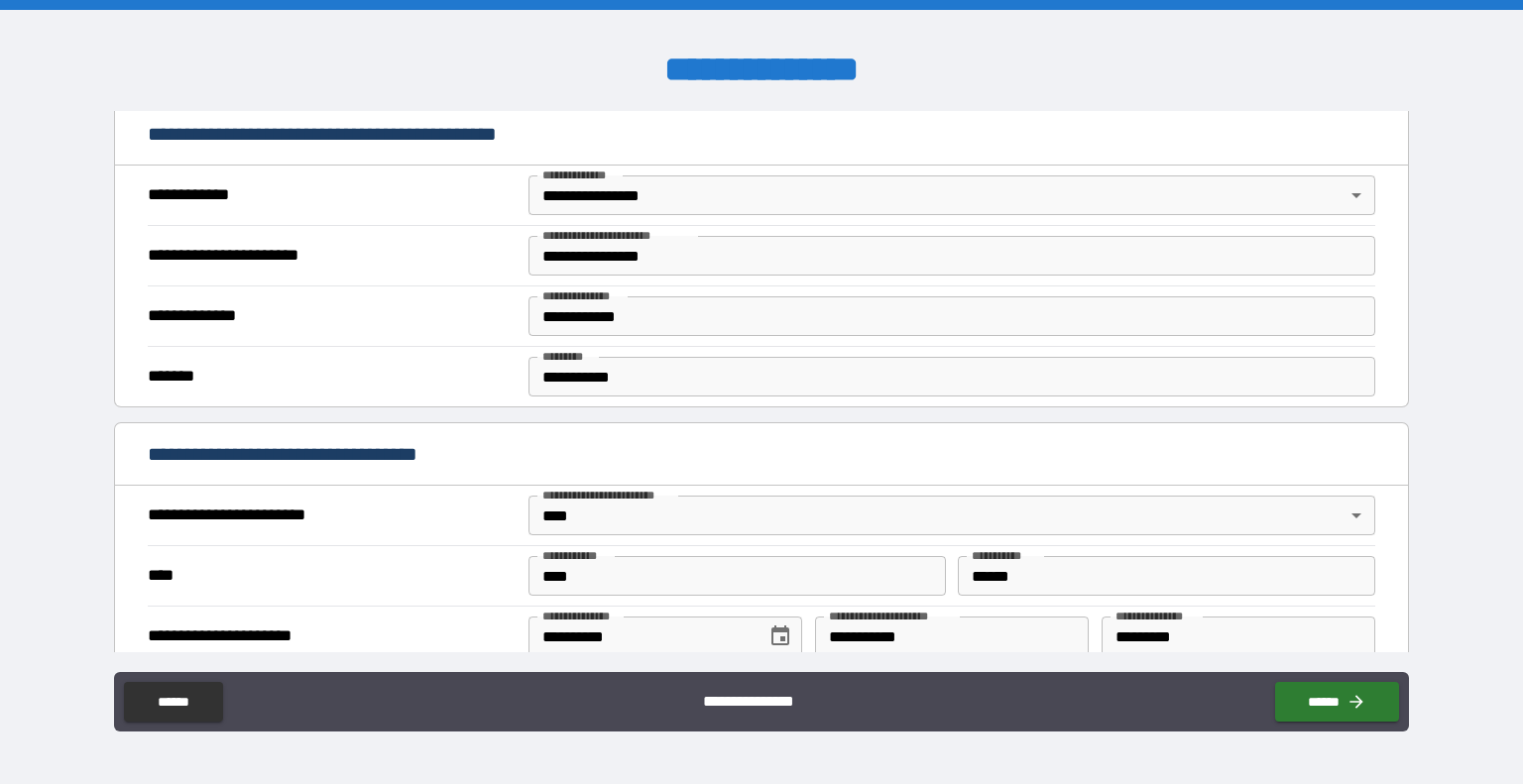 type on "**********" 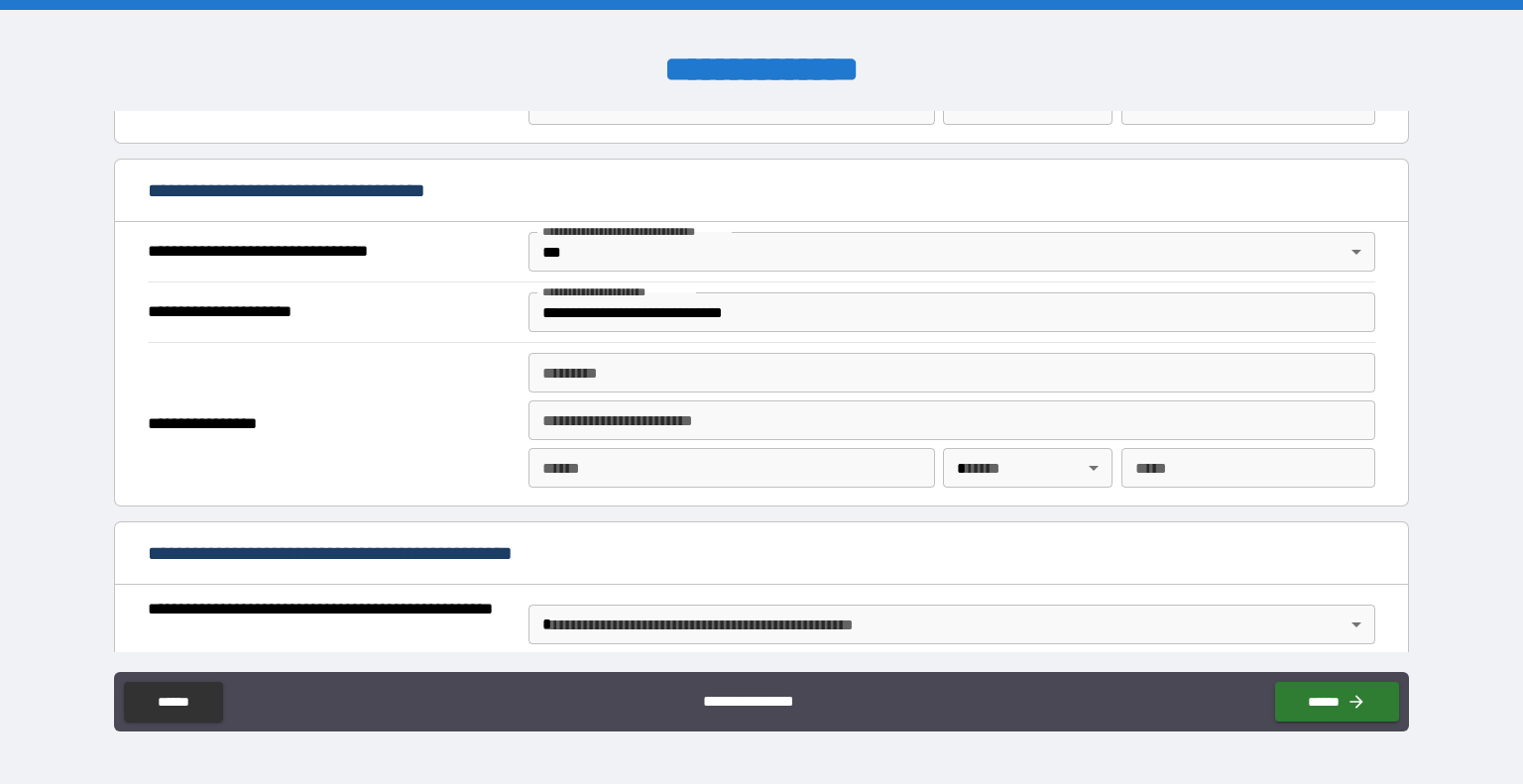 scroll, scrollTop: 1090, scrollLeft: 0, axis: vertical 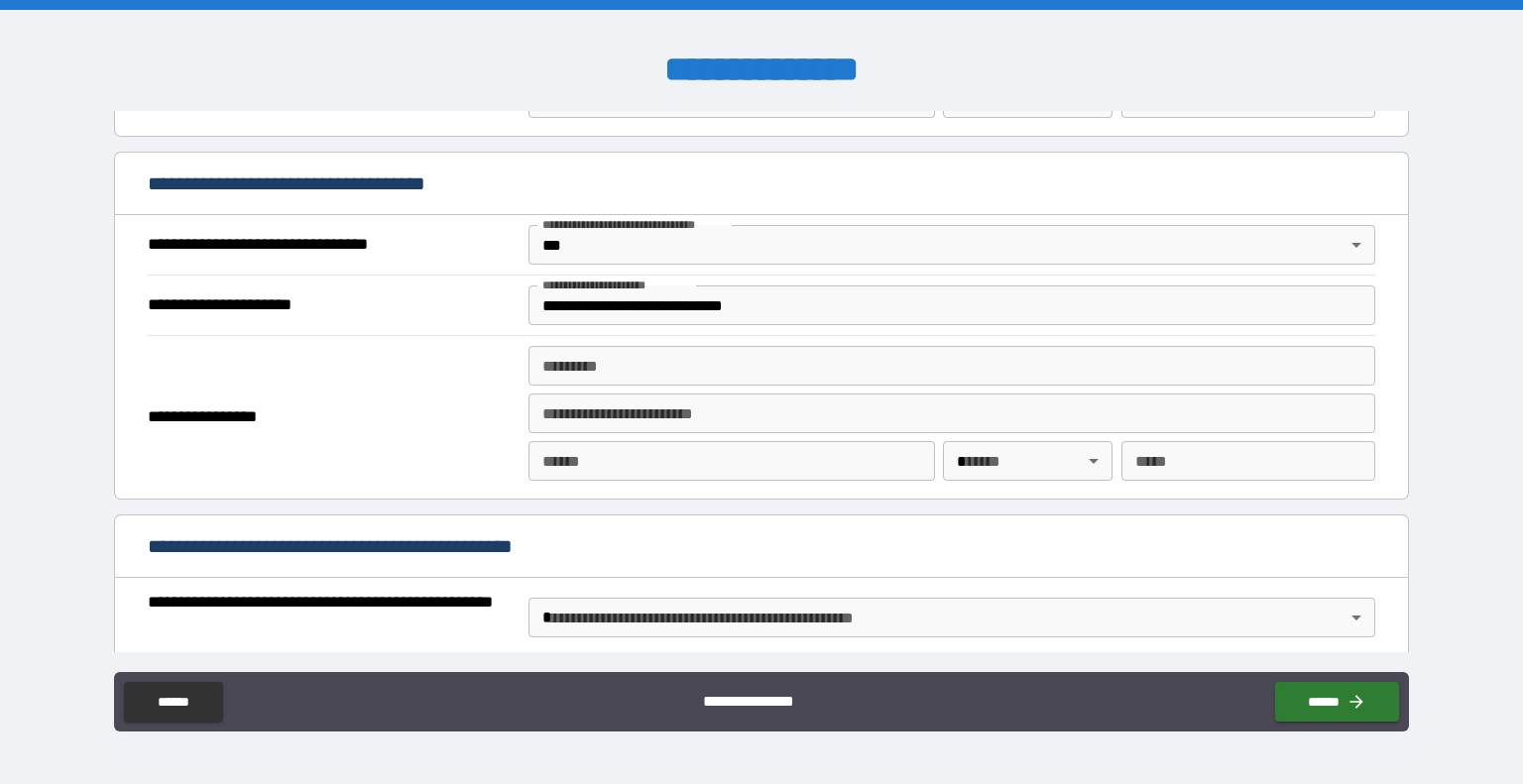 type on "**********" 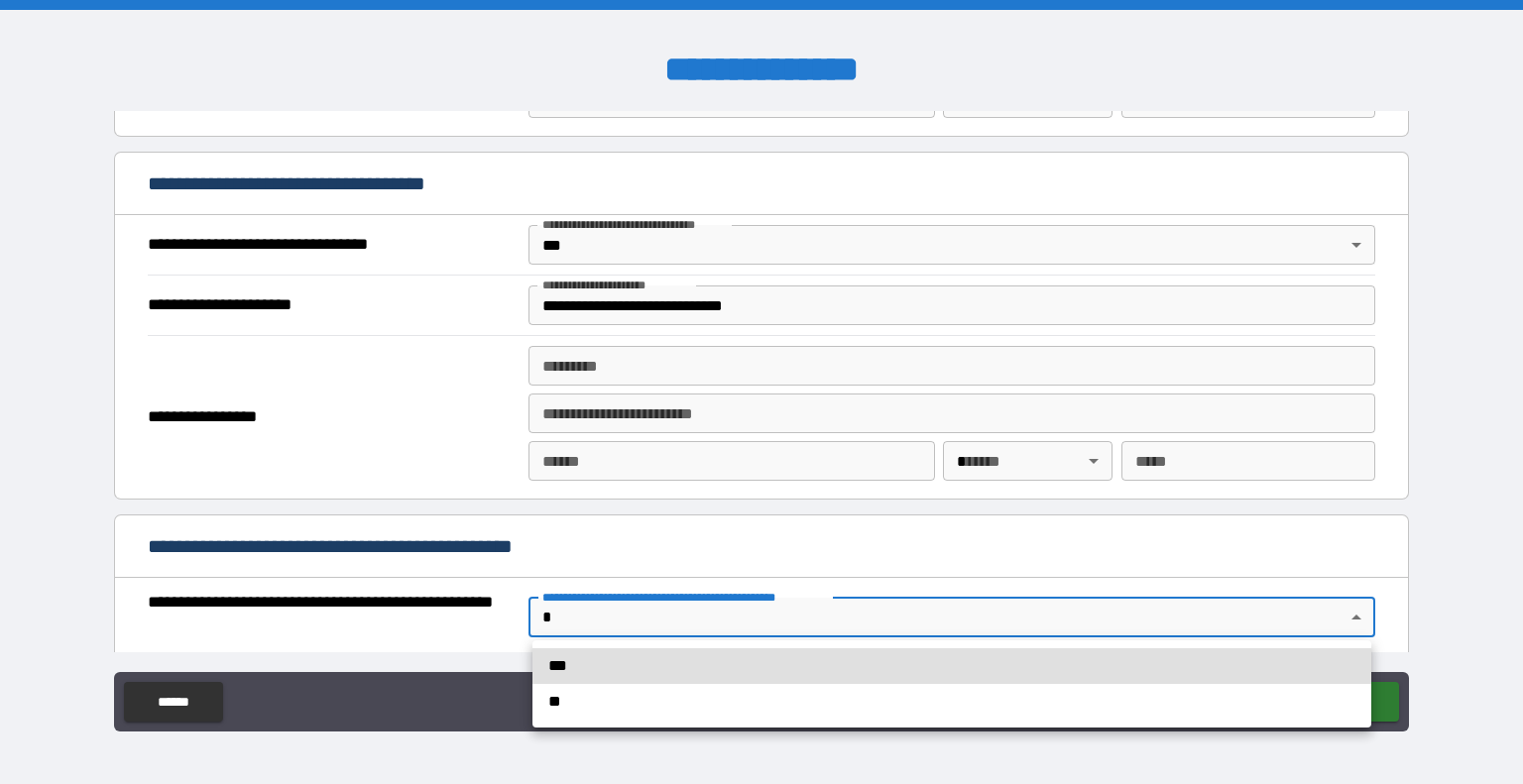 click on "**********" at bounding box center (762, 392) 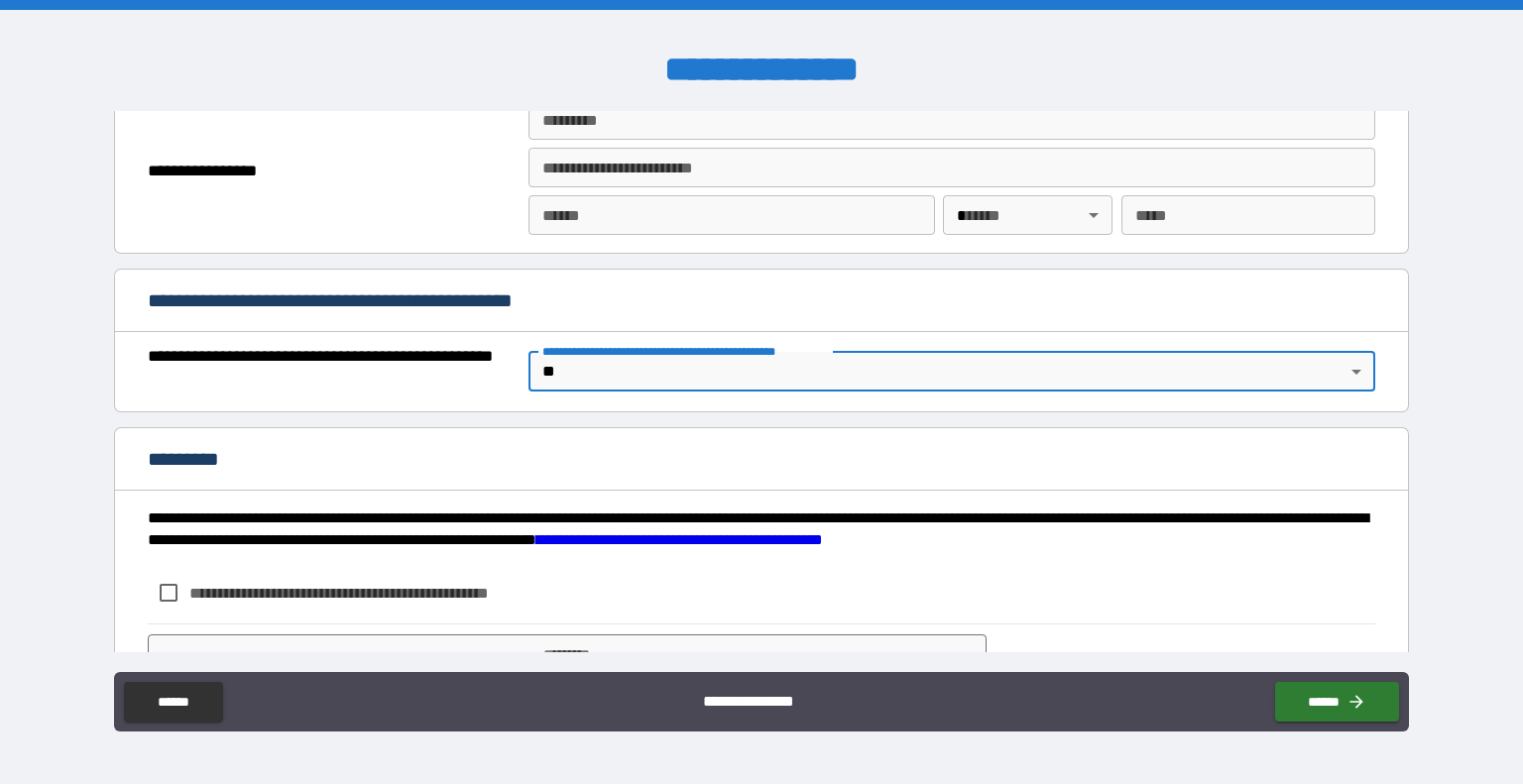 scroll, scrollTop: 1388, scrollLeft: 0, axis: vertical 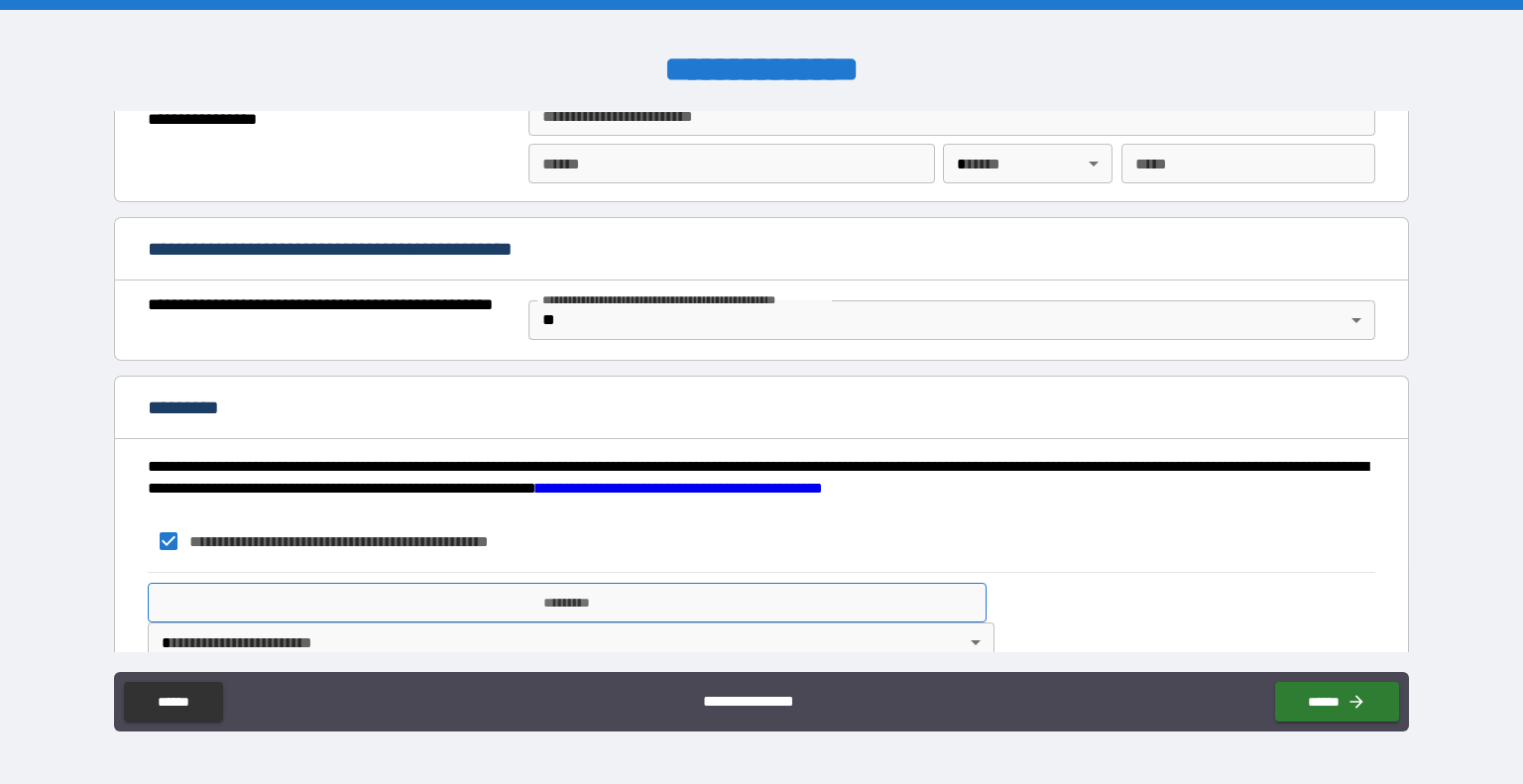 click on "*********" at bounding box center (567, 603) 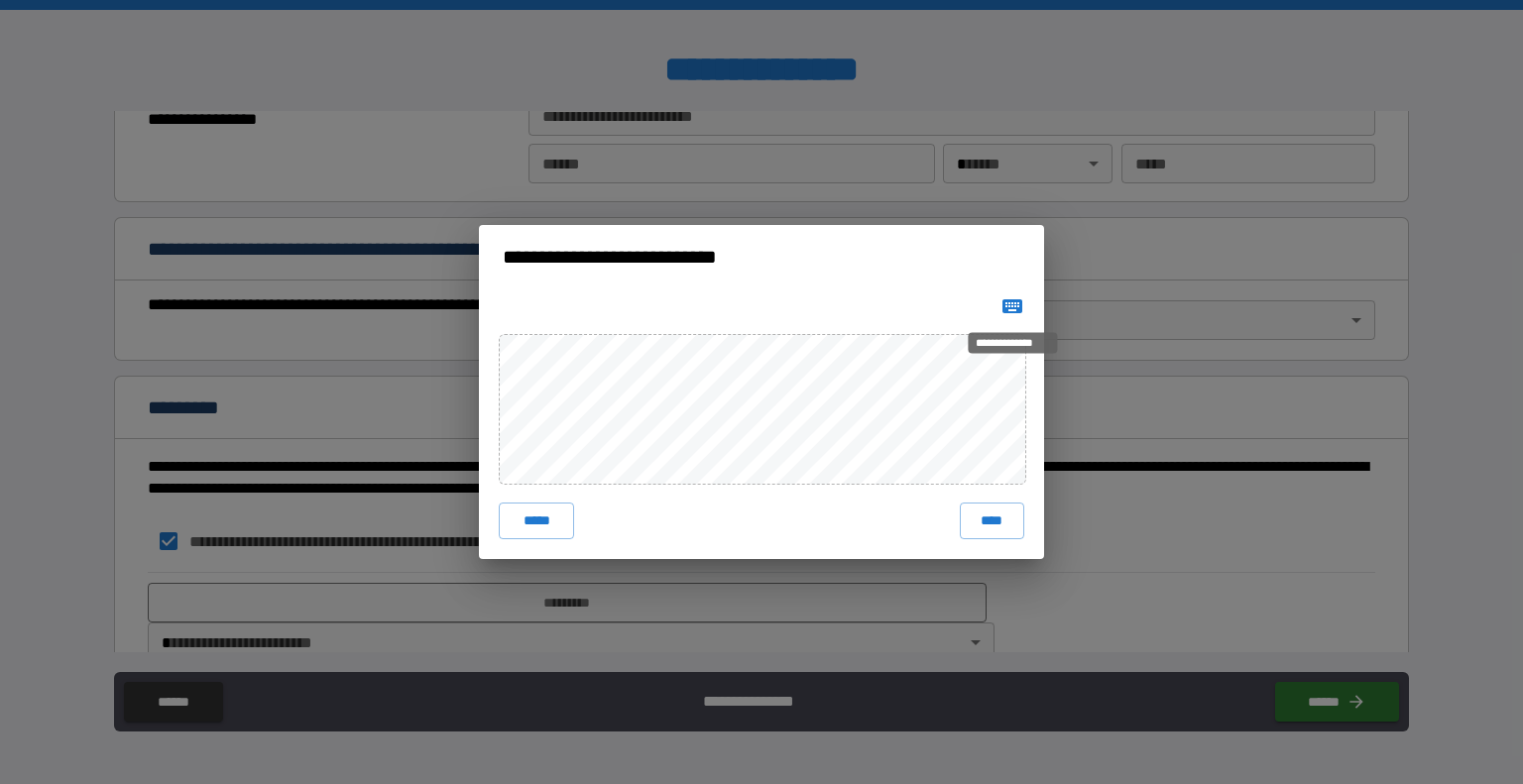 click 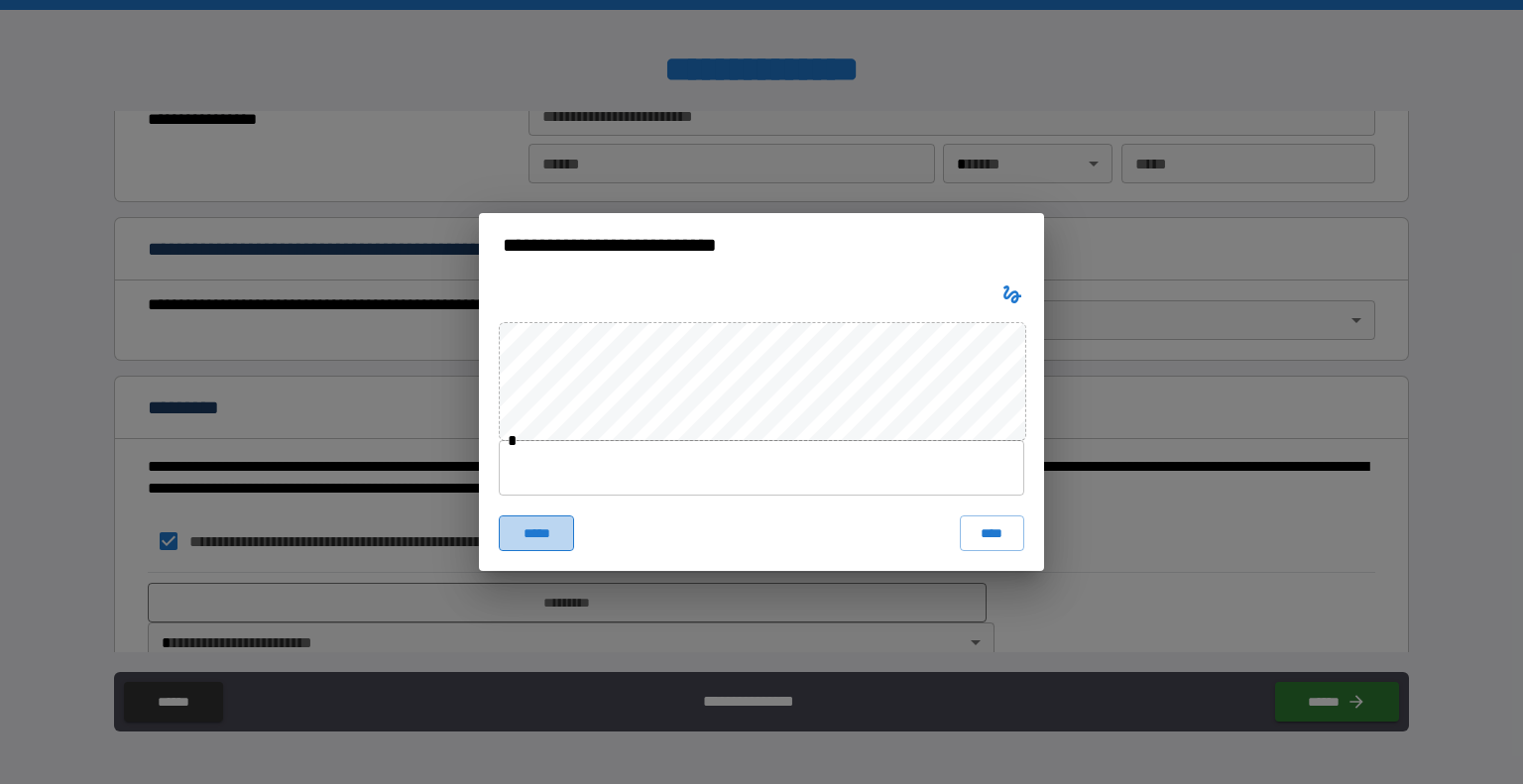 click on "*****" at bounding box center (536, 533) 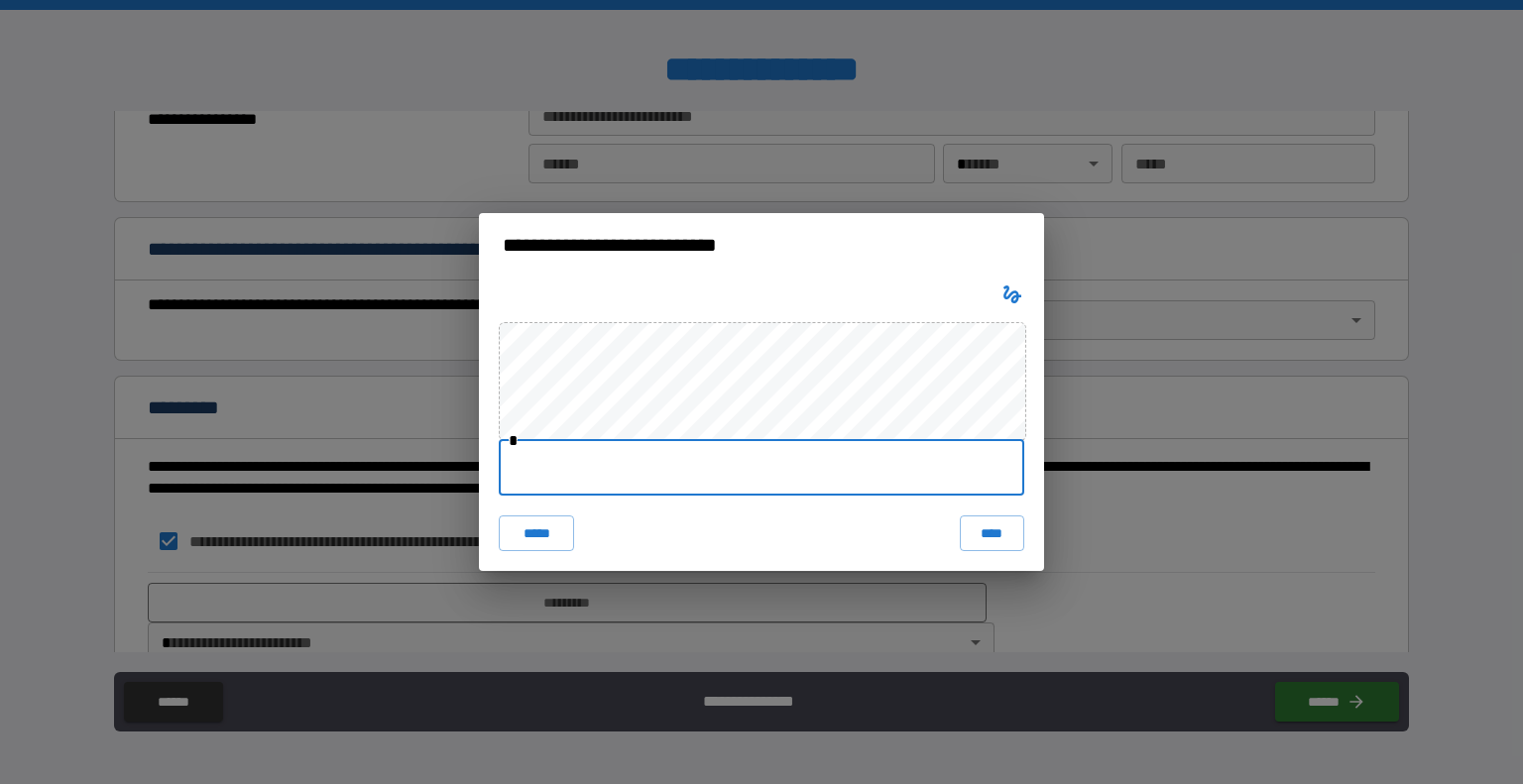 click at bounding box center [762, 468] 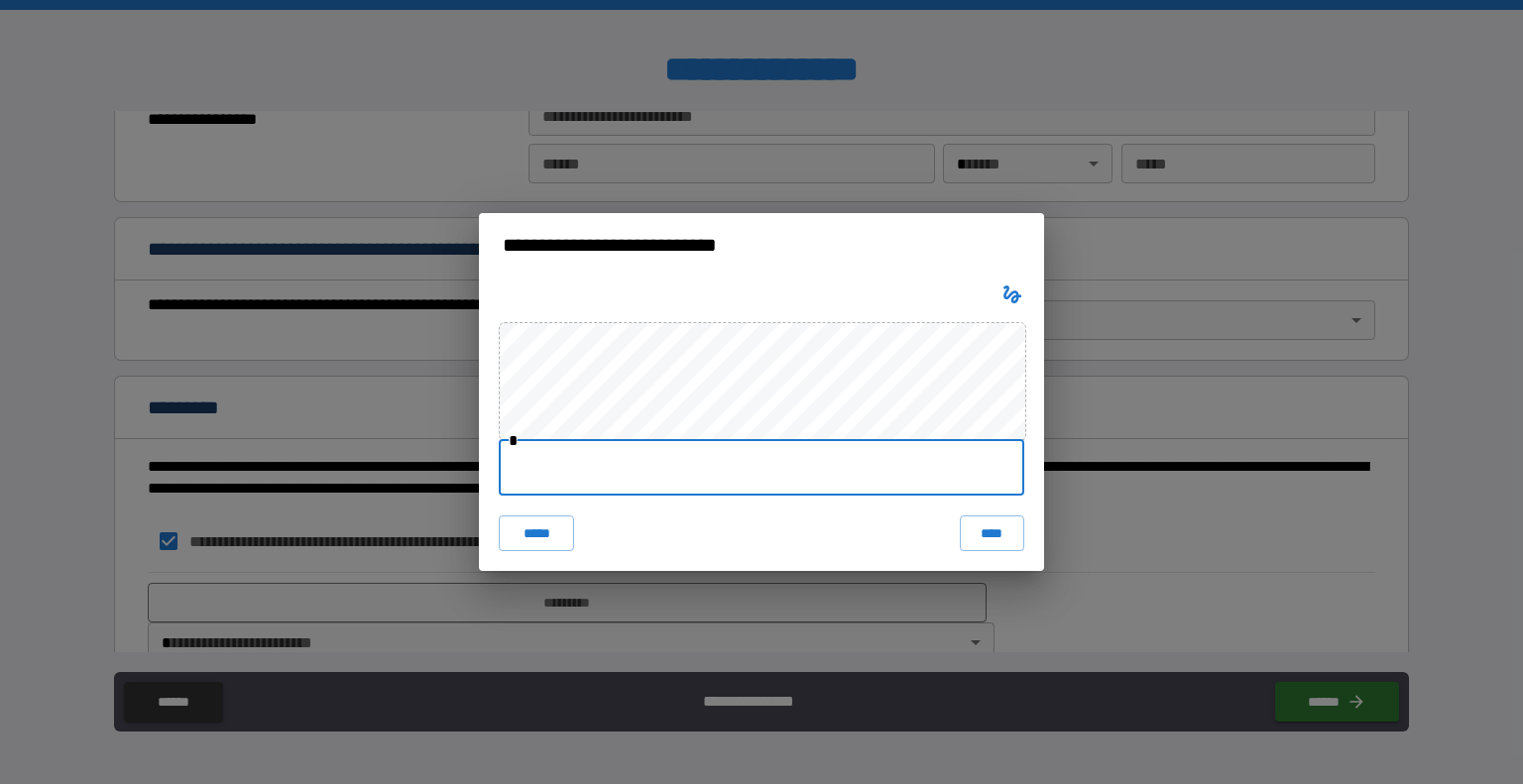 type on "**********" 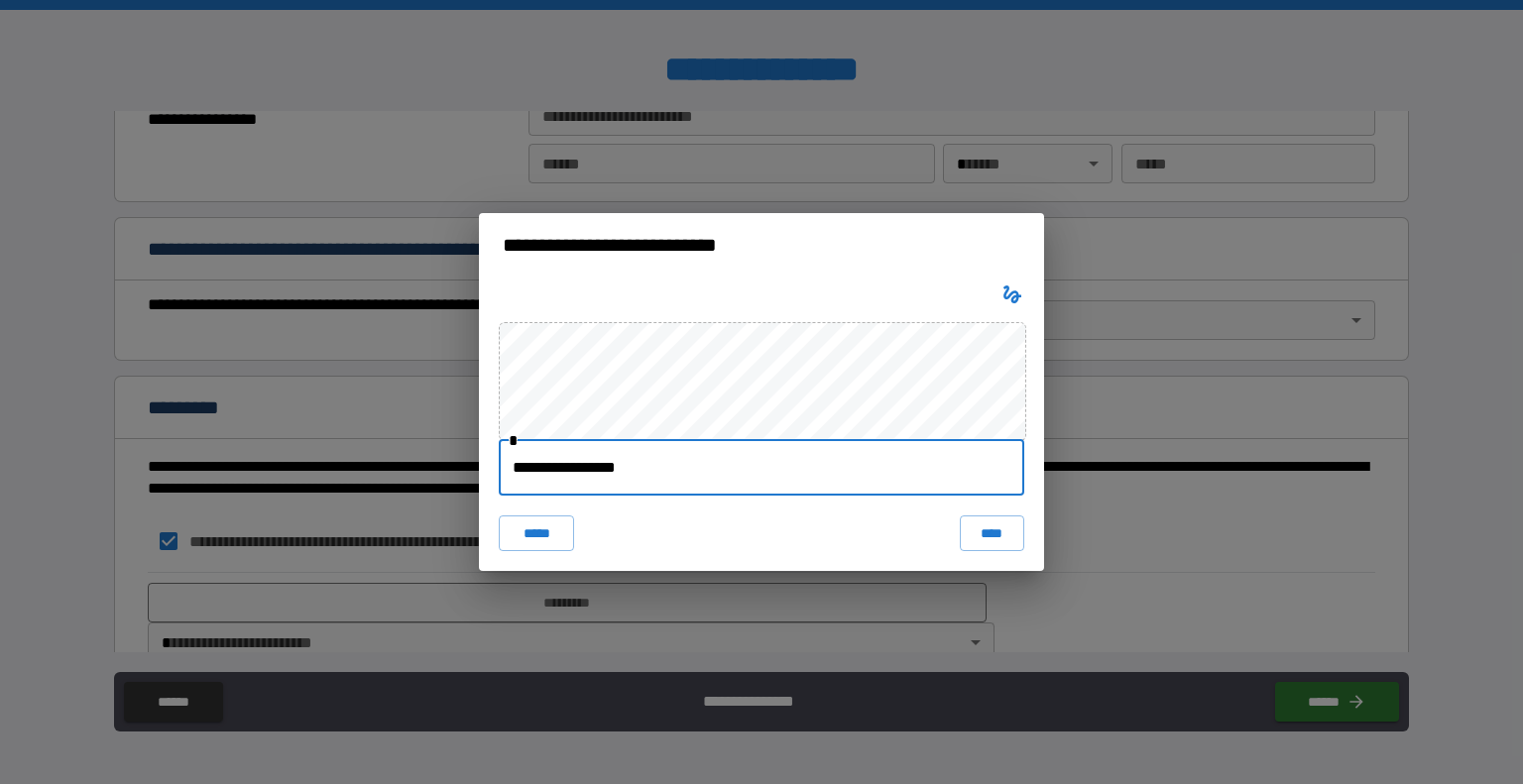 type on "**********" 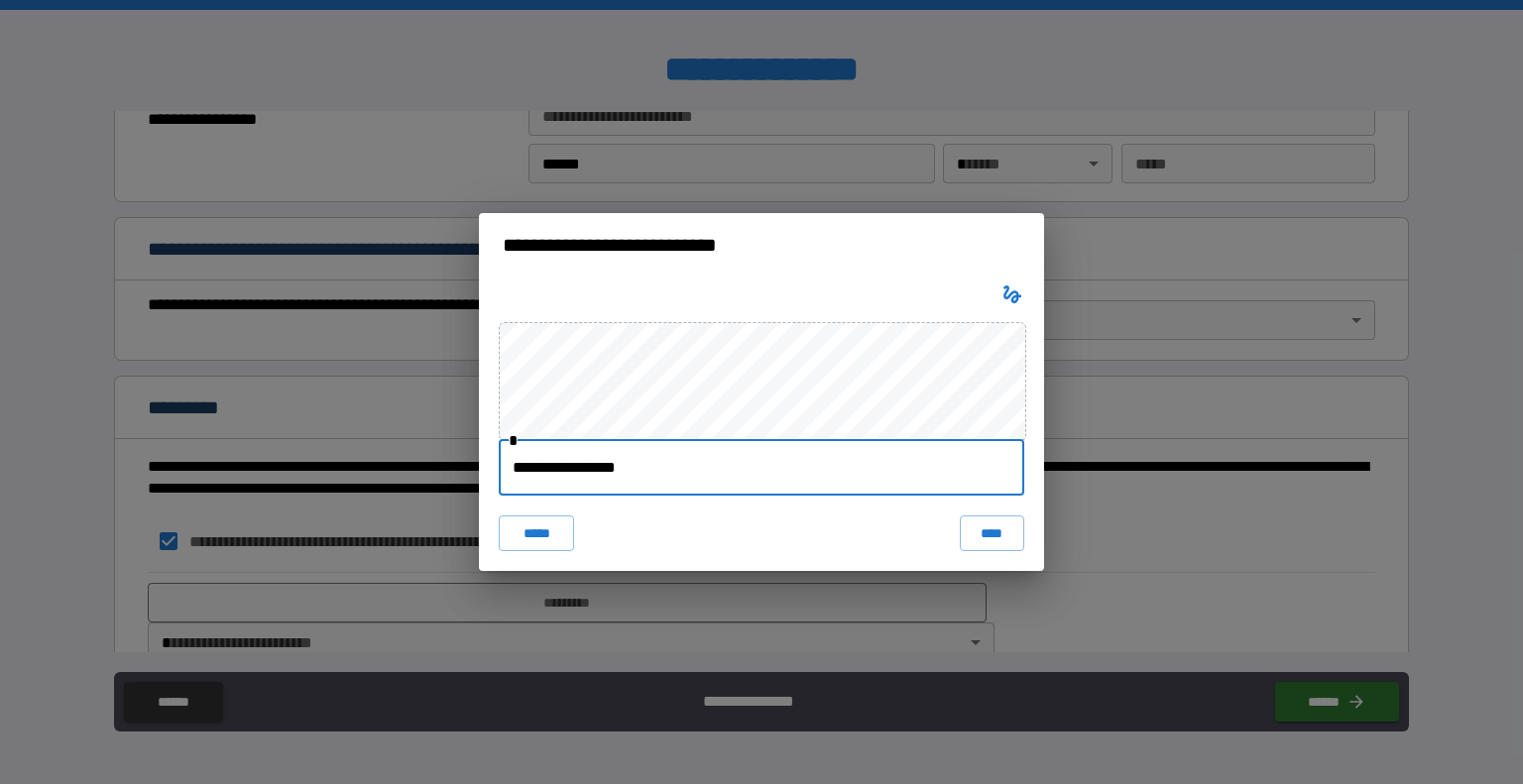 type on "**" 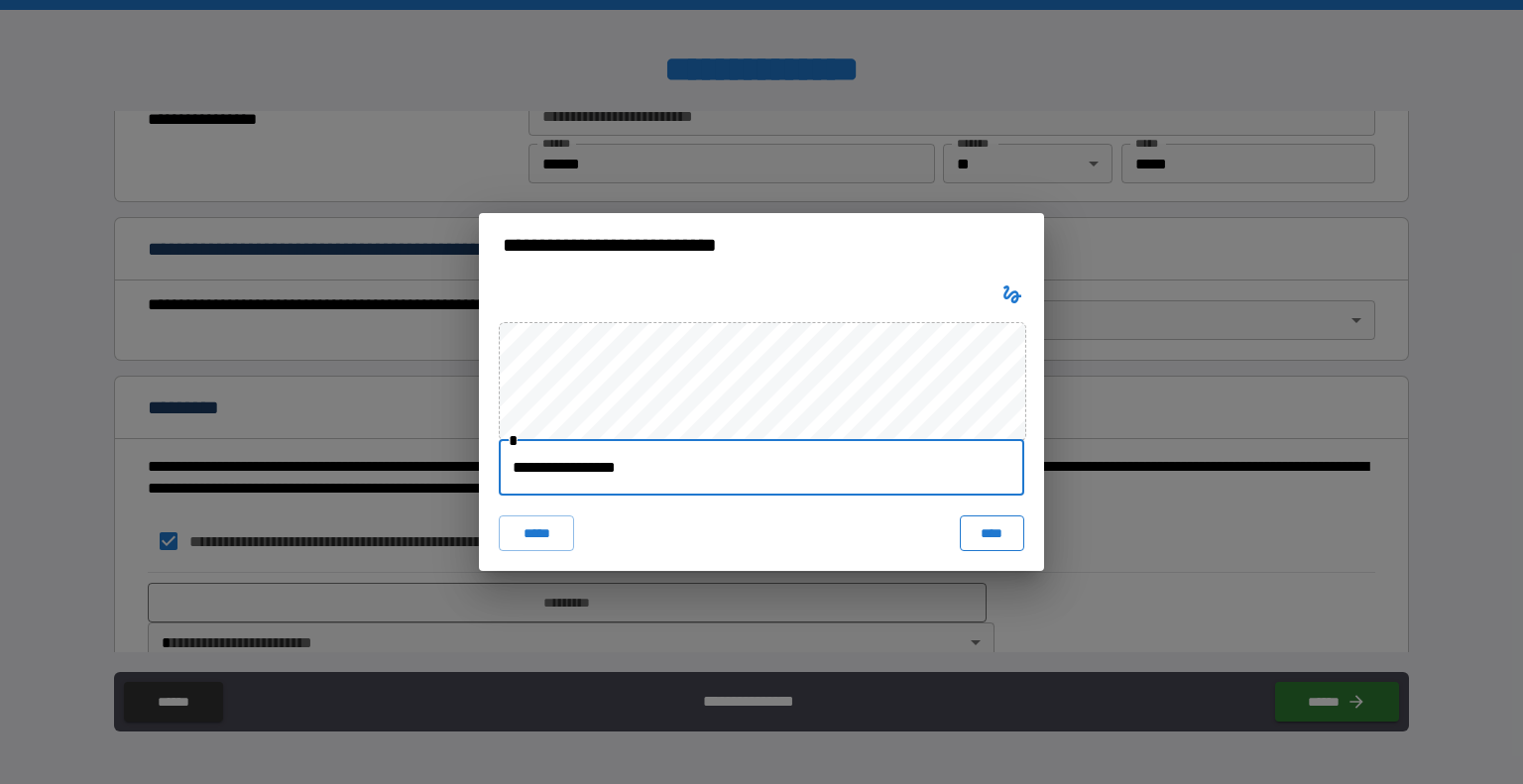 click on "****" at bounding box center [992, 533] 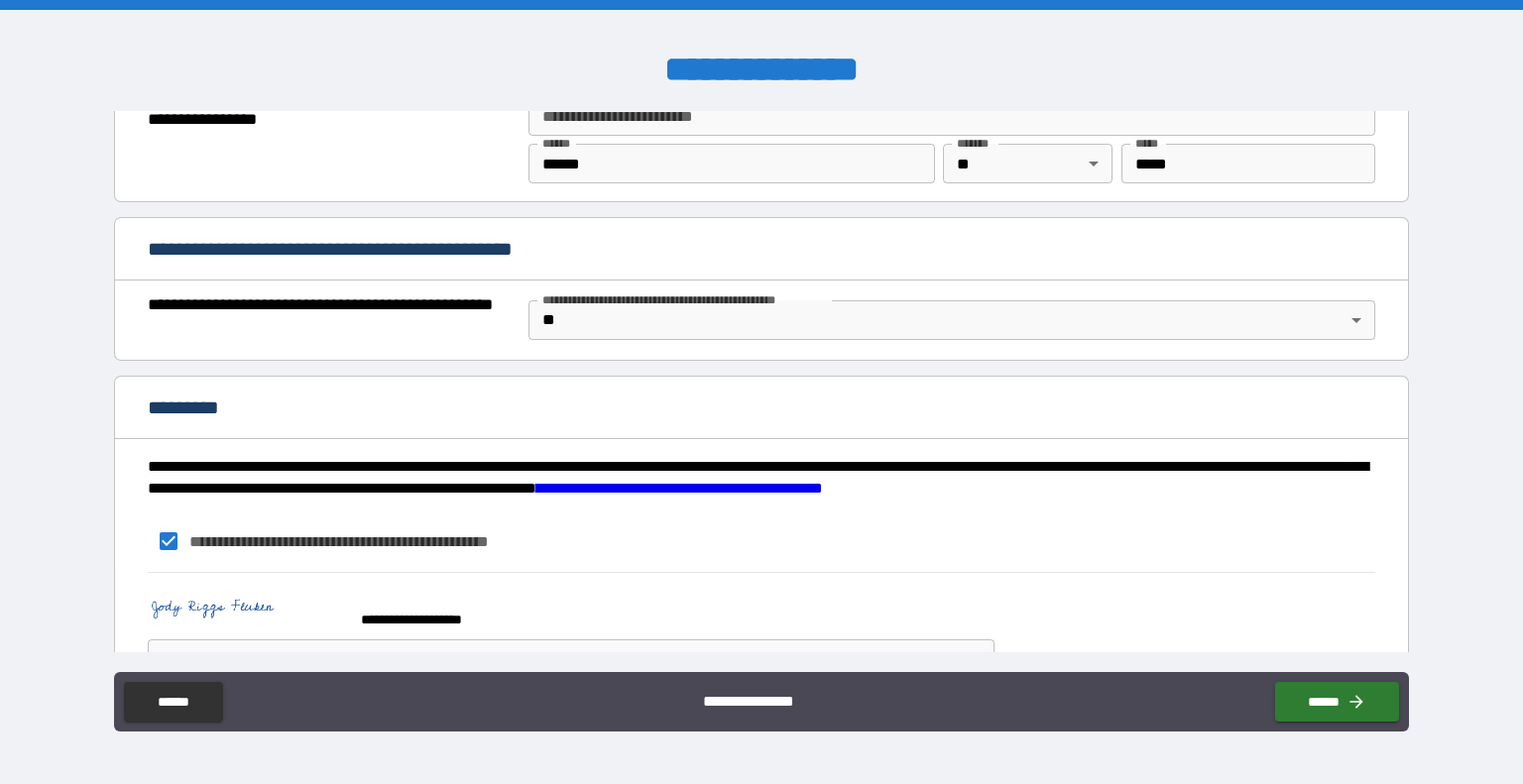 scroll, scrollTop: 1439, scrollLeft: 0, axis: vertical 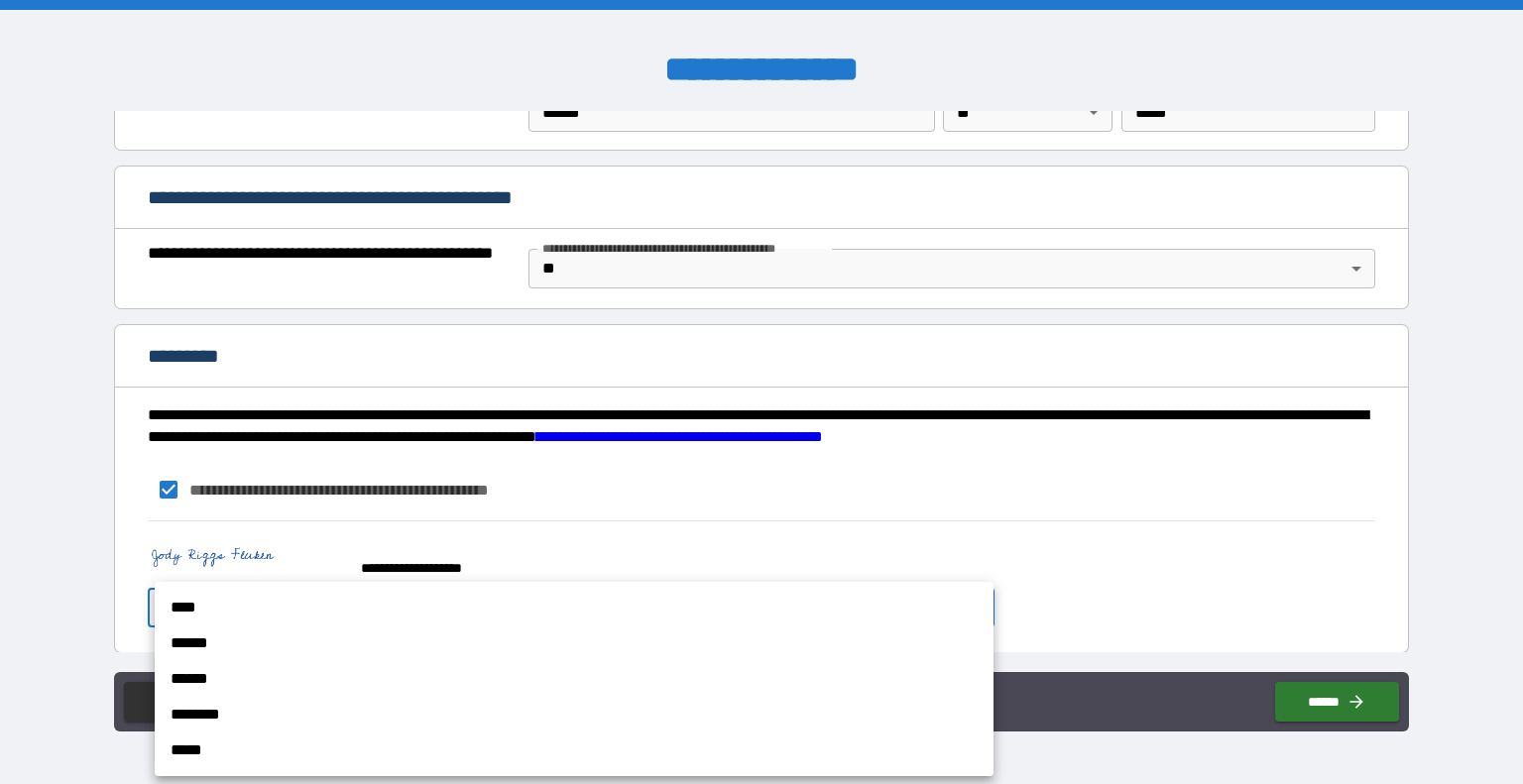 click on "**********" at bounding box center [762, 392] 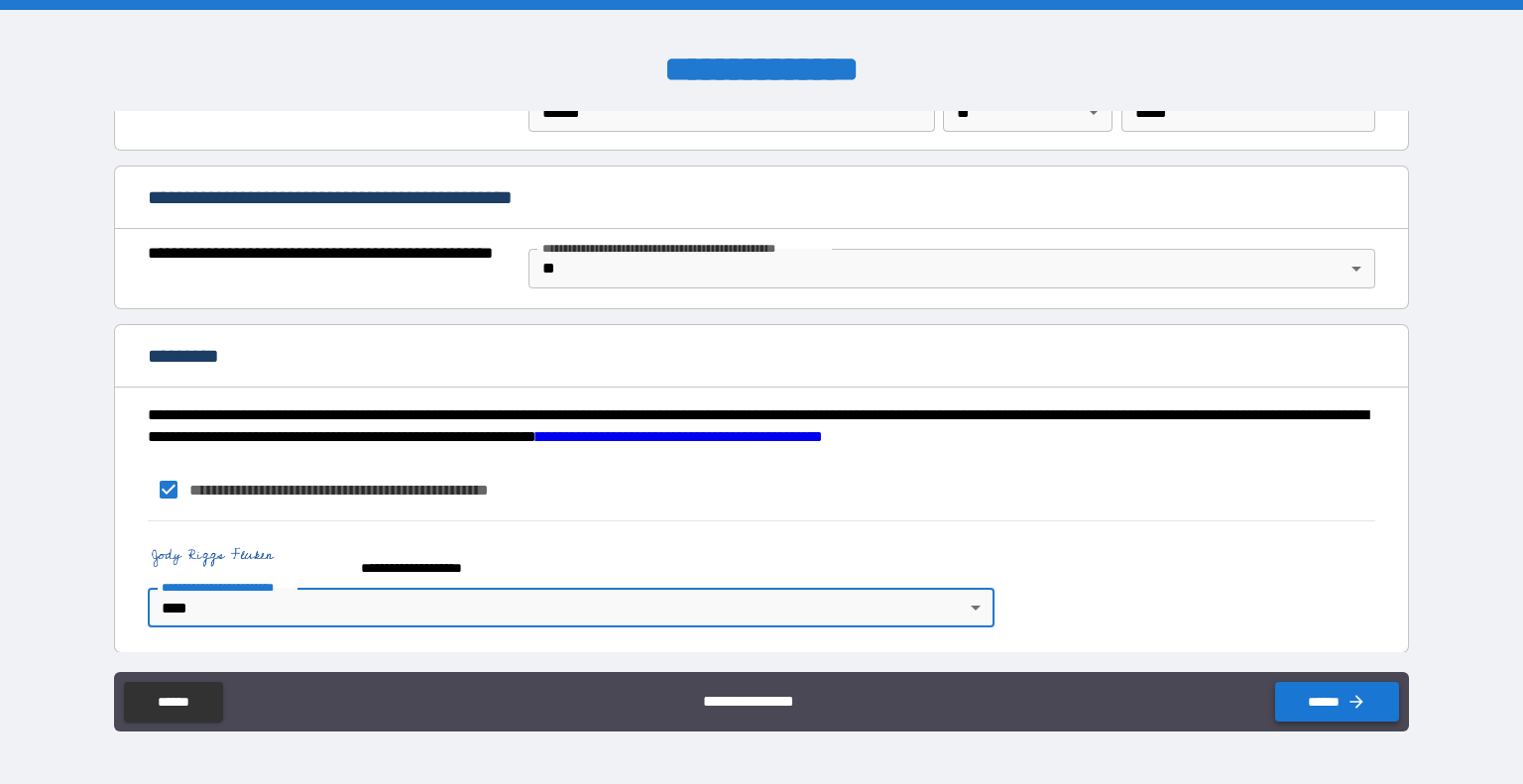 click on "******" at bounding box center [1337, 702] 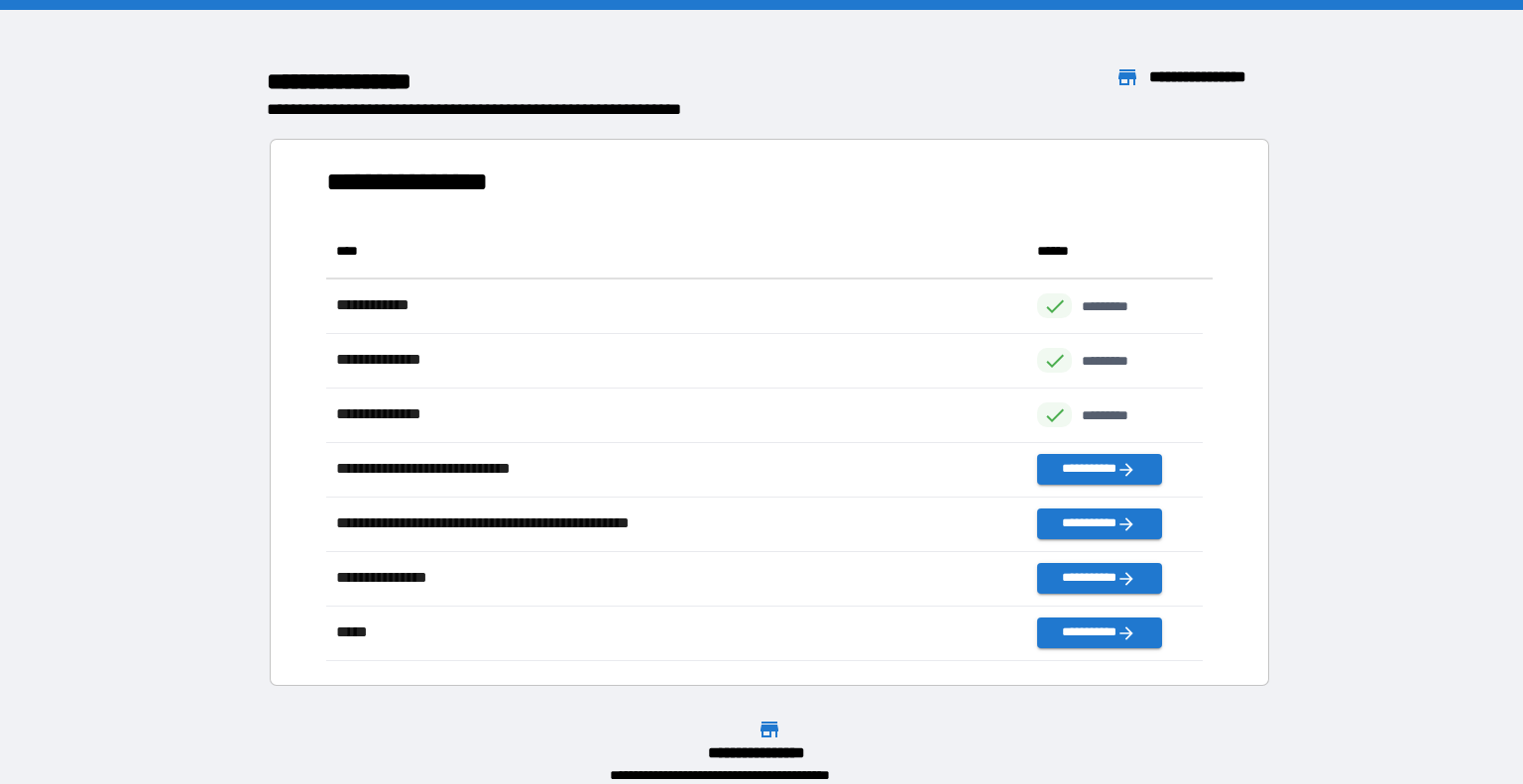 scroll, scrollTop: 16, scrollLeft: 16, axis: both 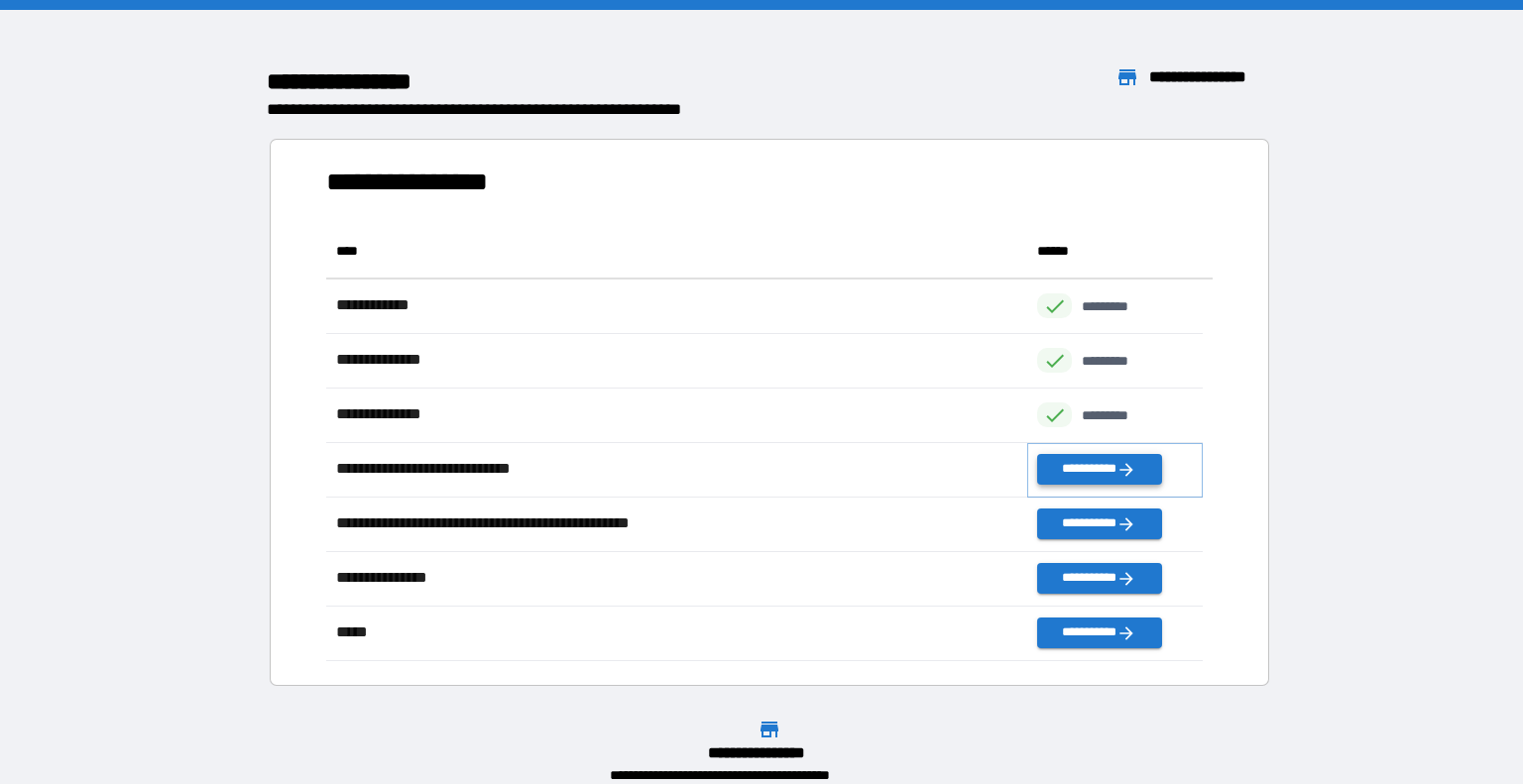 click on "**********" at bounding box center [1099, 469] 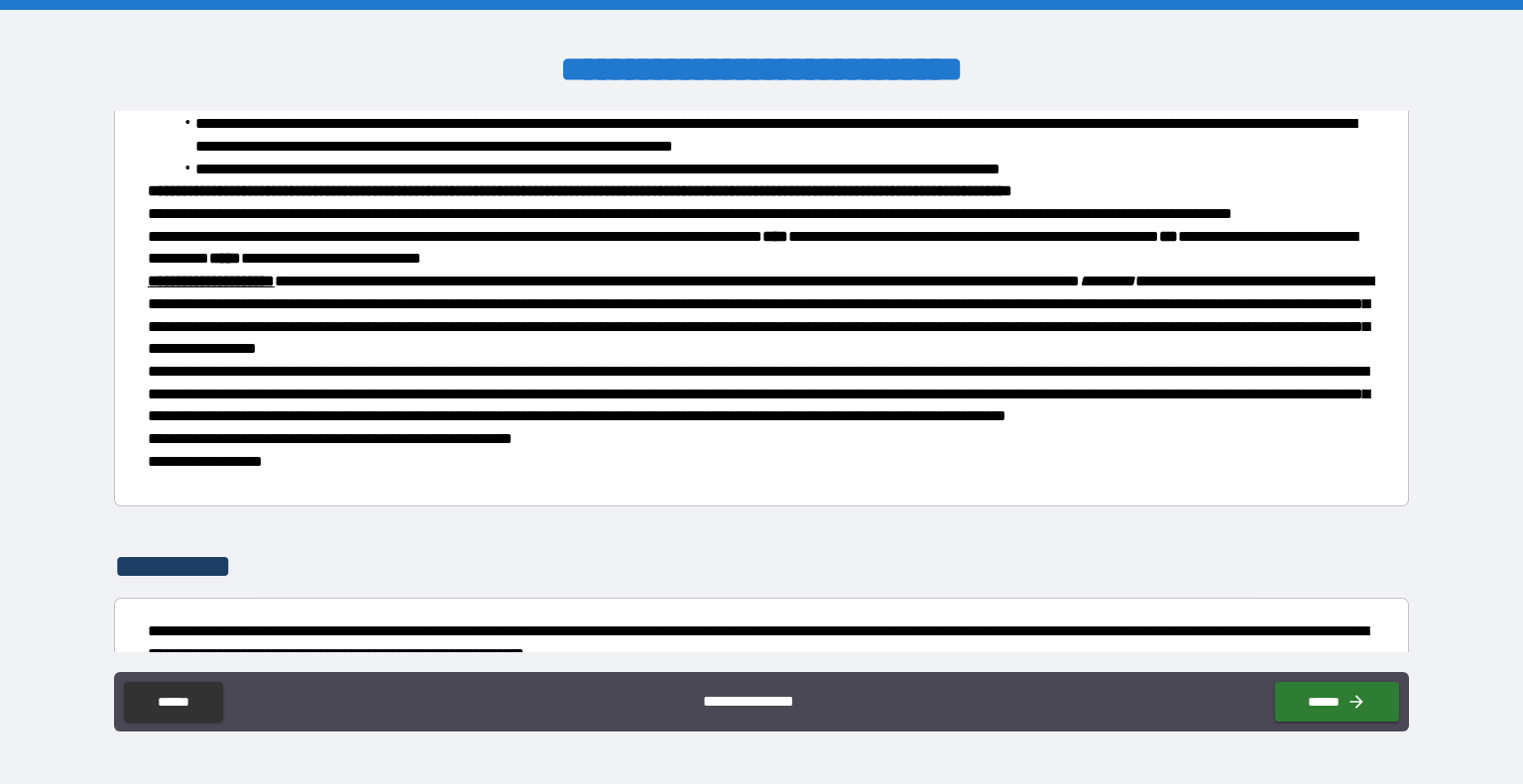 scroll, scrollTop: 396, scrollLeft: 0, axis: vertical 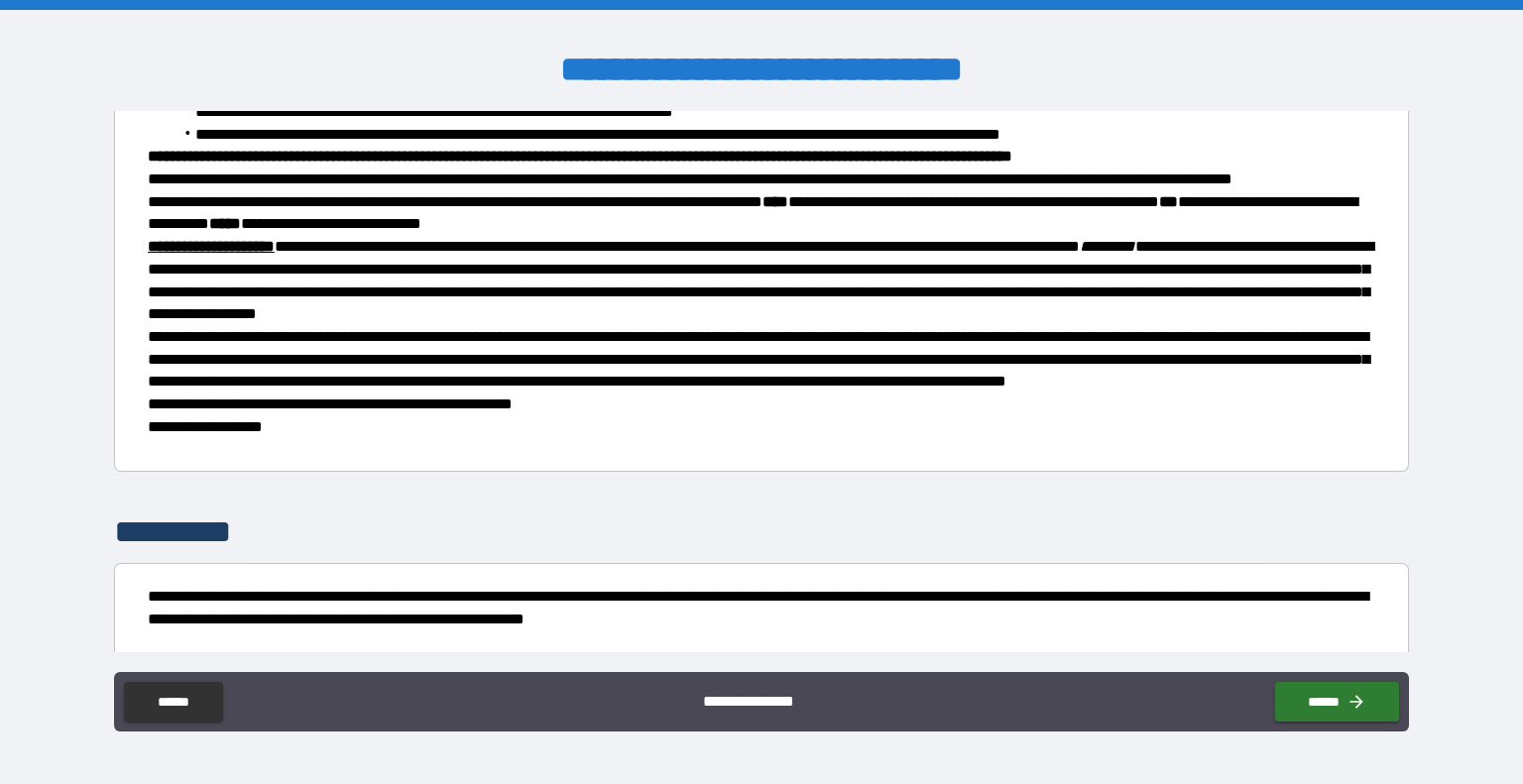 click on "**********" at bounding box center (330, 403) 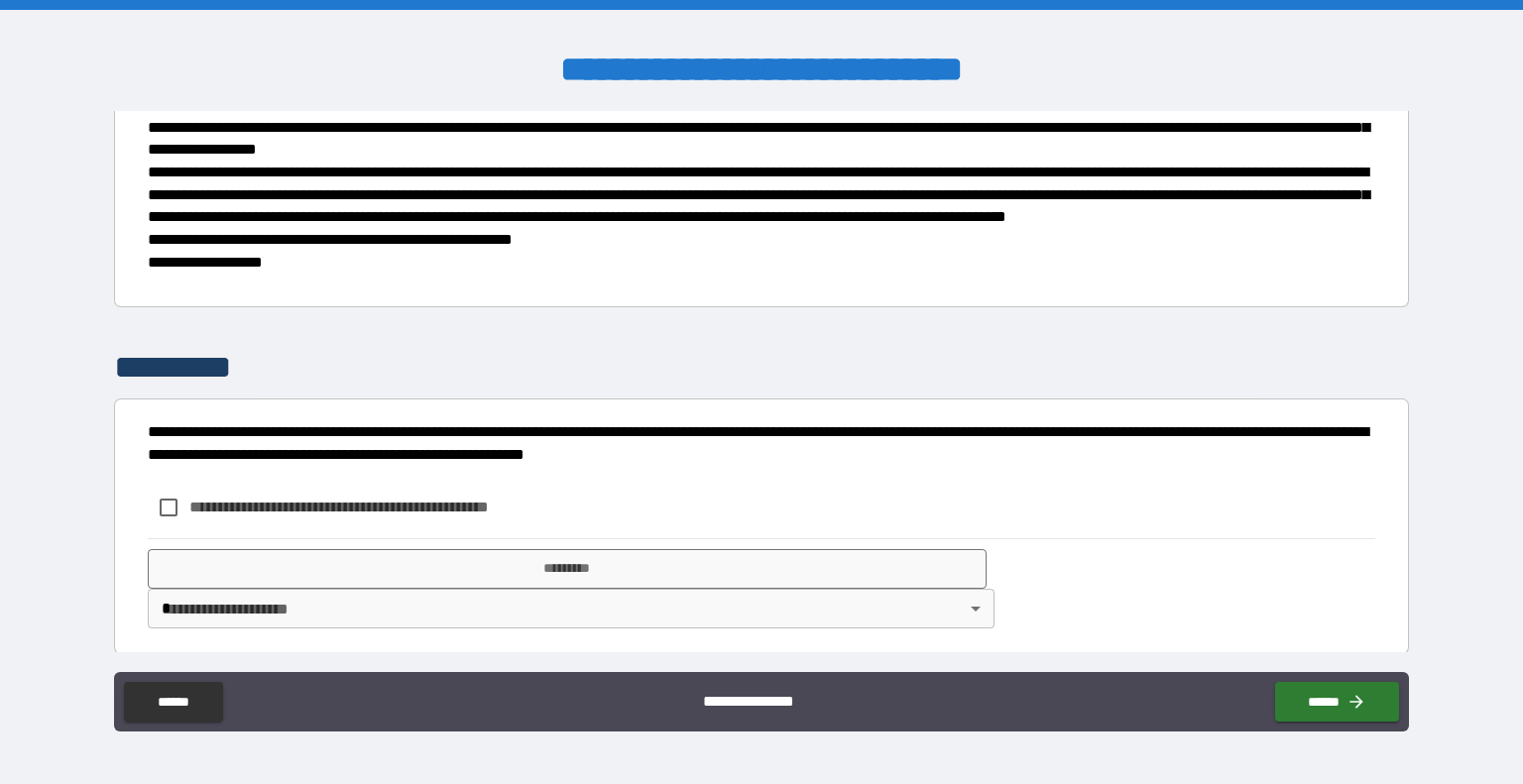 scroll, scrollTop: 595, scrollLeft: 0, axis: vertical 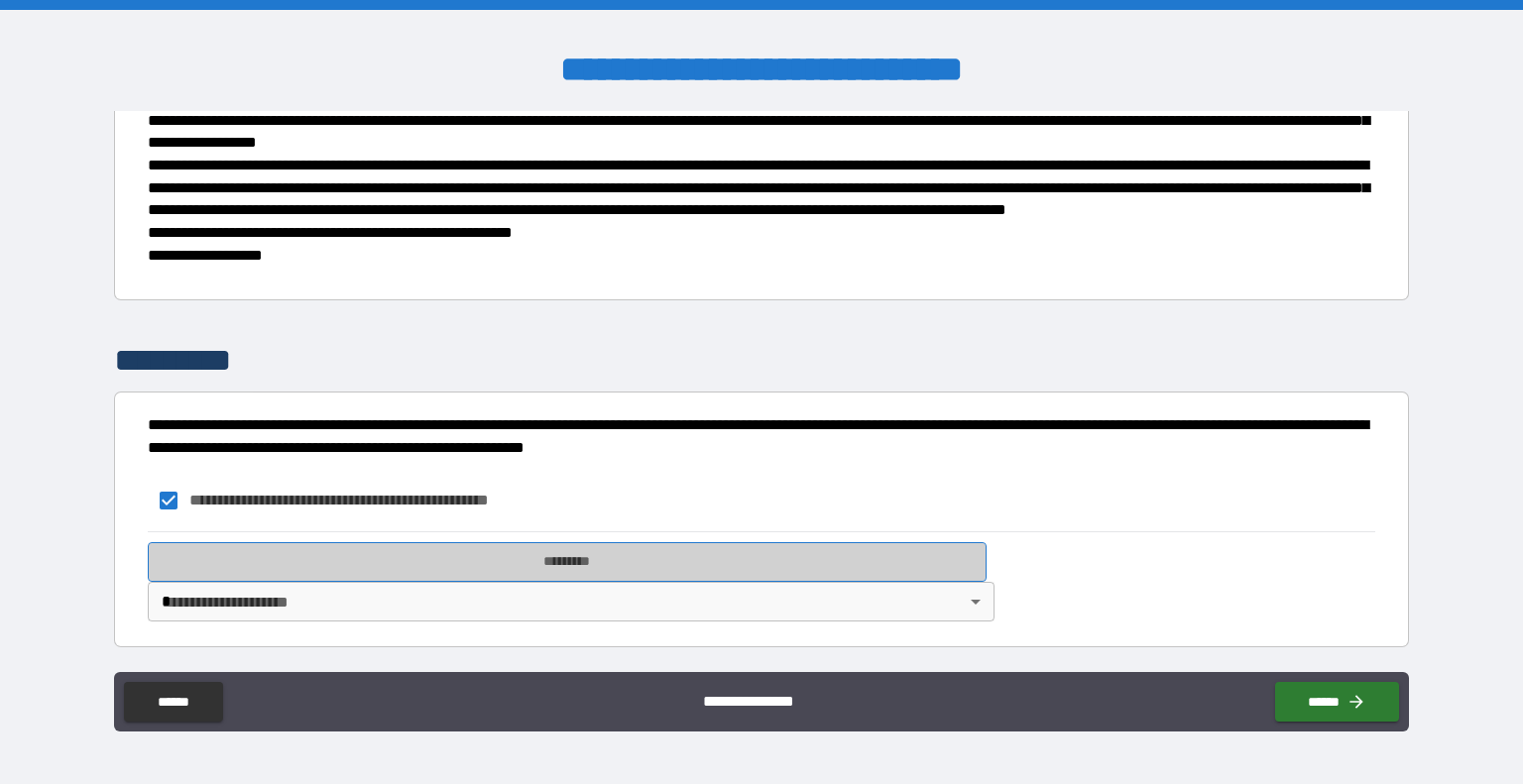 click on "*********" at bounding box center [567, 562] 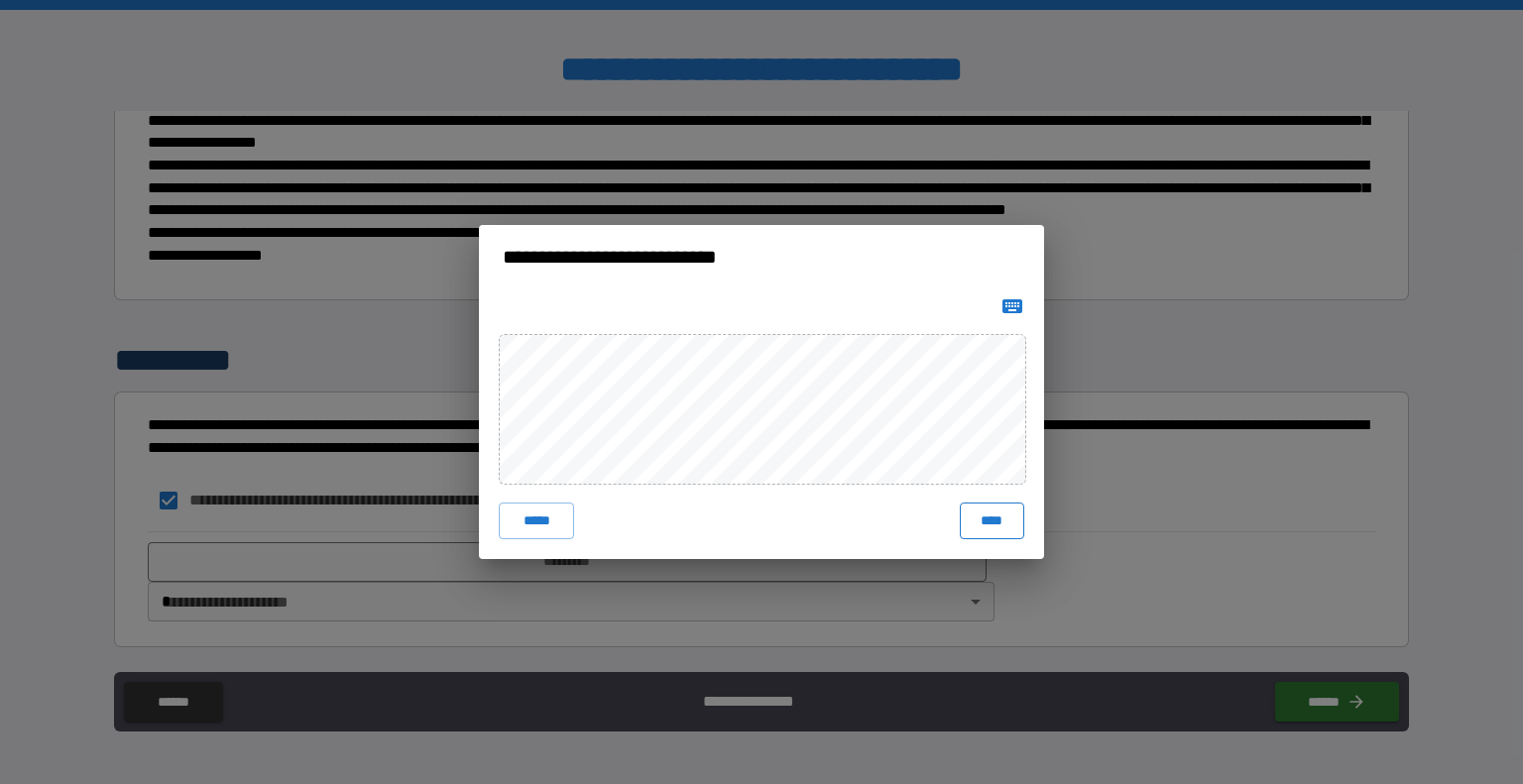 click on "****" at bounding box center (992, 520) 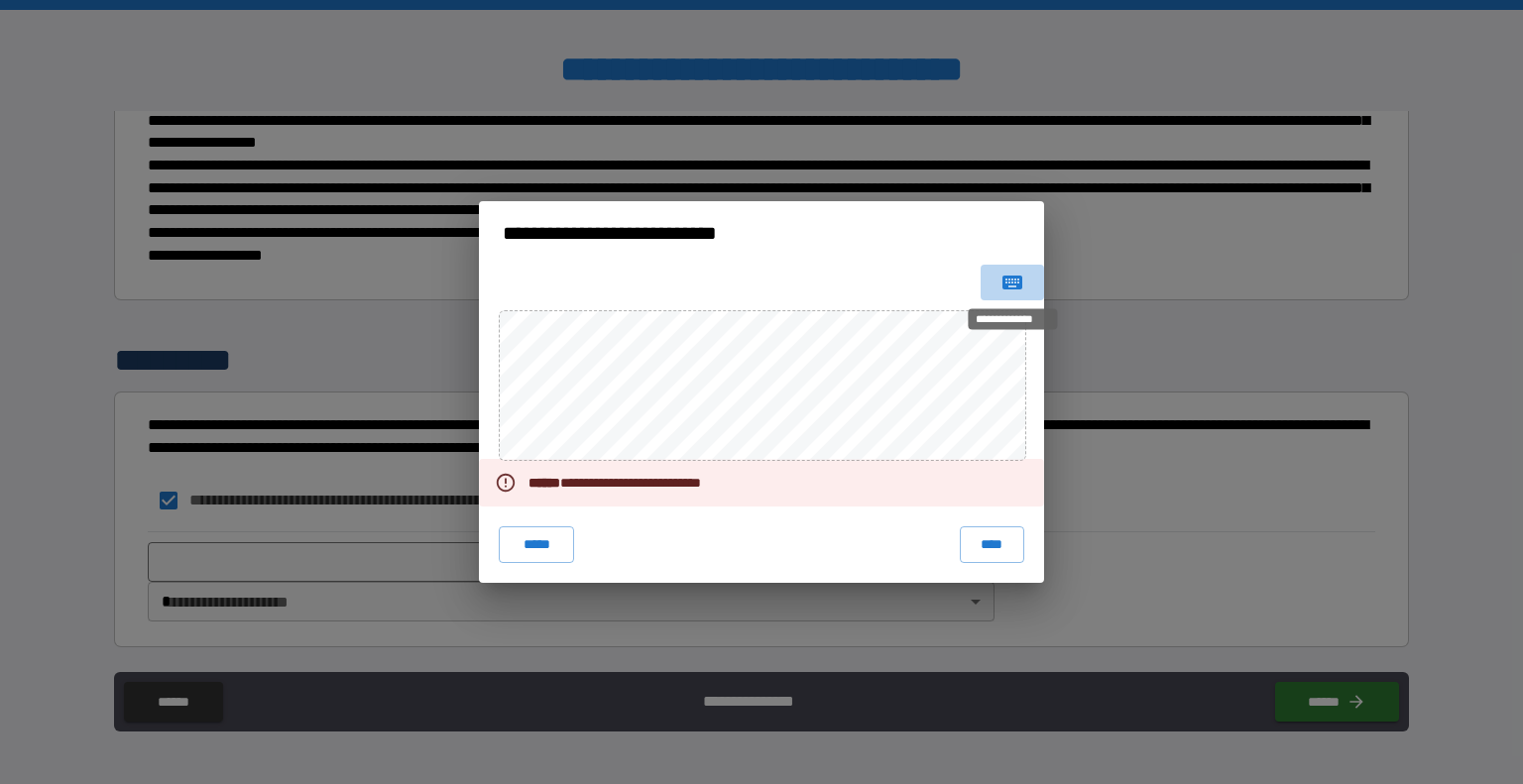 click 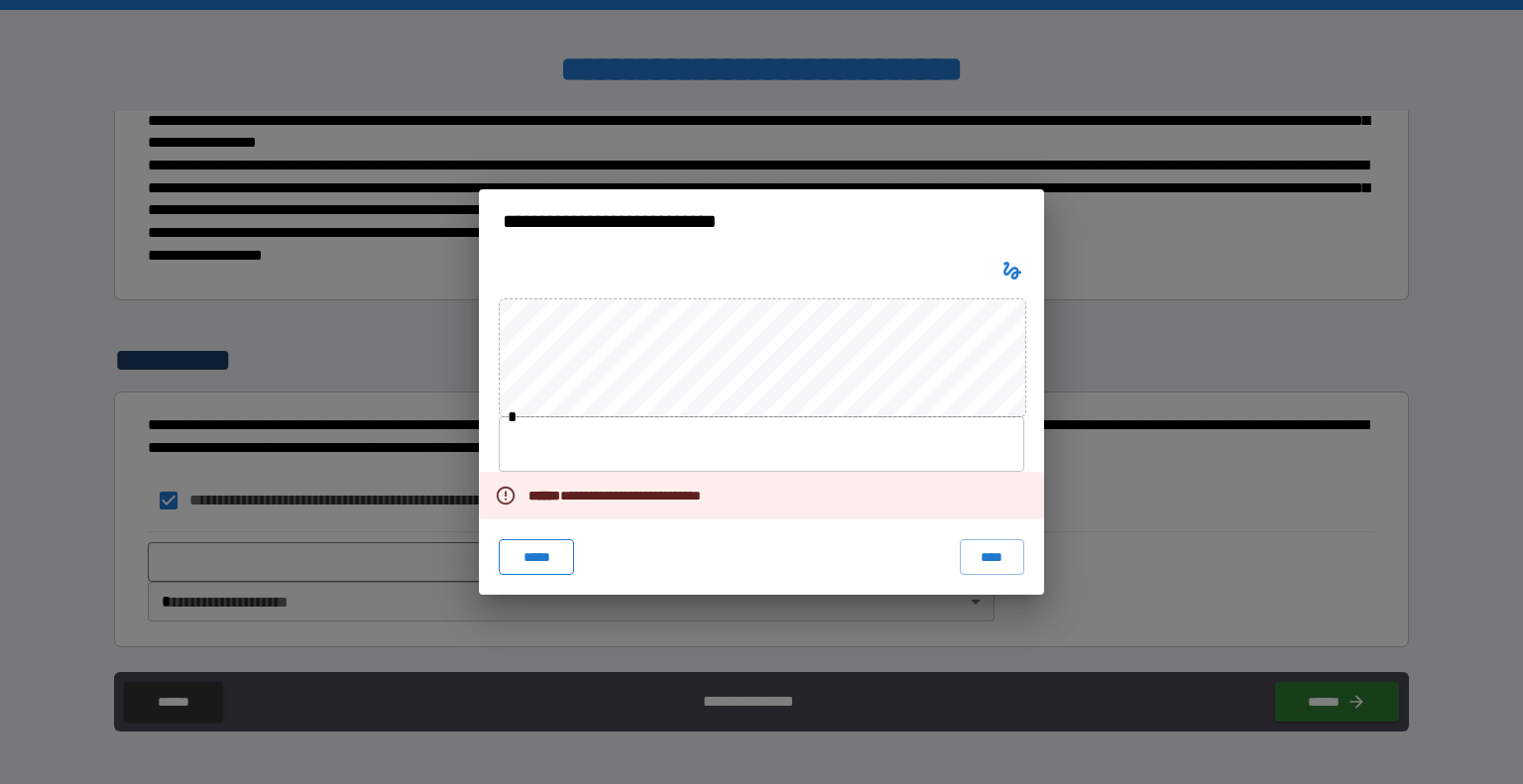 click on "*****" at bounding box center (536, 557) 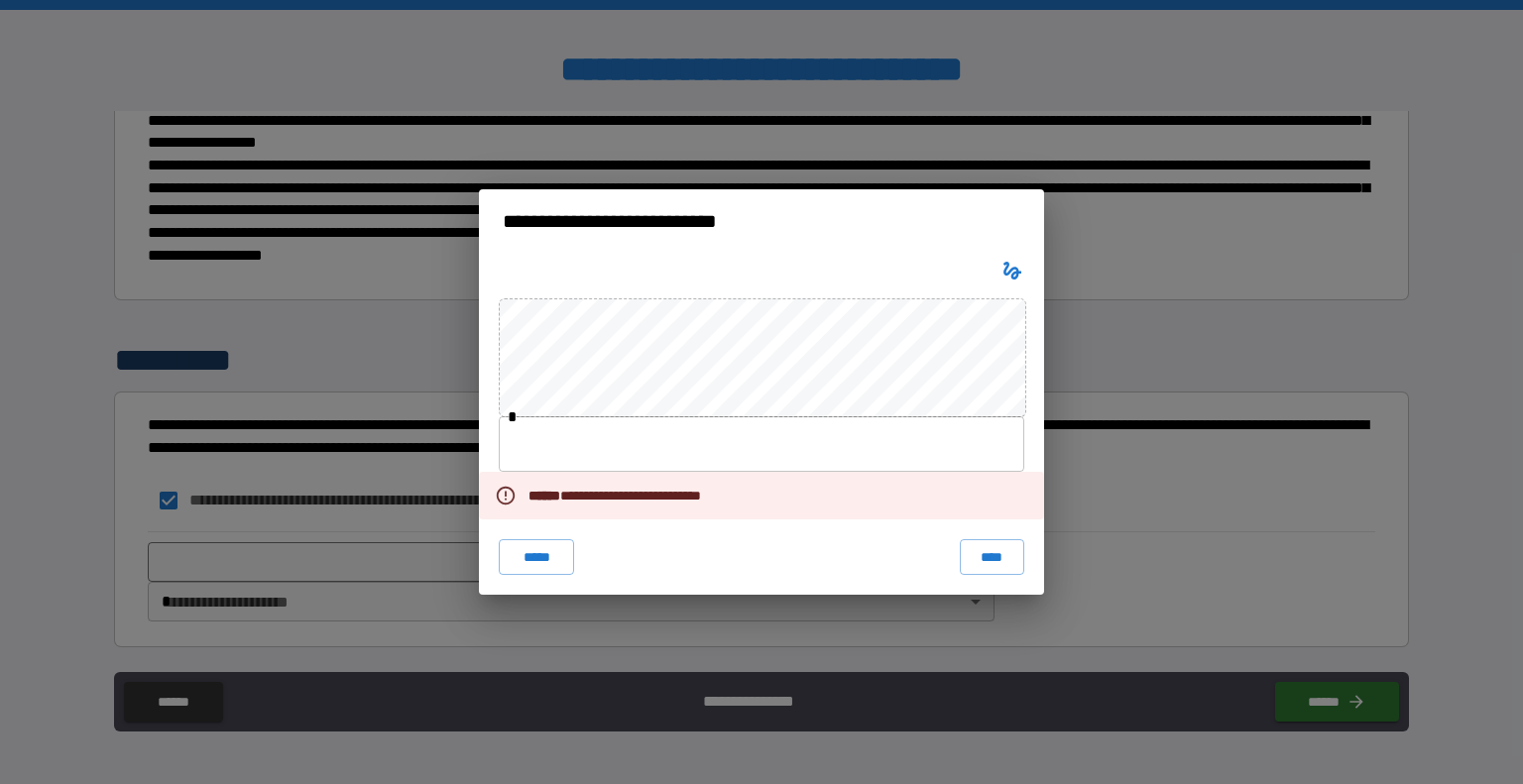 click on "**********" at bounding box center (625, 496) 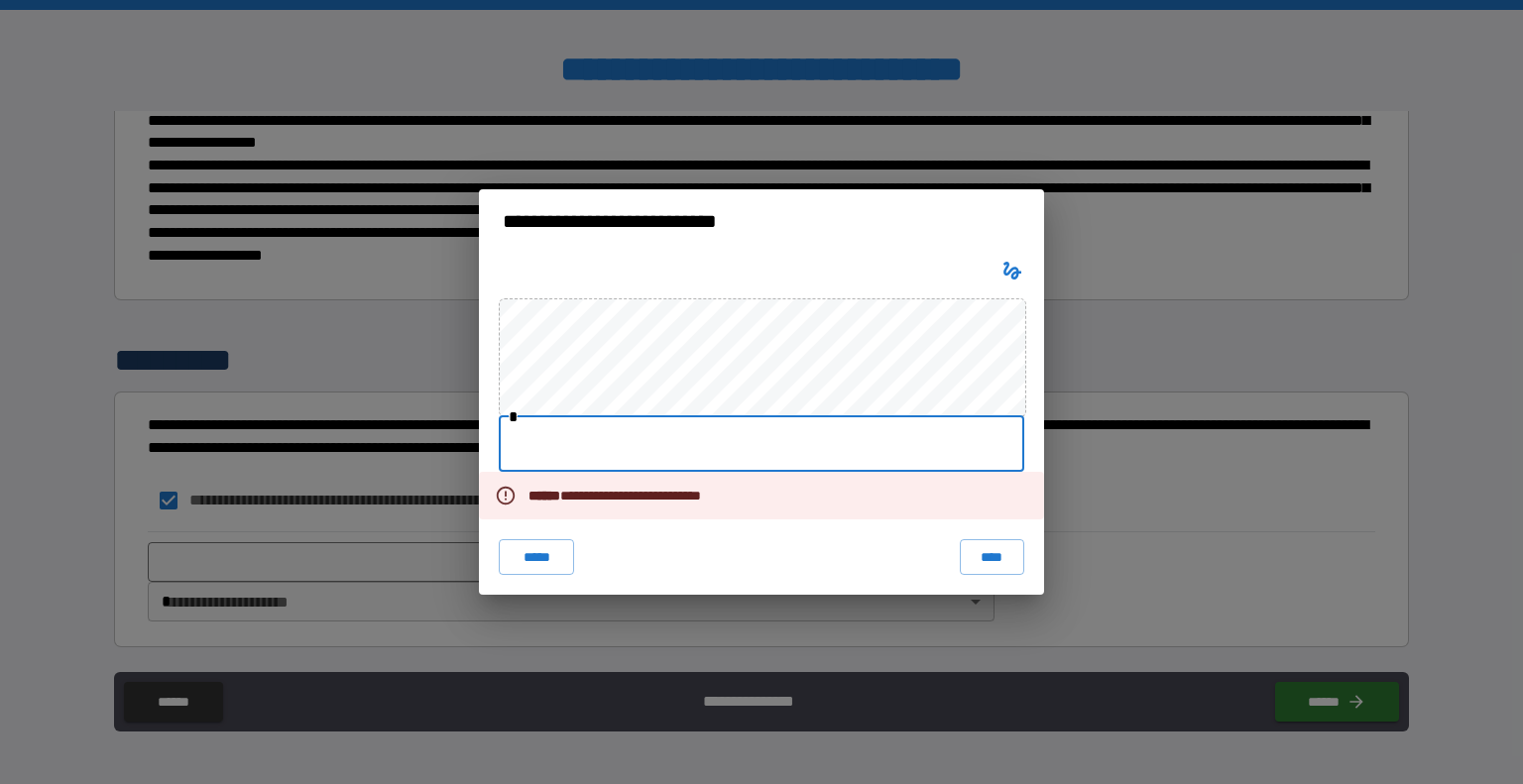 click at bounding box center (762, 444) 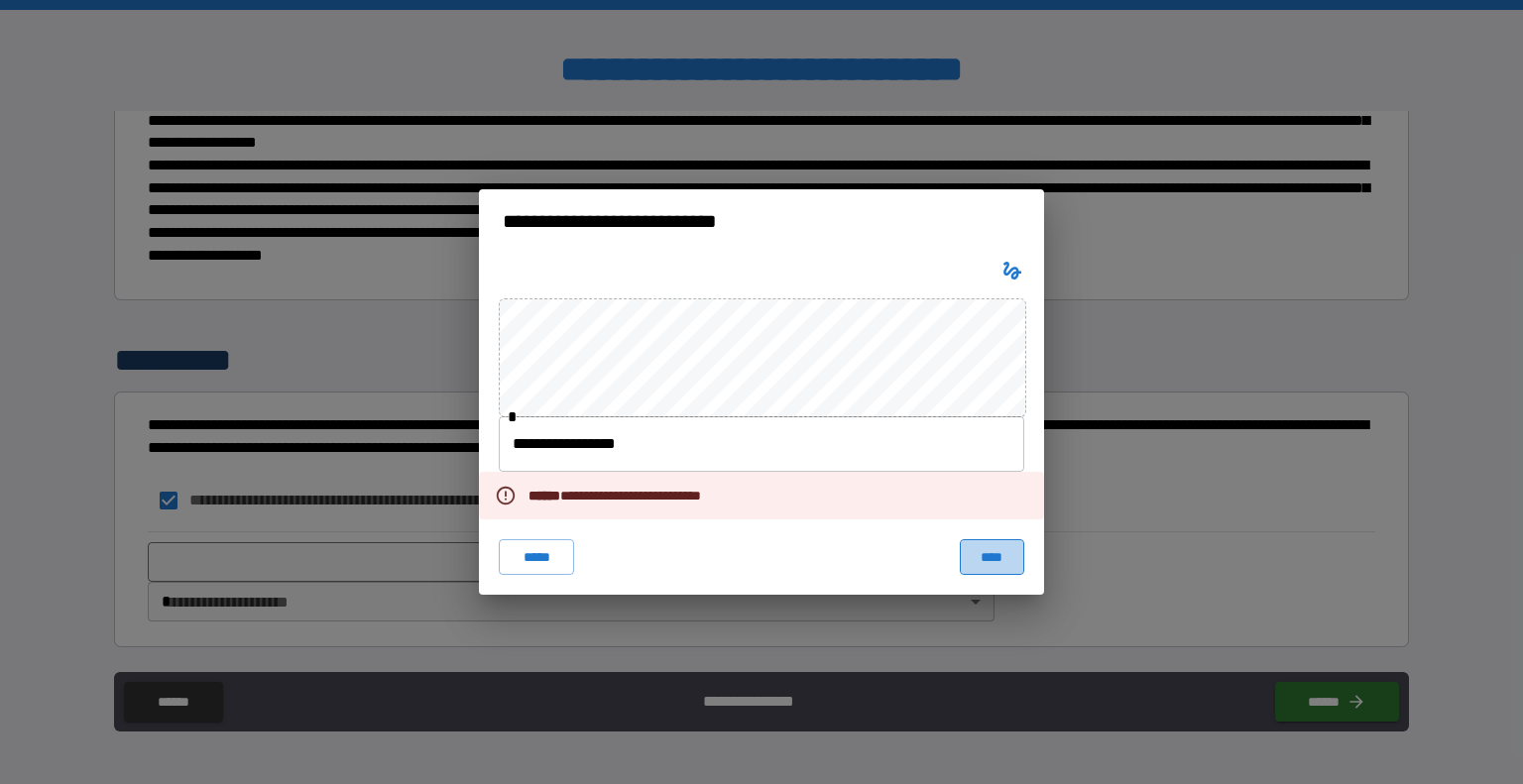 click on "****" at bounding box center [992, 557] 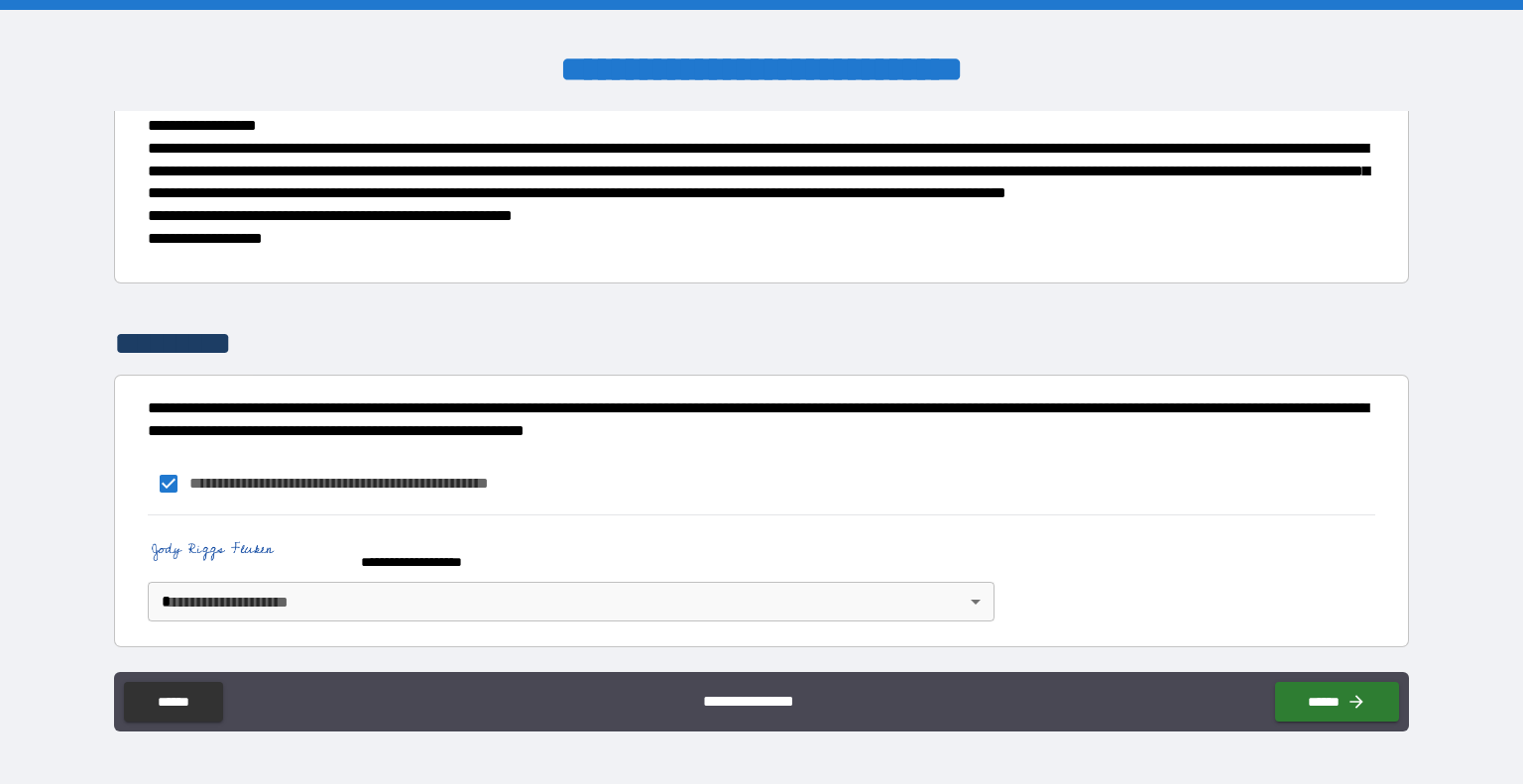 scroll, scrollTop: 650, scrollLeft: 0, axis: vertical 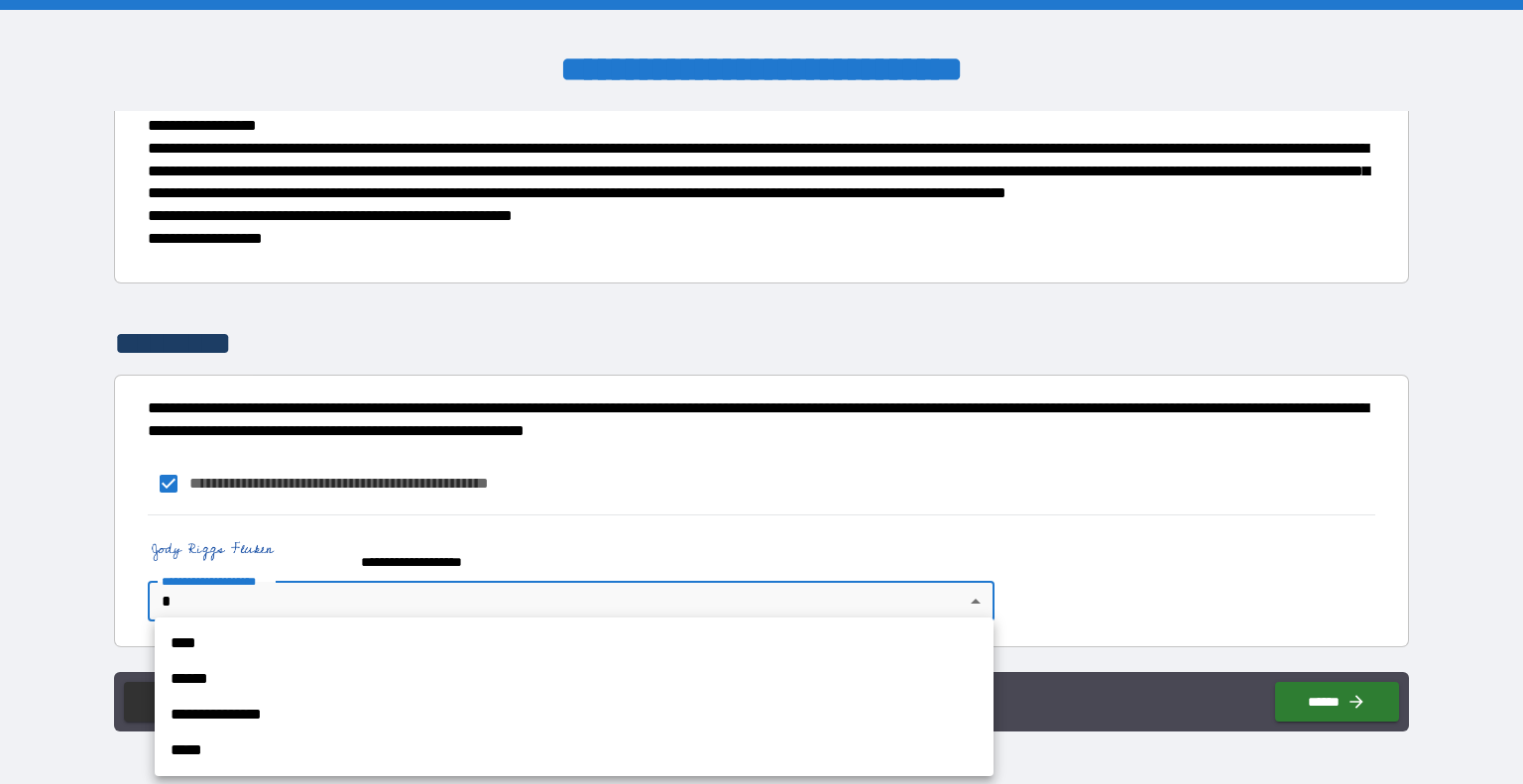 click on "**********" at bounding box center (762, 392) 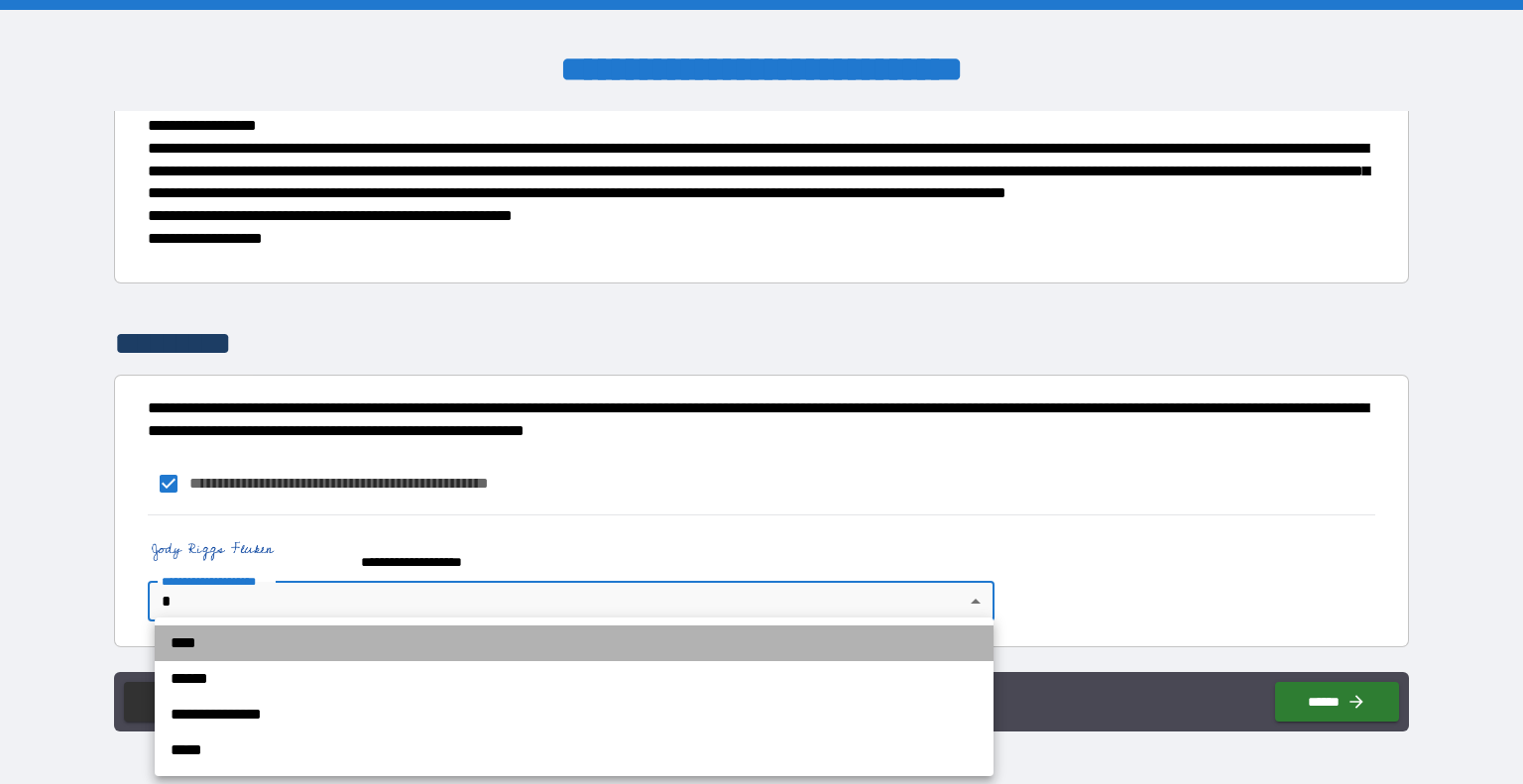 click on "****" at bounding box center (574, 643) 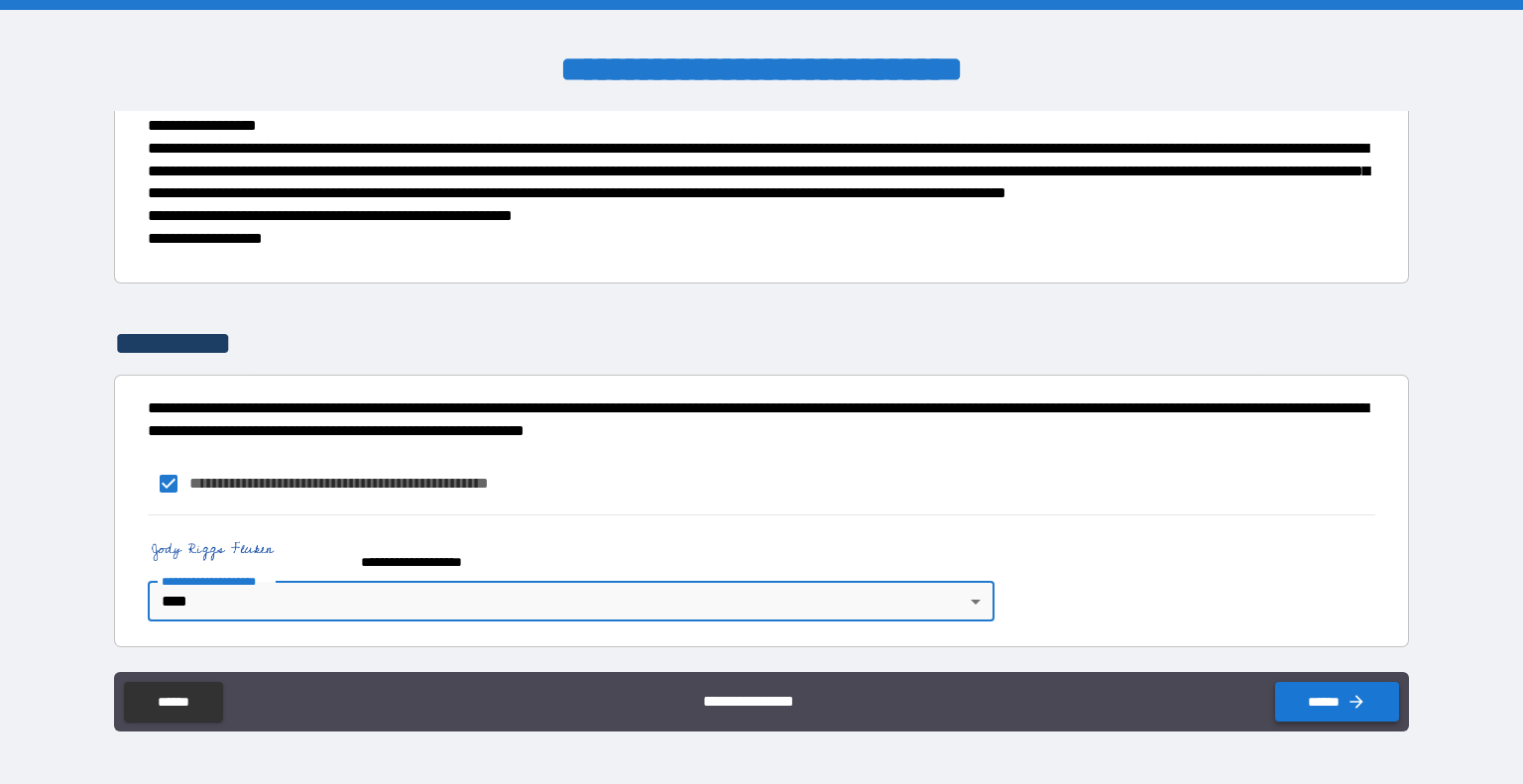 click on "******" at bounding box center (1337, 702) 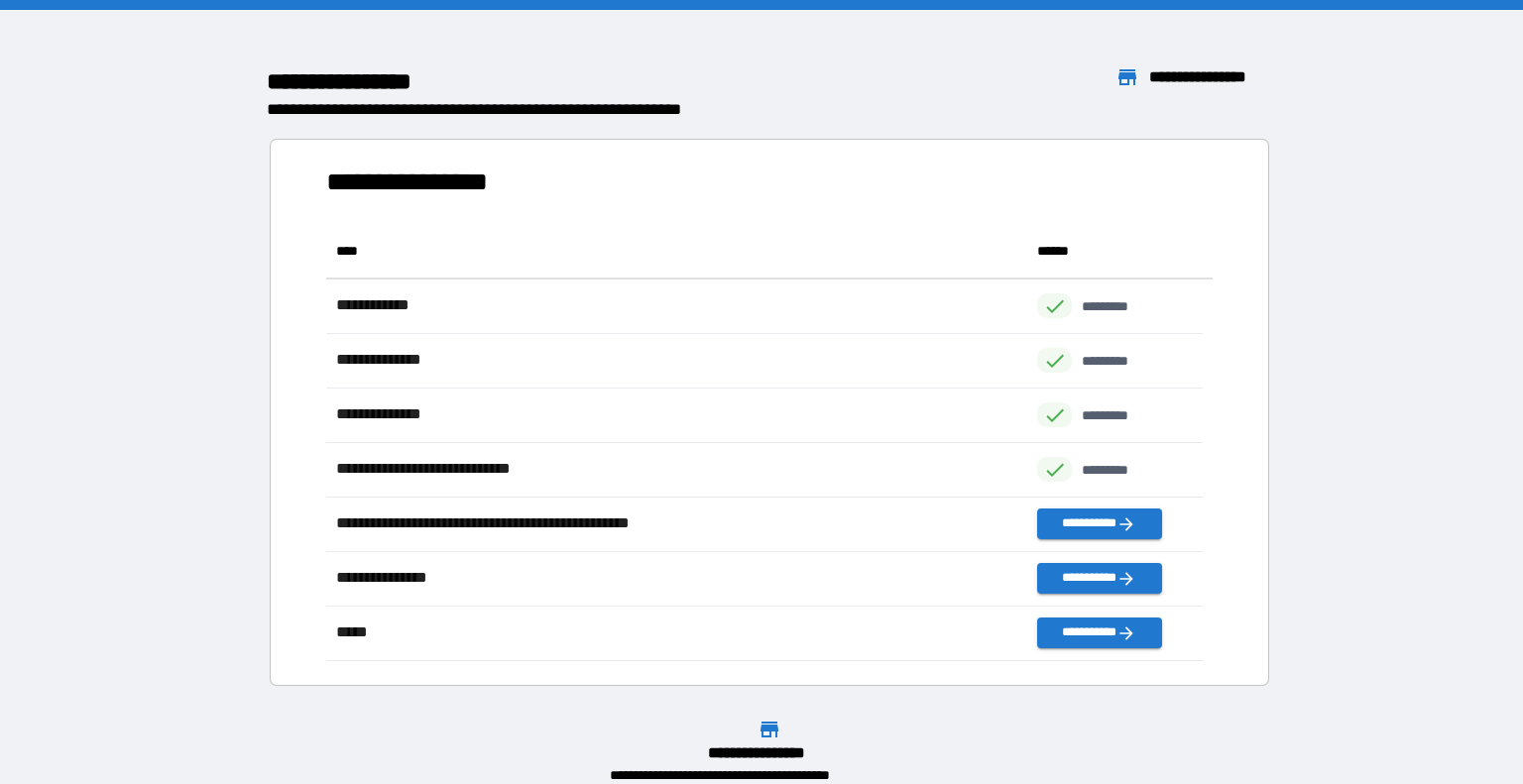 scroll, scrollTop: 16, scrollLeft: 16, axis: both 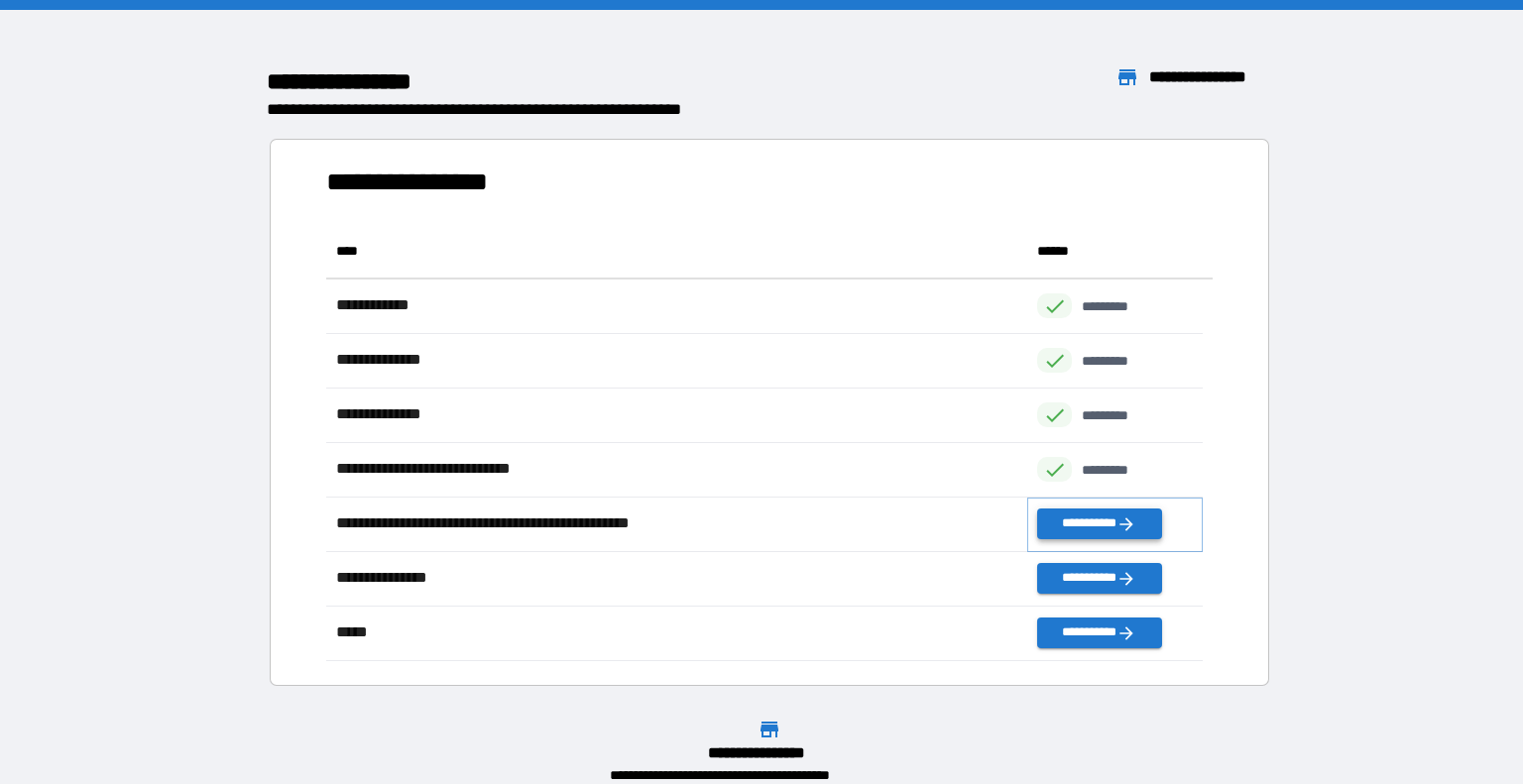 click on "**********" at bounding box center [1099, 523] 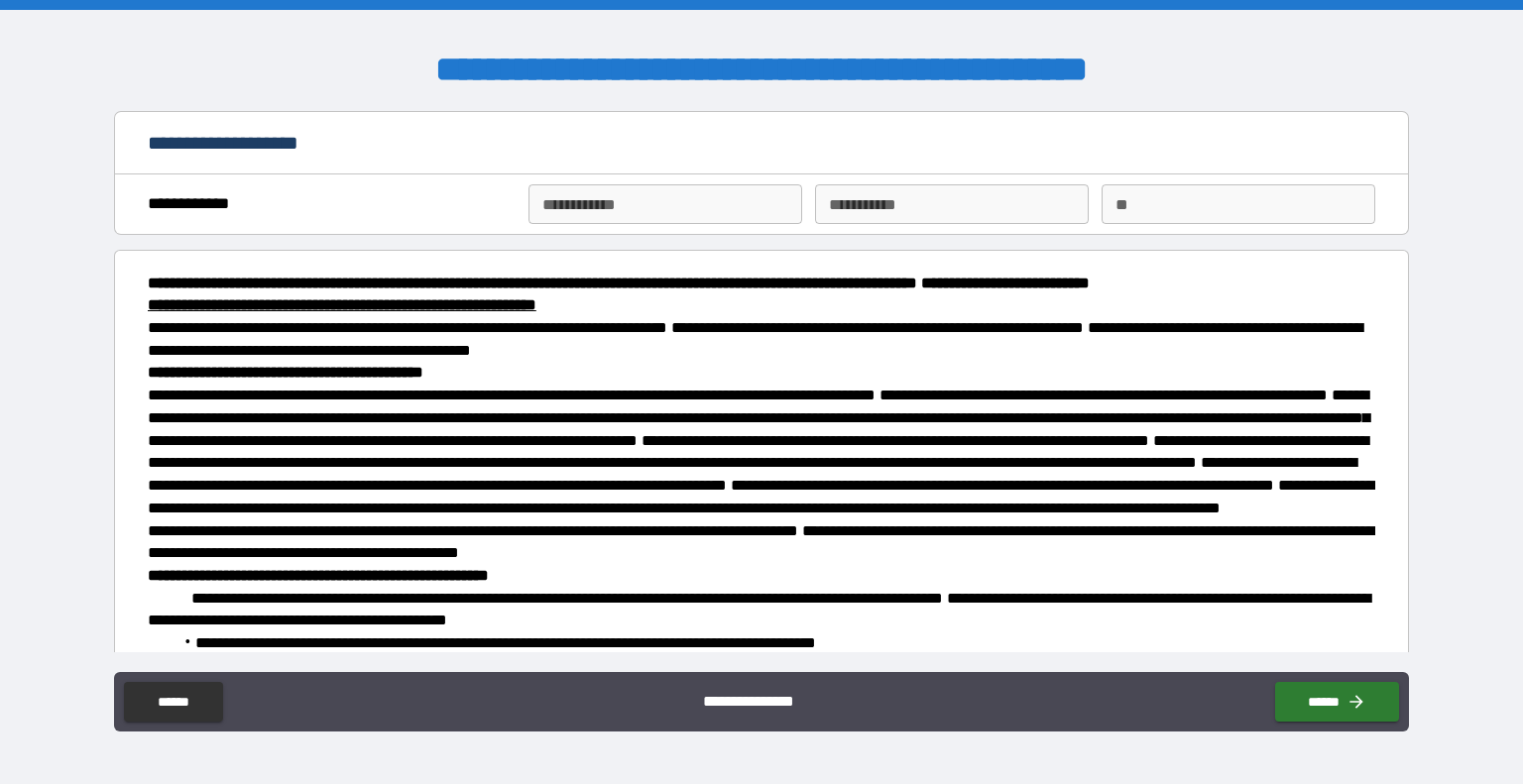 click on "**********" at bounding box center (330, 204) 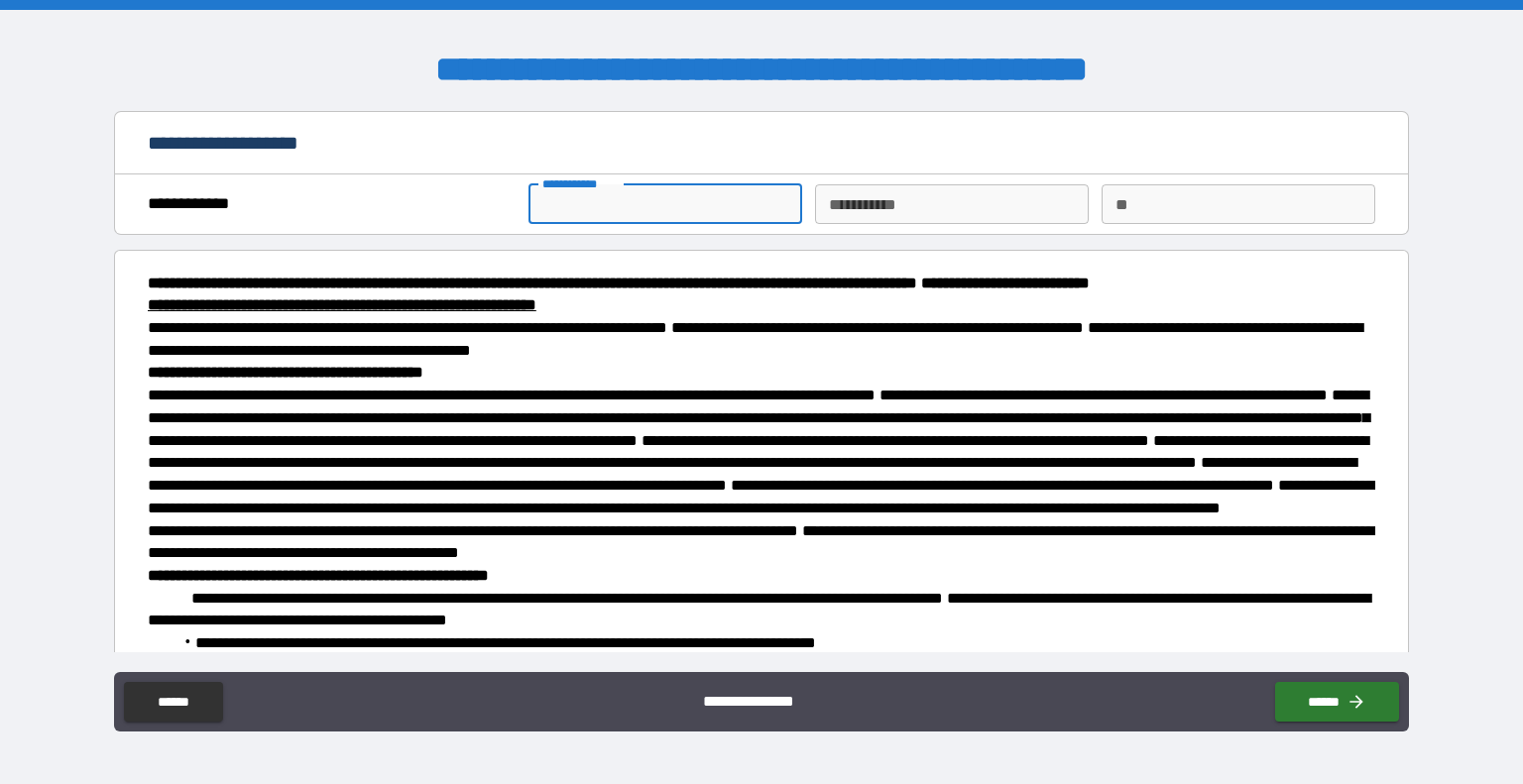 type on "****" 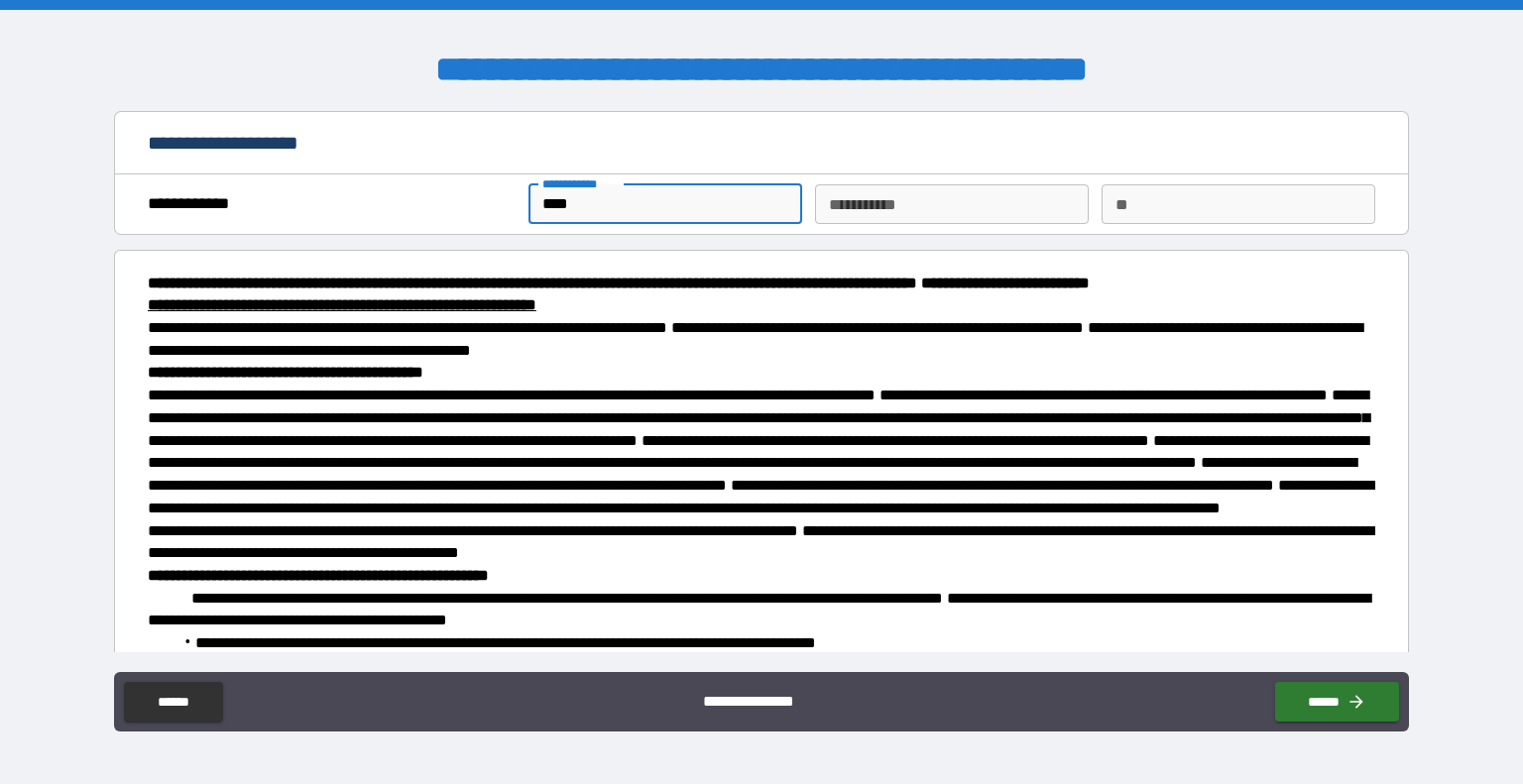 type on "**********" 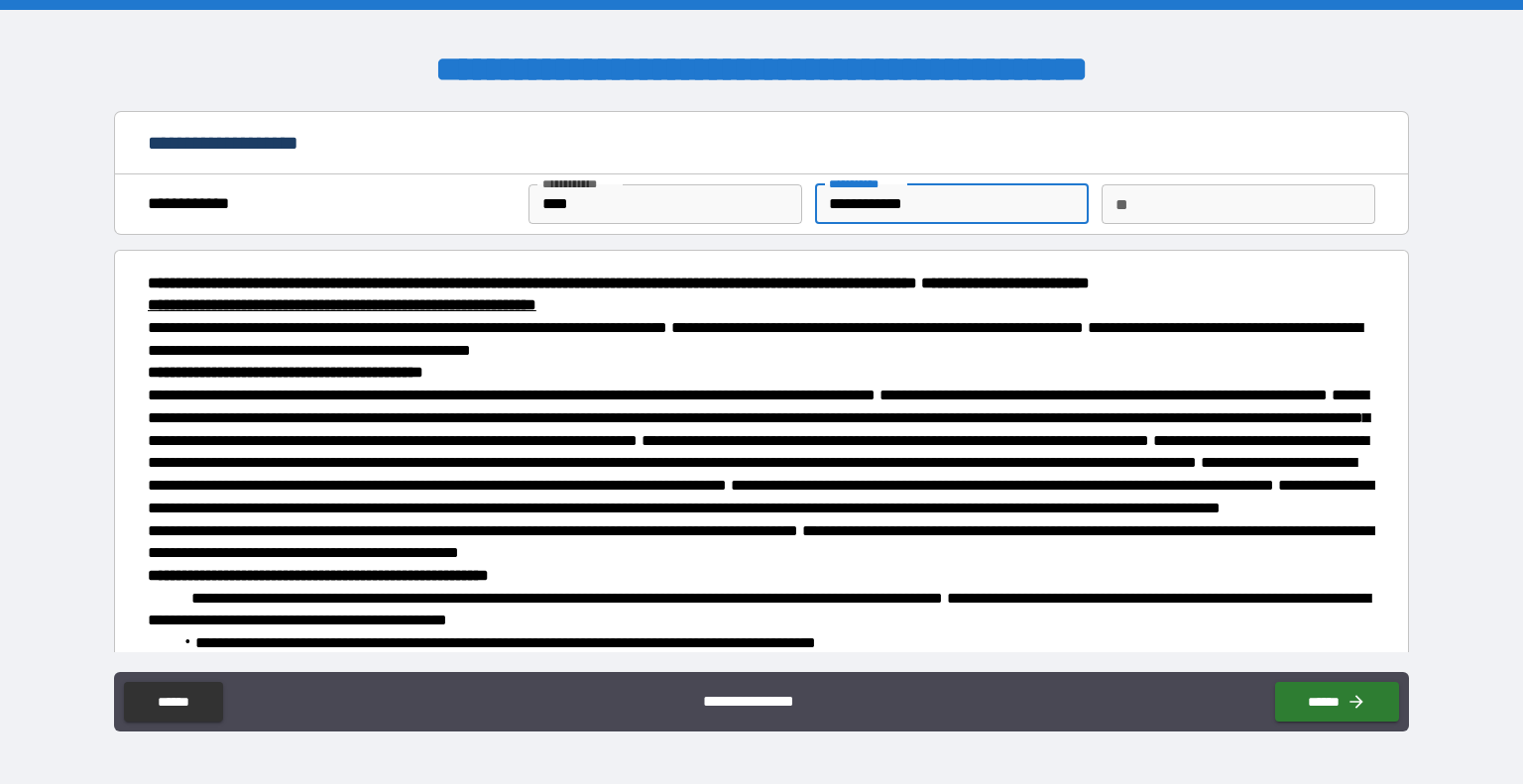 click on "**********" at bounding box center (952, 204) 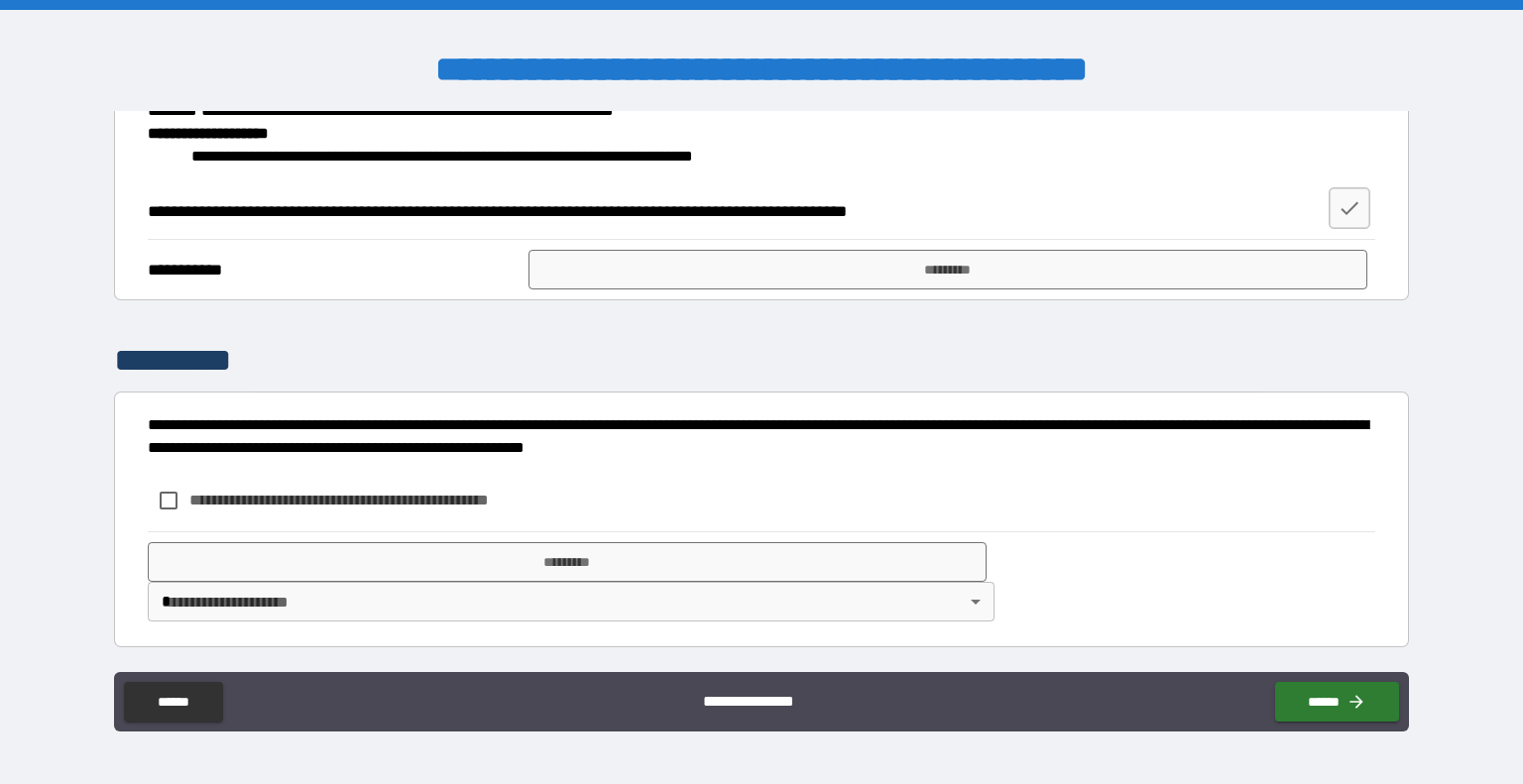 scroll, scrollTop: 1982, scrollLeft: 0, axis: vertical 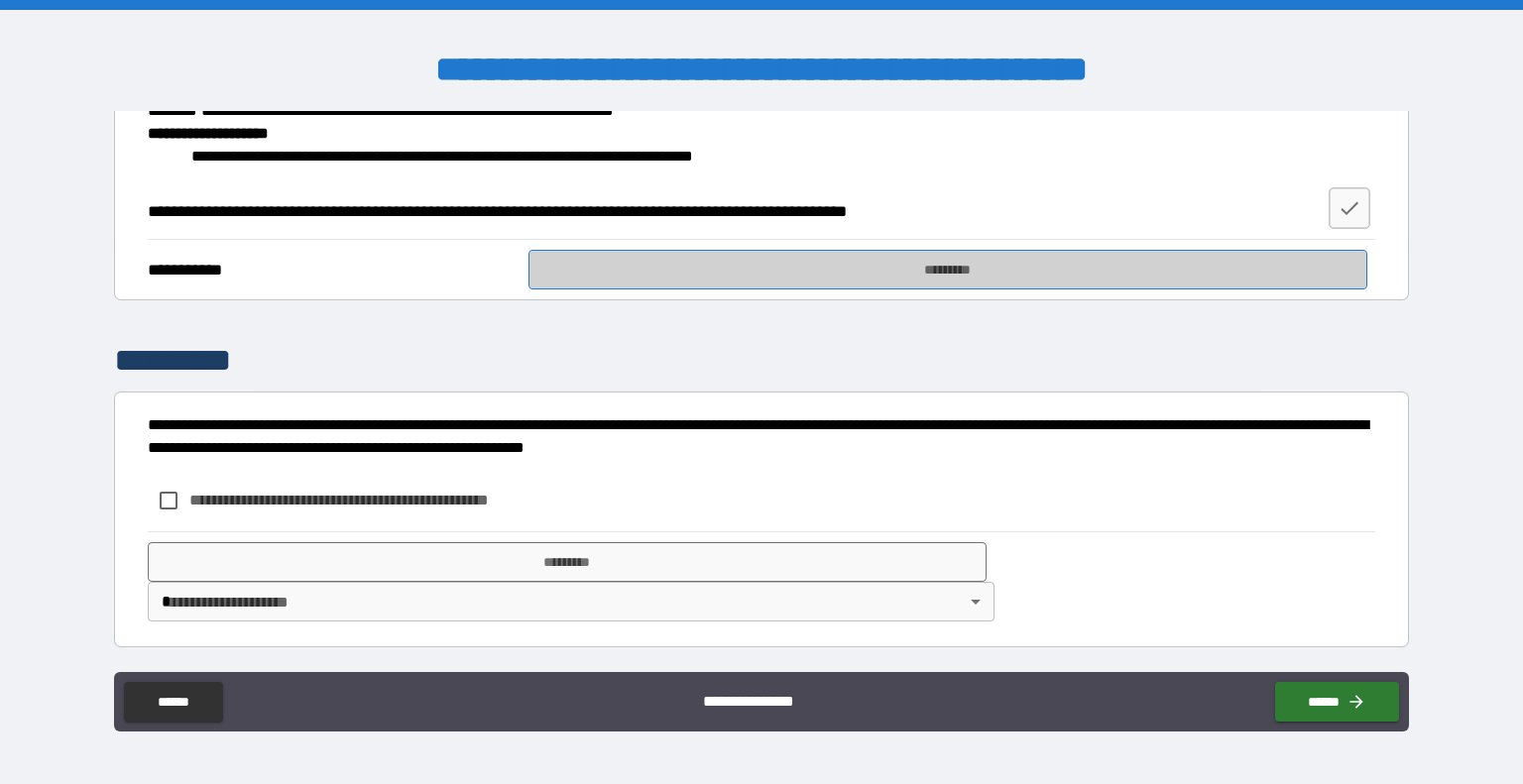 click on "*********" at bounding box center [948, 270] 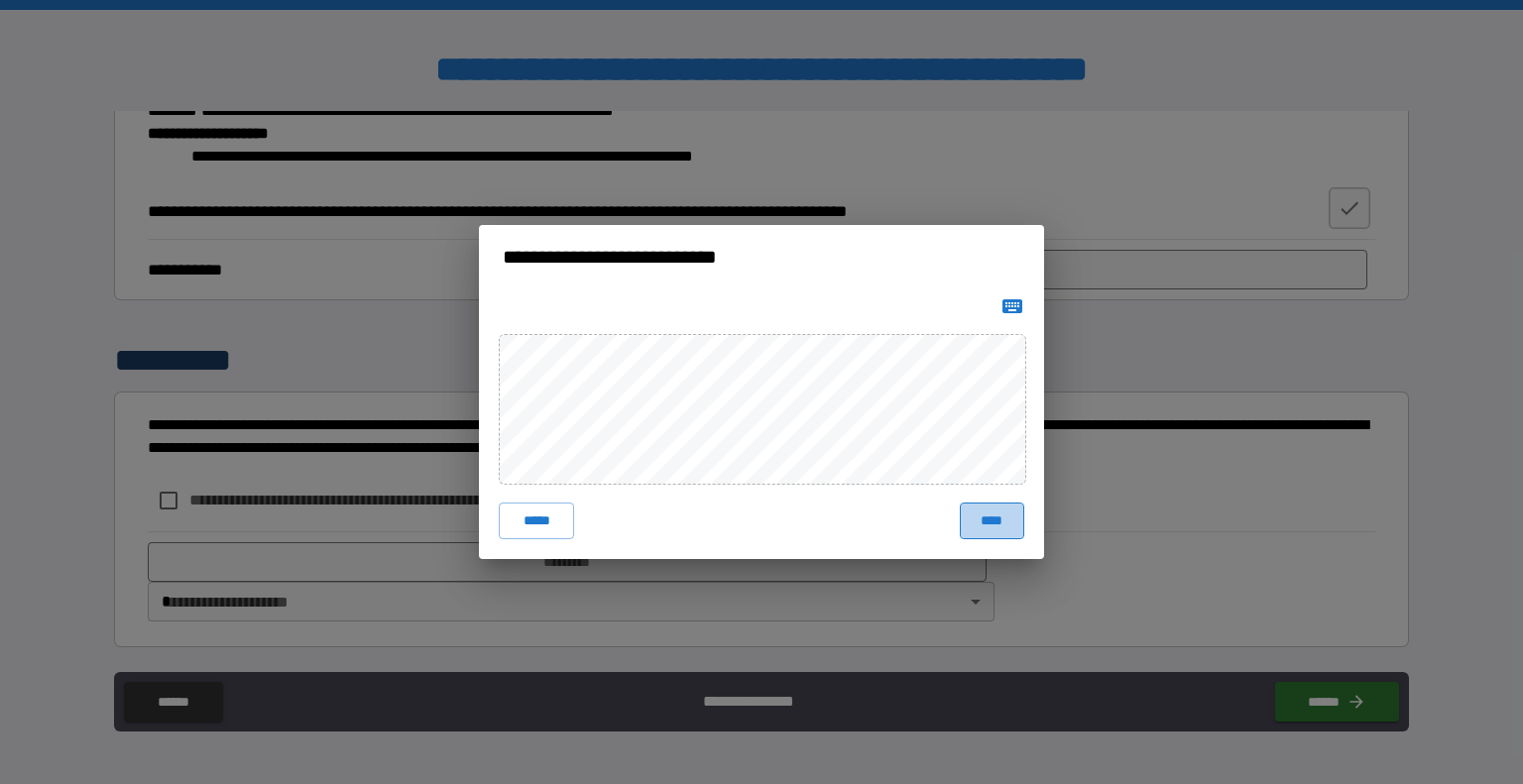 click on "****" at bounding box center [992, 520] 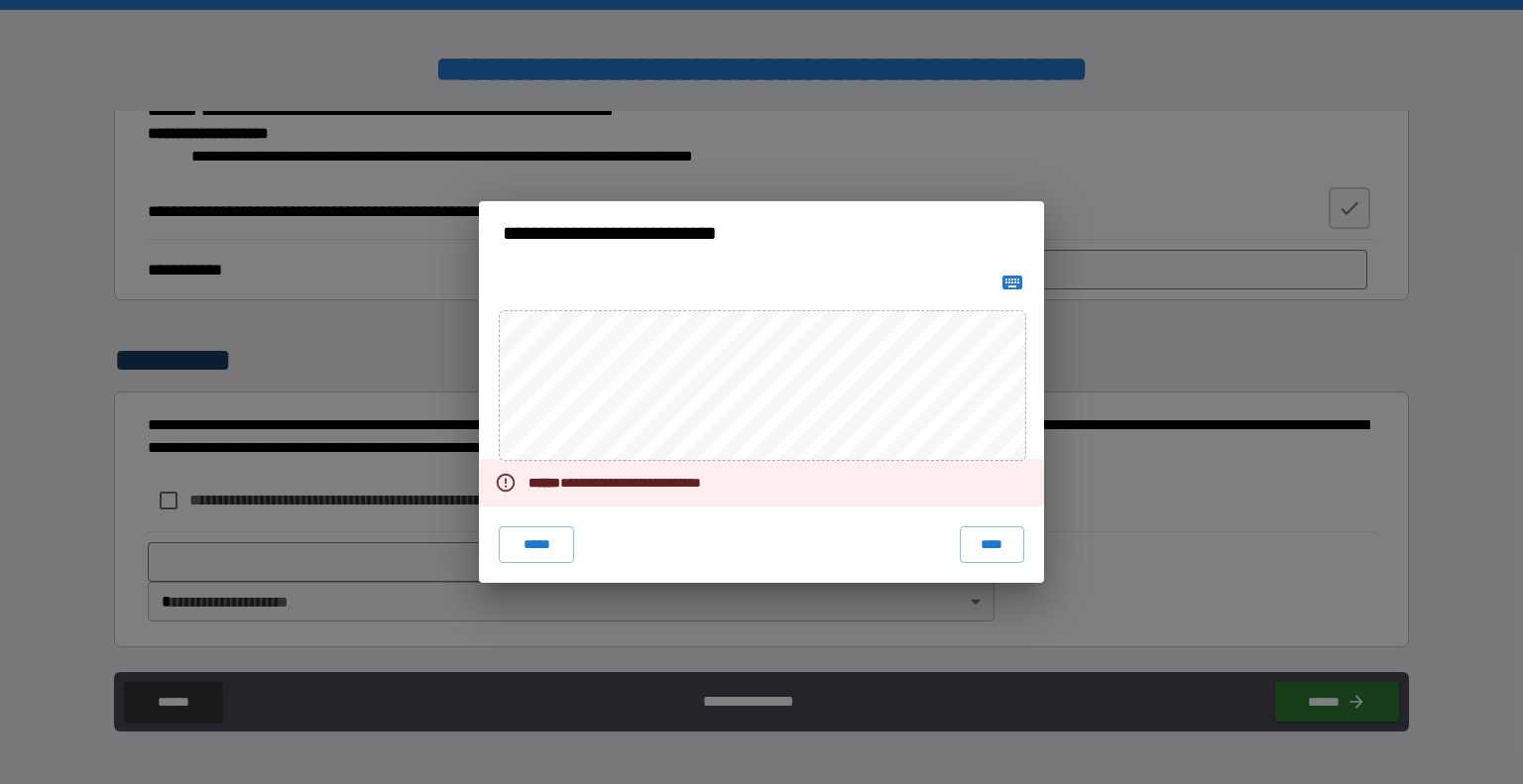 click on "******" at bounding box center (544, 483) 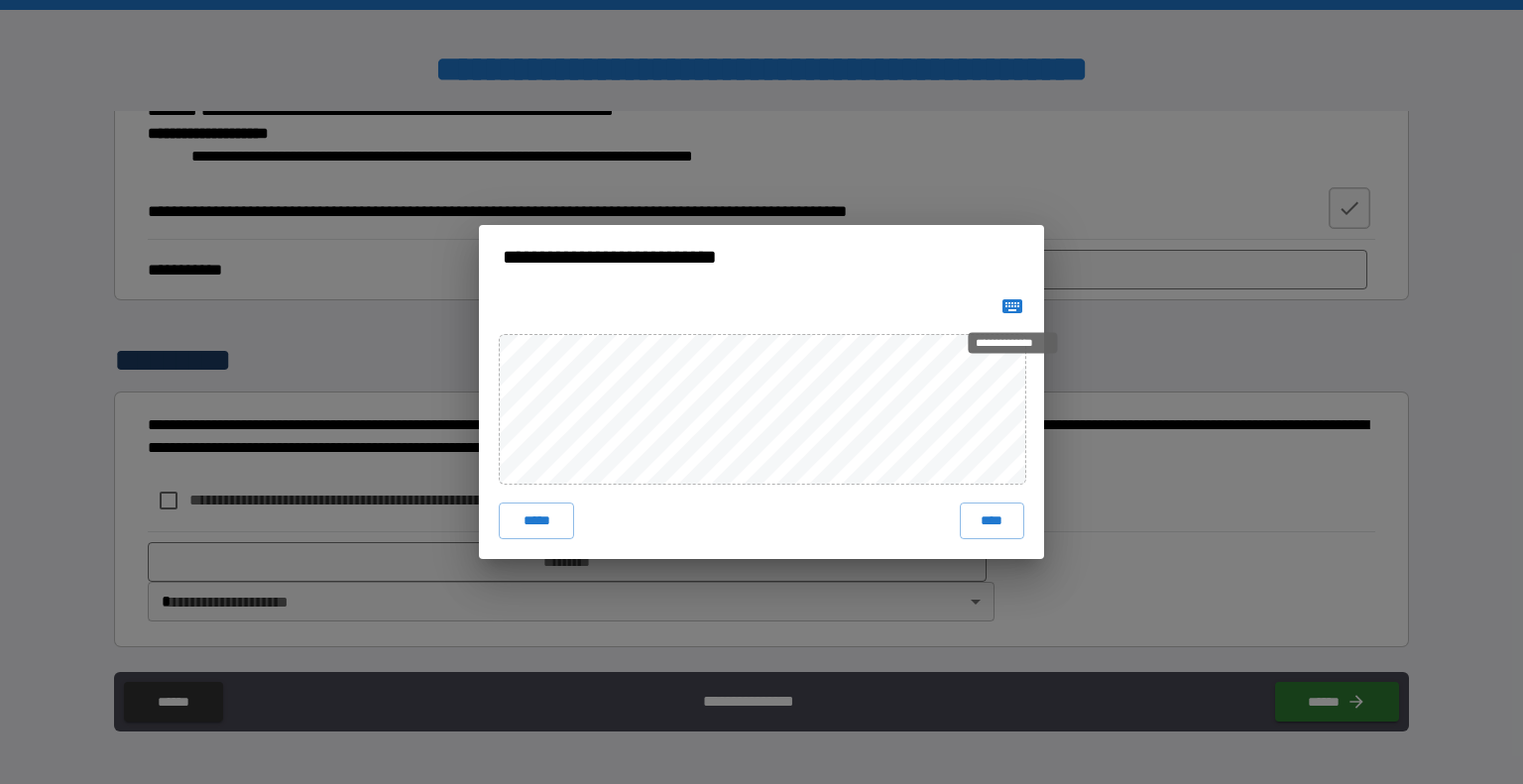 click 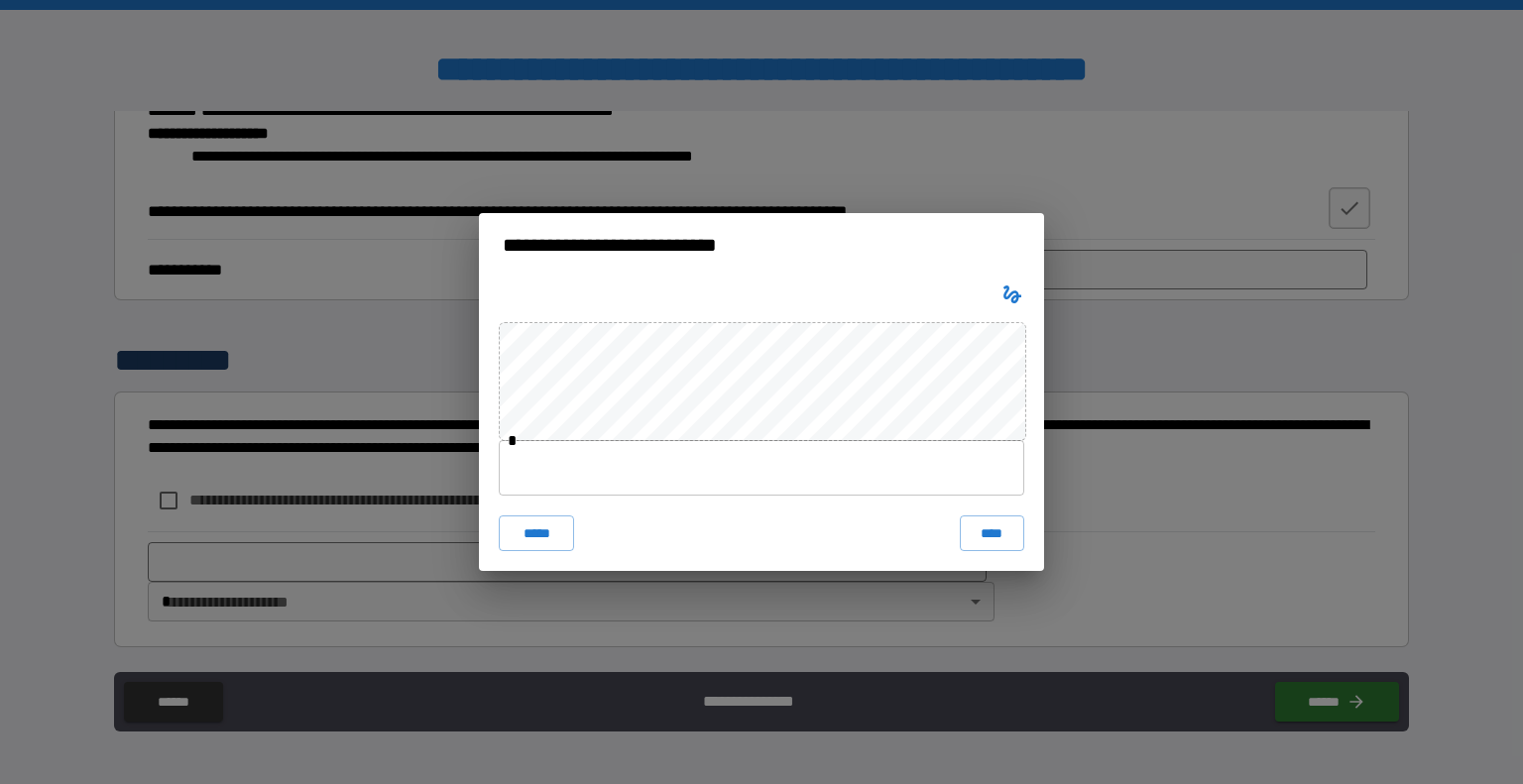 click at bounding box center (762, 468) 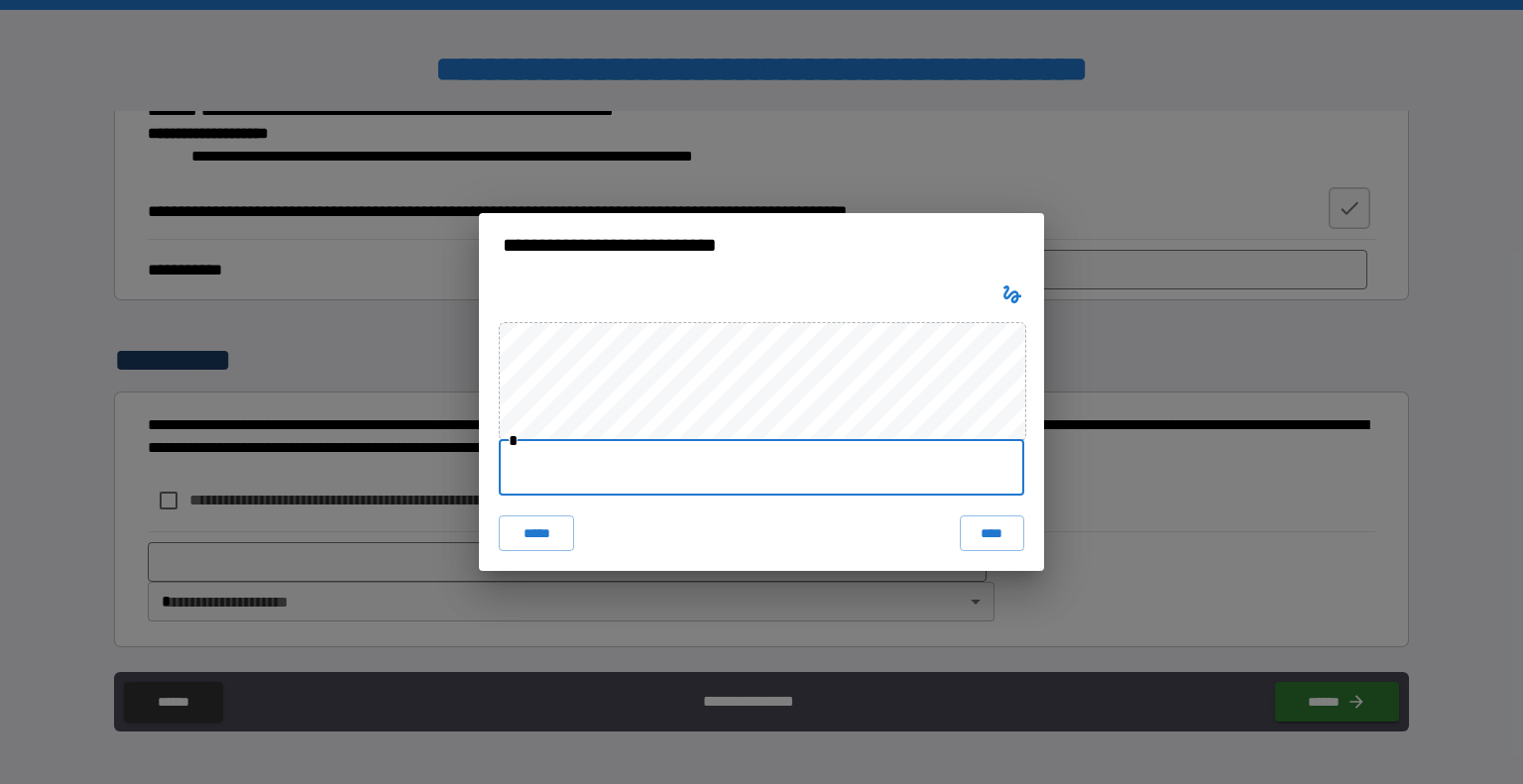 type on "**********" 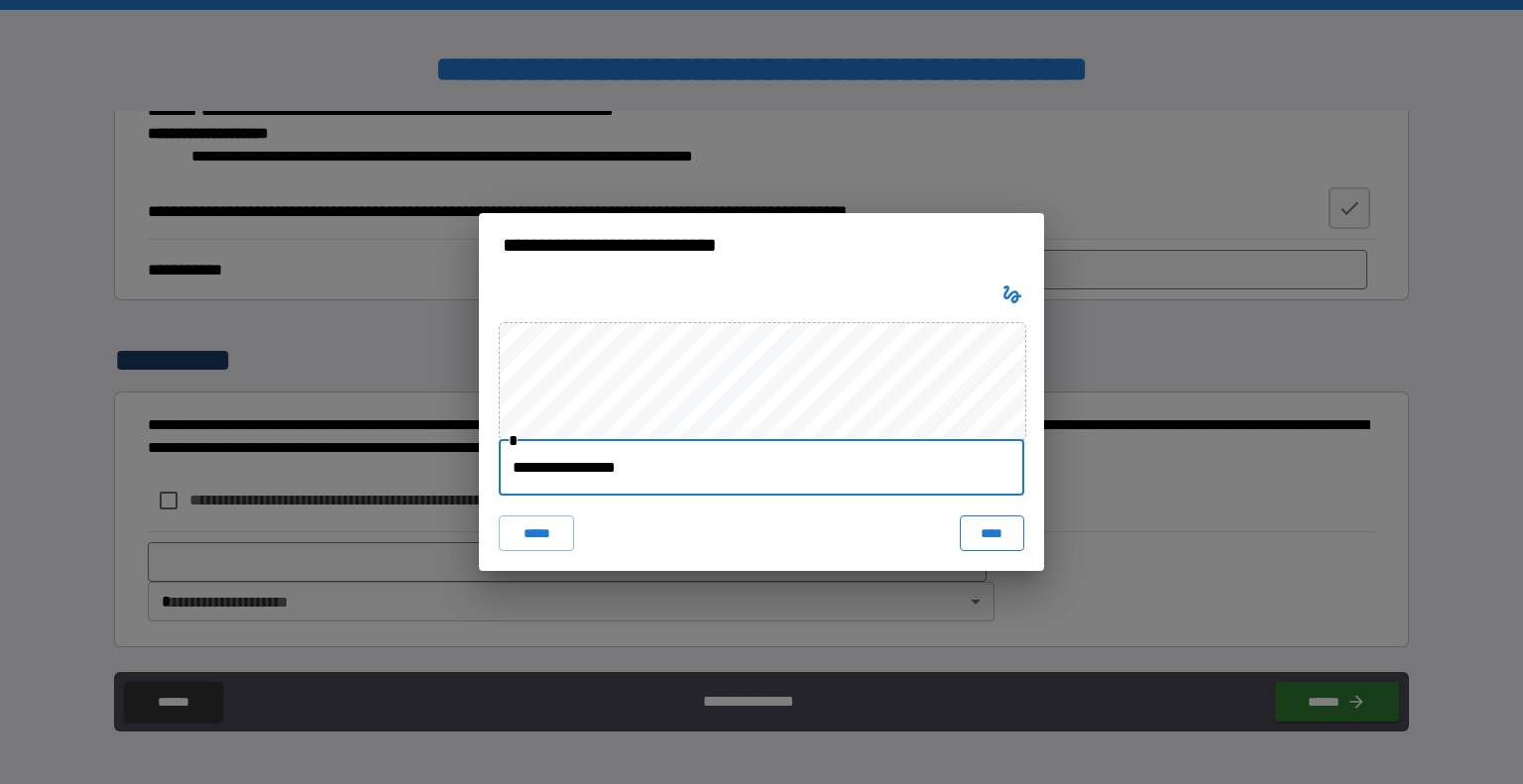 click on "****" at bounding box center [992, 533] 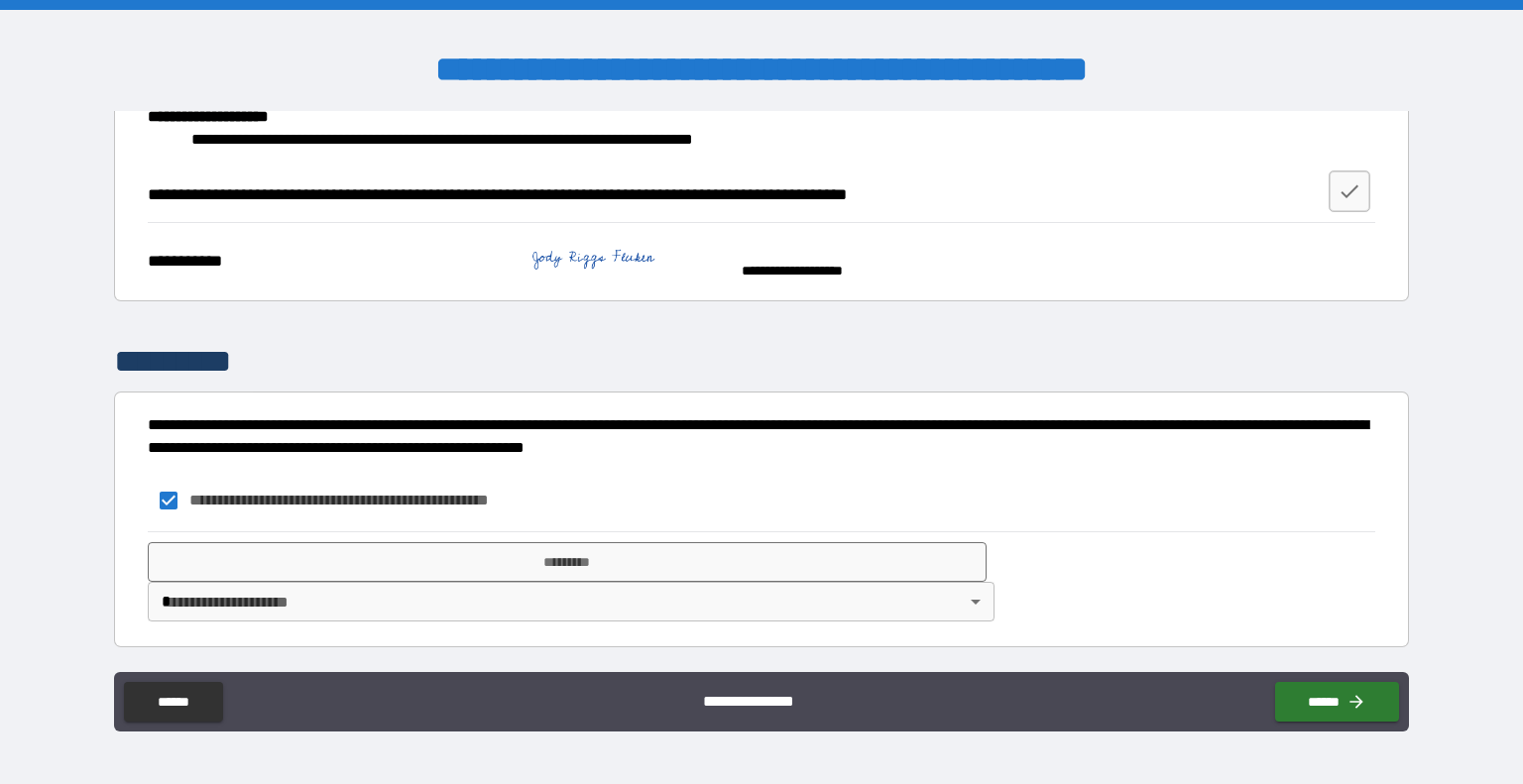 scroll, scrollTop: 2122, scrollLeft: 0, axis: vertical 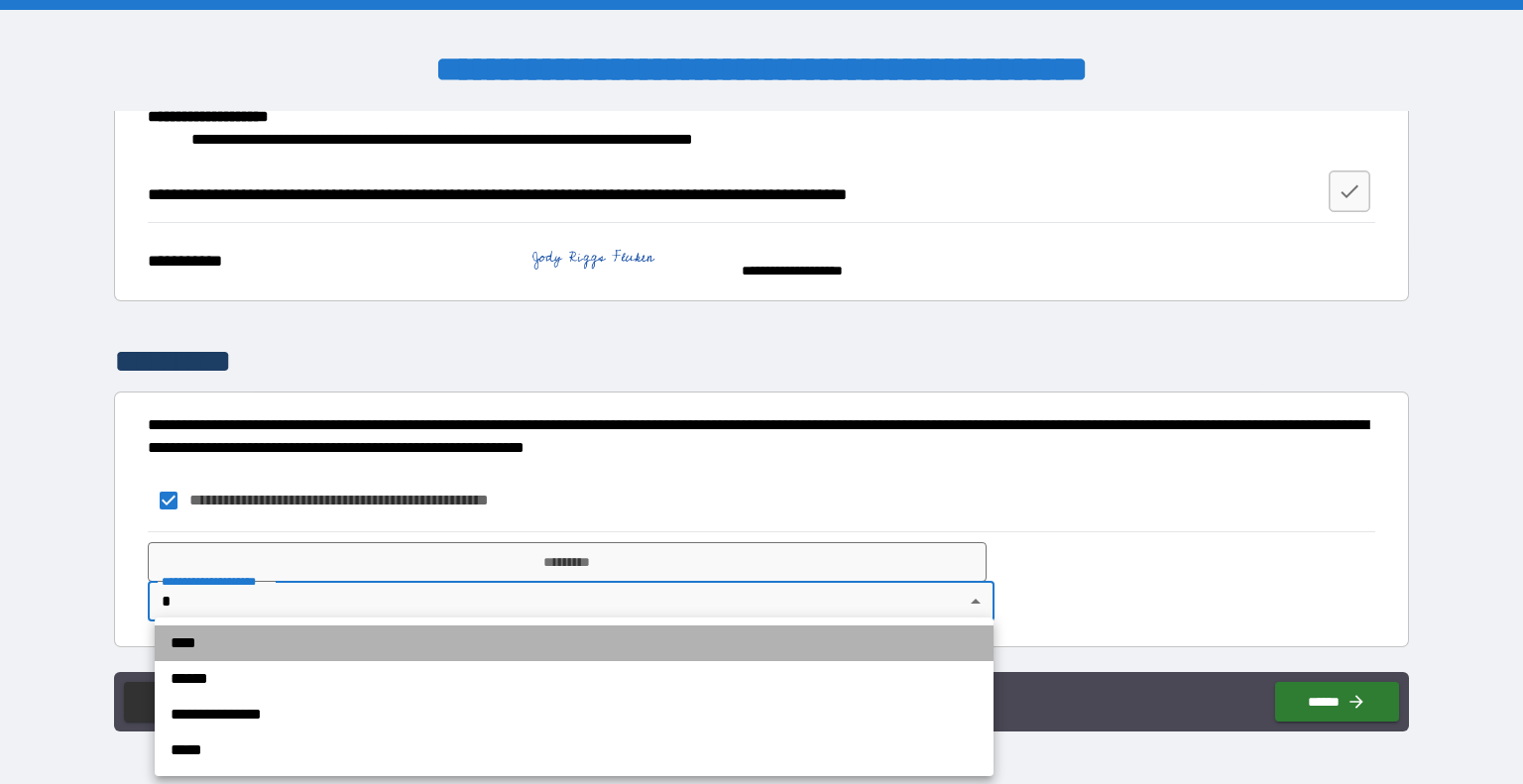 click on "****" at bounding box center (574, 643) 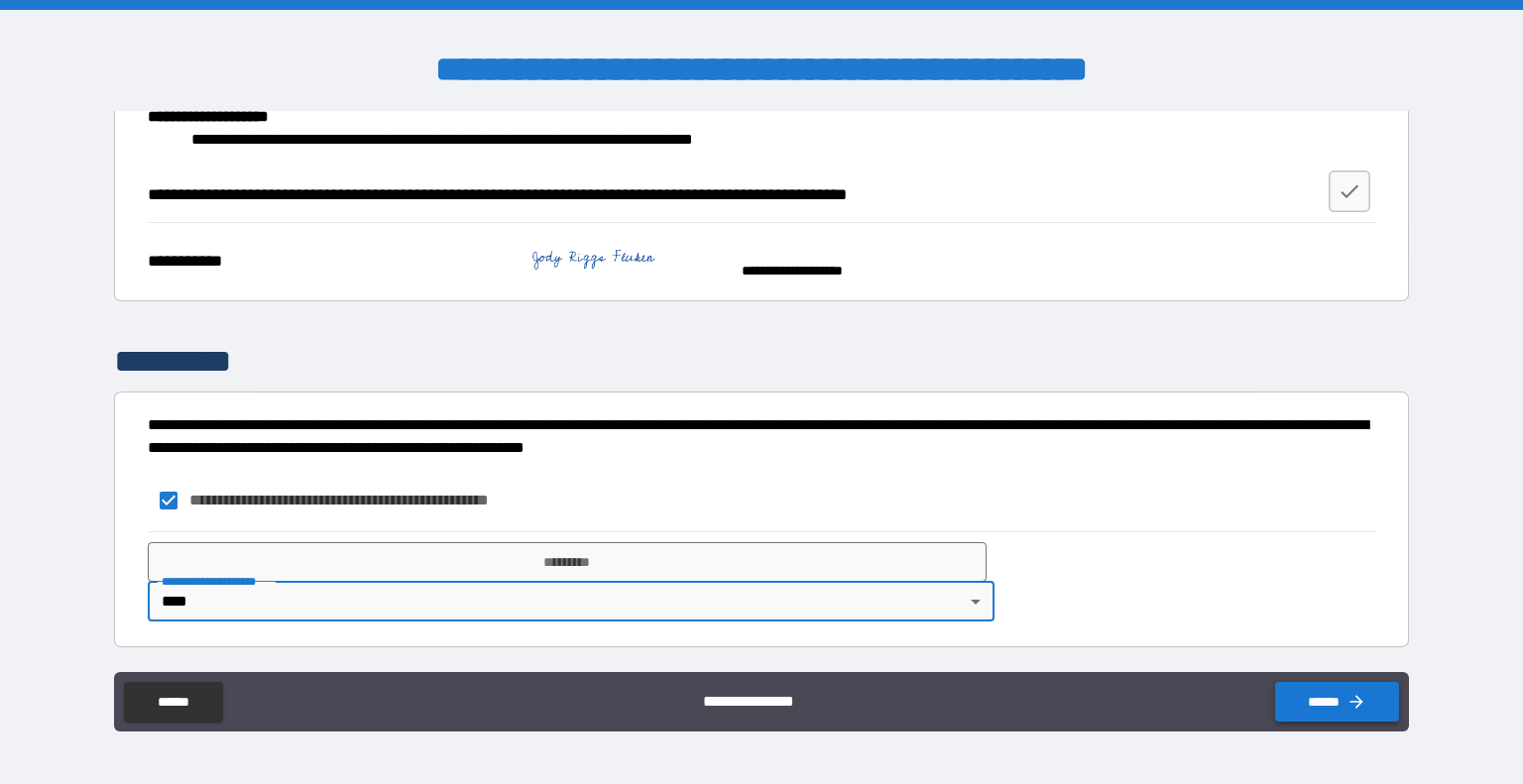 click on "******" at bounding box center (1337, 702) 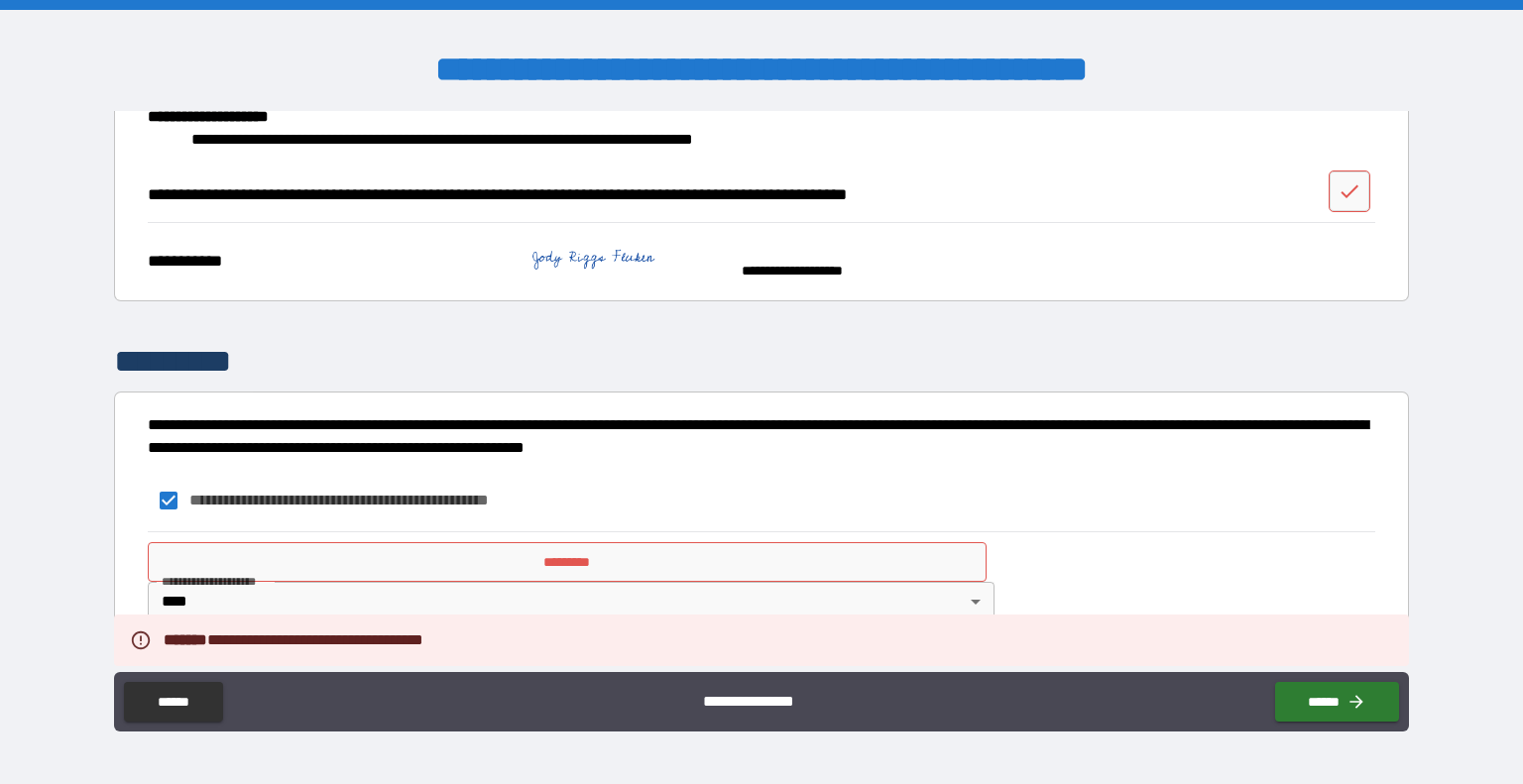 click on "*********" at bounding box center (567, 562) 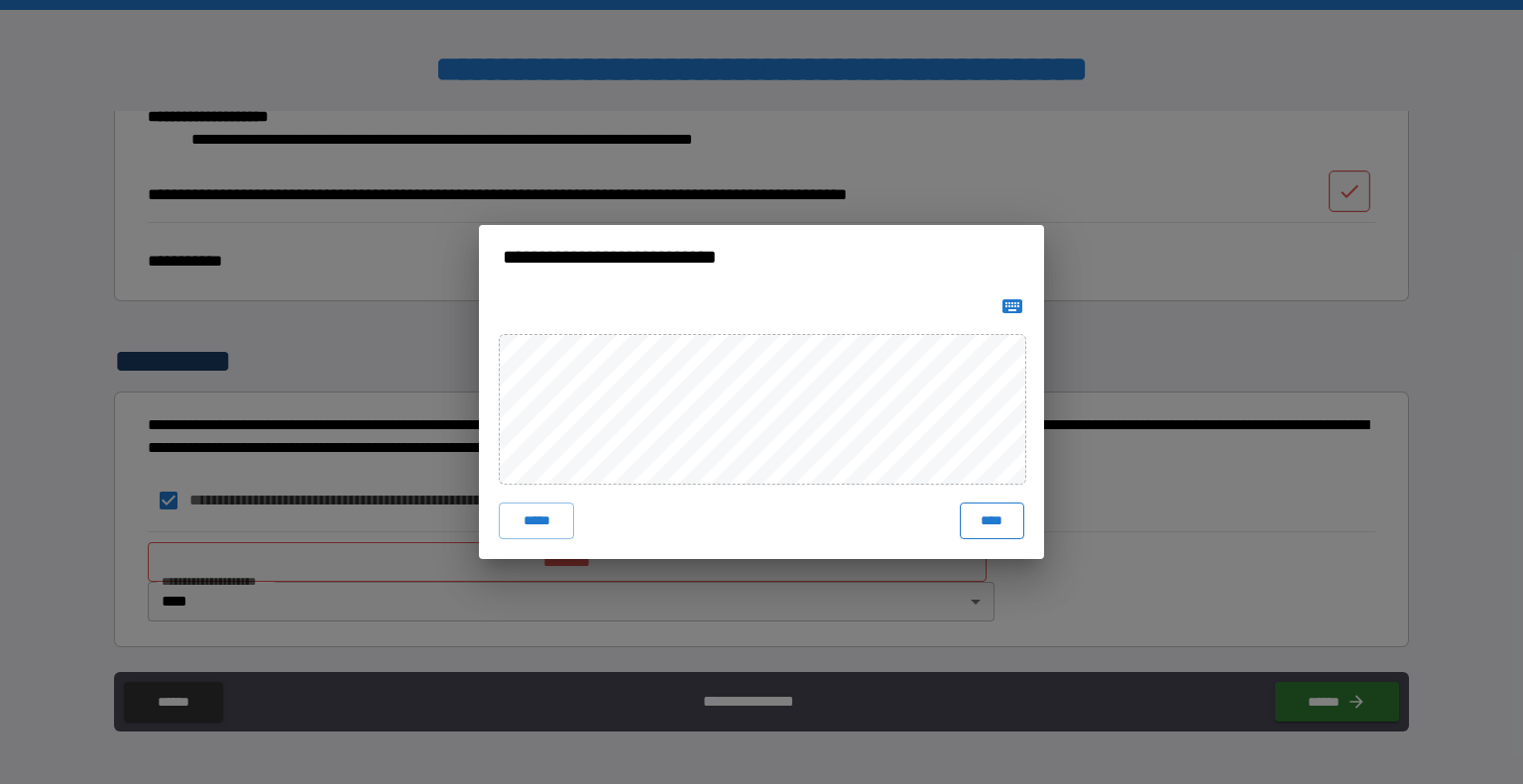 click on "****" at bounding box center [992, 520] 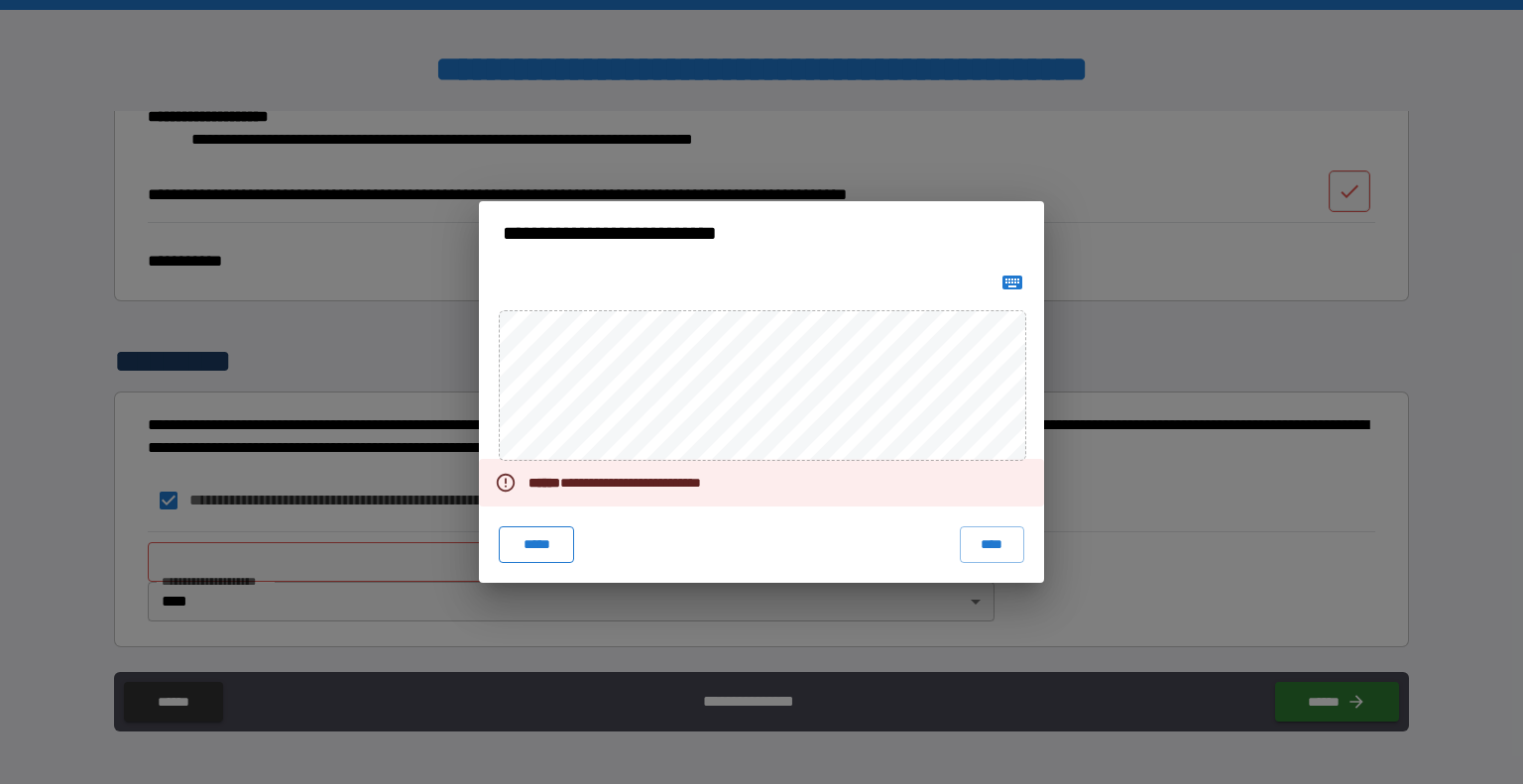 click on "*****" at bounding box center (536, 544) 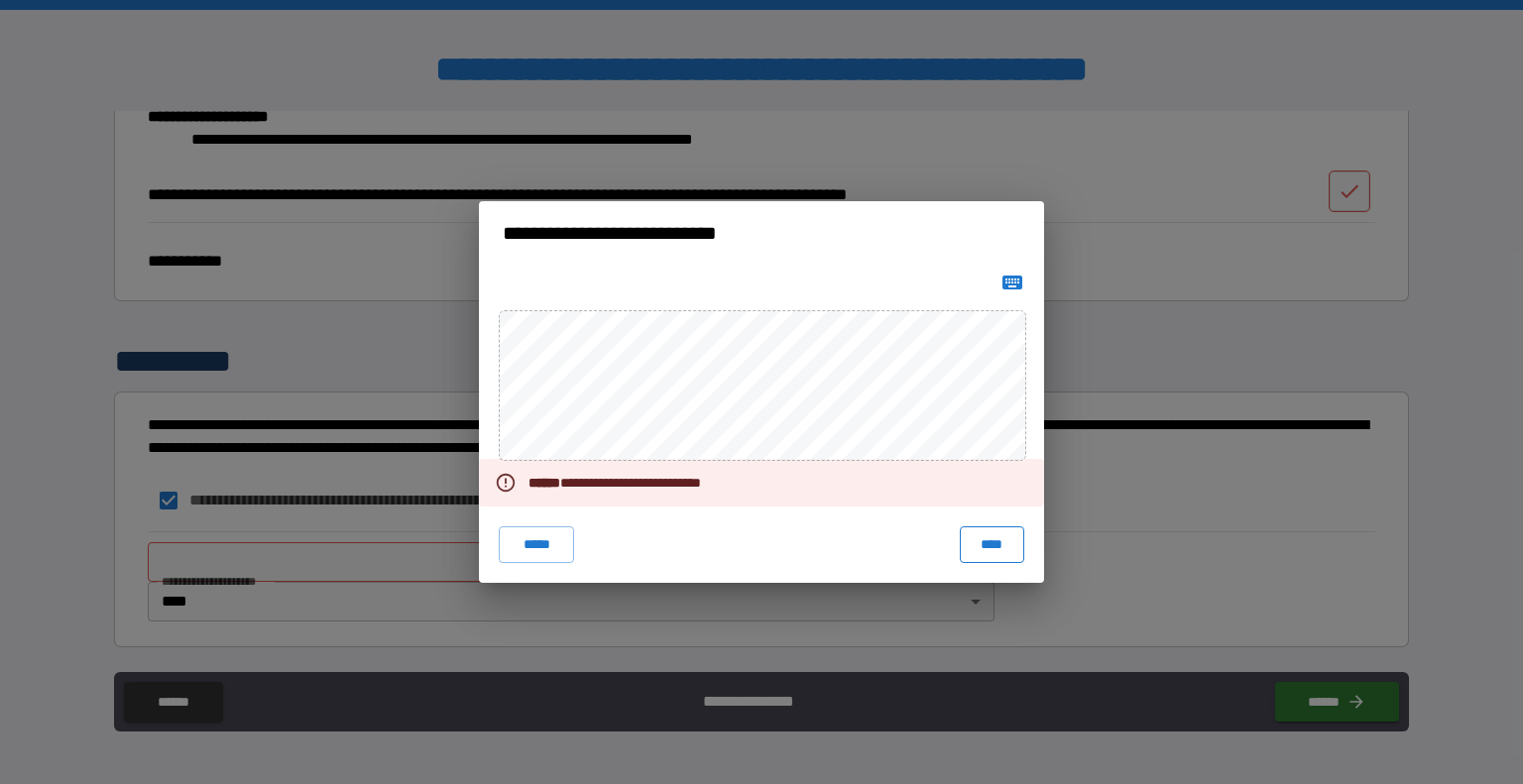 click on "****" at bounding box center [992, 544] 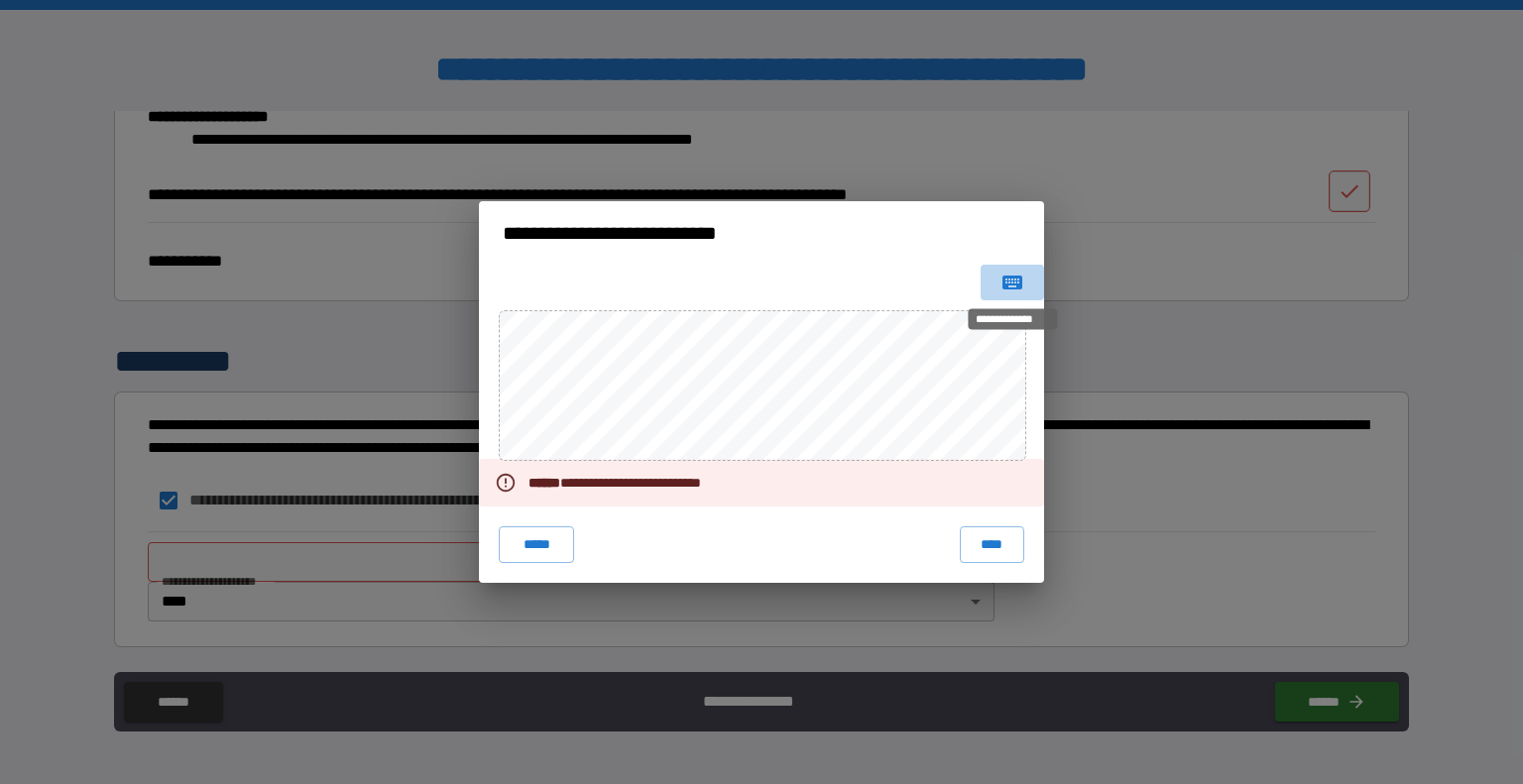 click 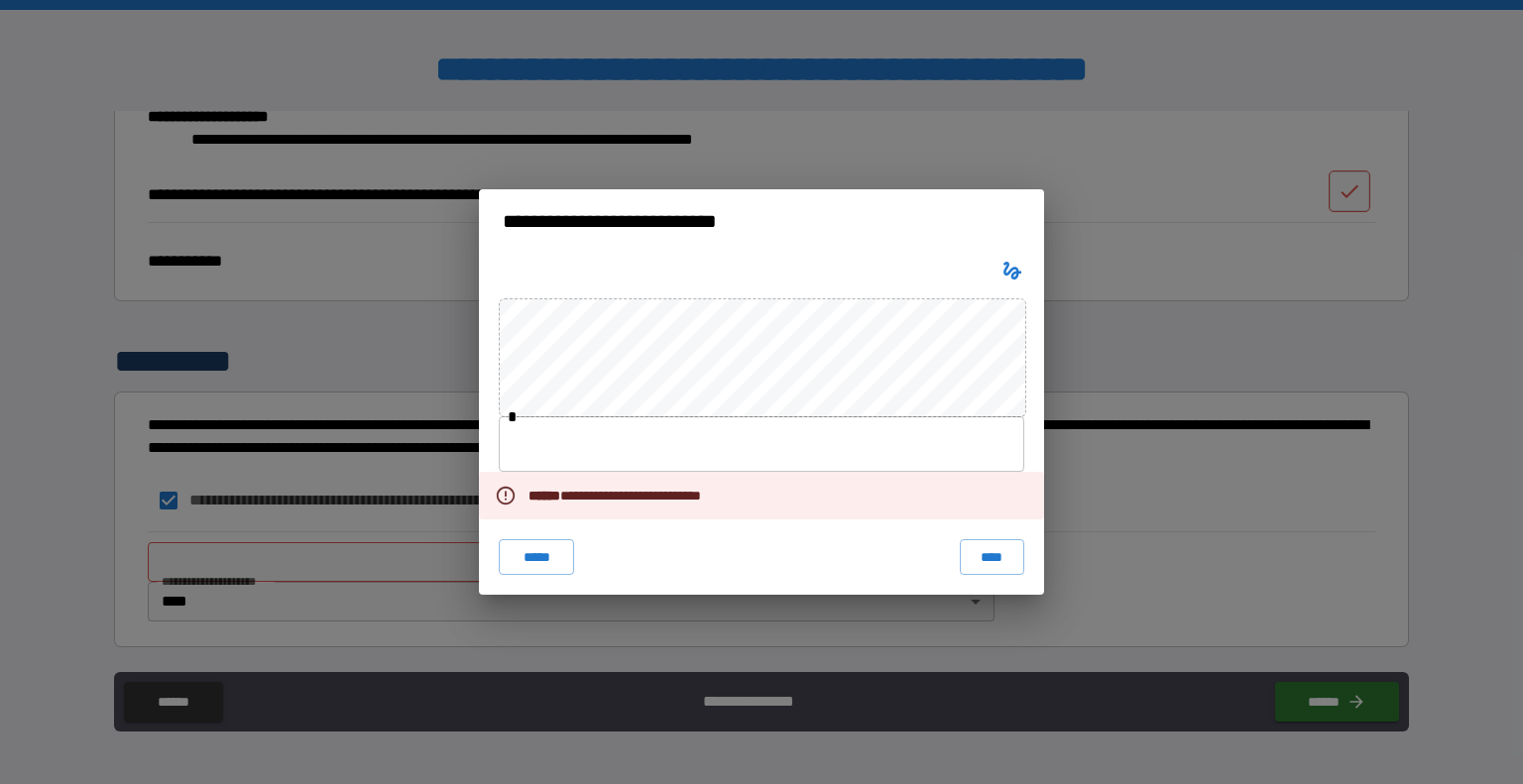 click at bounding box center [762, 444] 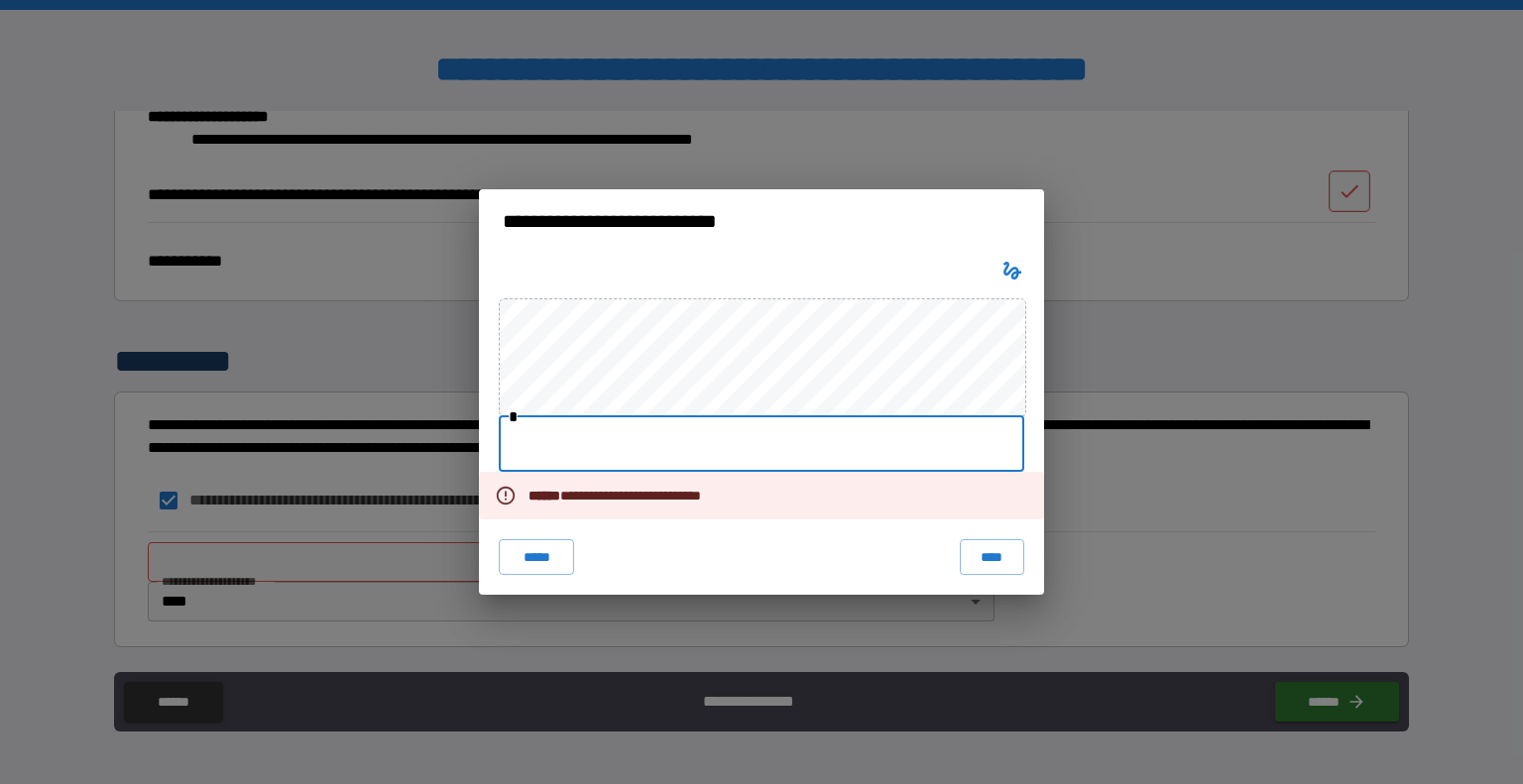 type on "**********" 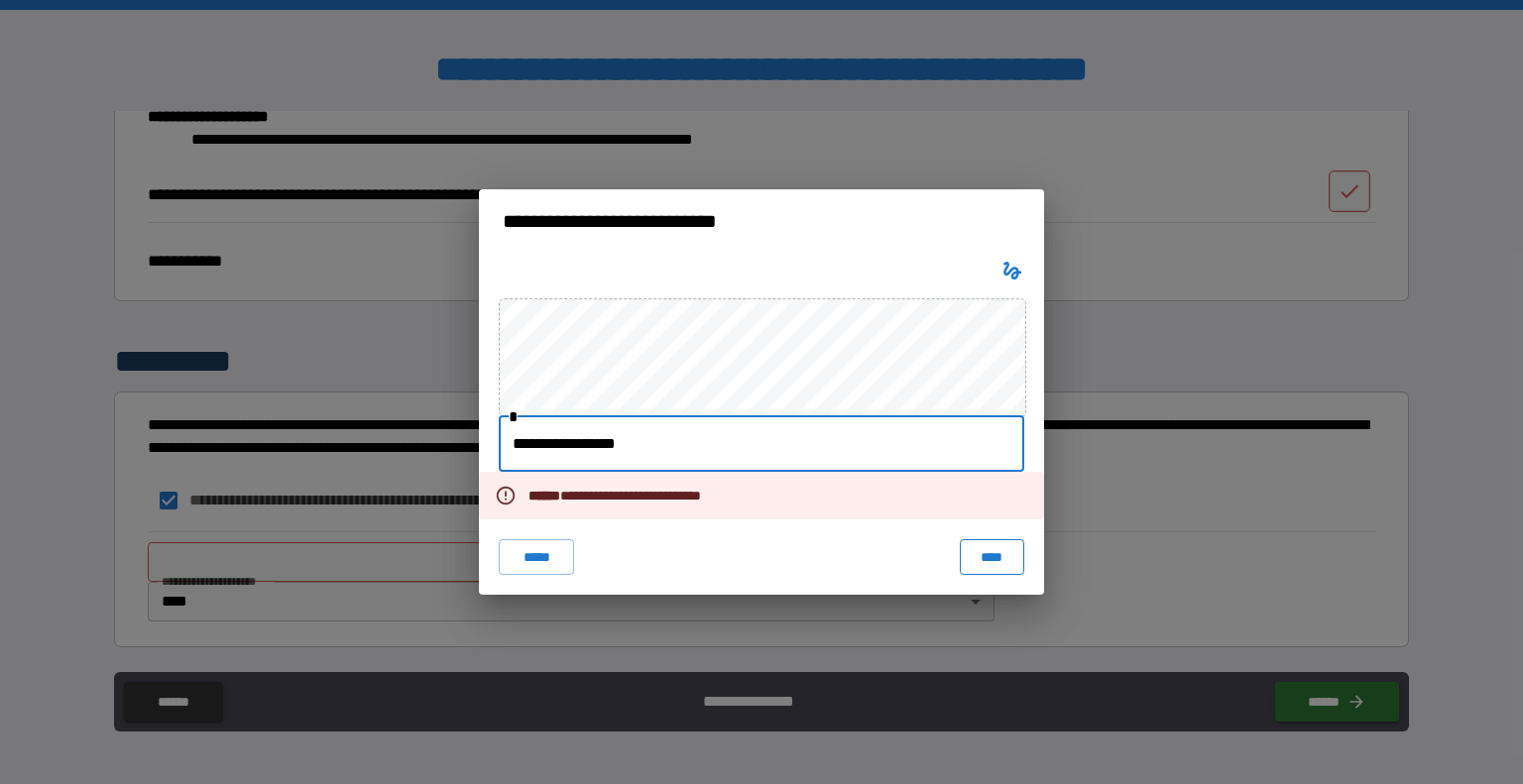 click on "****" at bounding box center (992, 557) 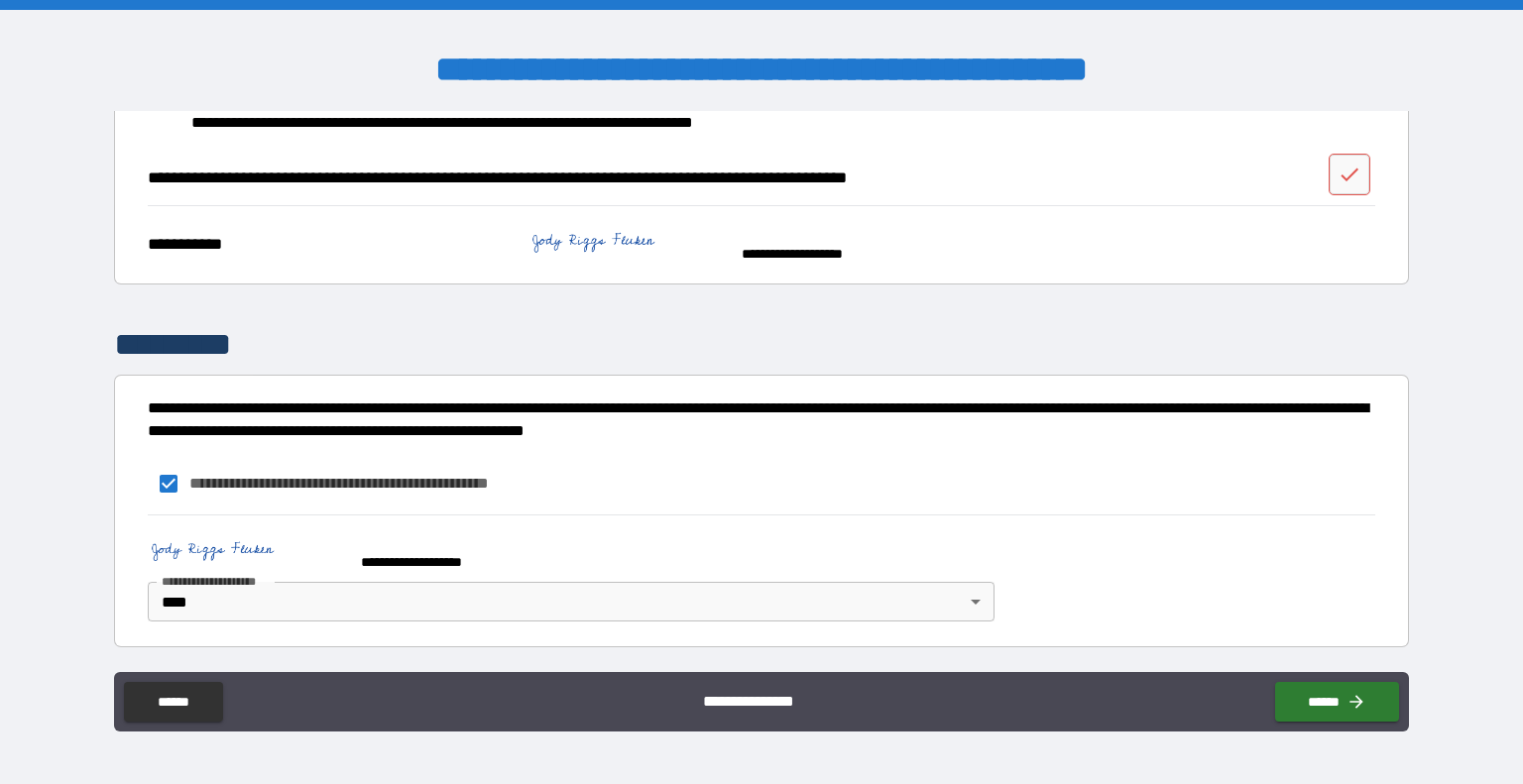scroll, scrollTop: 2139, scrollLeft: 0, axis: vertical 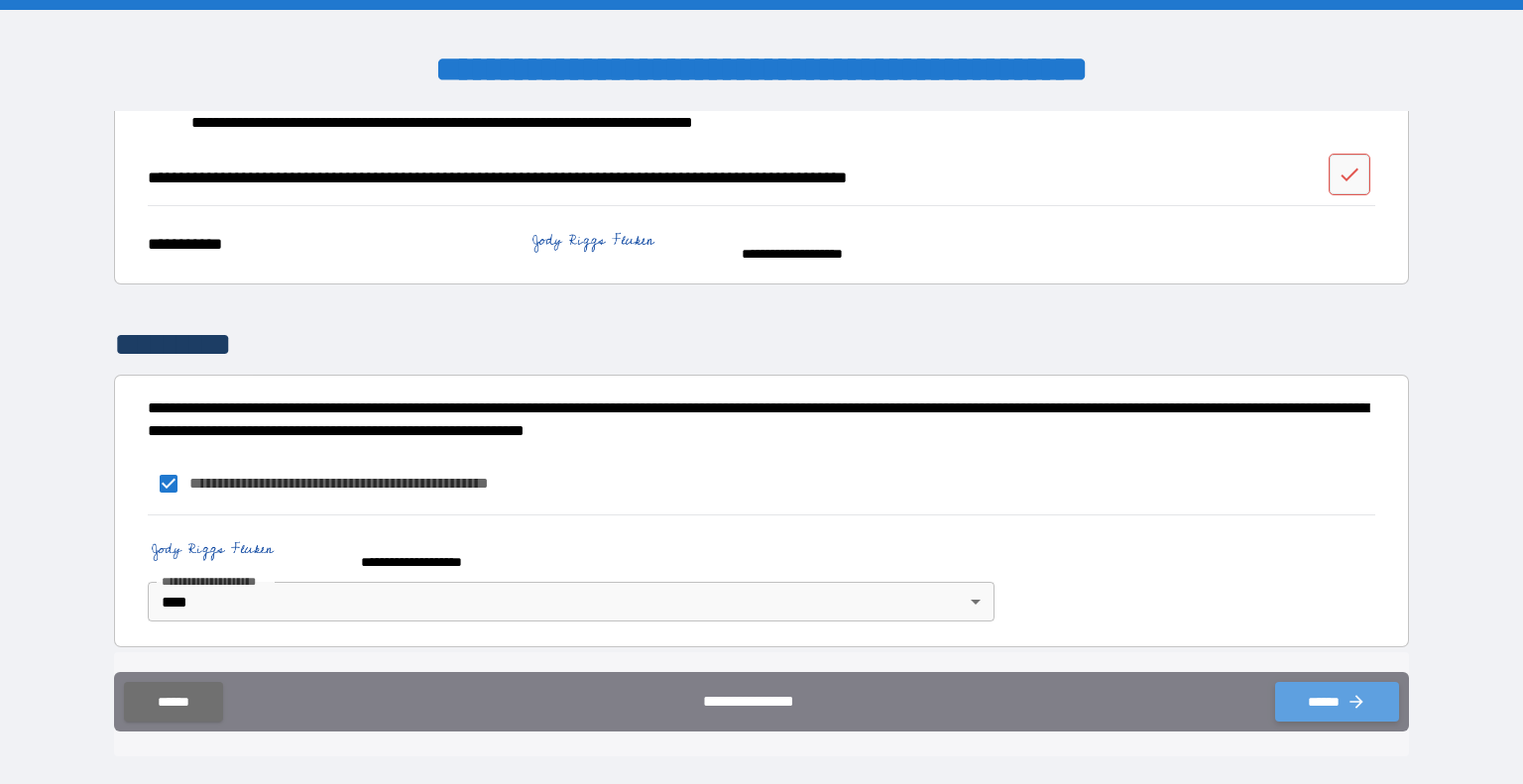 click on "******" at bounding box center [1337, 702] 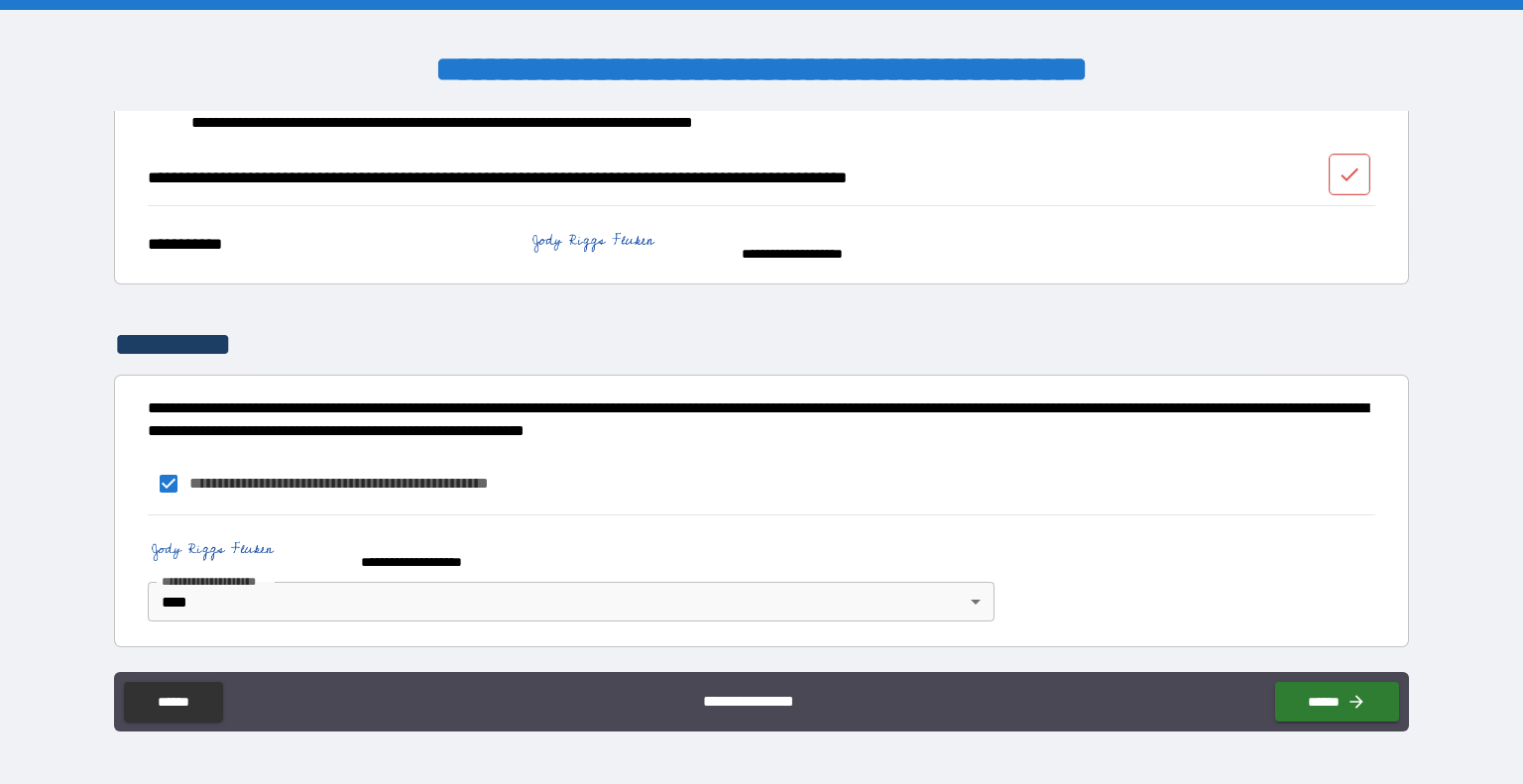 click 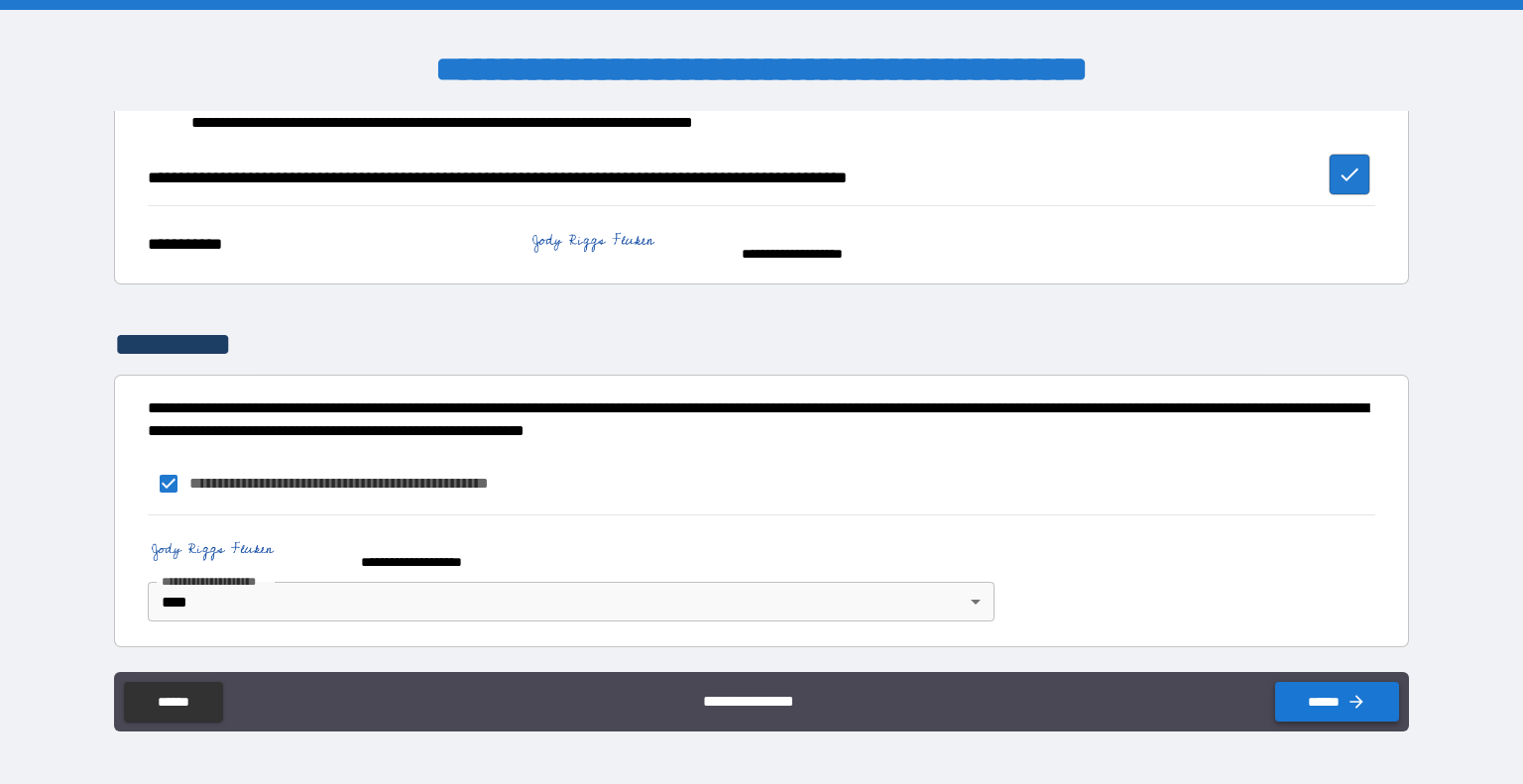 click on "******" at bounding box center (1337, 702) 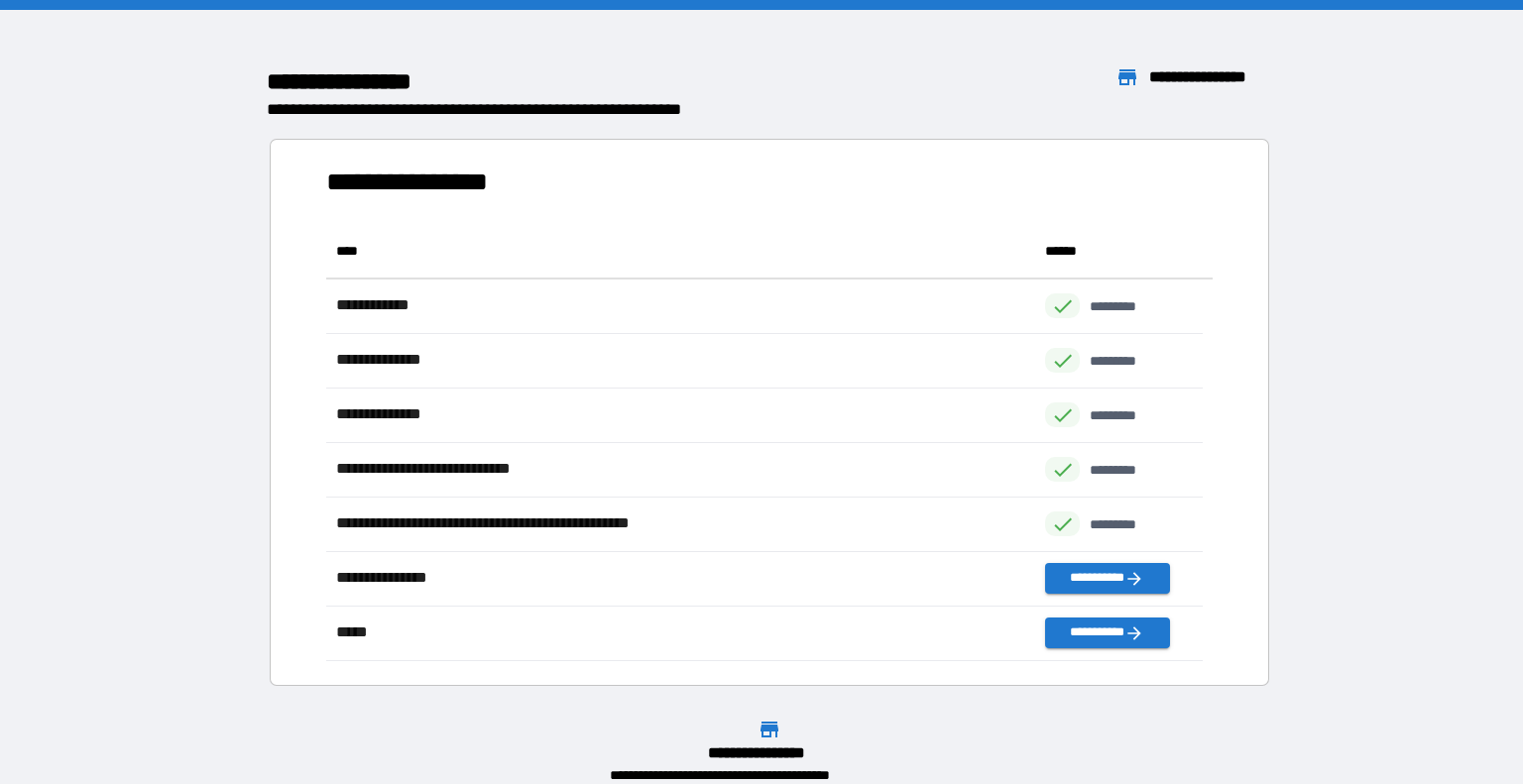 scroll, scrollTop: 422, scrollLeft: 862, axis: both 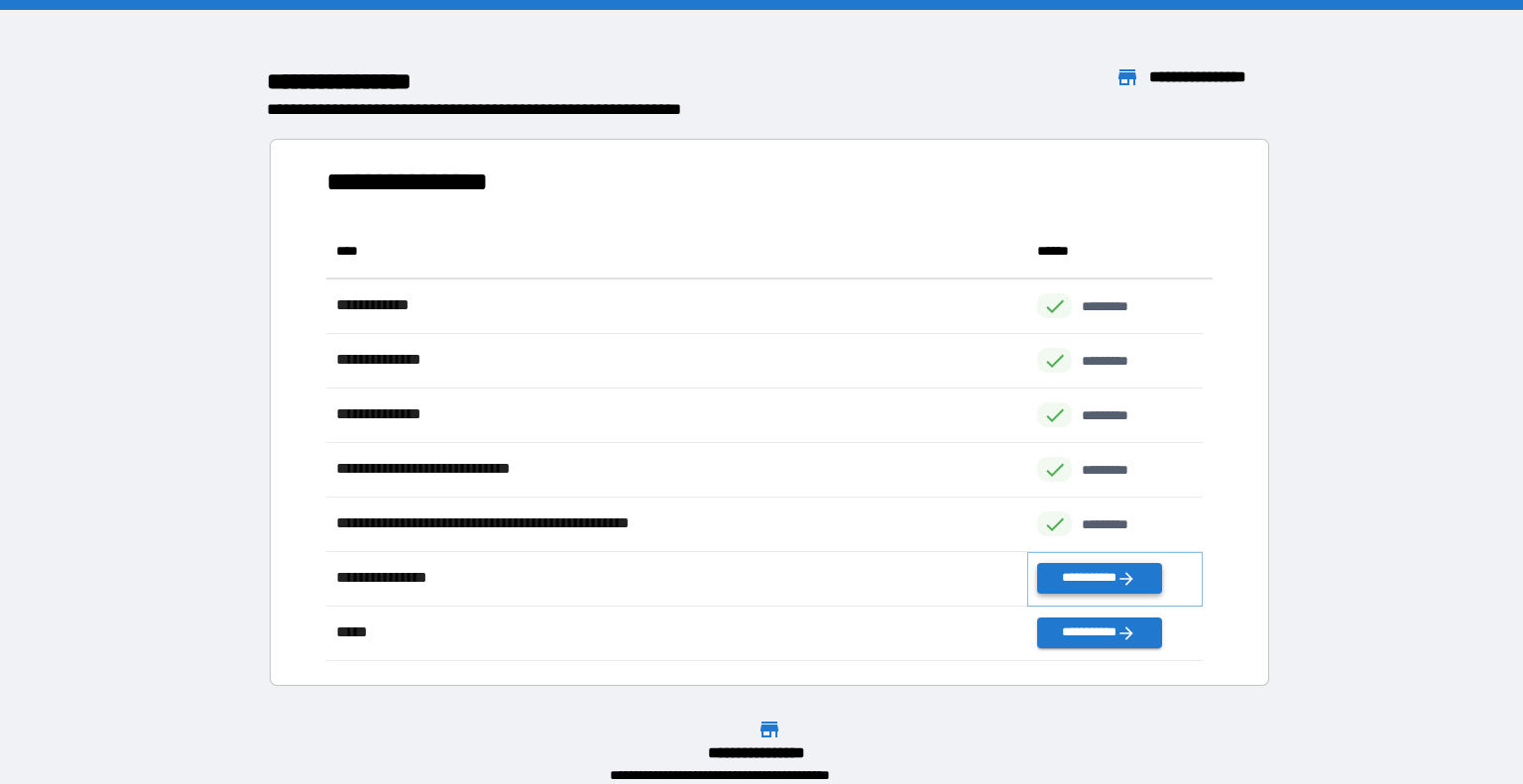 click on "**********" at bounding box center [1099, 578] 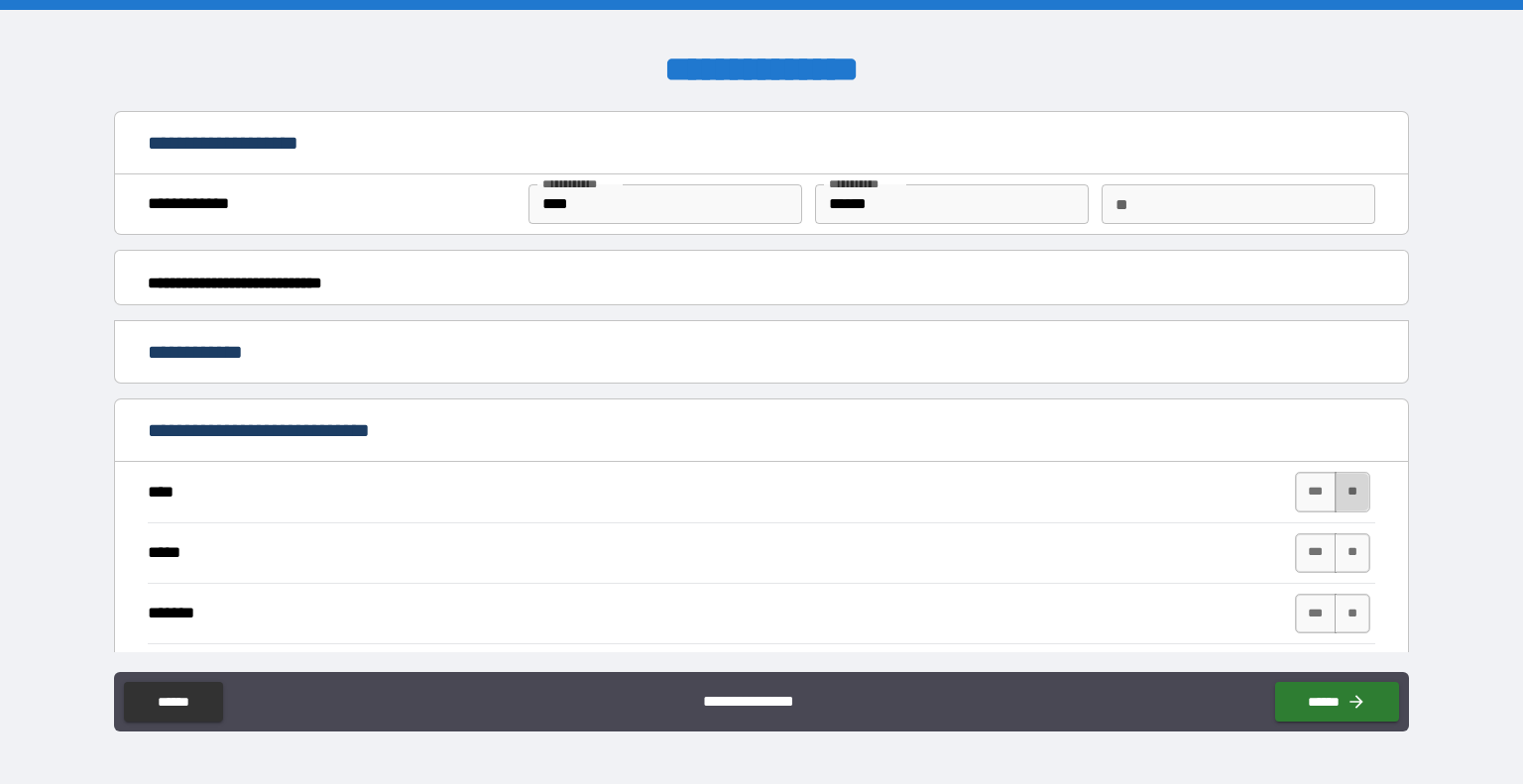 click on "**" at bounding box center [1352, 492] 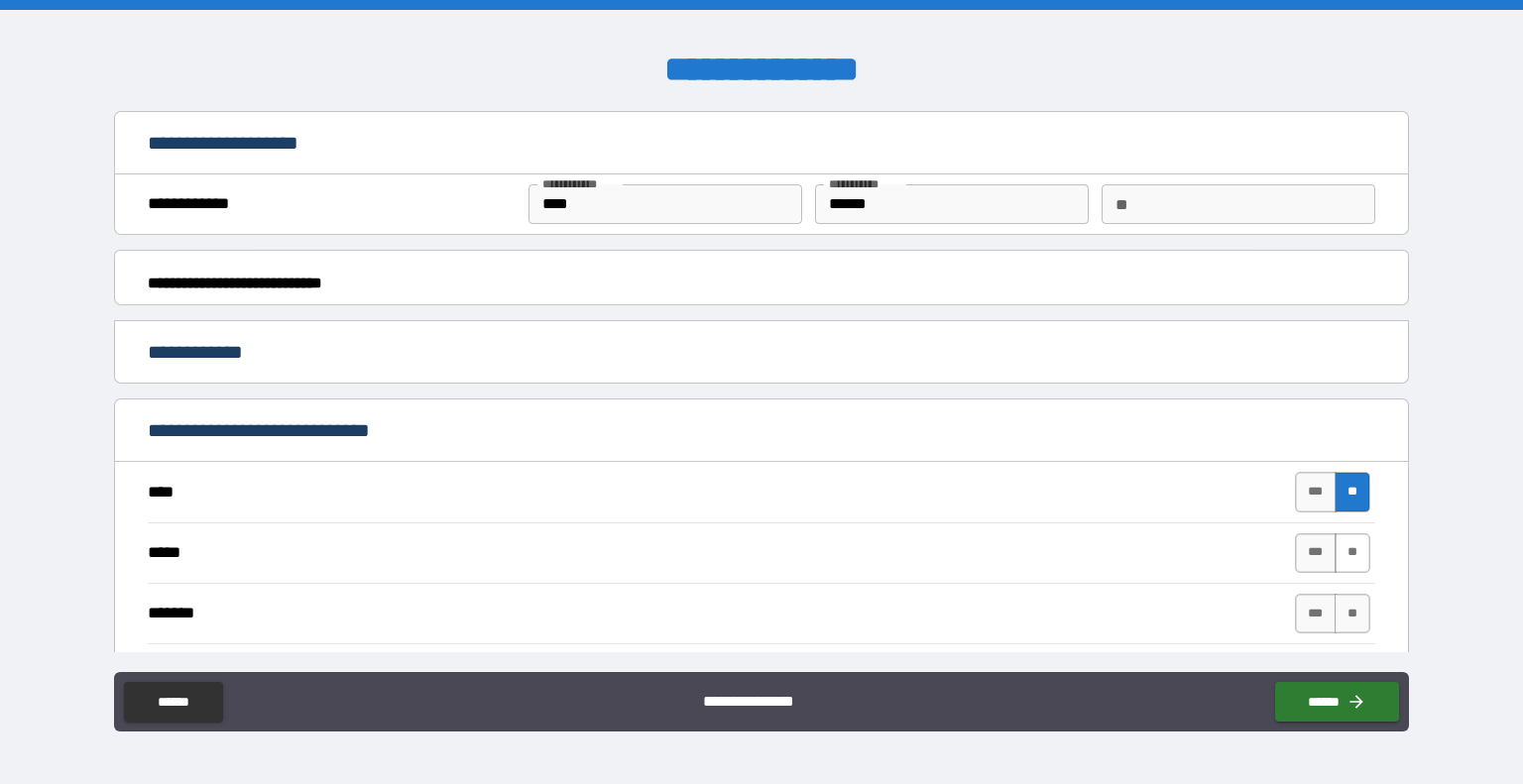 click on "**" at bounding box center [1352, 553] 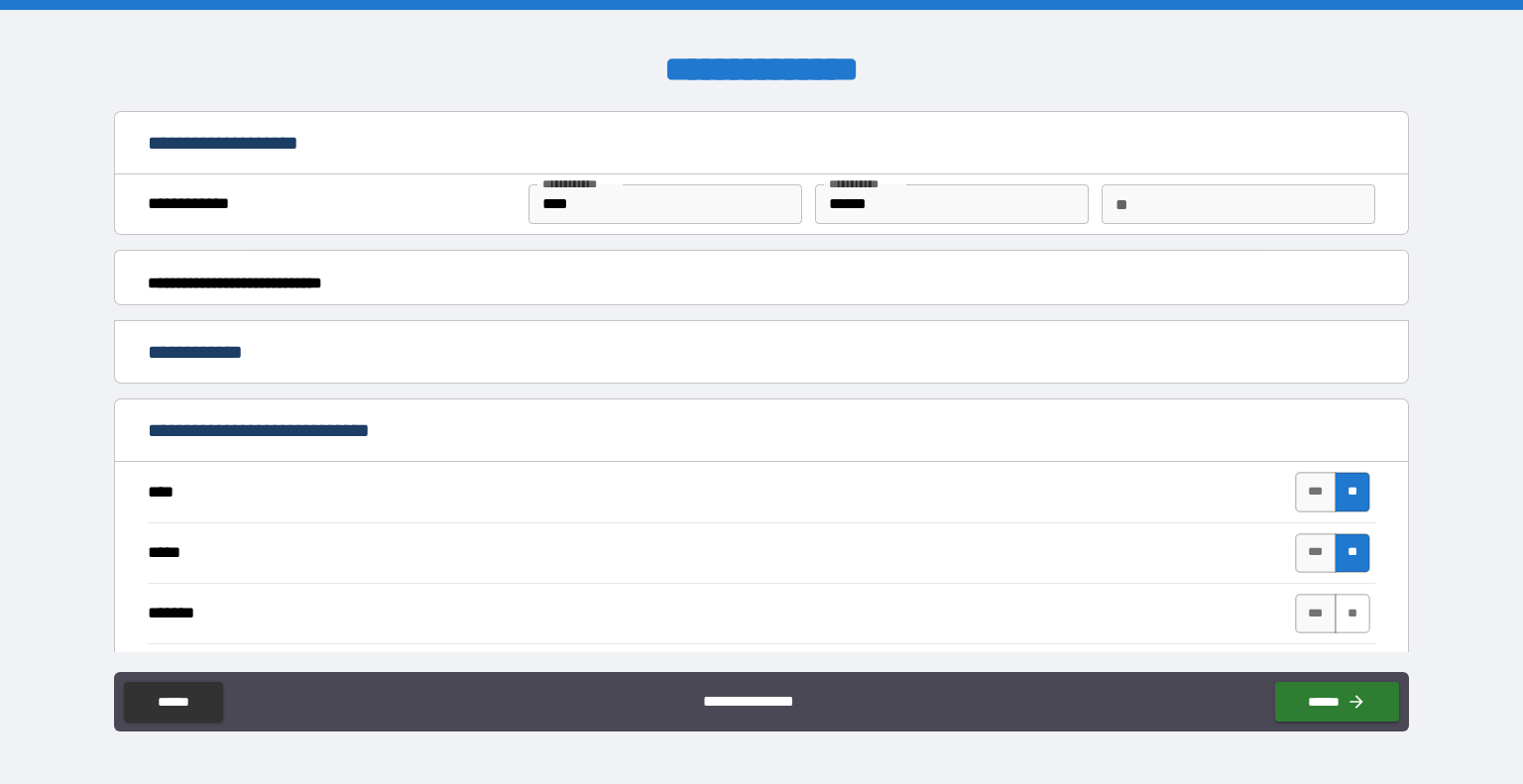 click on "**" at bounding box center (1352, 614) 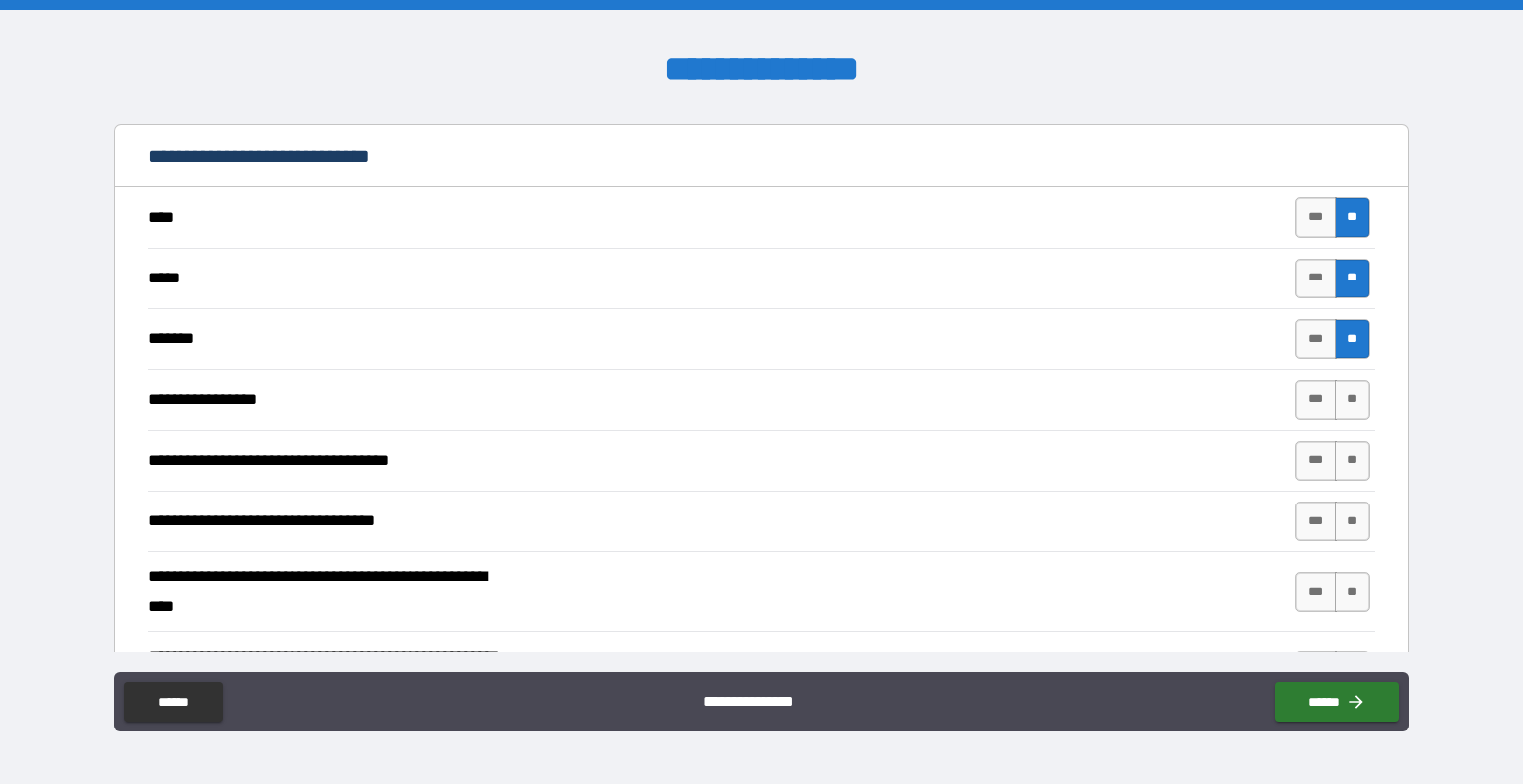 scroll, scrollTop: 297, scrollLeft: 0, axis: vertical 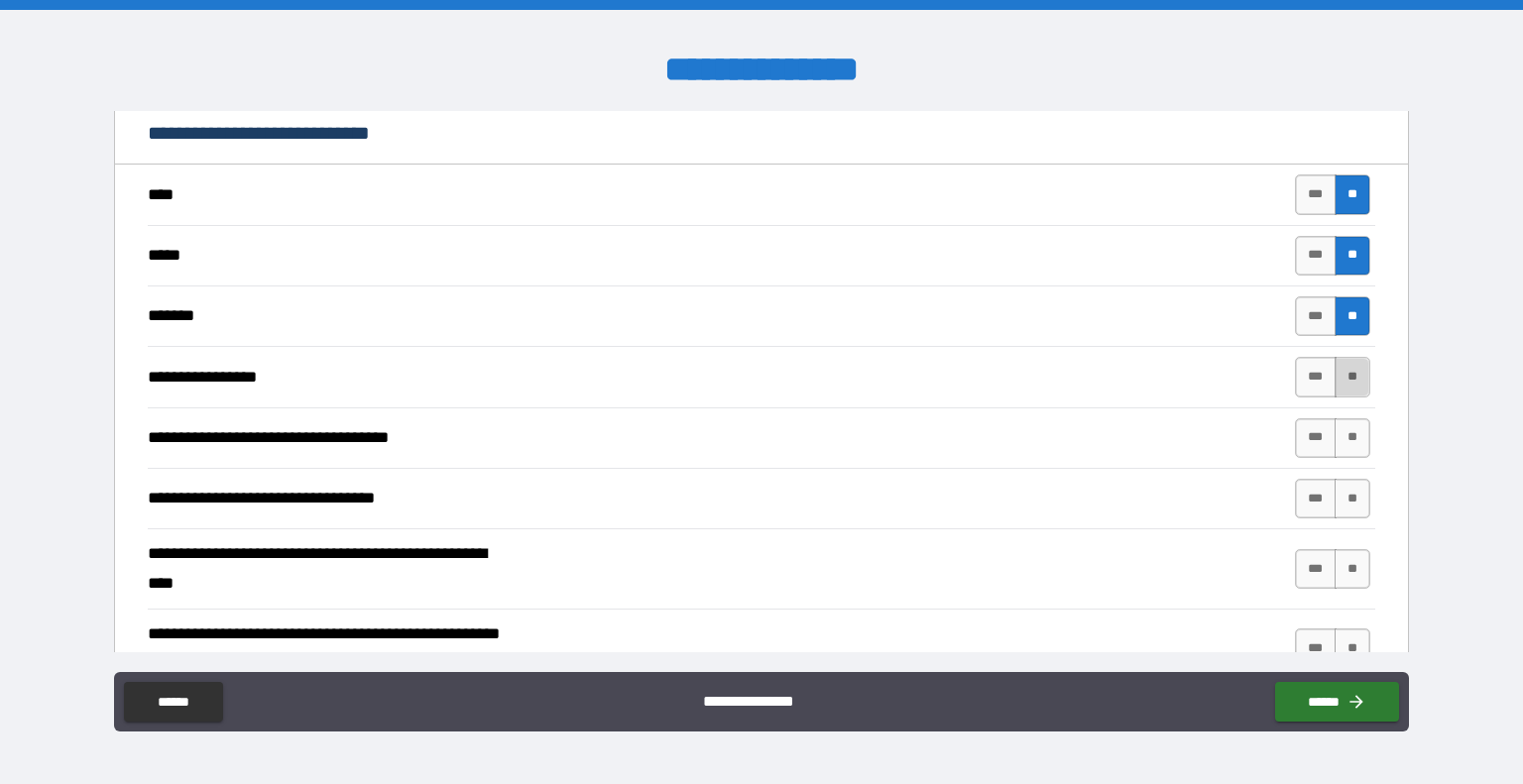 click on "**" at bounding box center [1352, 377] 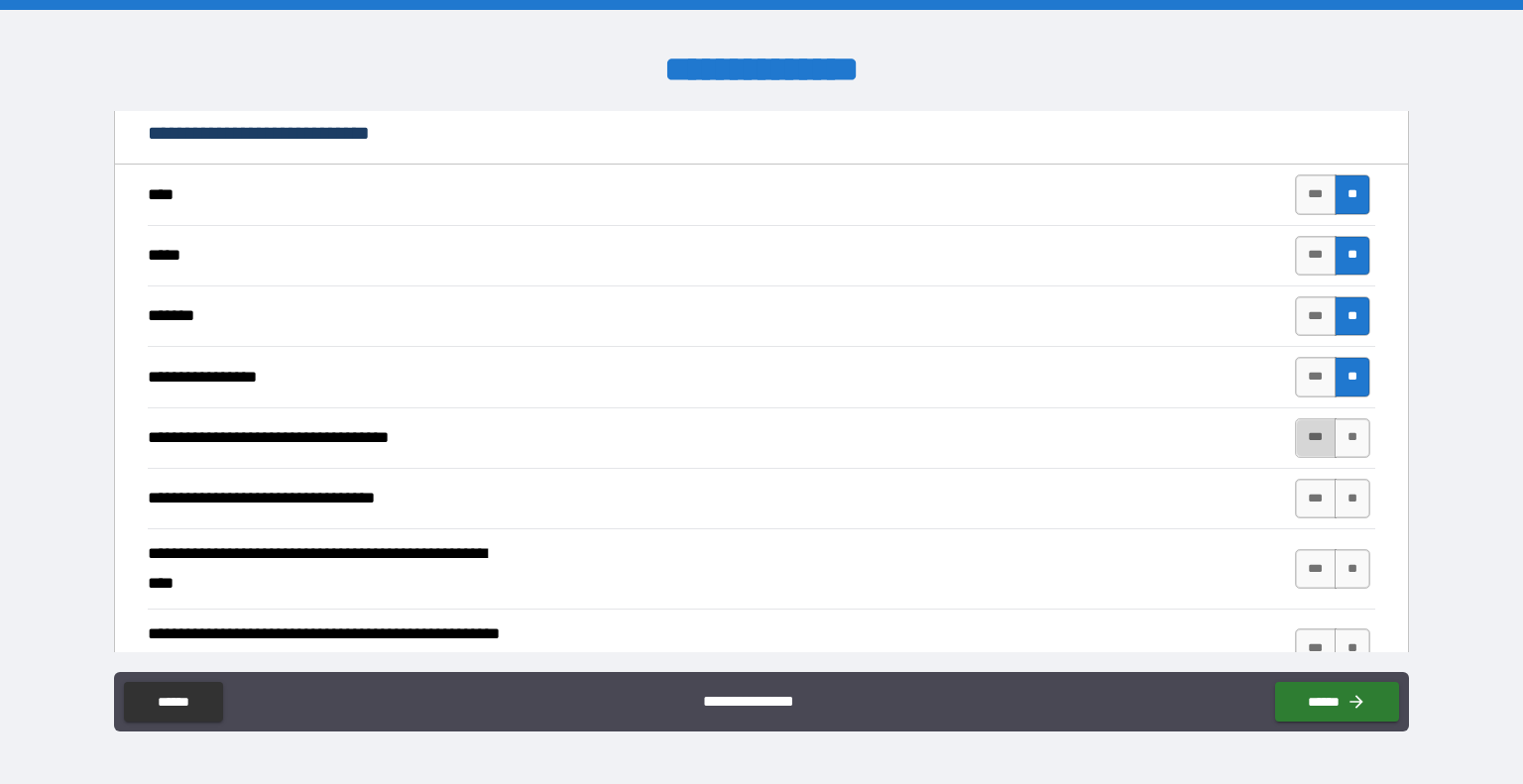 click on "***" at bounding box center [1316, 438] 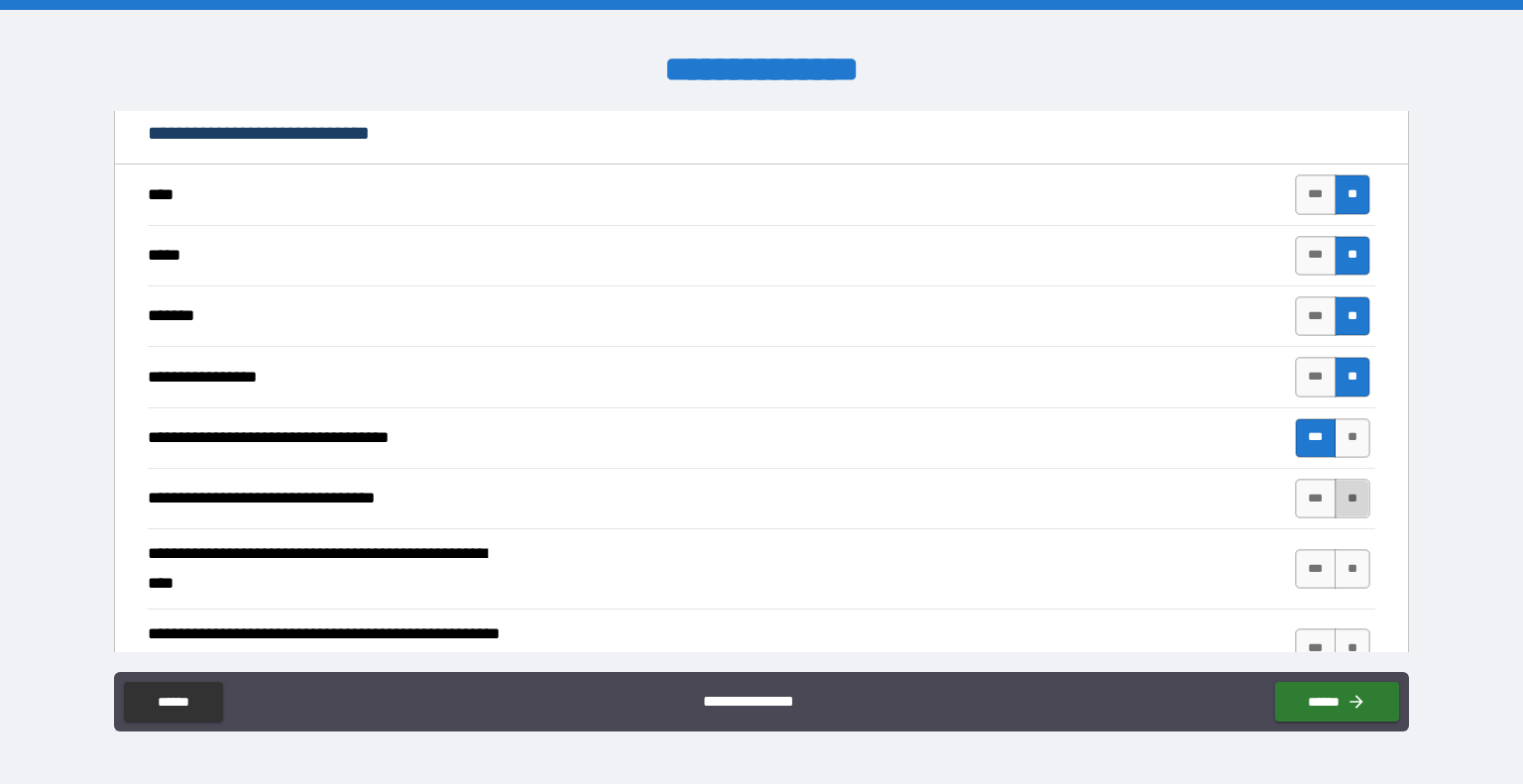 click on "**" at bounding box center [1352, 499] 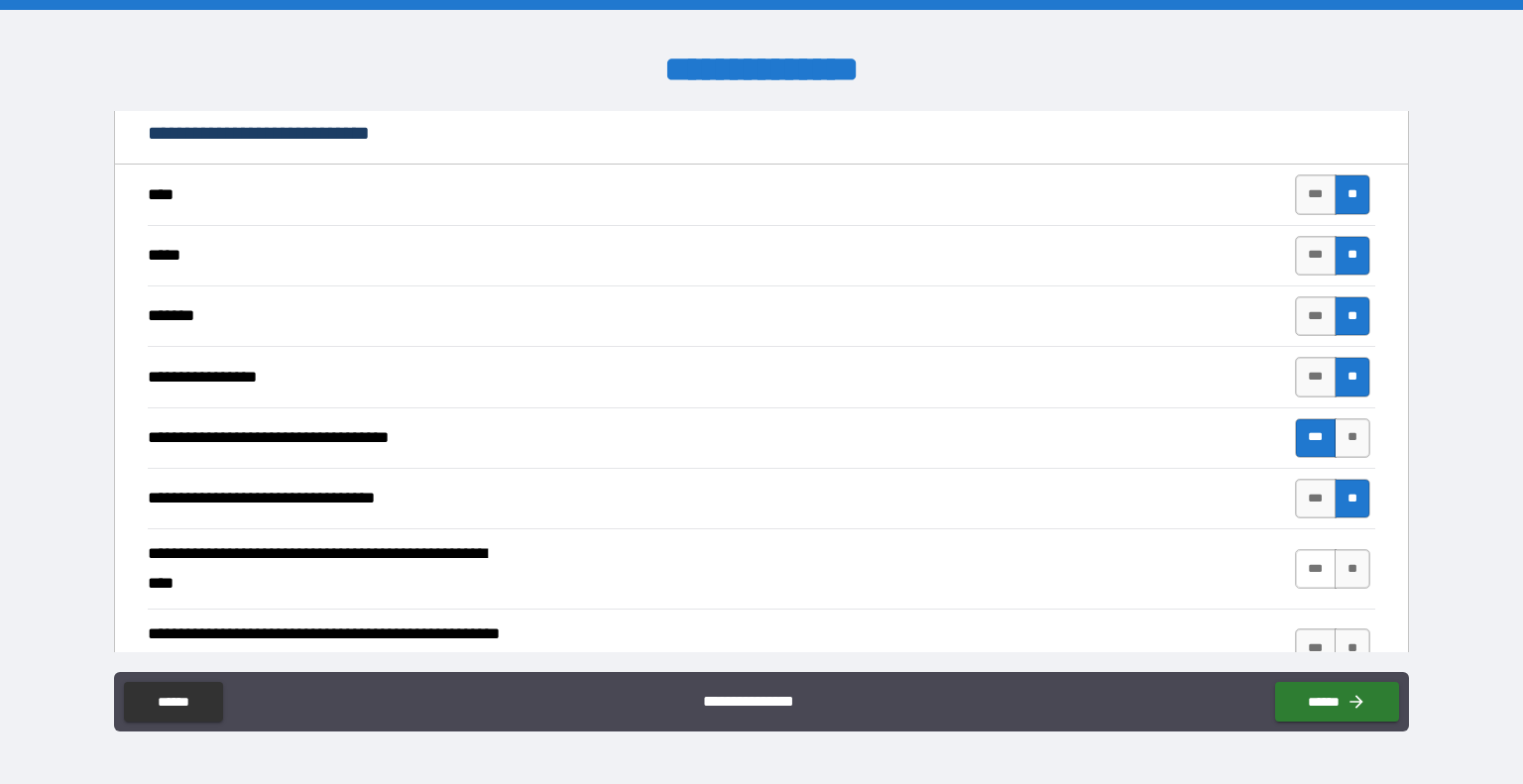 click on "***" at bounding box center (1316, 569) 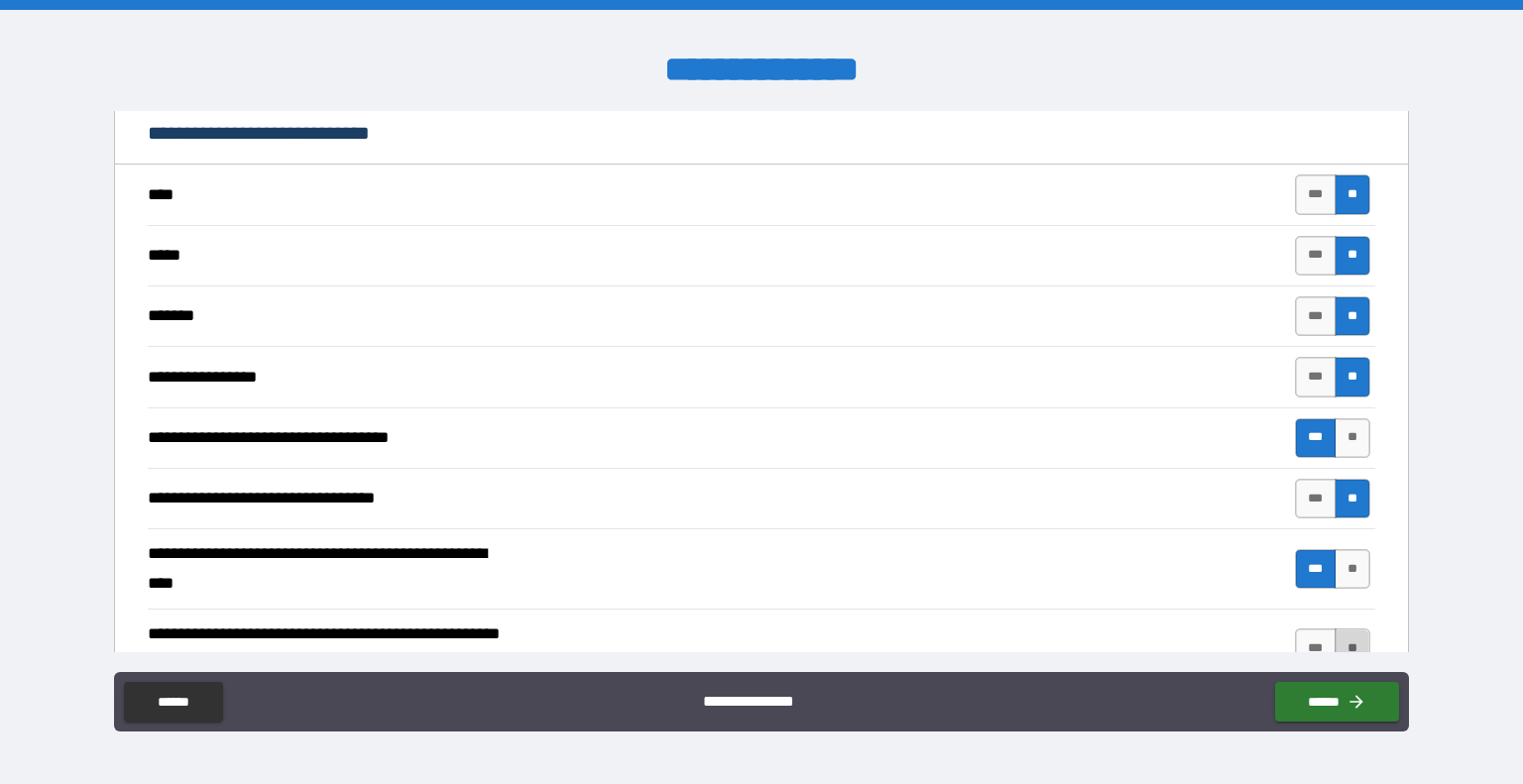 click on "**" at bounding box center [1352, 648] 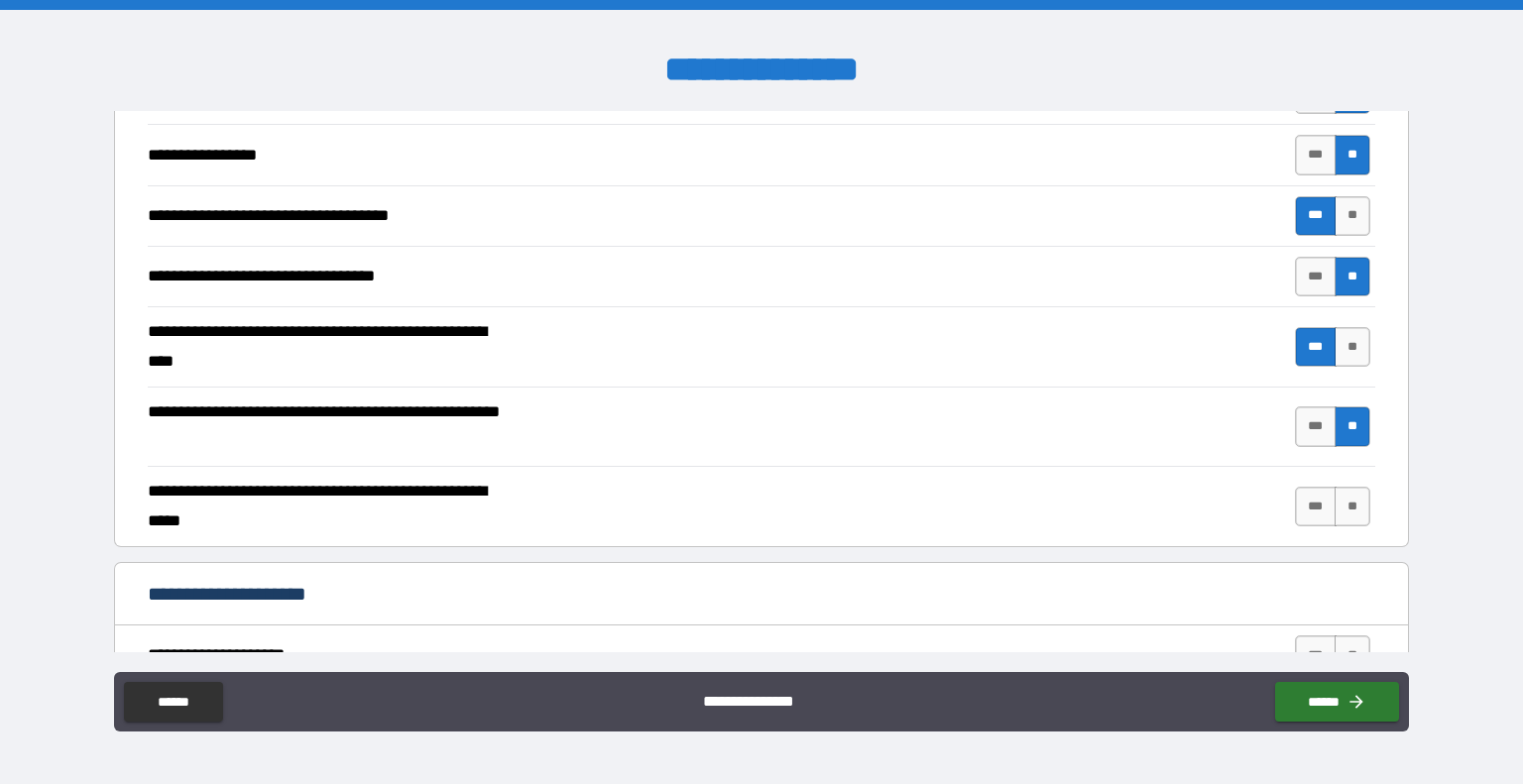 scroll, scrollTop: 595, scrollLeft: 0, axis: vertical 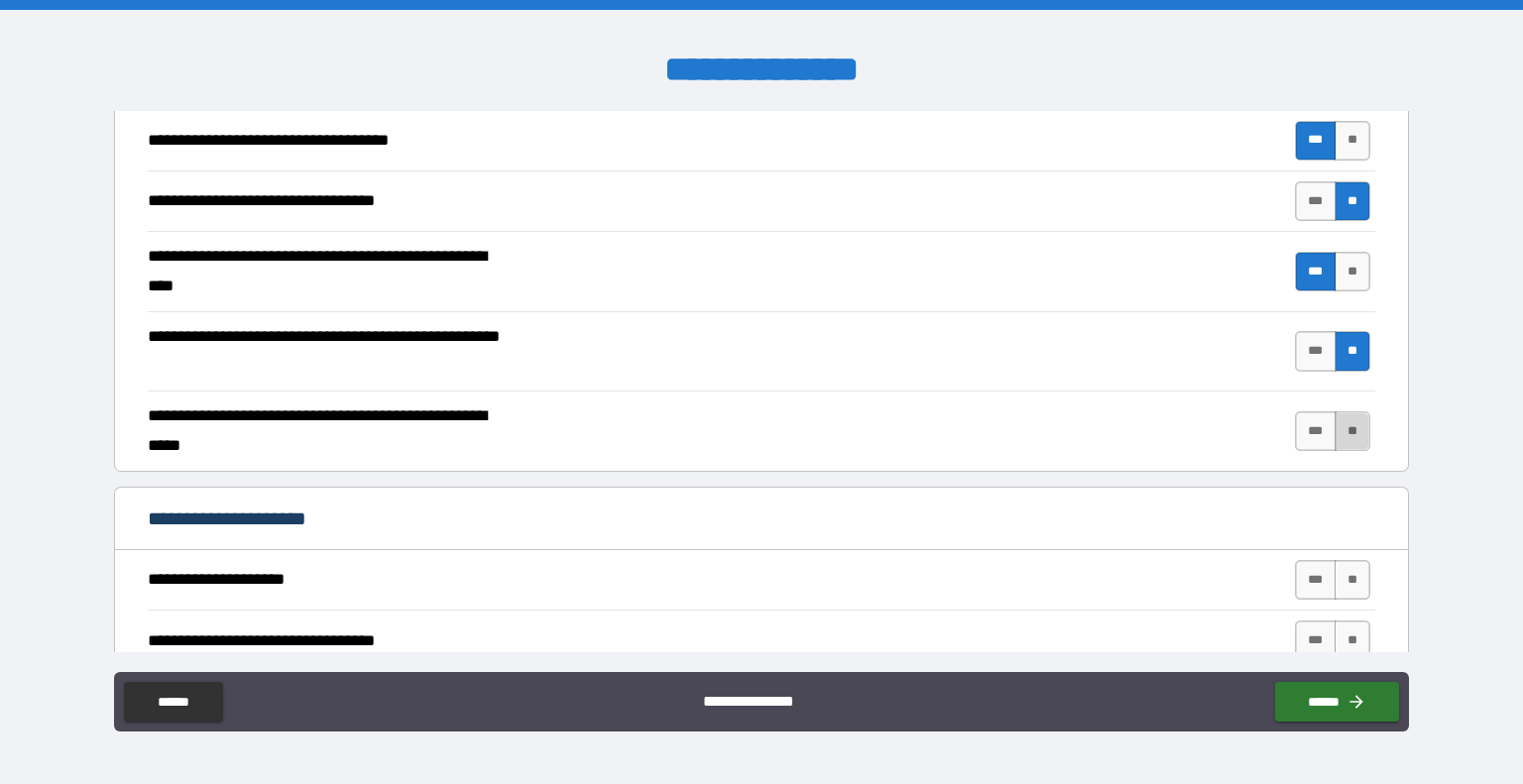 click on "**" at bounding box center (1352, 431) 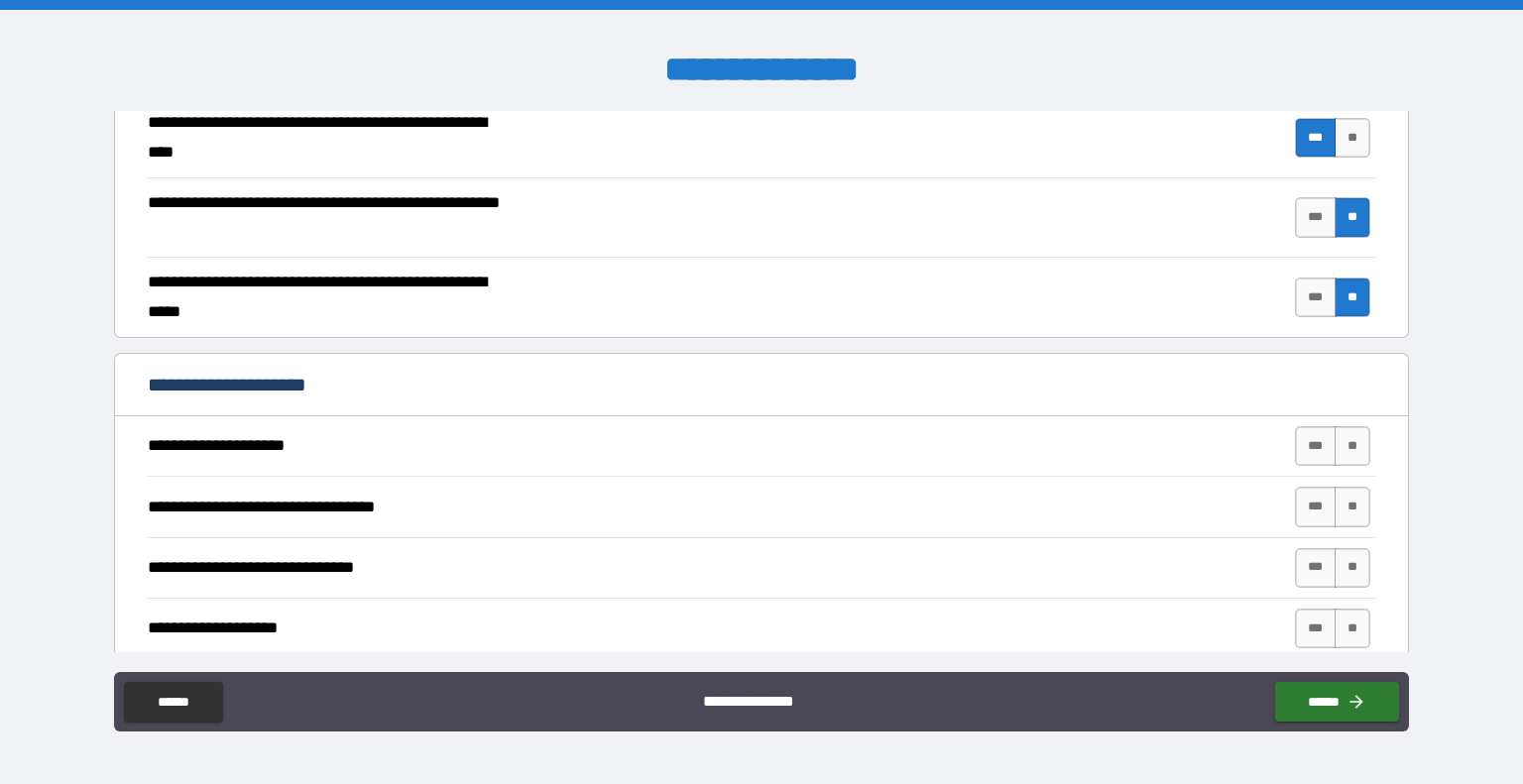 scroll, scrollTop: 793, scrollLeft: 0, axis: vertical 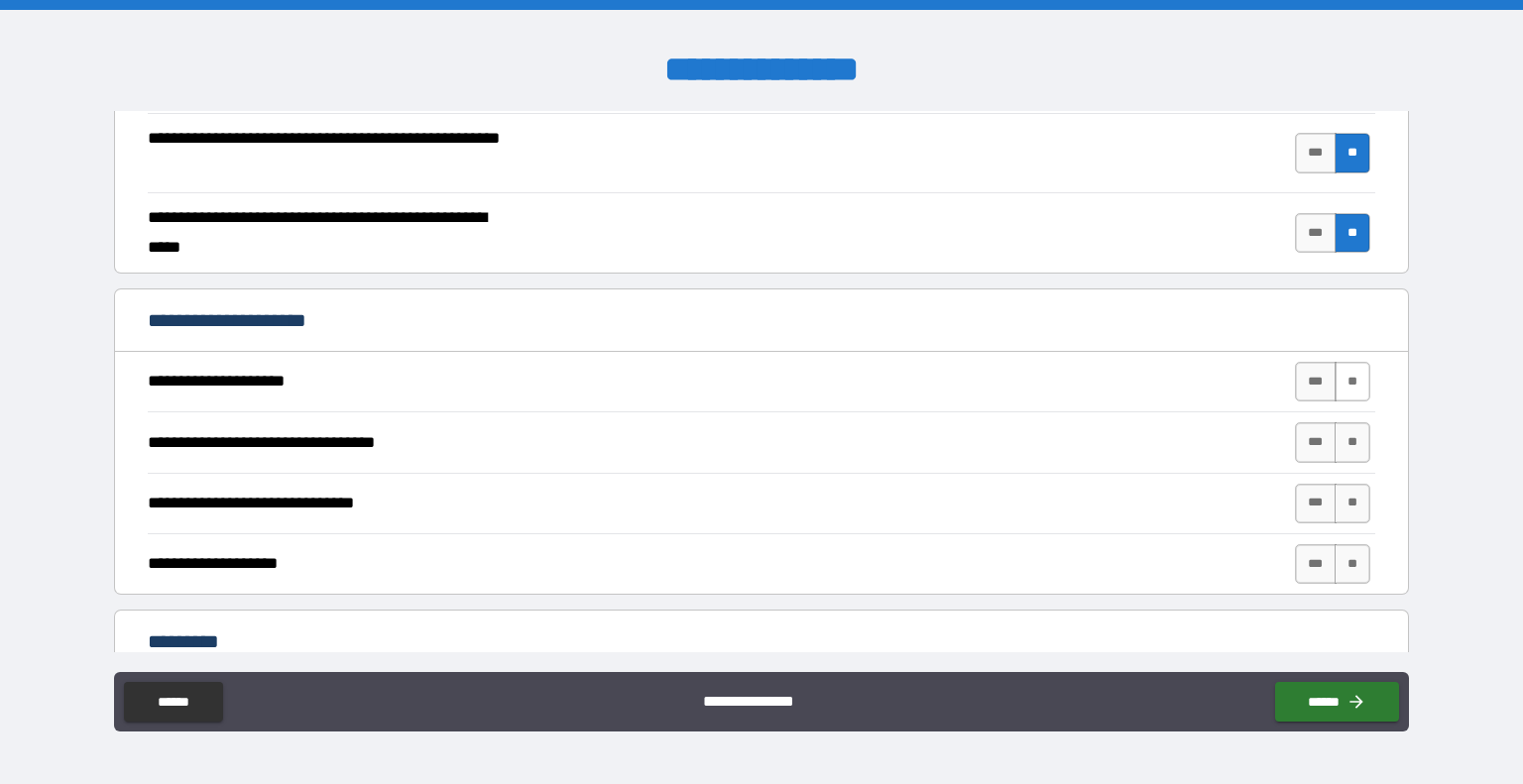click on "**" at bounding box center (1352, 382) 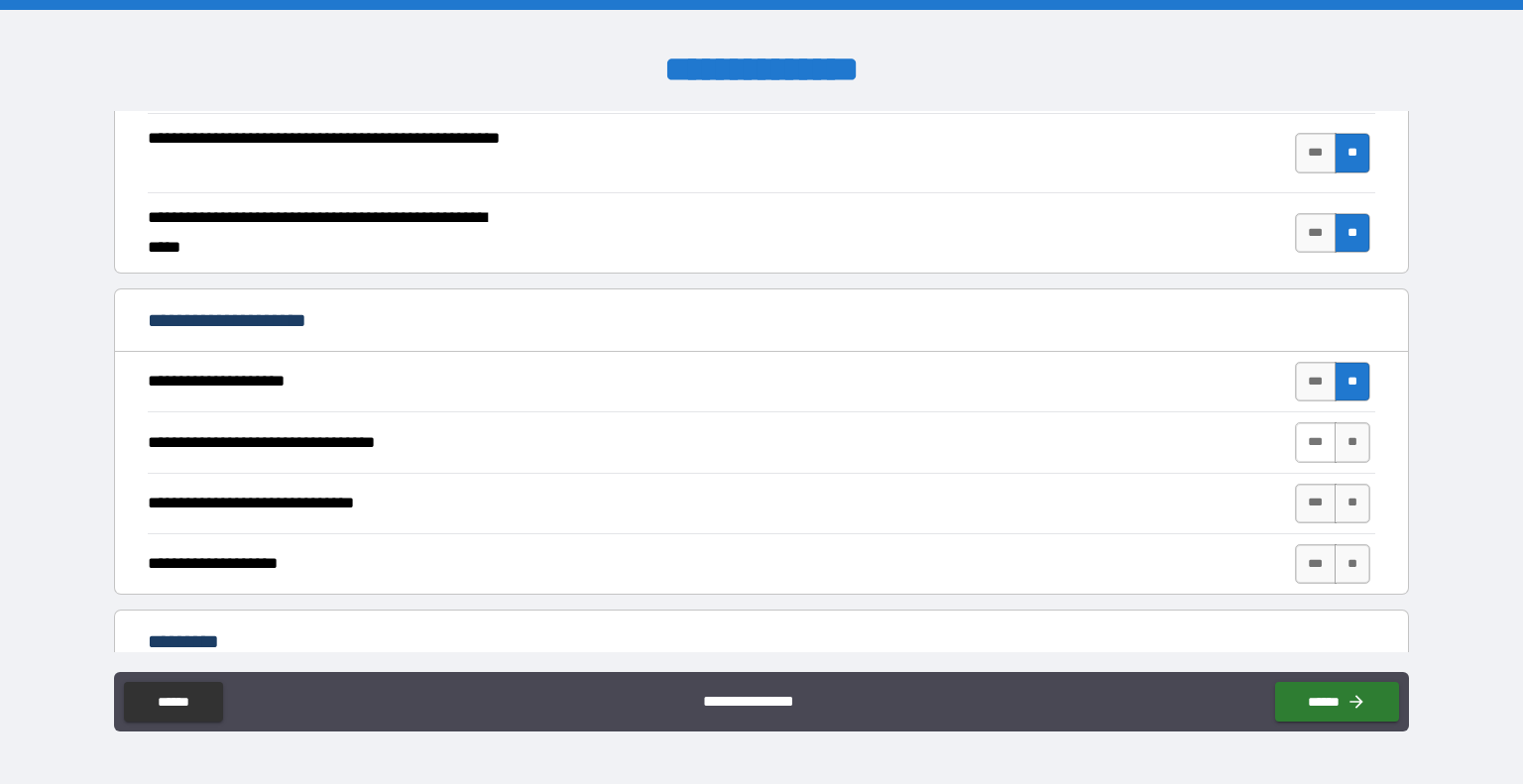 click on "***" at bounding box center [1316, 442] 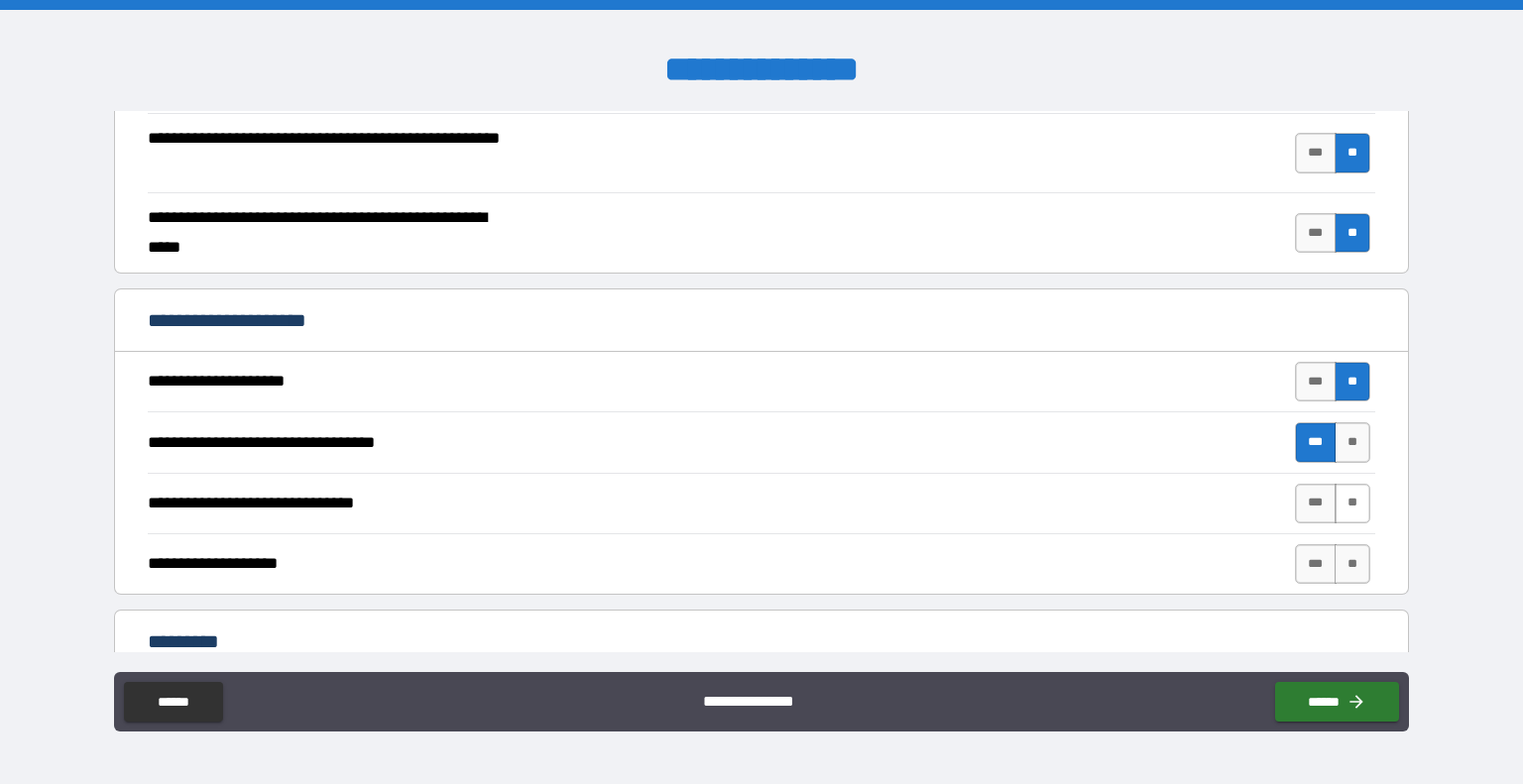 click on "**" at bounding box center (1352, 504) 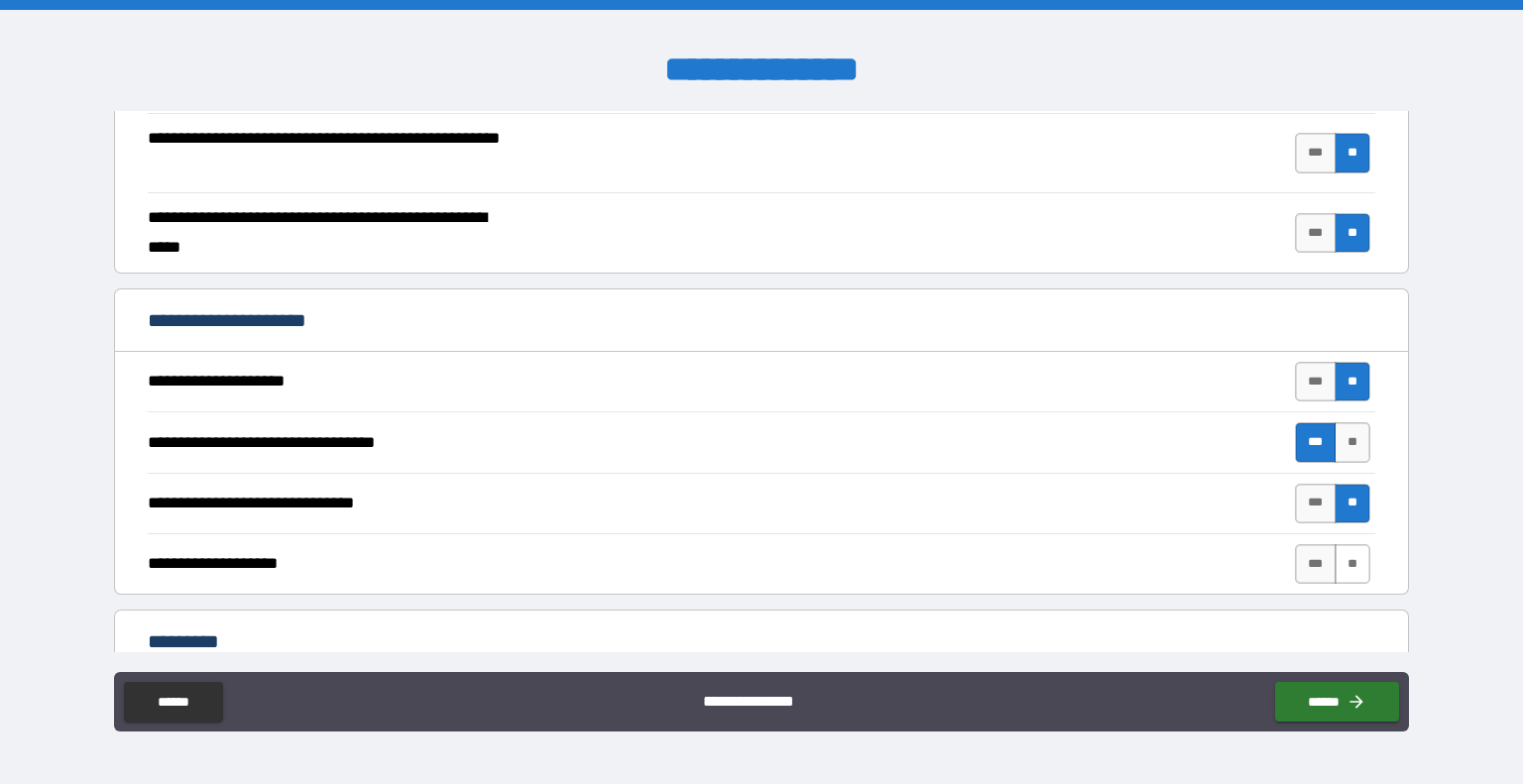 click on "**" at bounding box center (1352, 564) 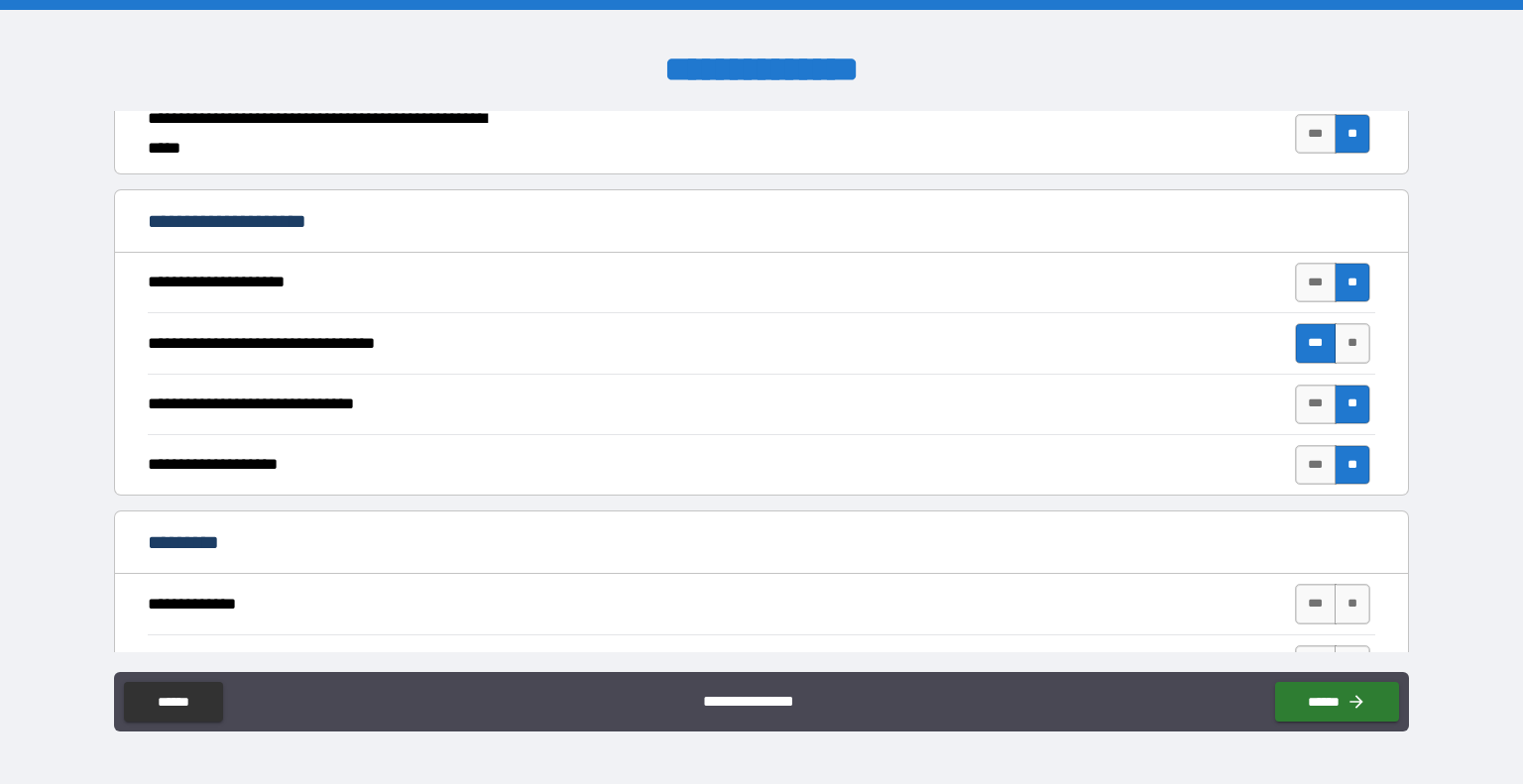scroll, scrollTop: 991, scrollLeft: 0, axis: vertical 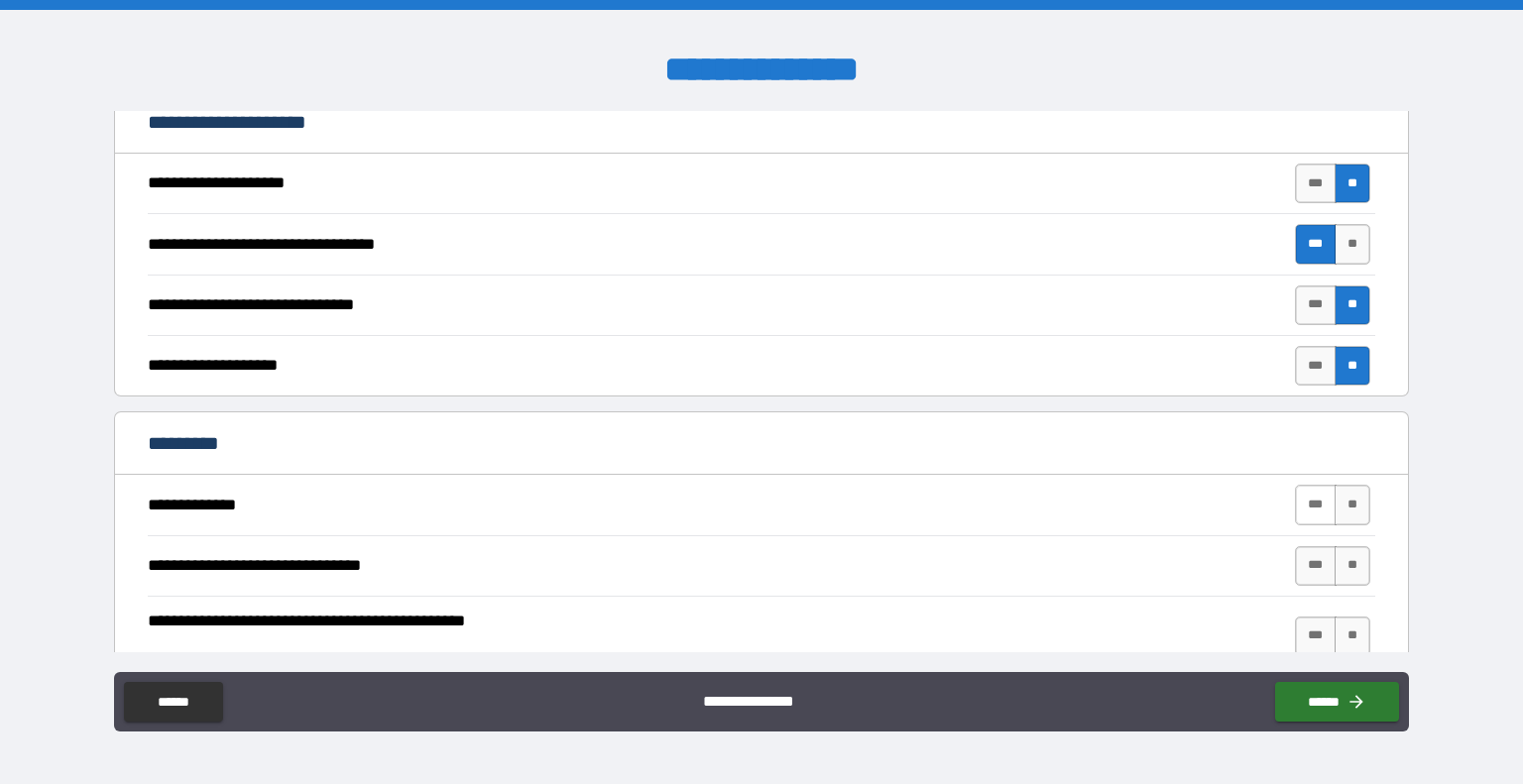 click on "***" at bounding box center (1316, 504) 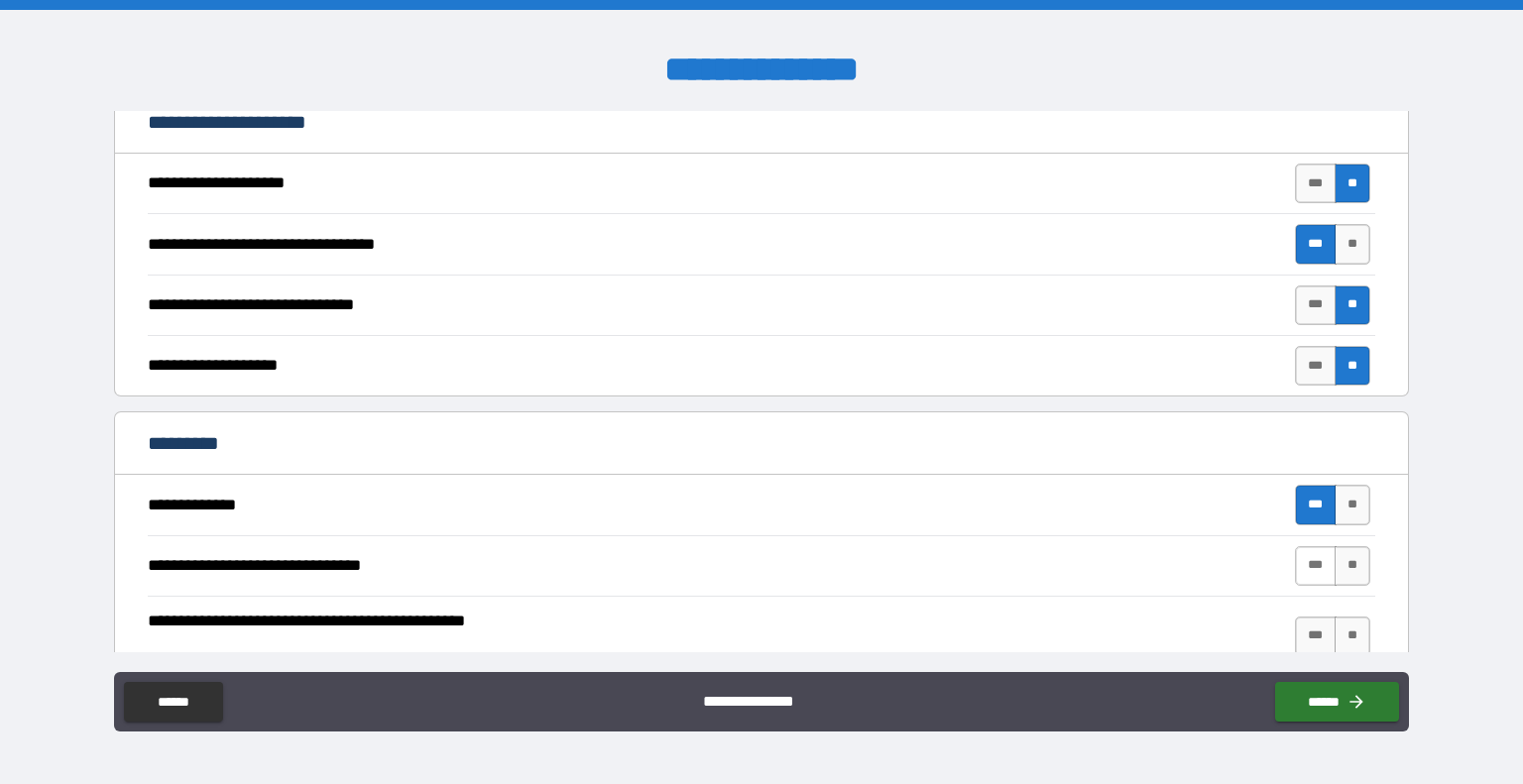 click on "***" at bounding box center [1316, 566] 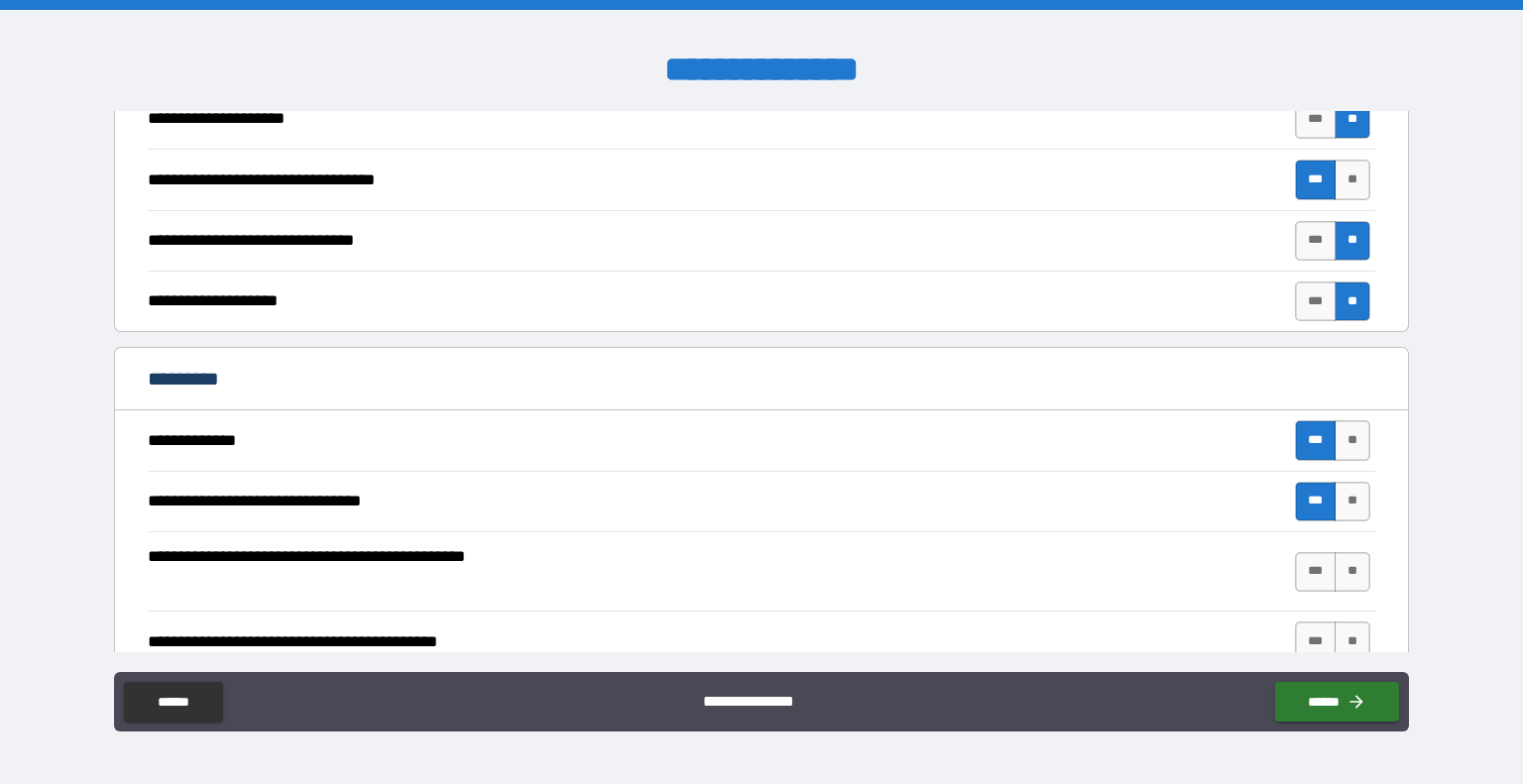 scroll, scrollTop: 1090, scrollLeft: 0, axis: vertical 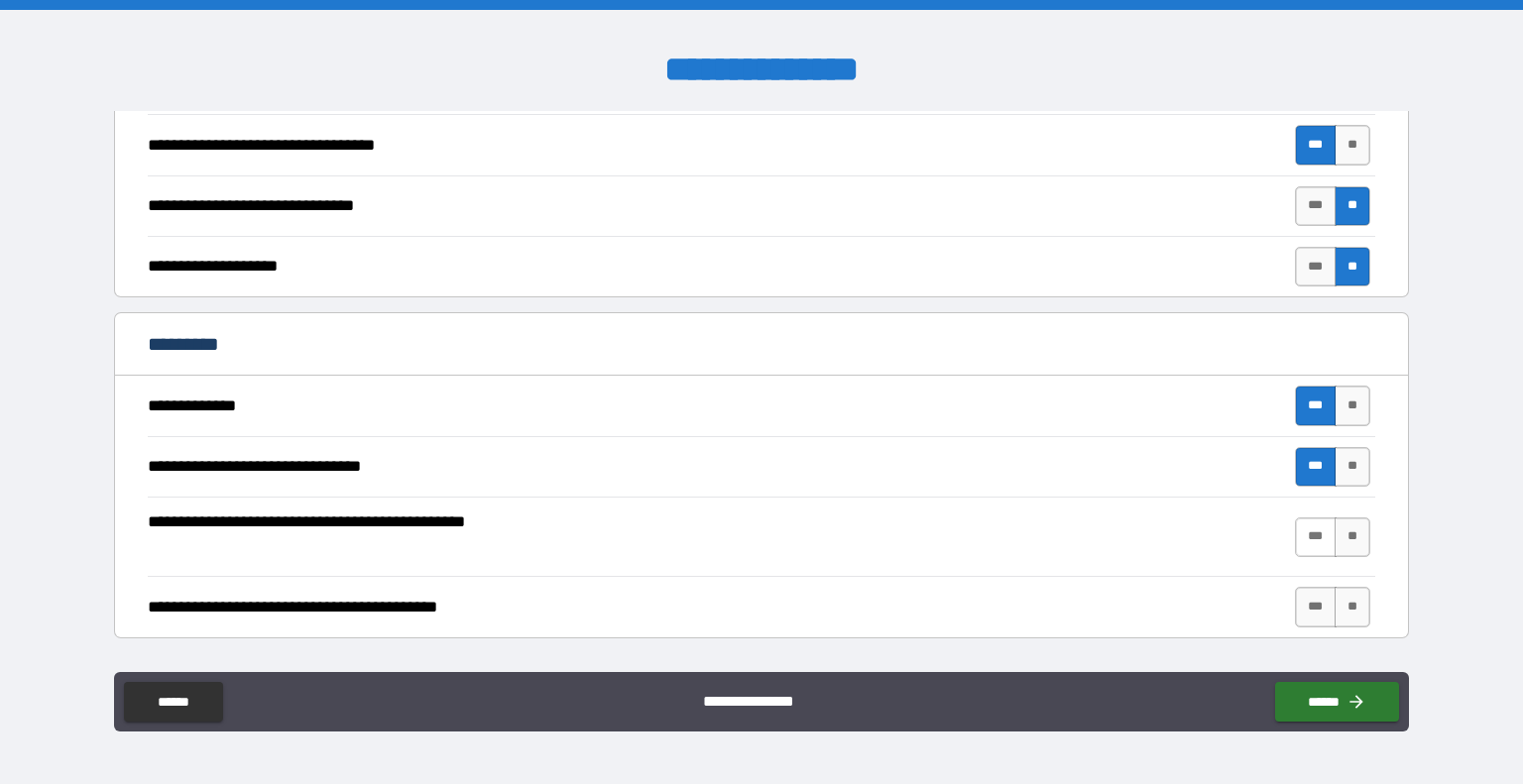 click on "***" at bounding box center (1316, 537) 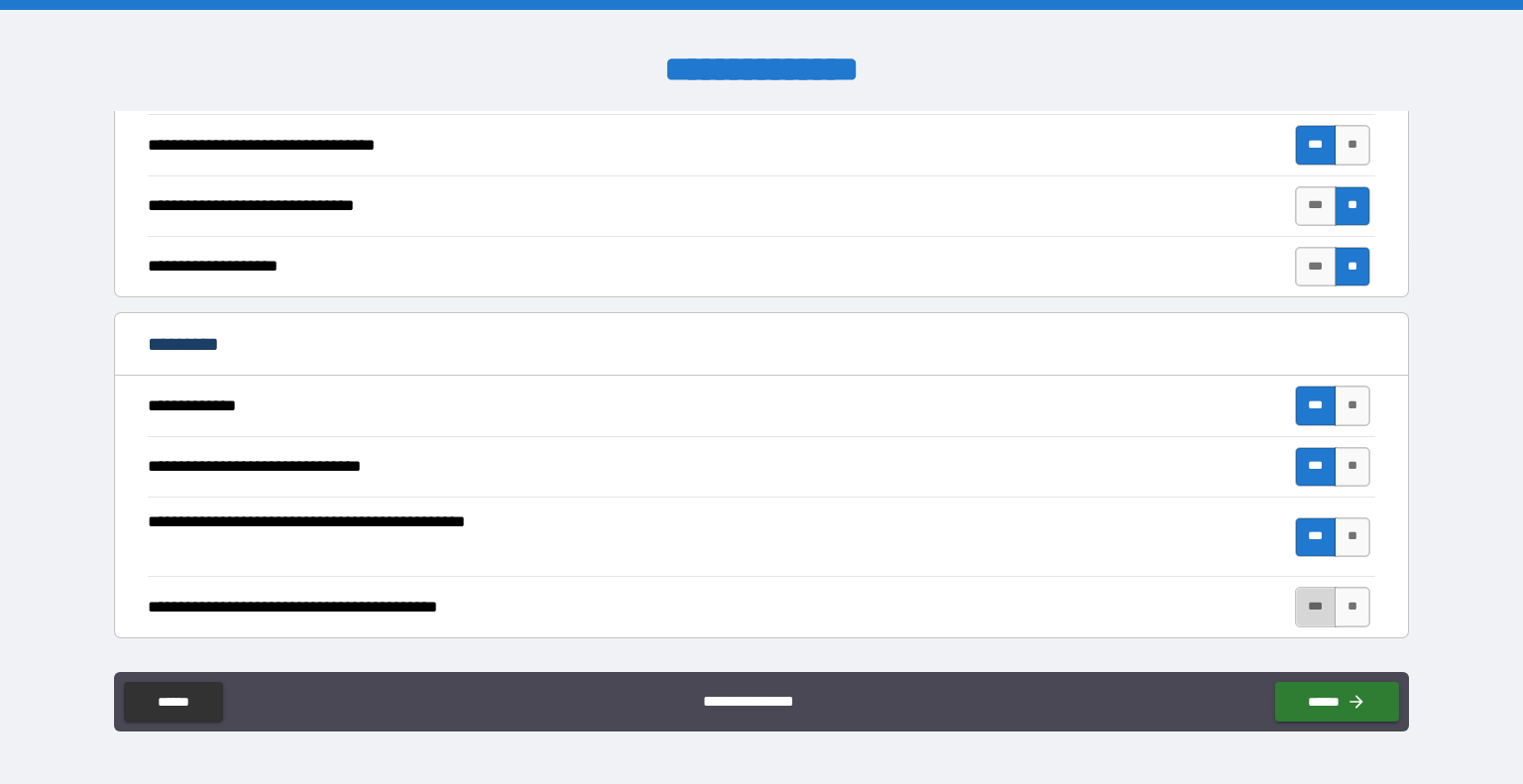 click on "***" at bounding box center [1316, 607] 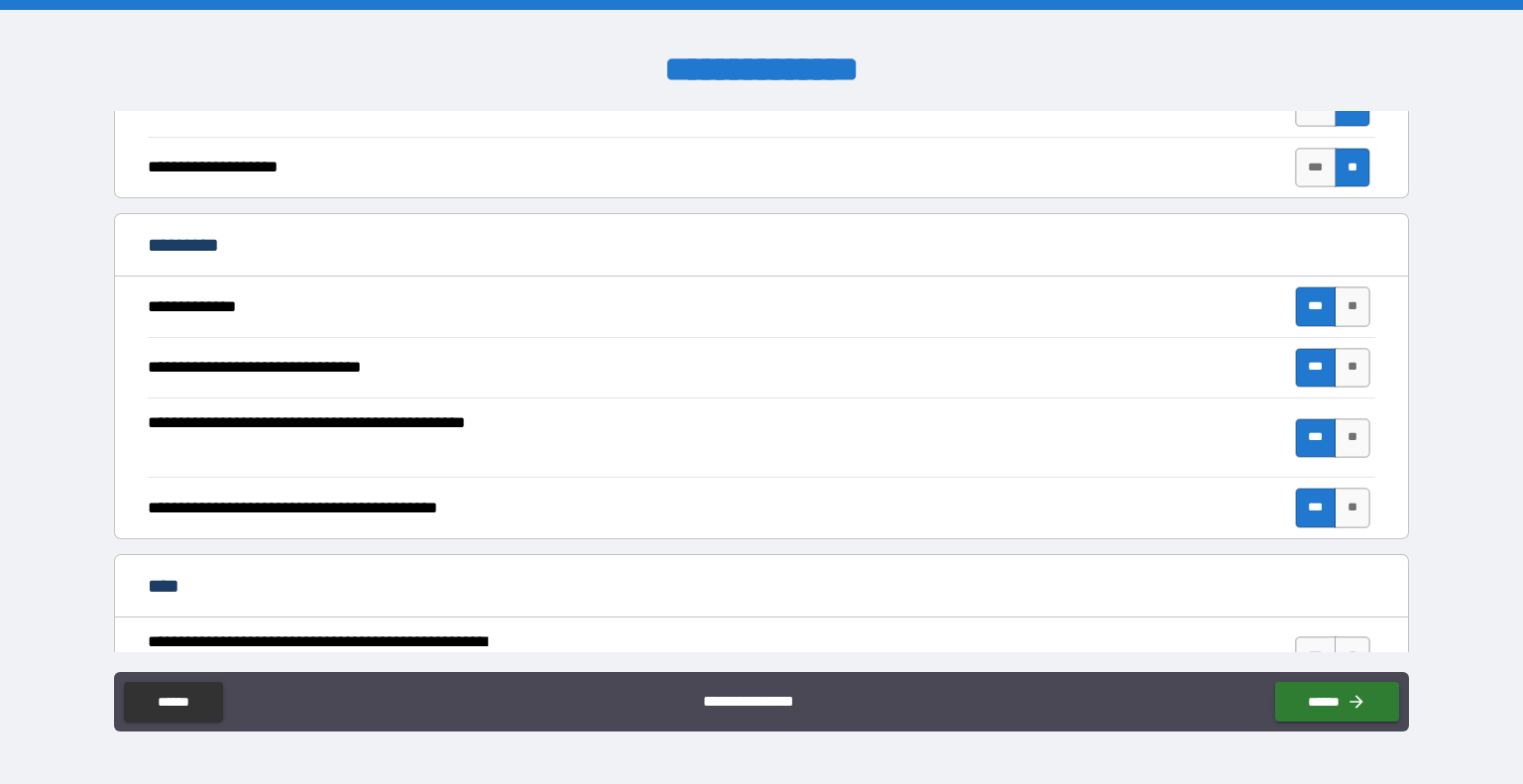scroll, scrollTop: 1288, scrollLeft: 0, axis: vertical 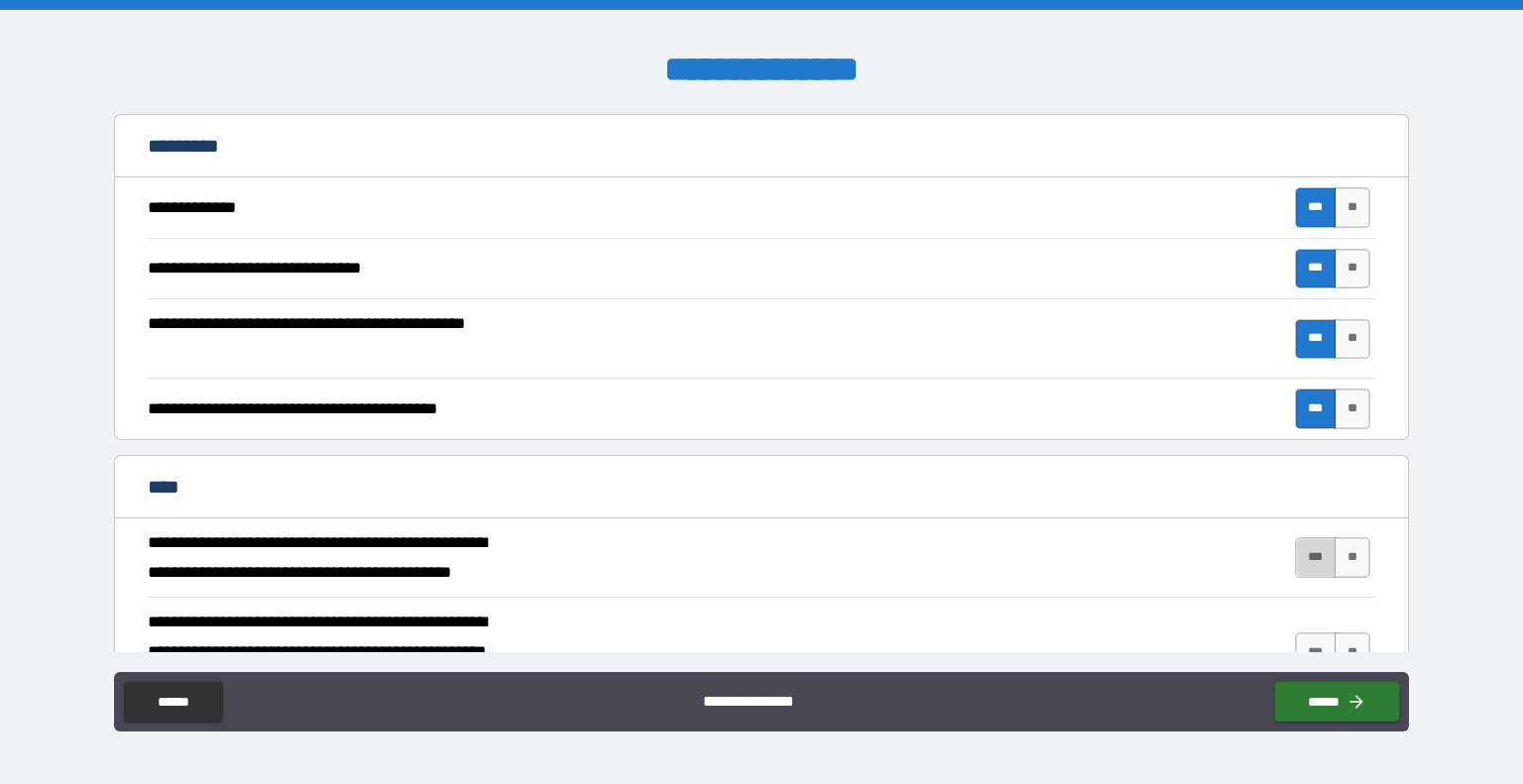click on "***" at bounding box center (1316, 557) 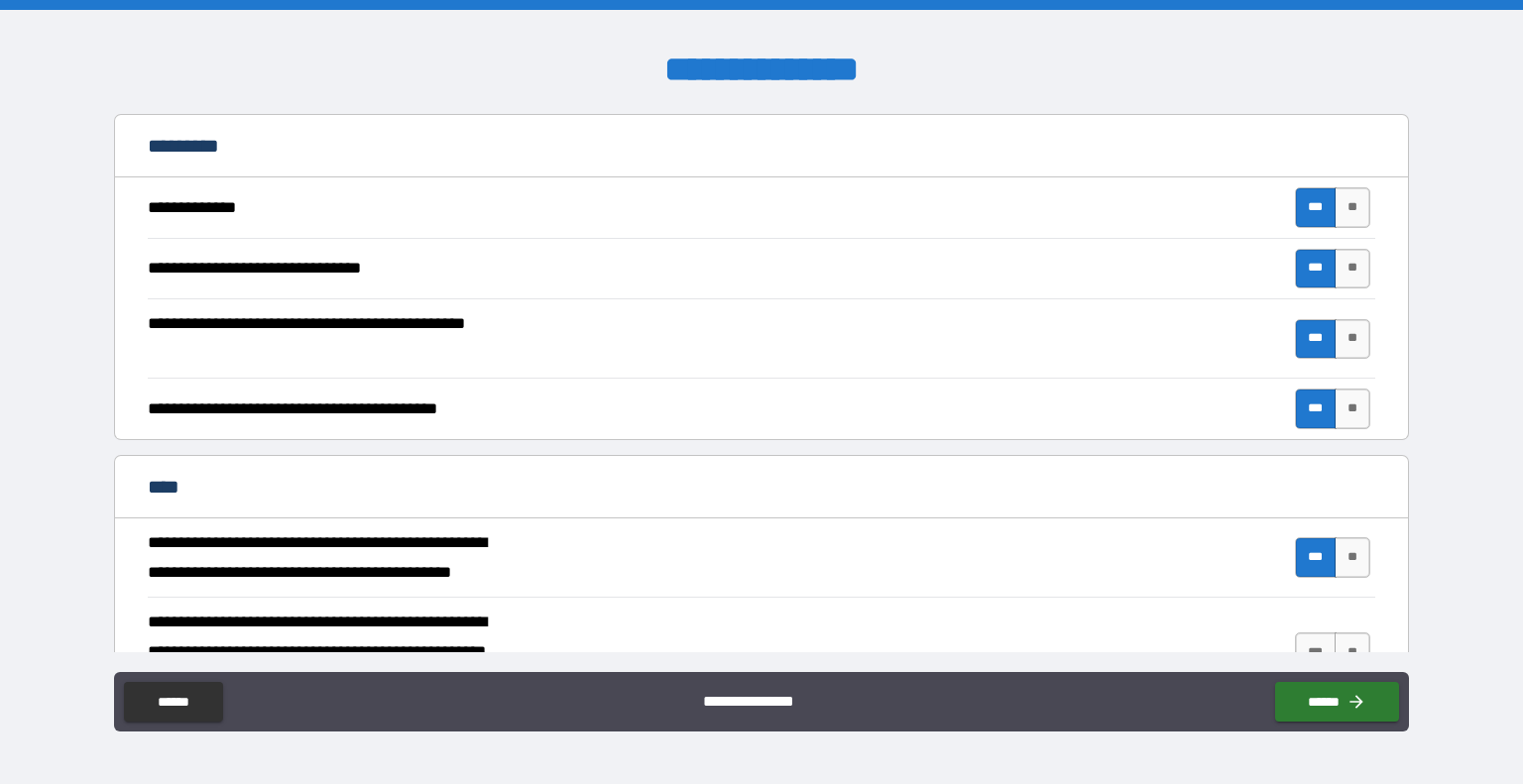 scroll, scrollTop: 1388, scrollLeft: 0, axis: vertical 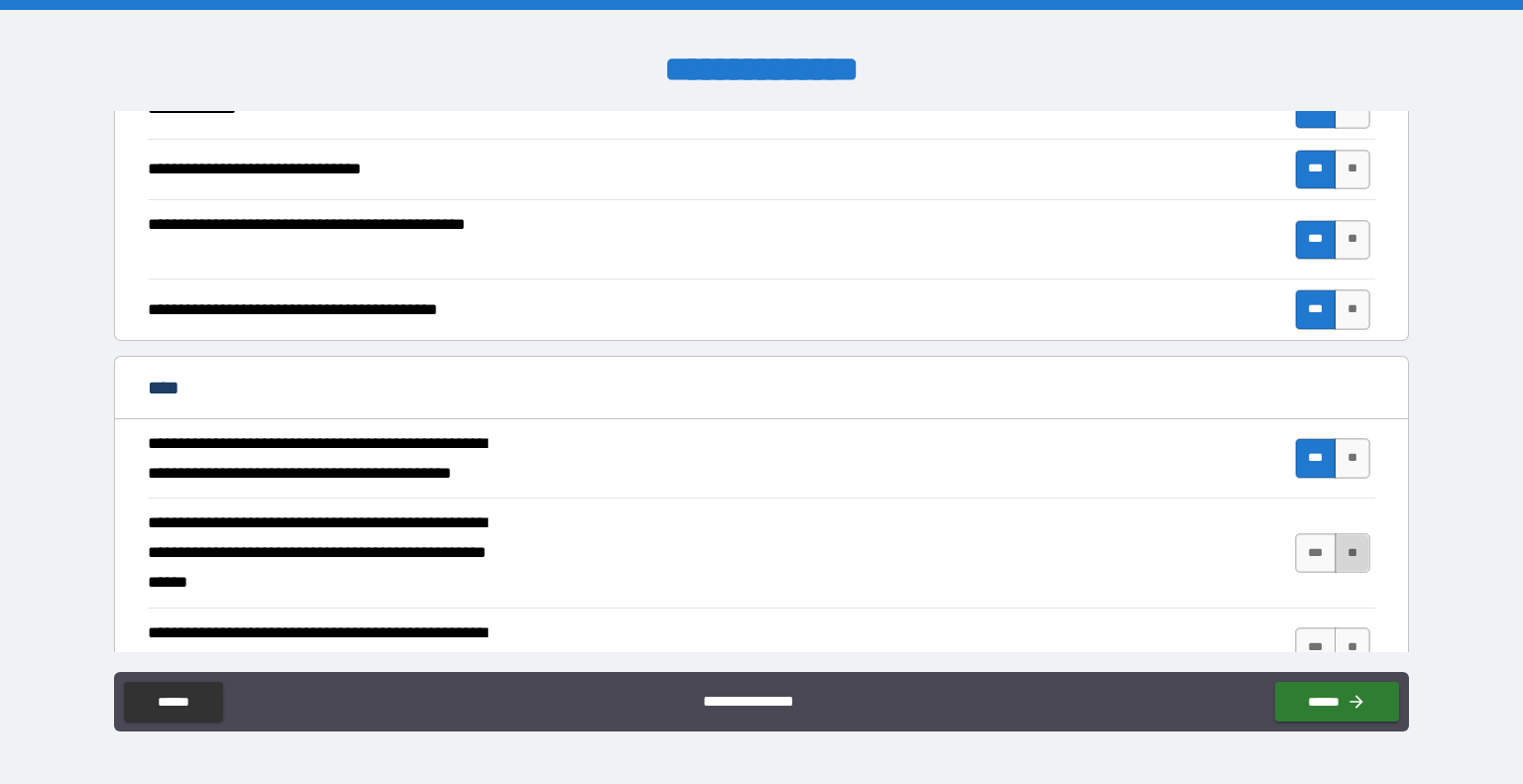 click on "**" at bounding box center [1352, 553] 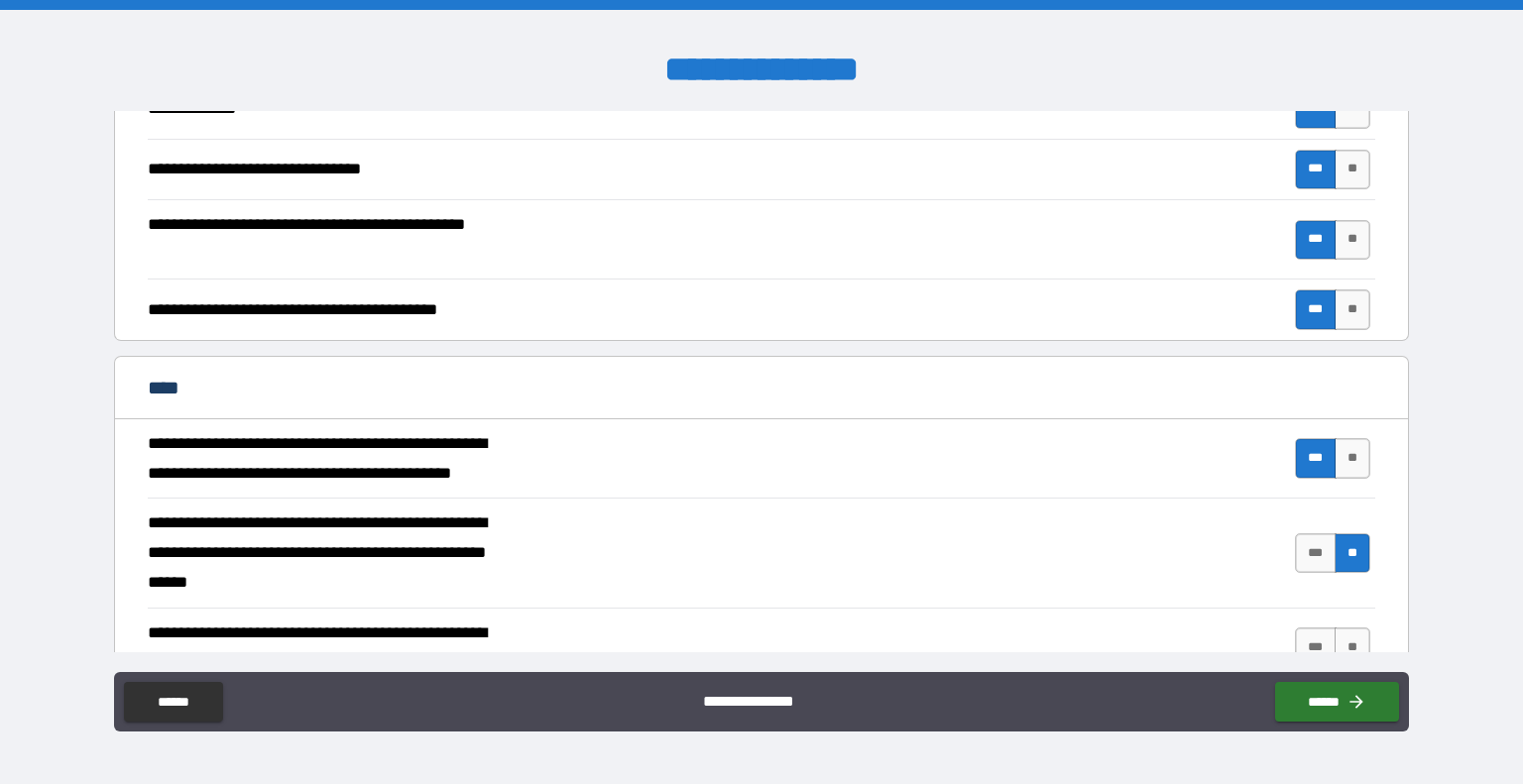 scroll, scrollTop: 1487, scrollLeft: 0, axis: vertical 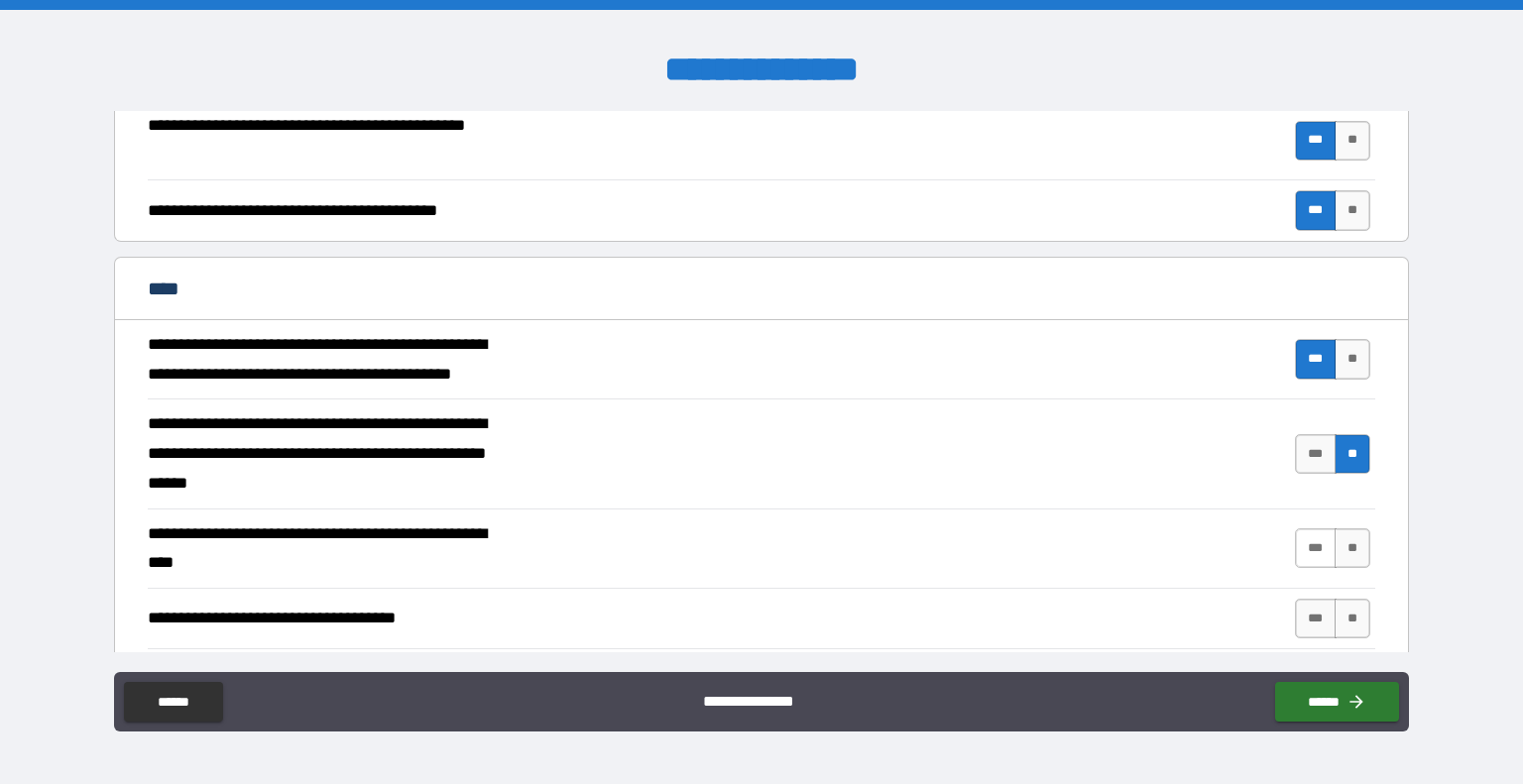 click on "***" at bounding box center [1316, 548] 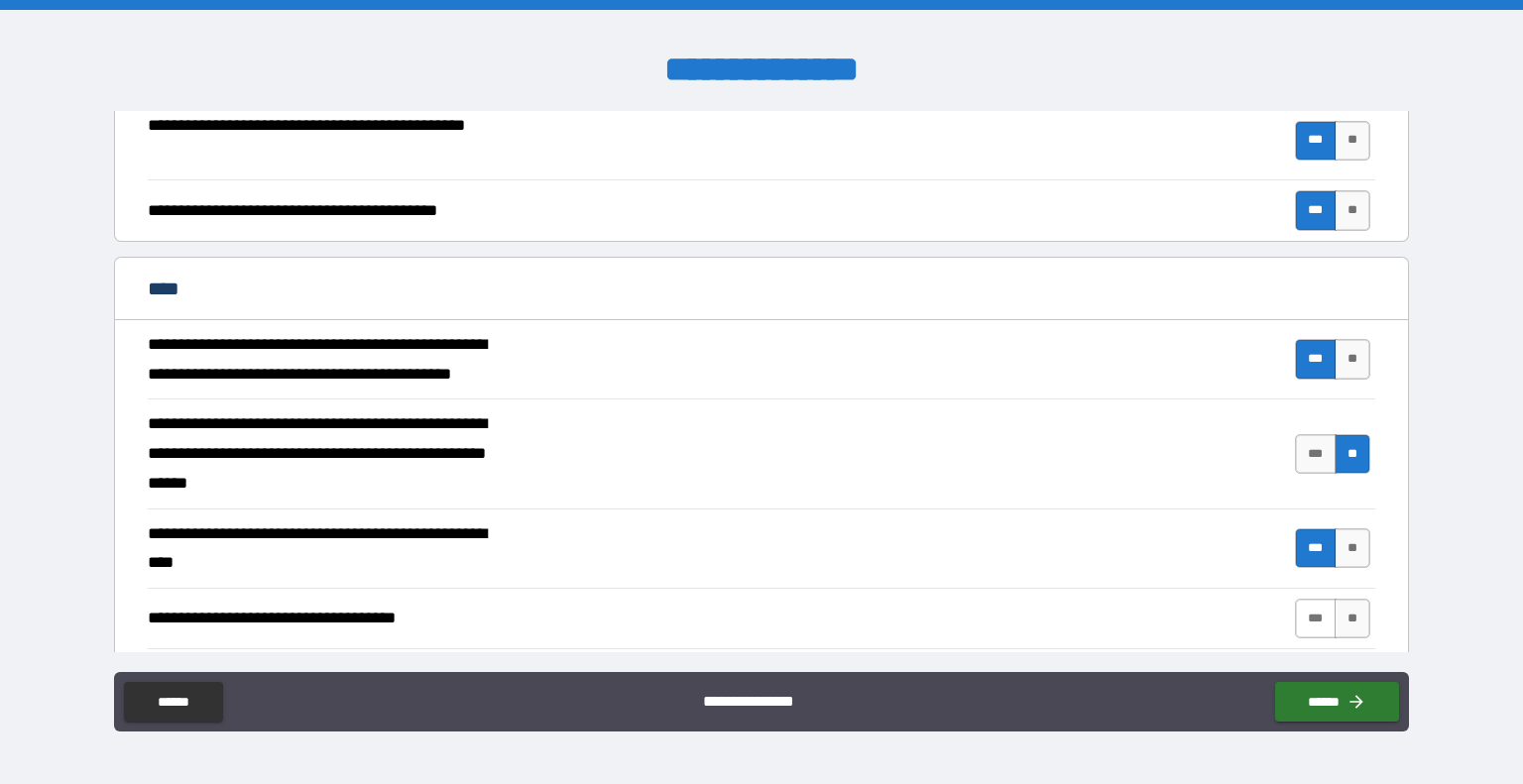 click on "***" at bounding box center (1316, 618) 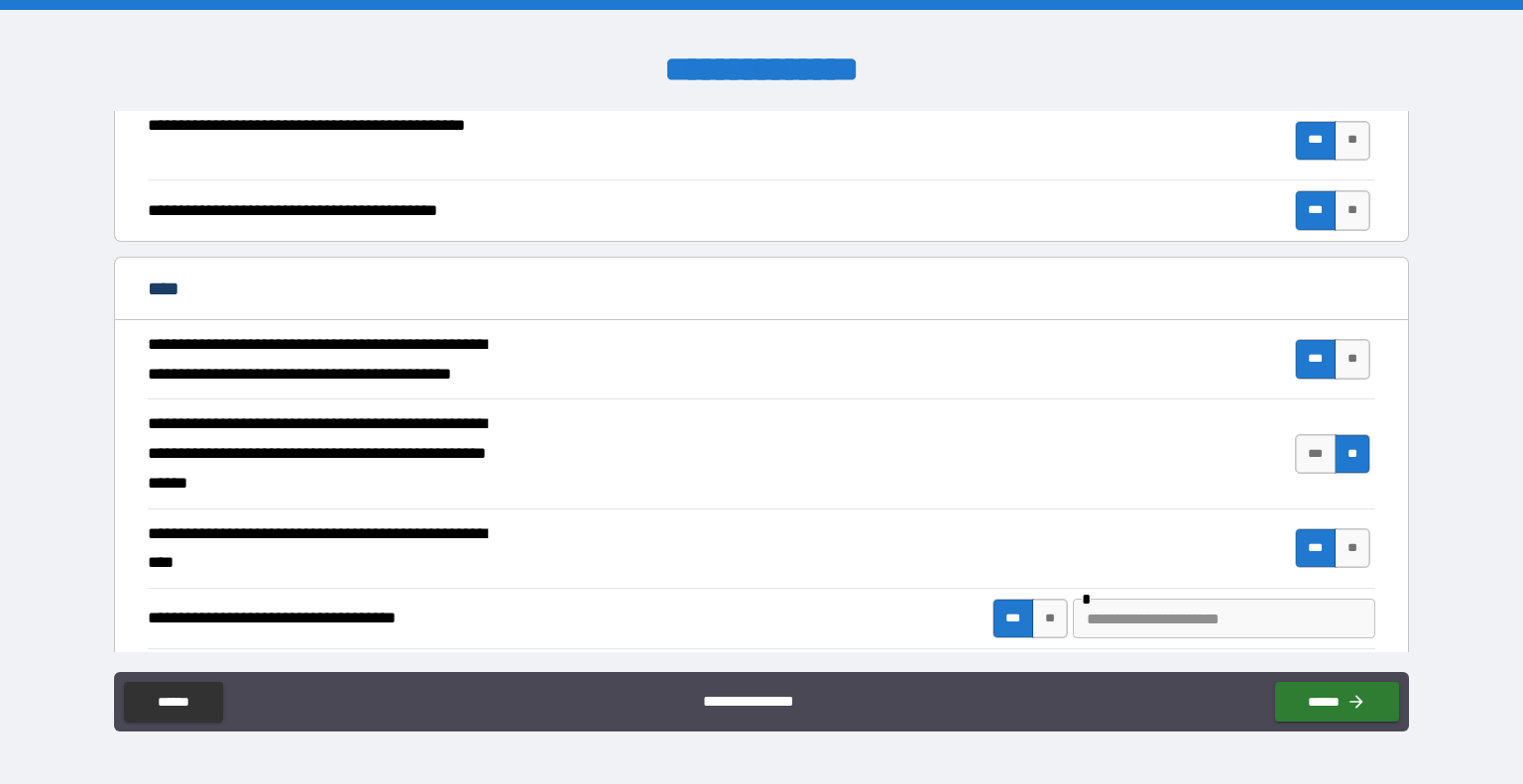 click at bounding box center (1224, 618) 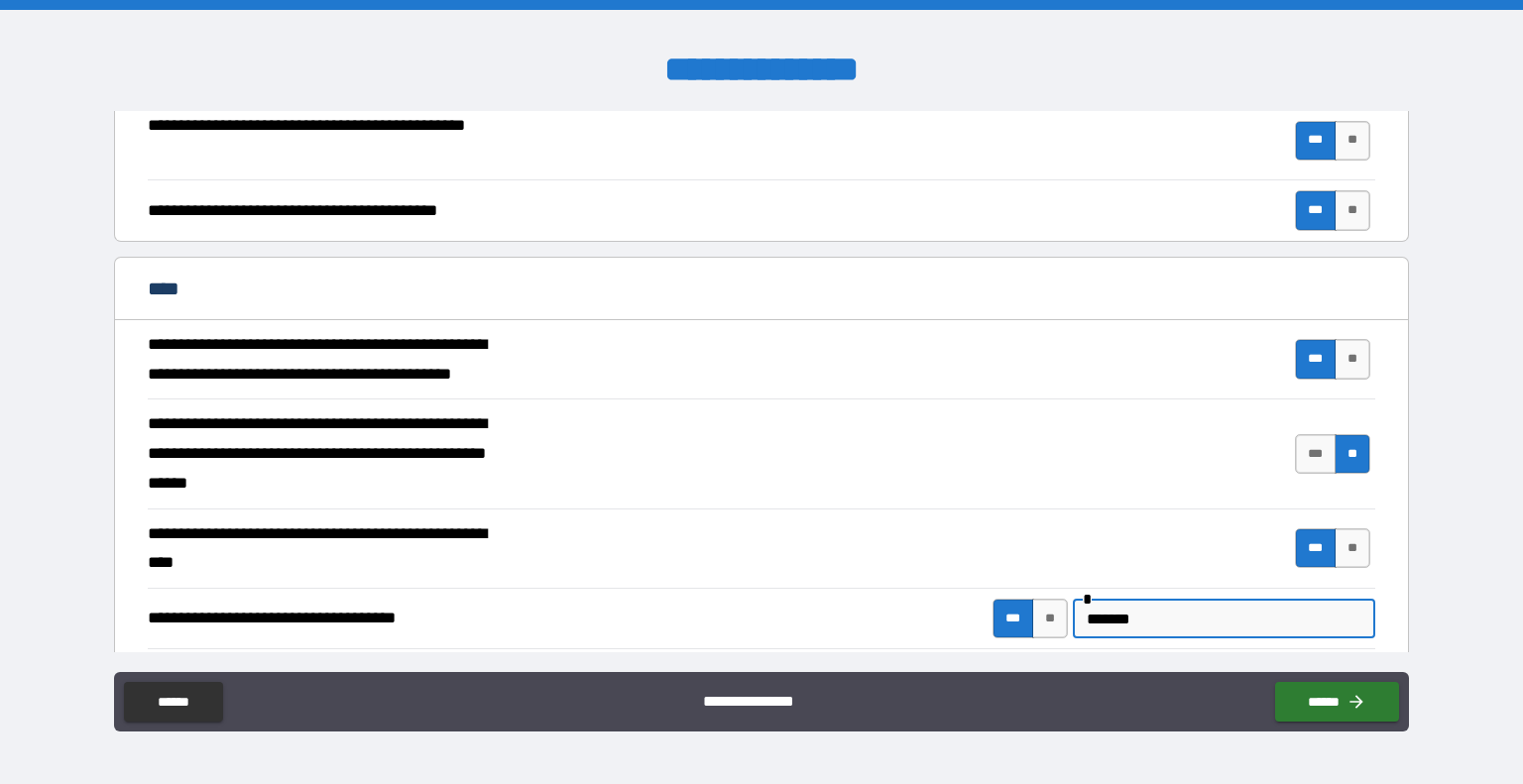 type on "*******" 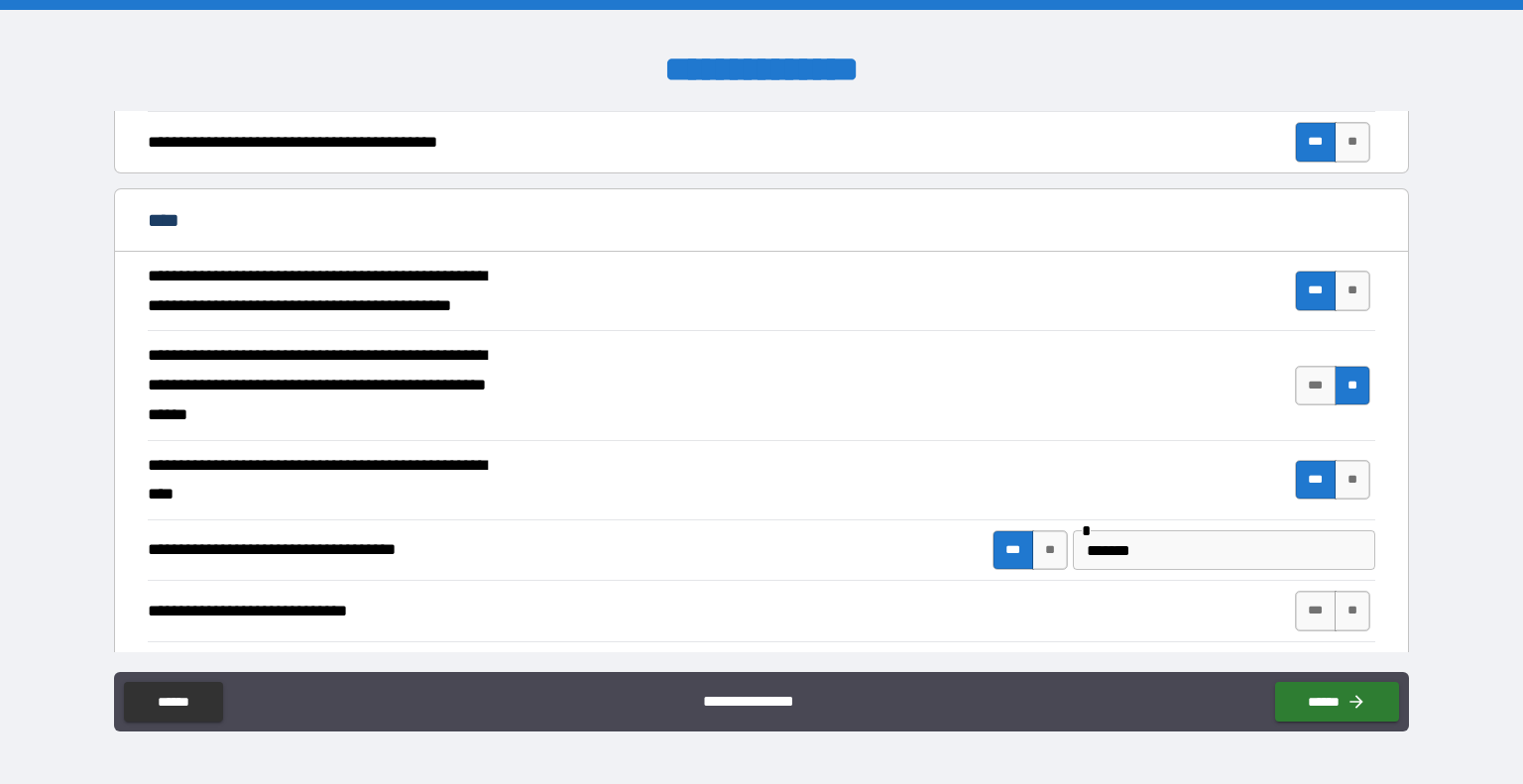 scroll, scrollTop: 1586, scrollLeft: 0, axis: vertical 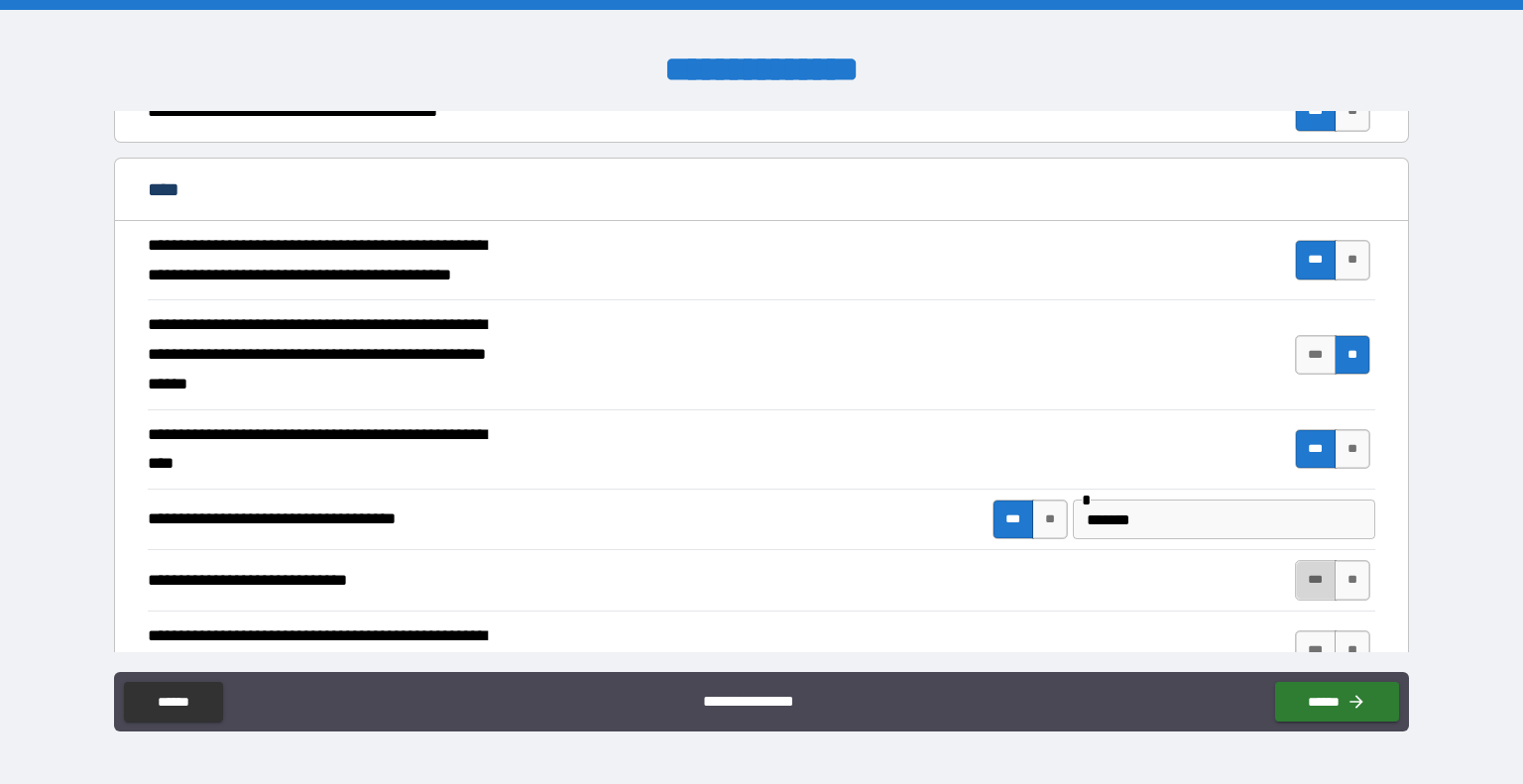click on "***" at bounding box center (1316, 580) 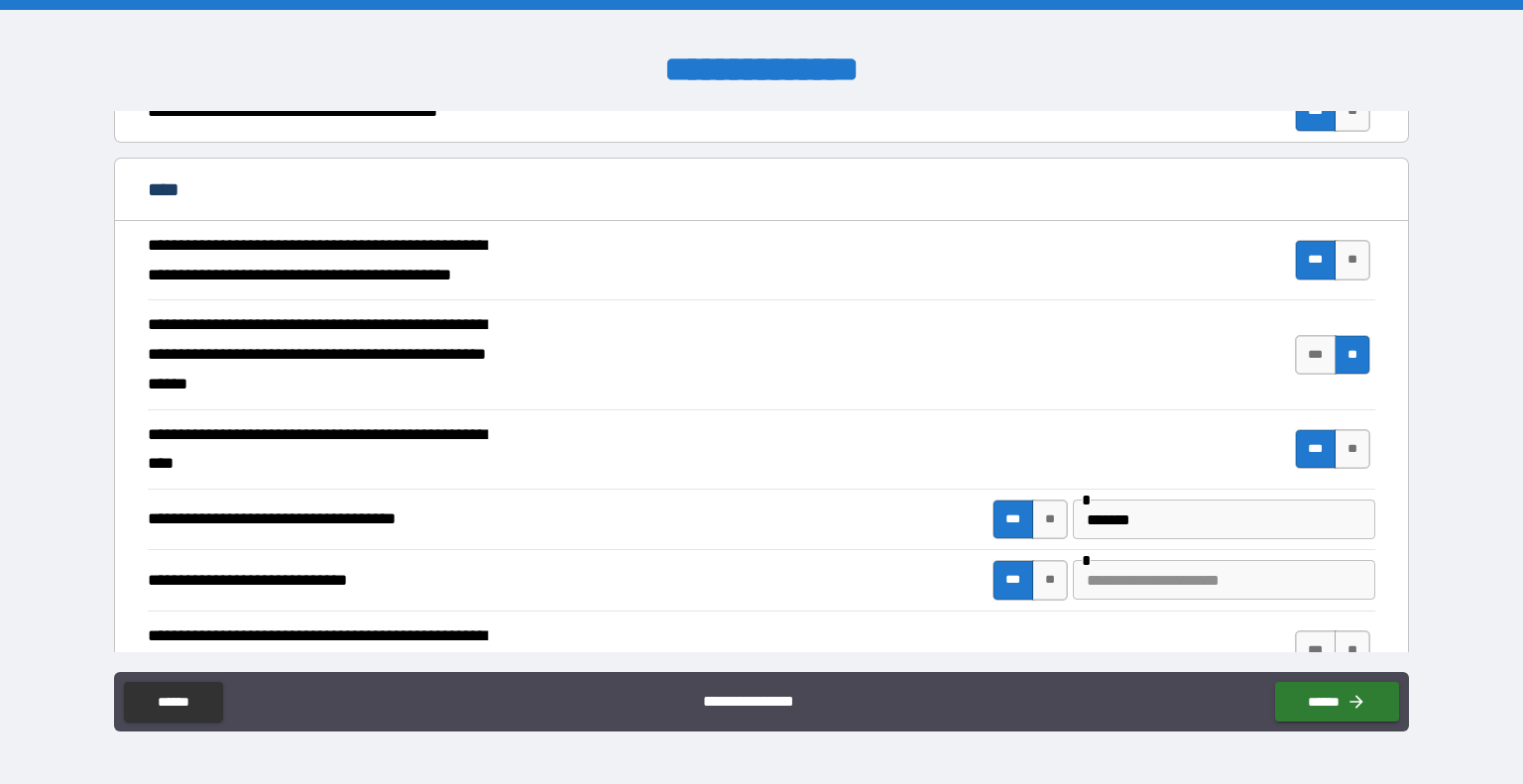 scroll, scrollTop: 1685, scrollLeft: 0, axis: vertical 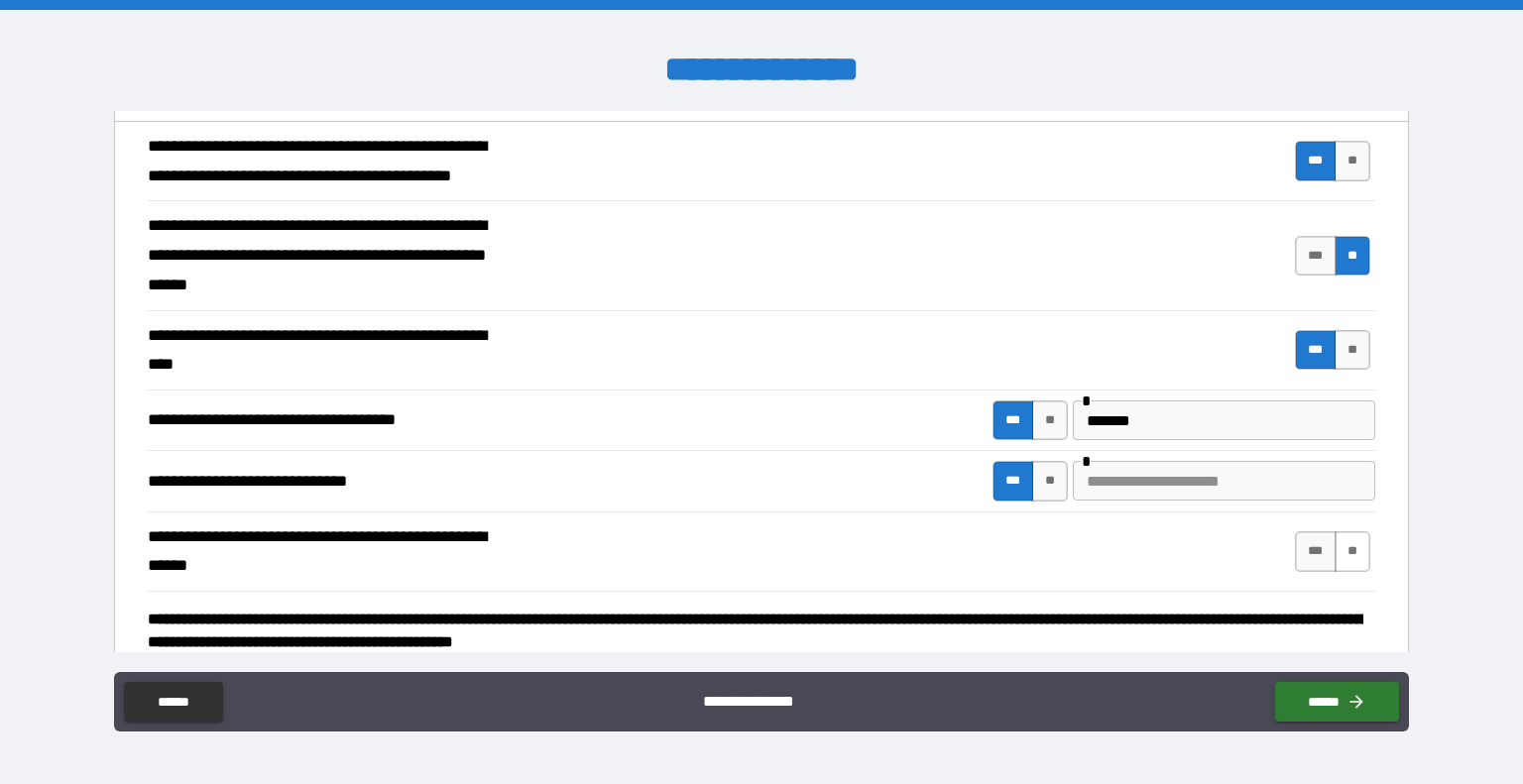 click on "**" at bounding box center [1352, 551] 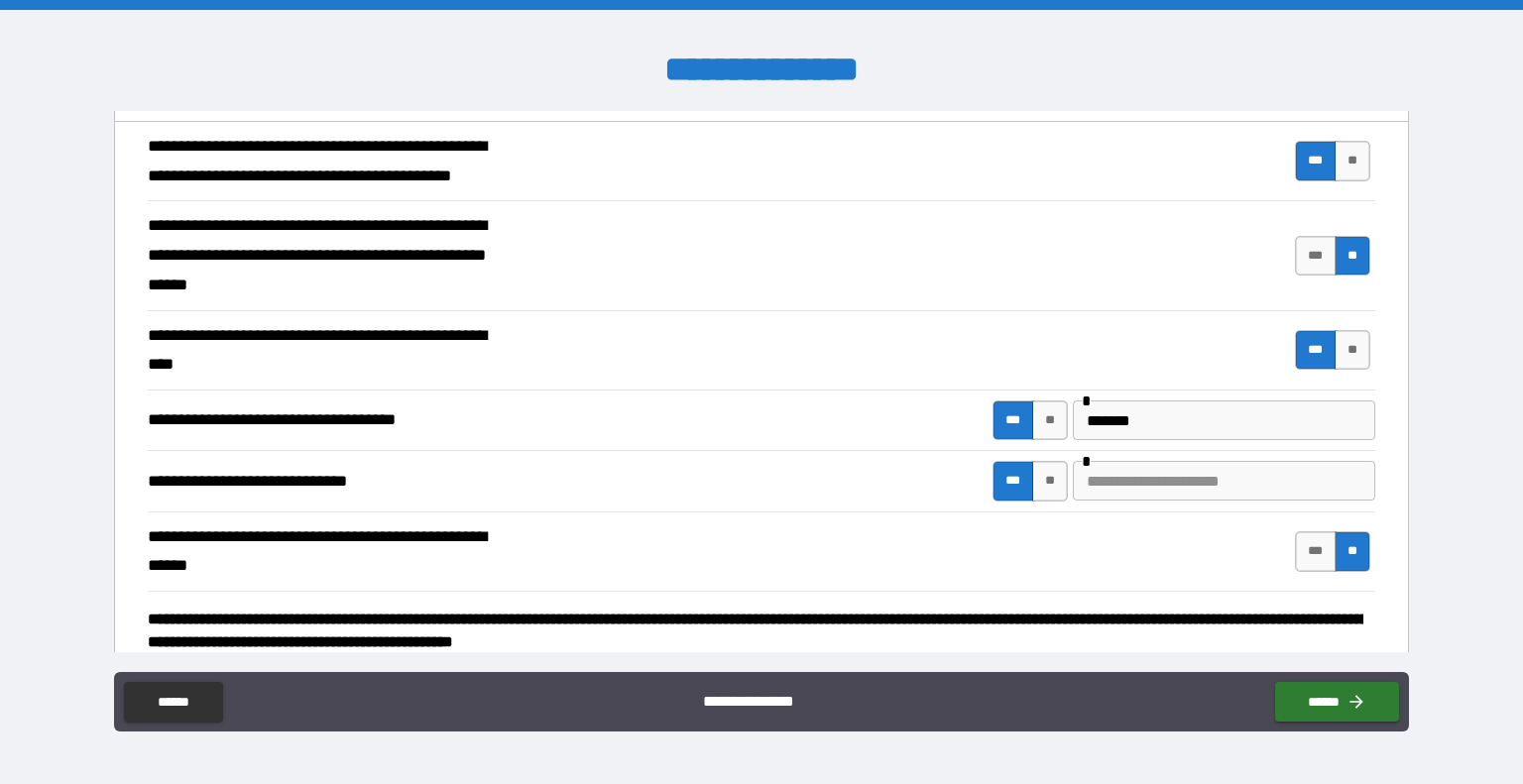 scroll, scrollTop: 1784, scrollLeft: 0, axis: vertical 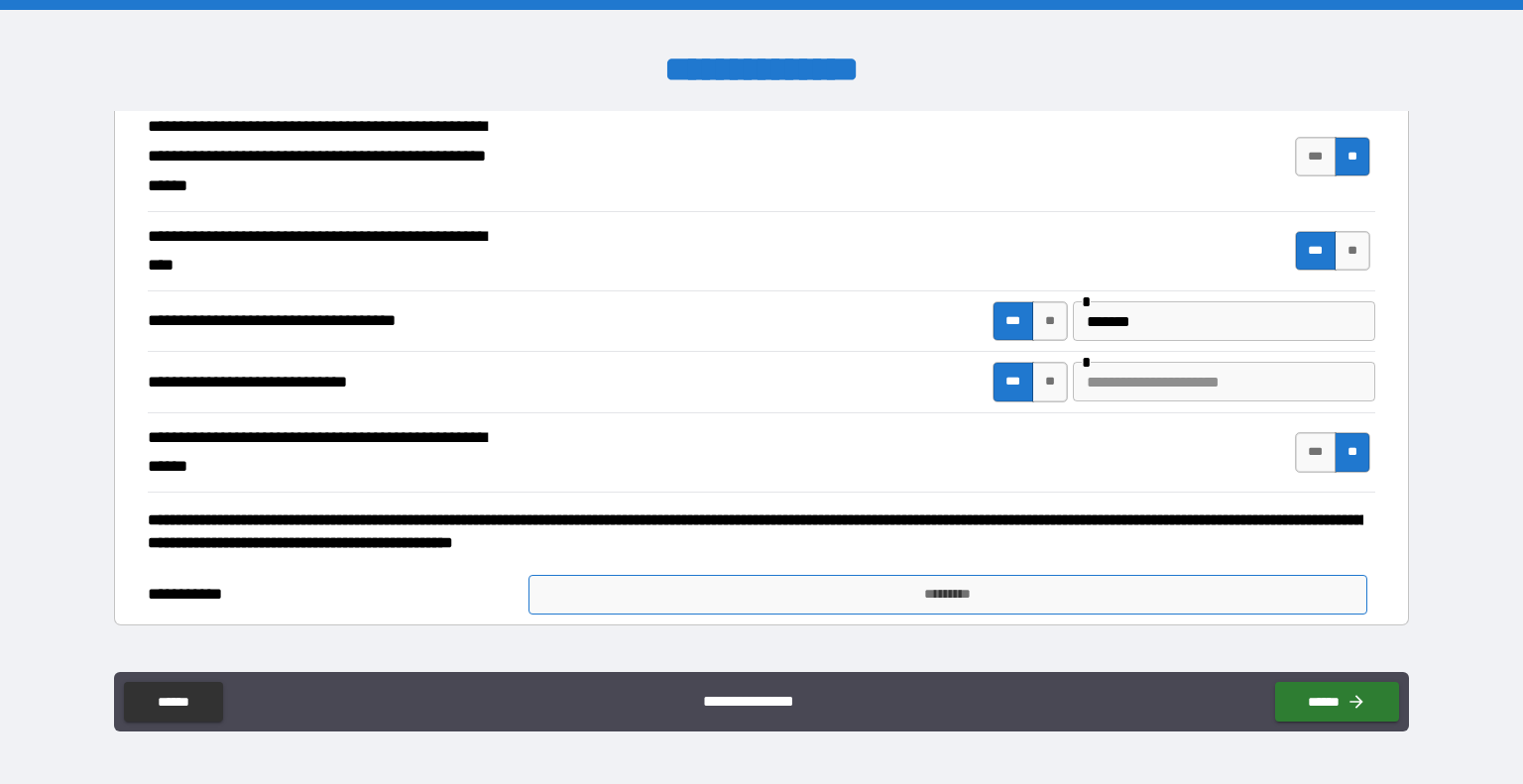 click on "*********" at bounding box center [948, 595] 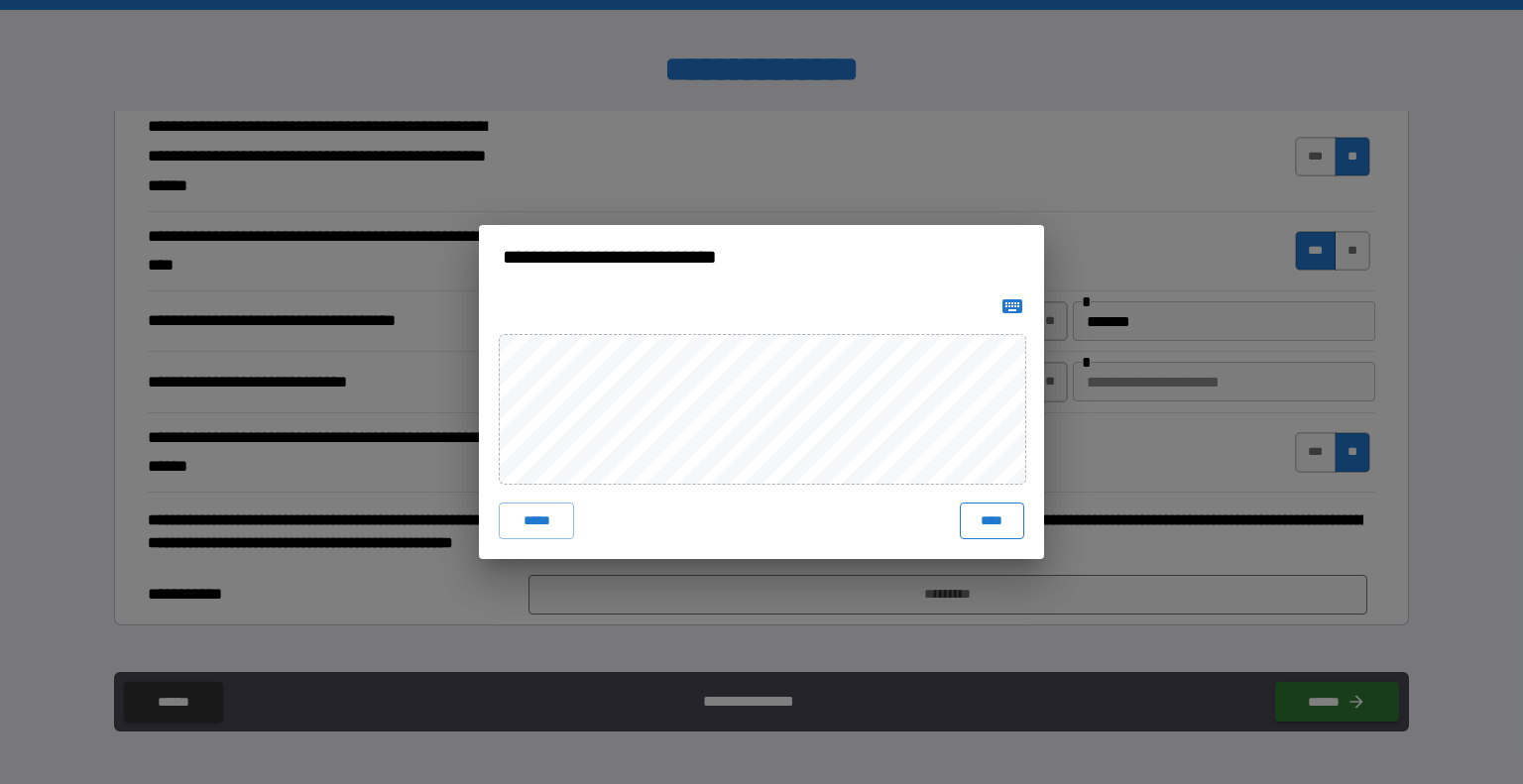 click on "****" at bounding box center (992, 520) 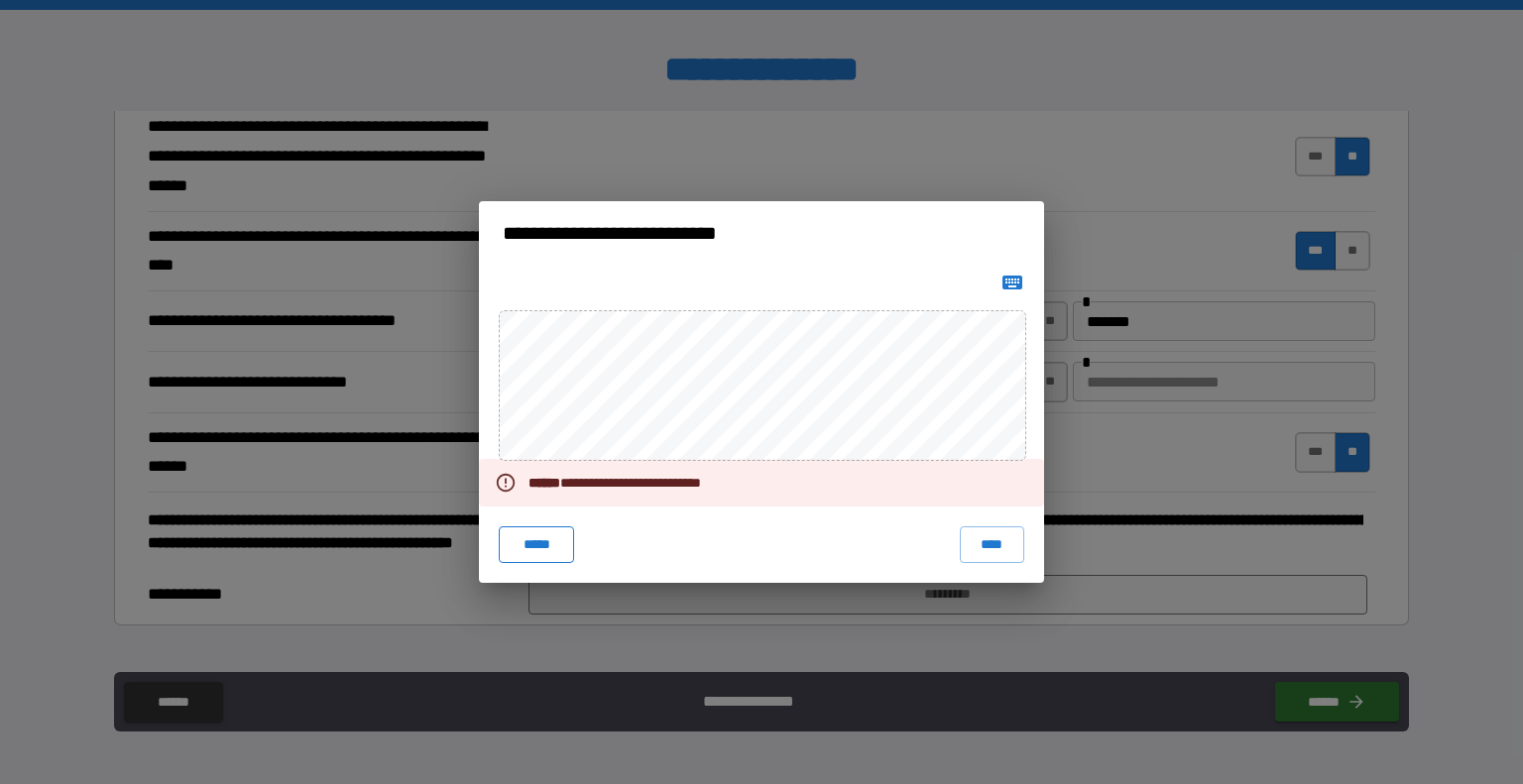 click on "*****" at bounding box center (536, 544) 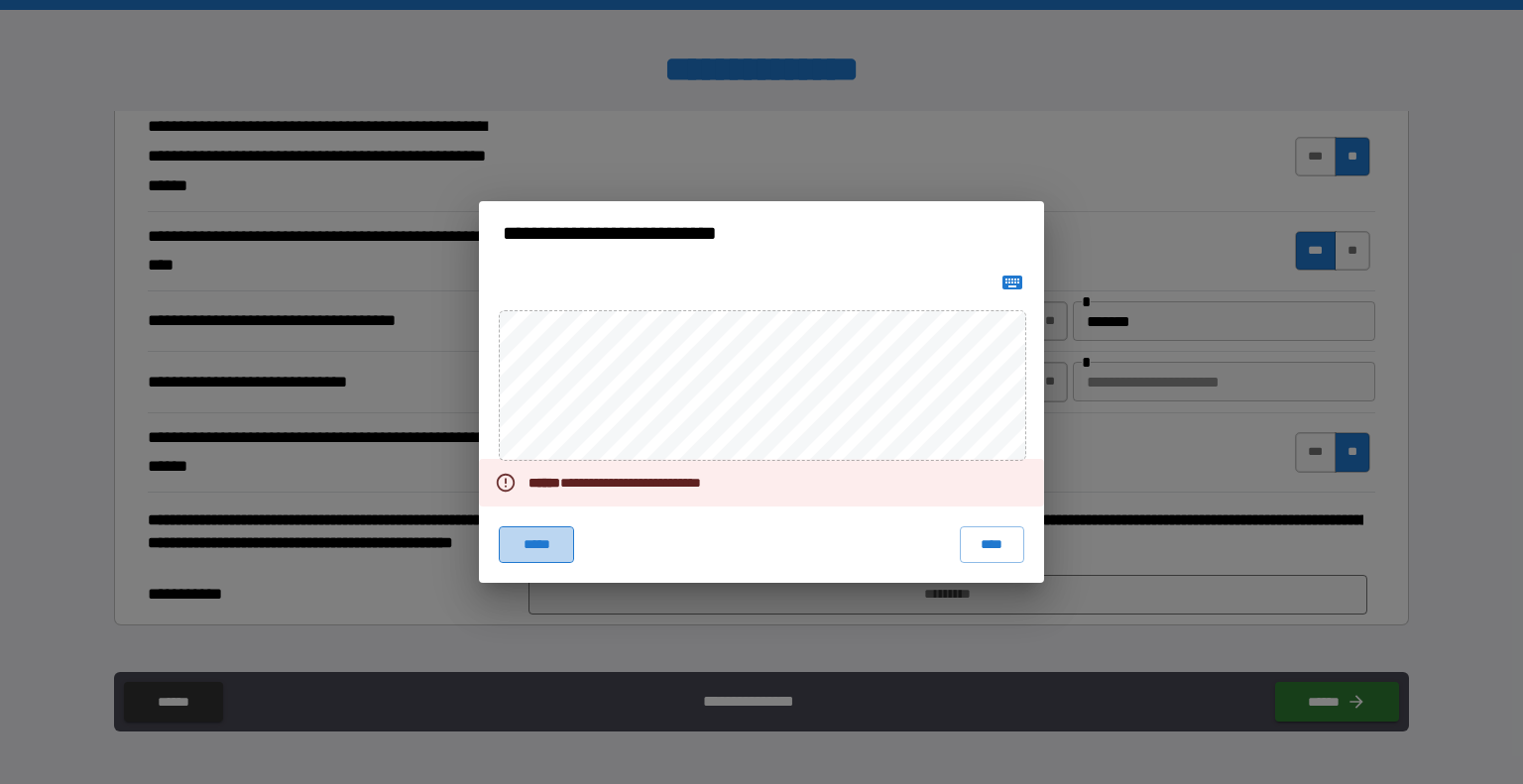 click on "*****" at bounding box center [536, 544] 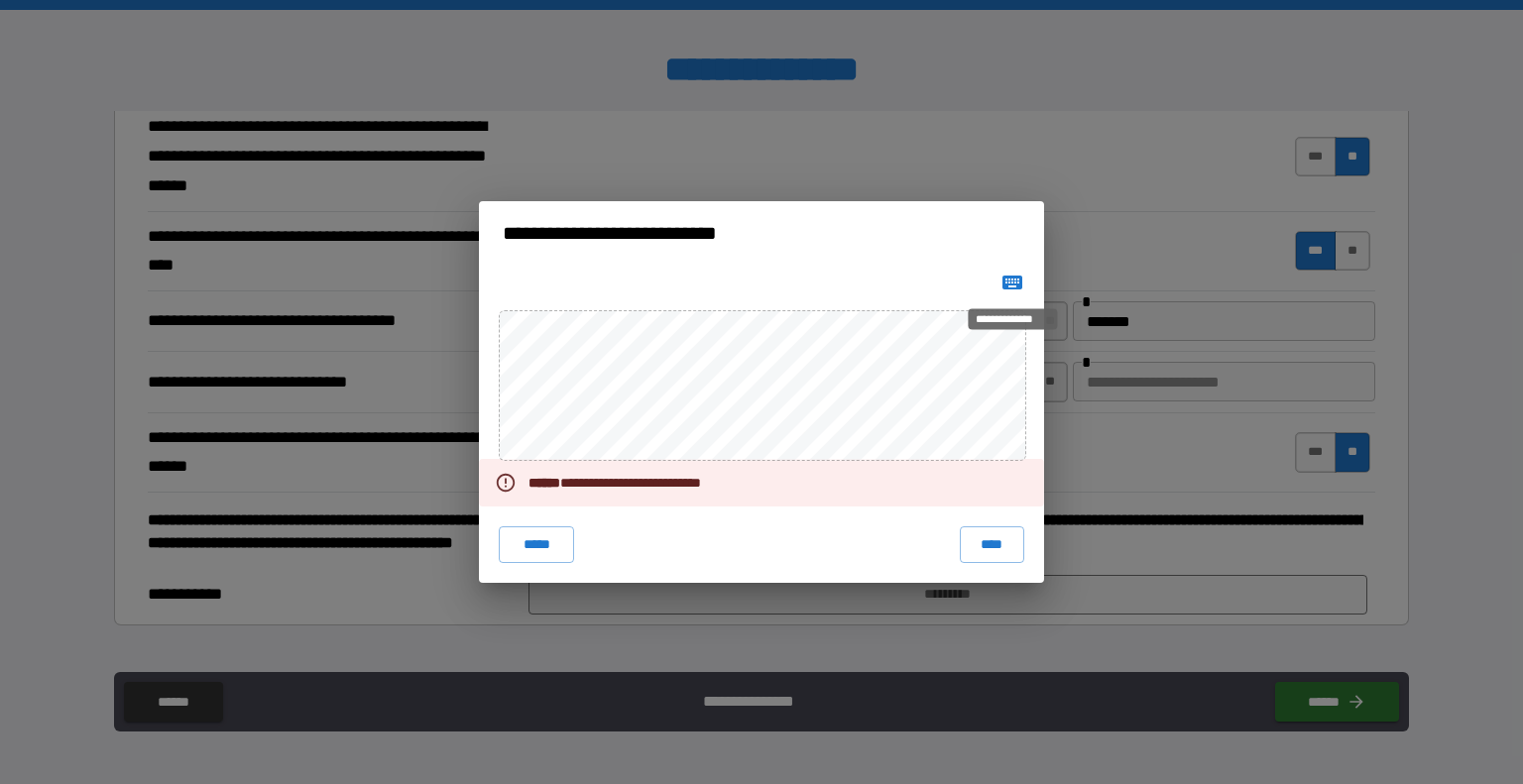 click 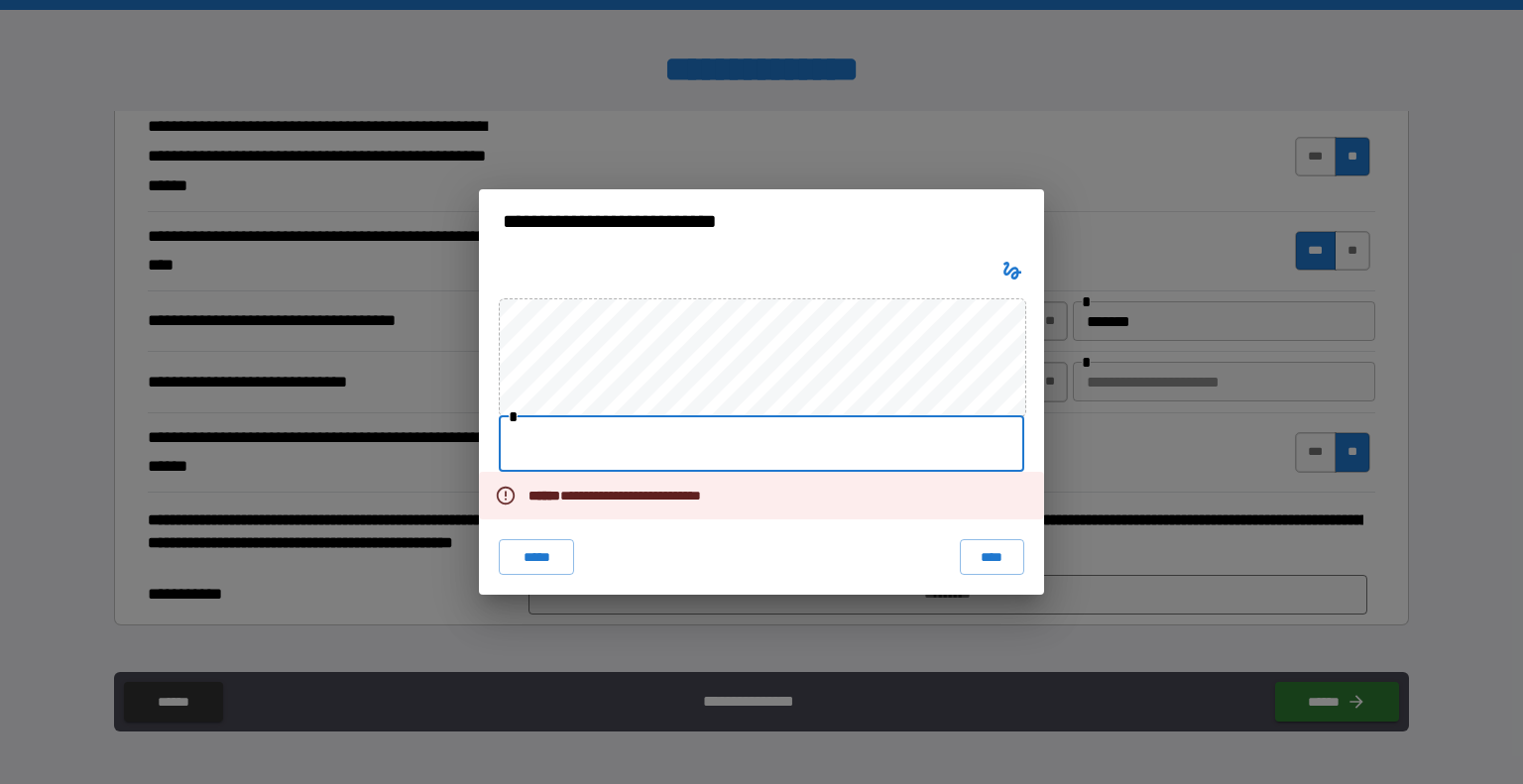 click at bounding box center (762, 444) 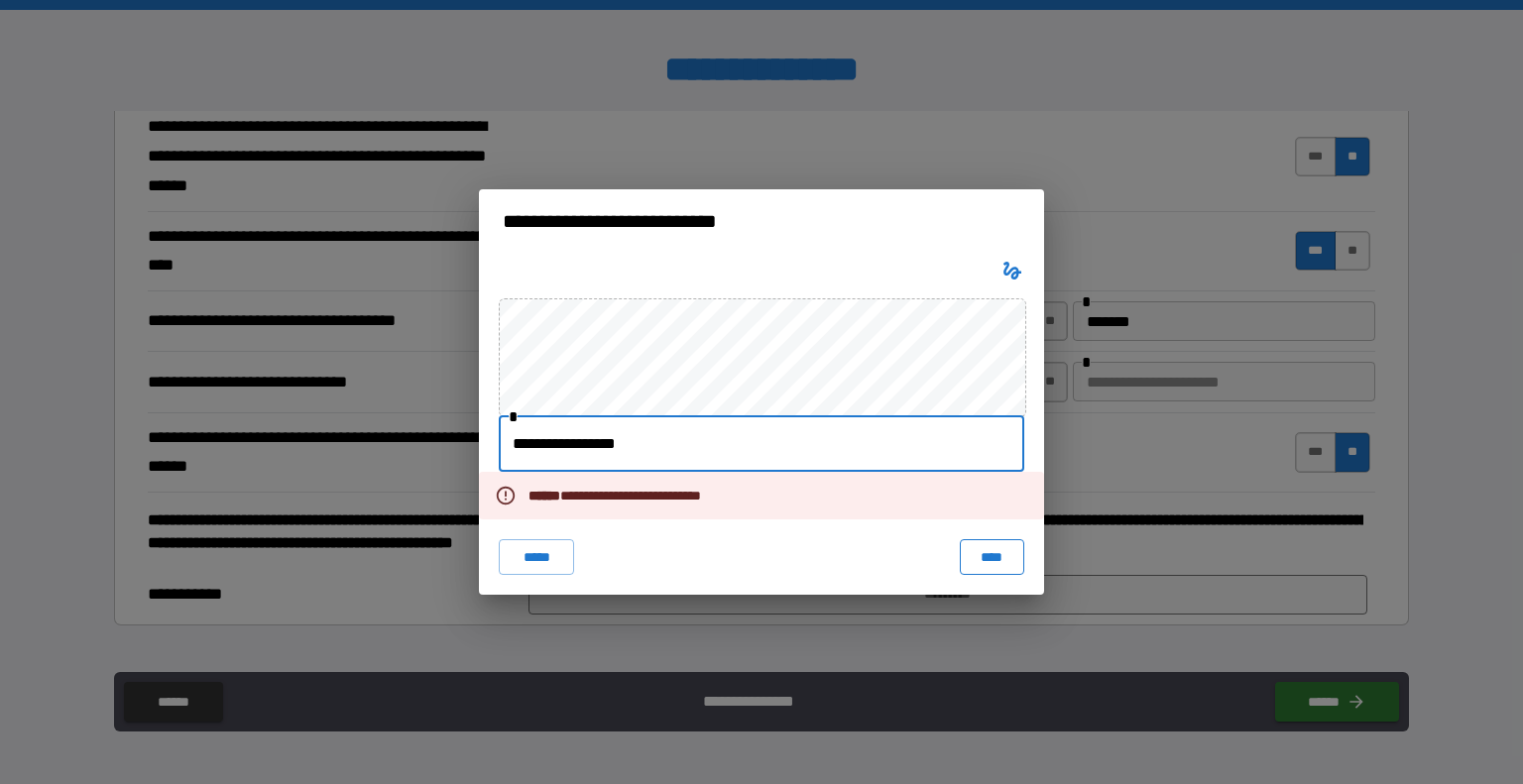 type on "**********" 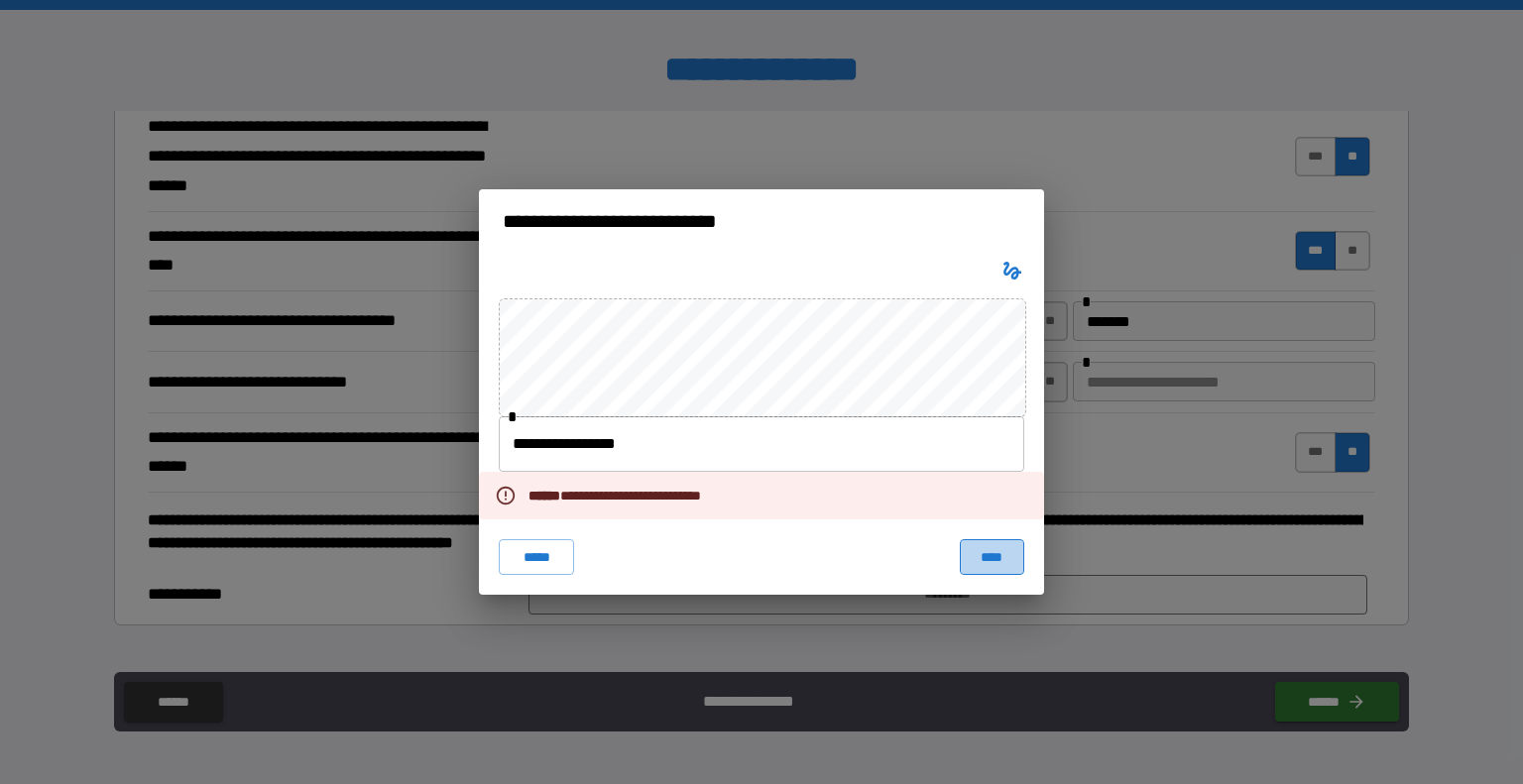 click on "****" at bounding box center [992, 557] 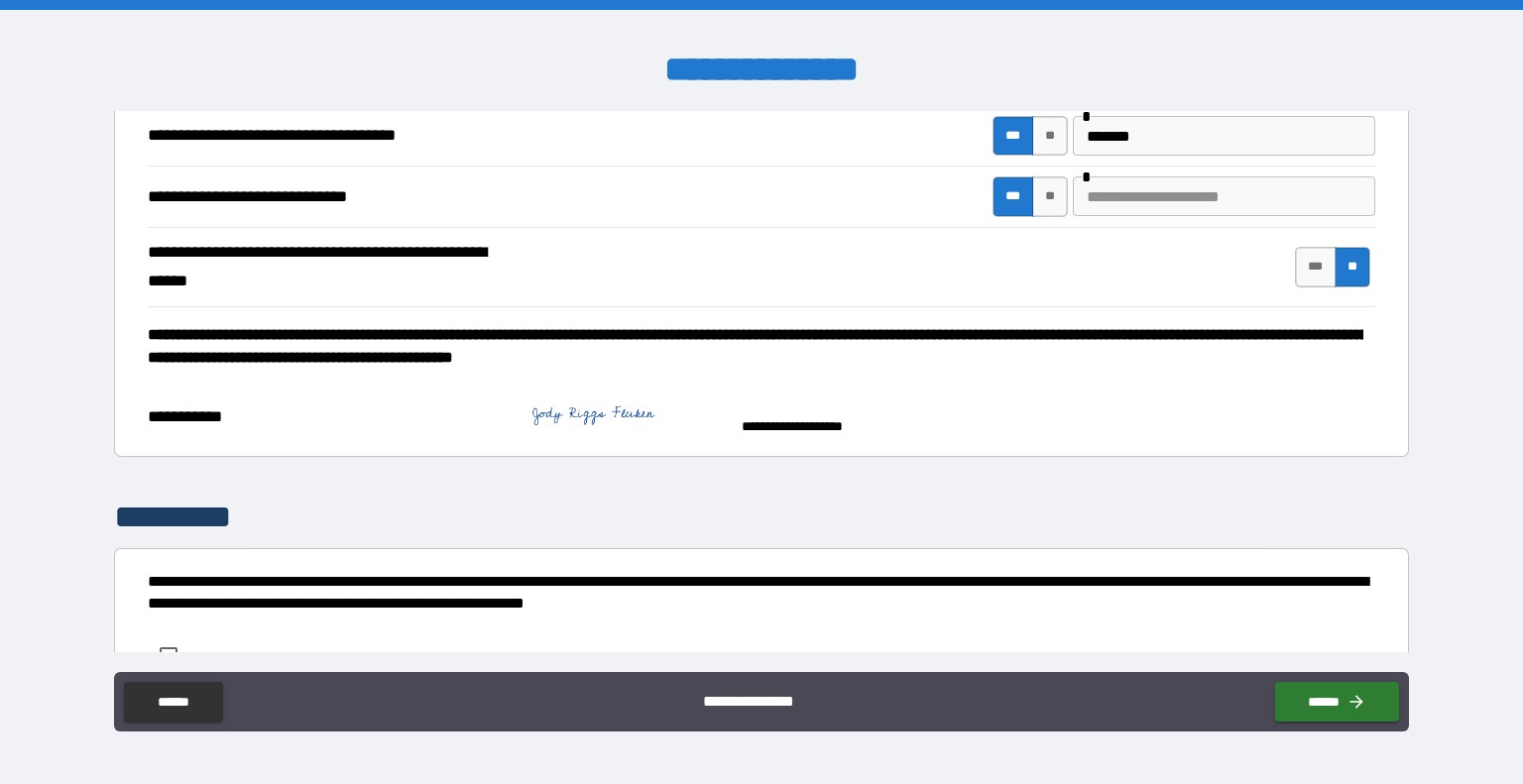 scroll, scrollTop: 2081, scrollLeft: 0, axis: vertical 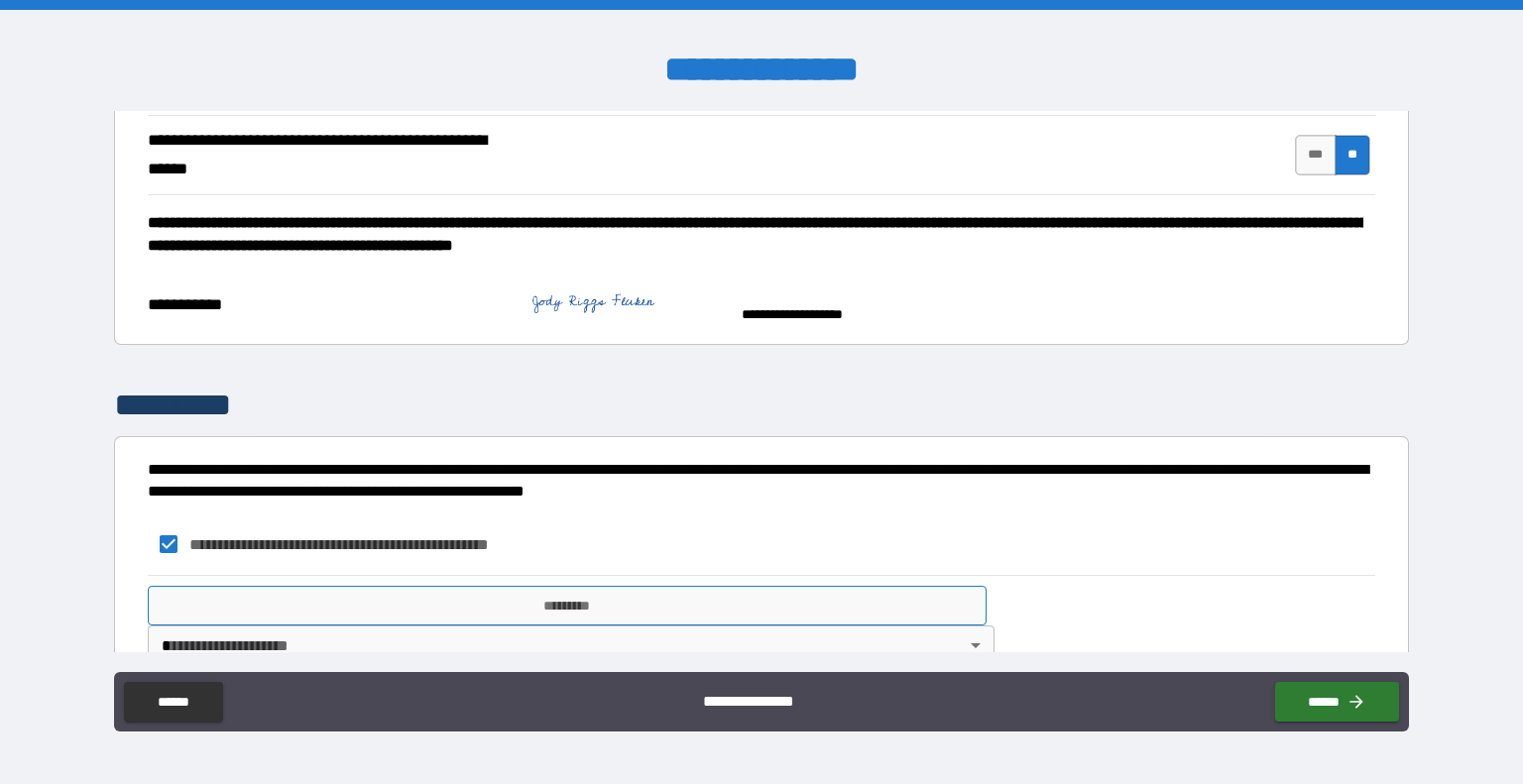 click on "*********" at bounding box center [567, 606] 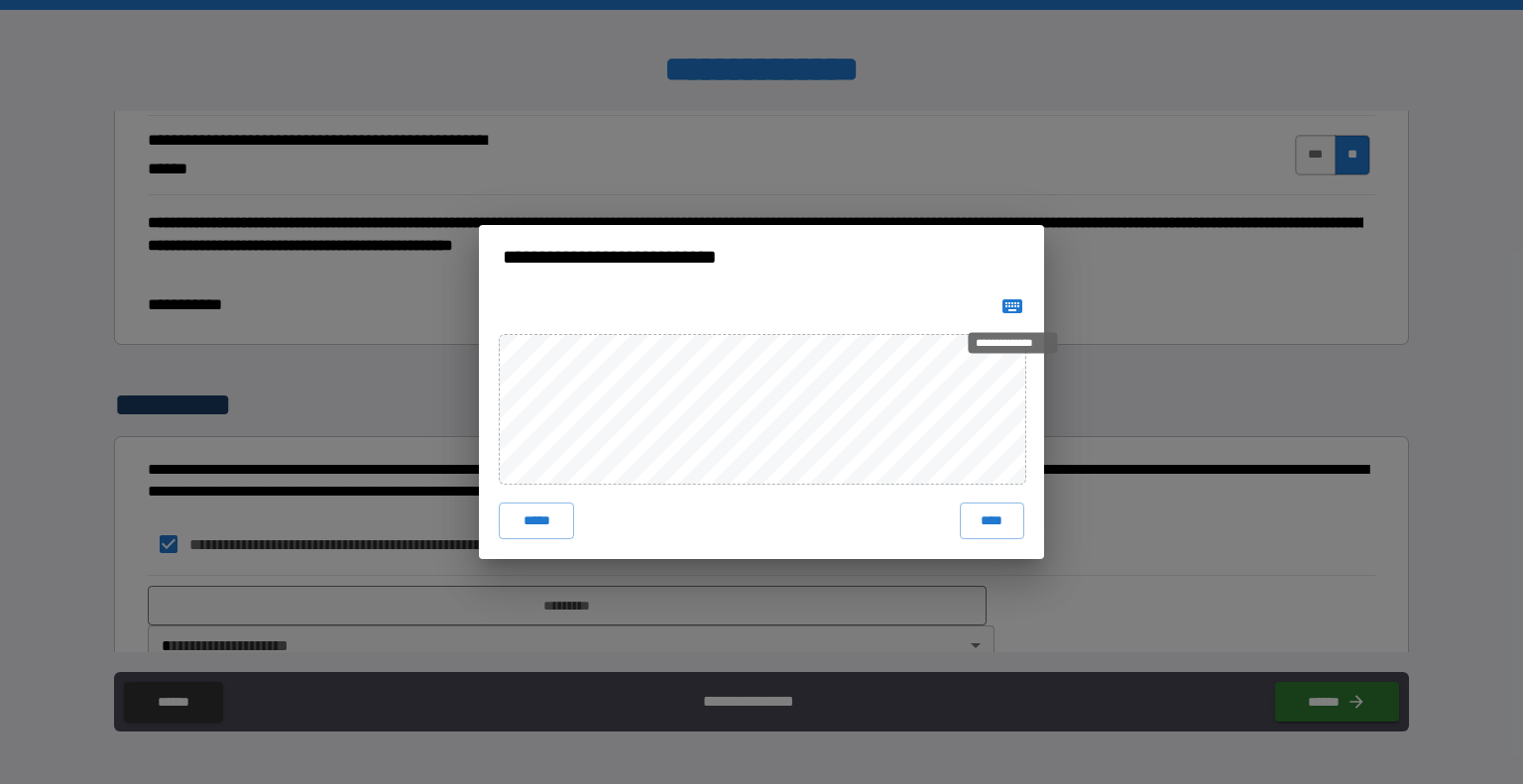click 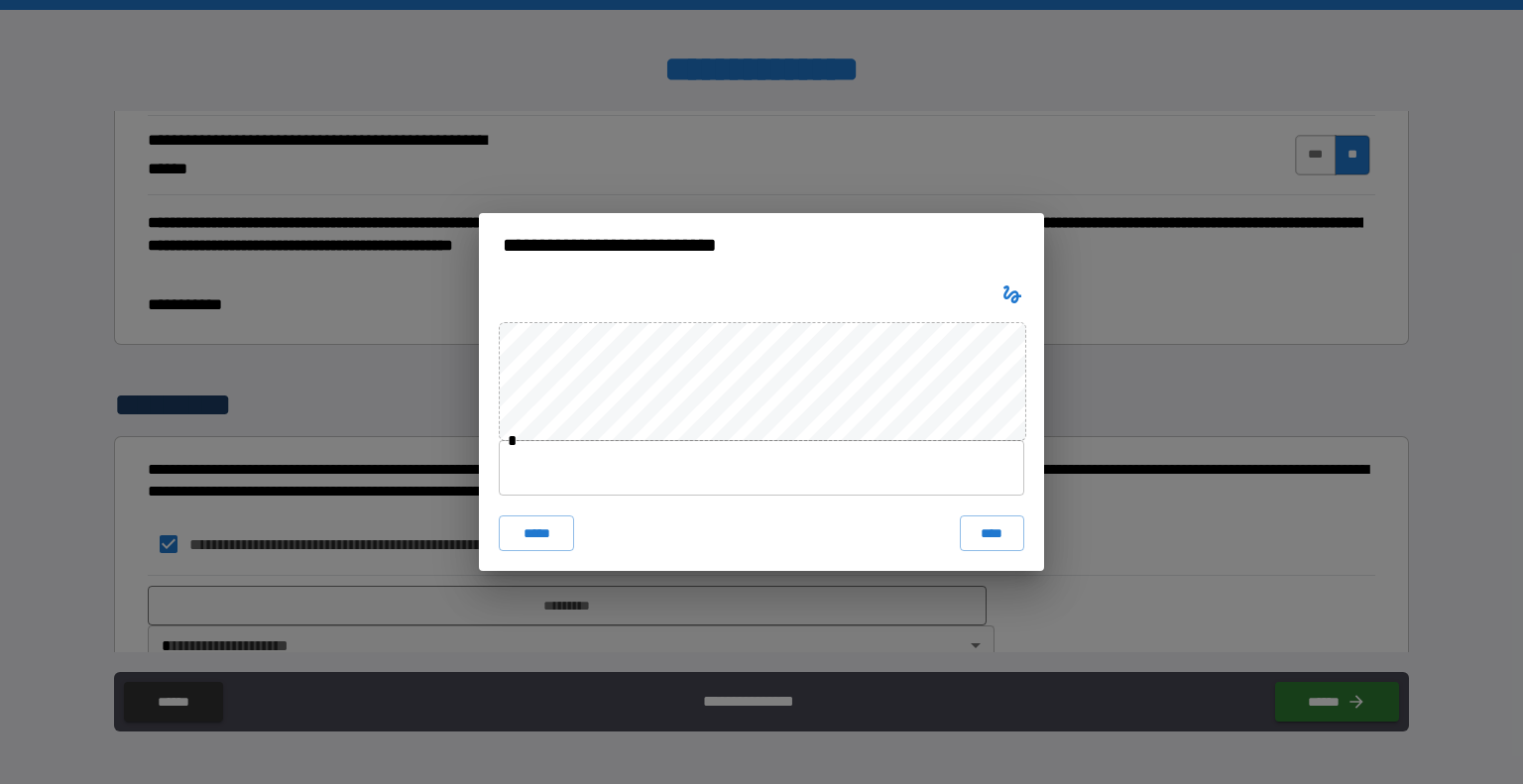 click at bounding box center [762, 468] 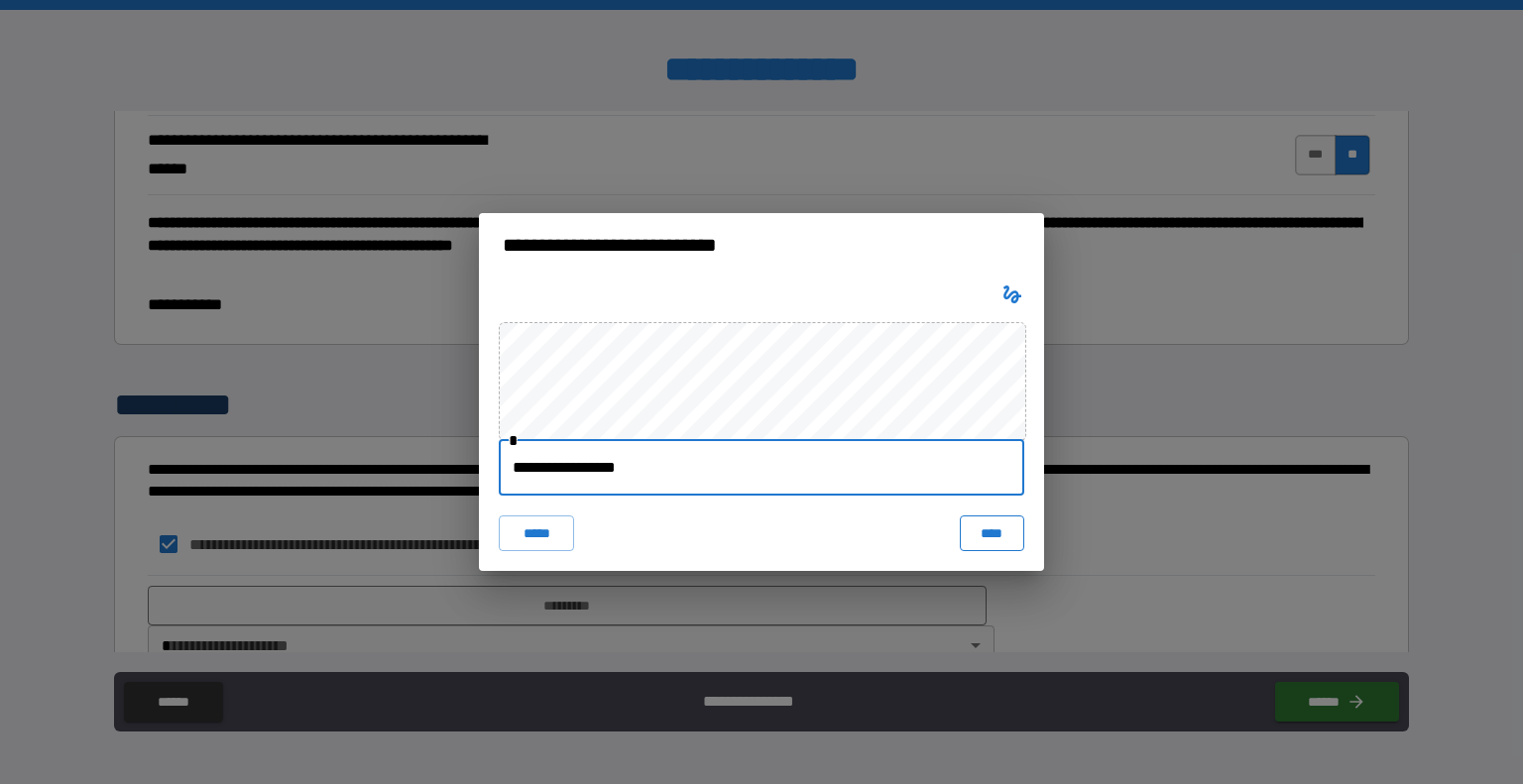 type on "**********" 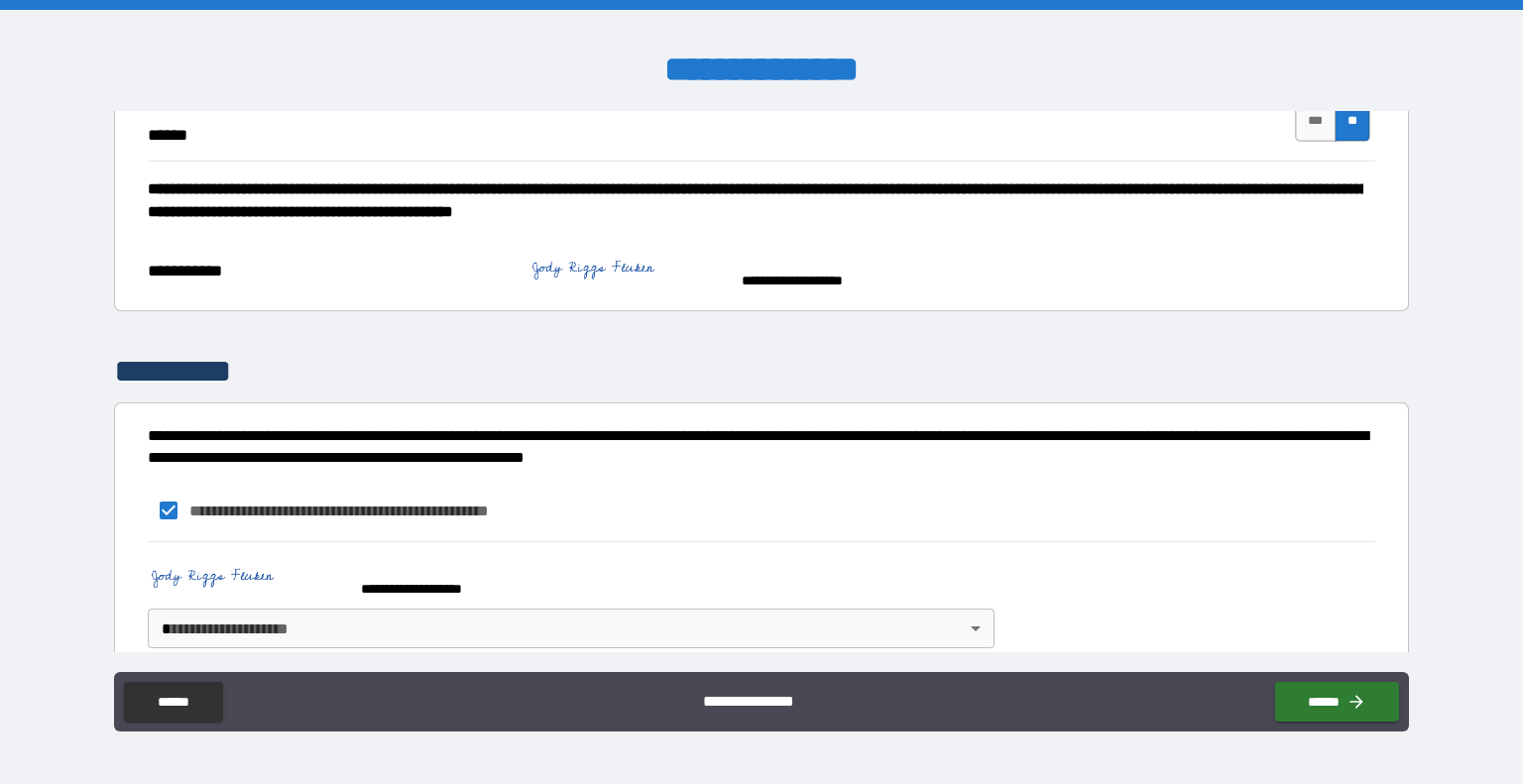 scroll, scrollTop: 2133, scrollLeft: 0, axis: vertical 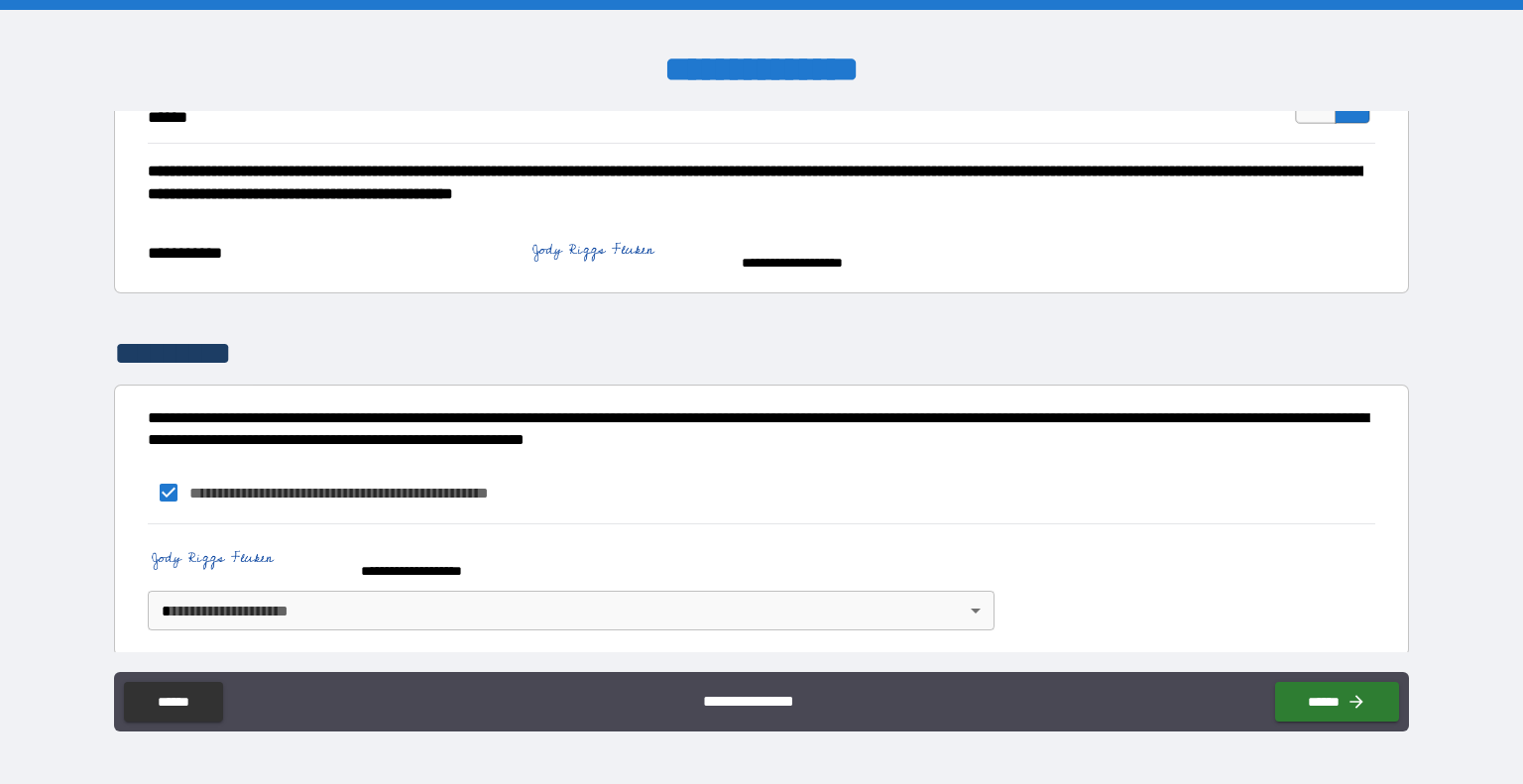 click on "**********" at bounding box center (762, 392) 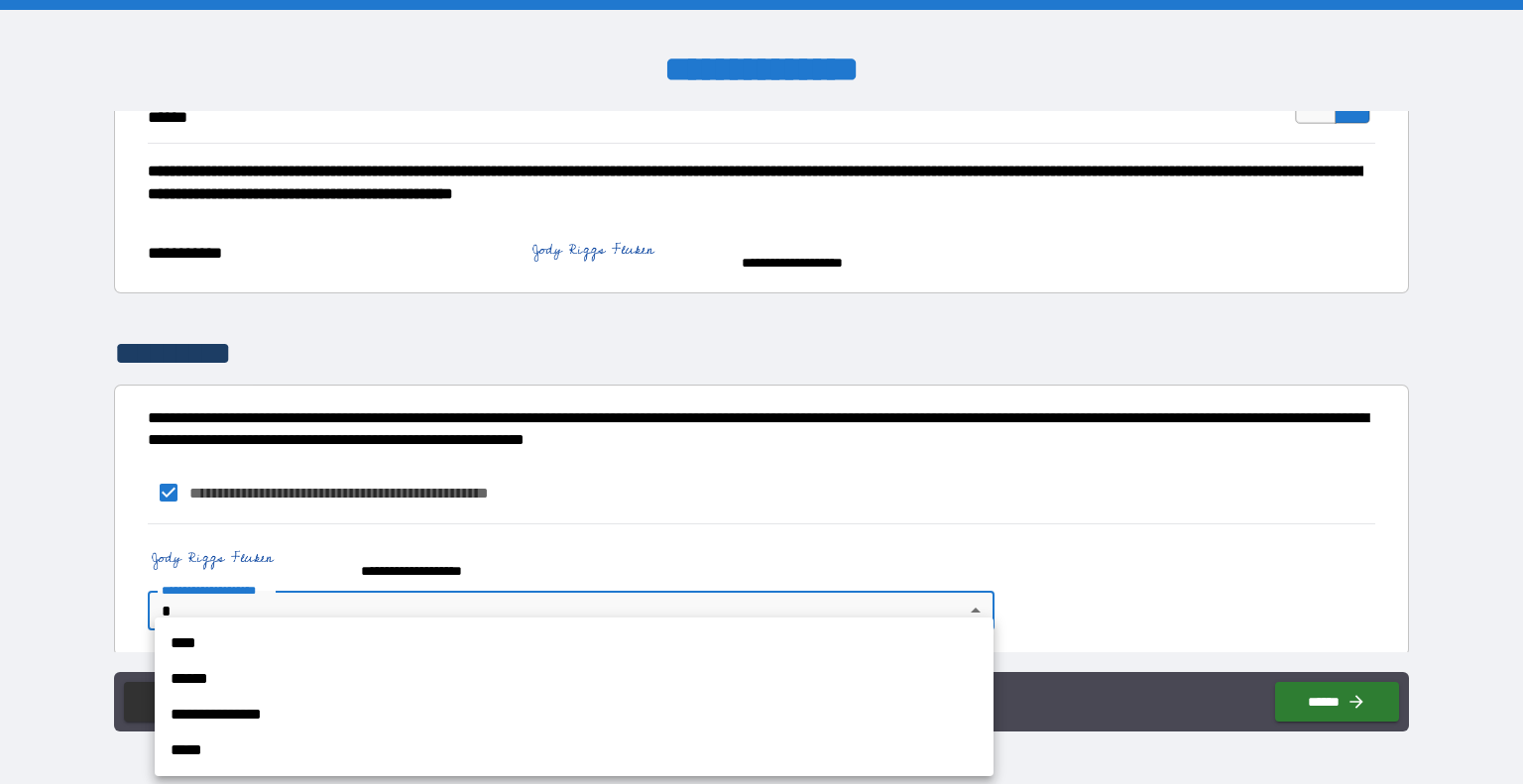click on "****" at bounding box center (574, 643) 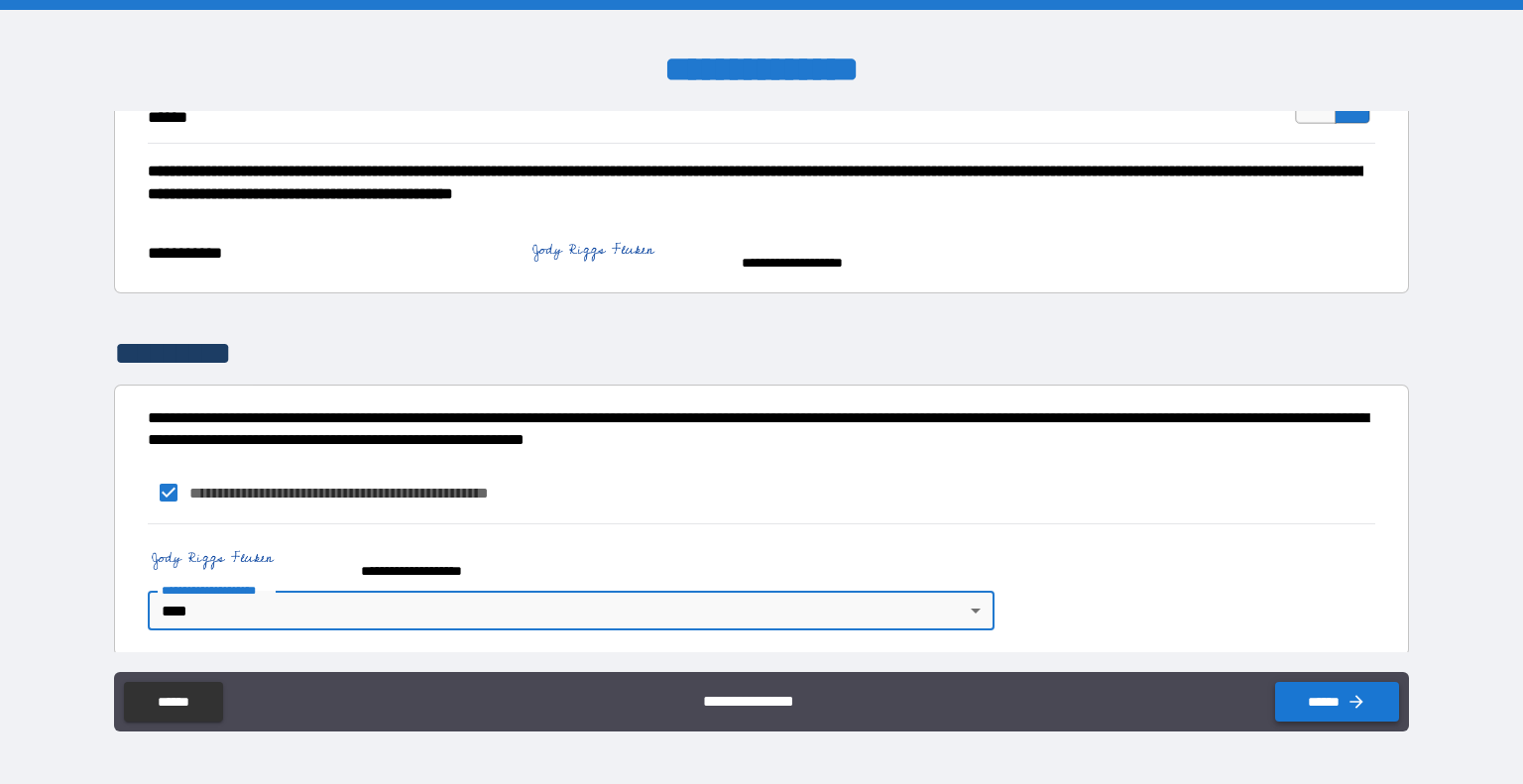 click on "******" at bounding box center [1337, 702] 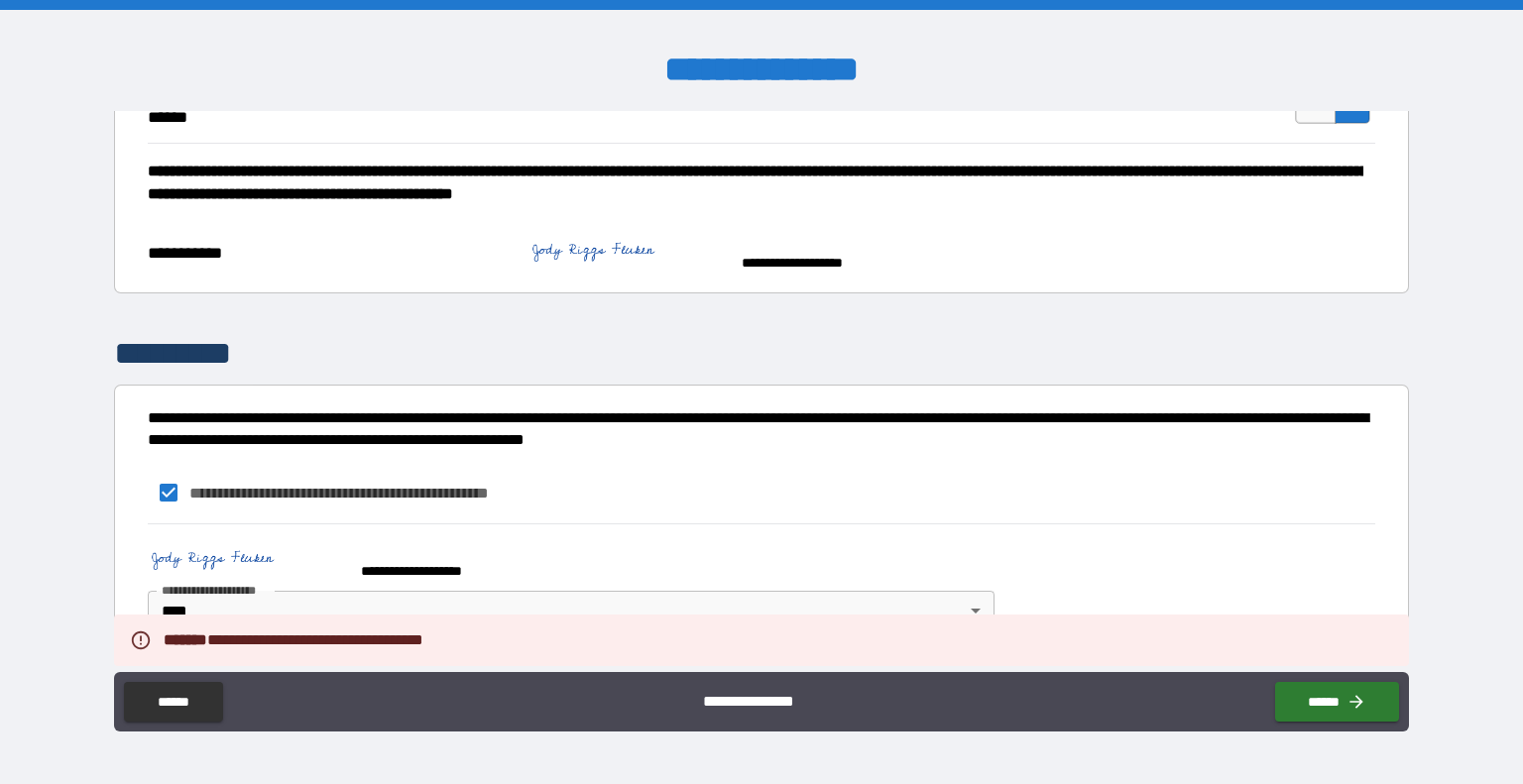 click on "**********" at bounding box center (762, 582) 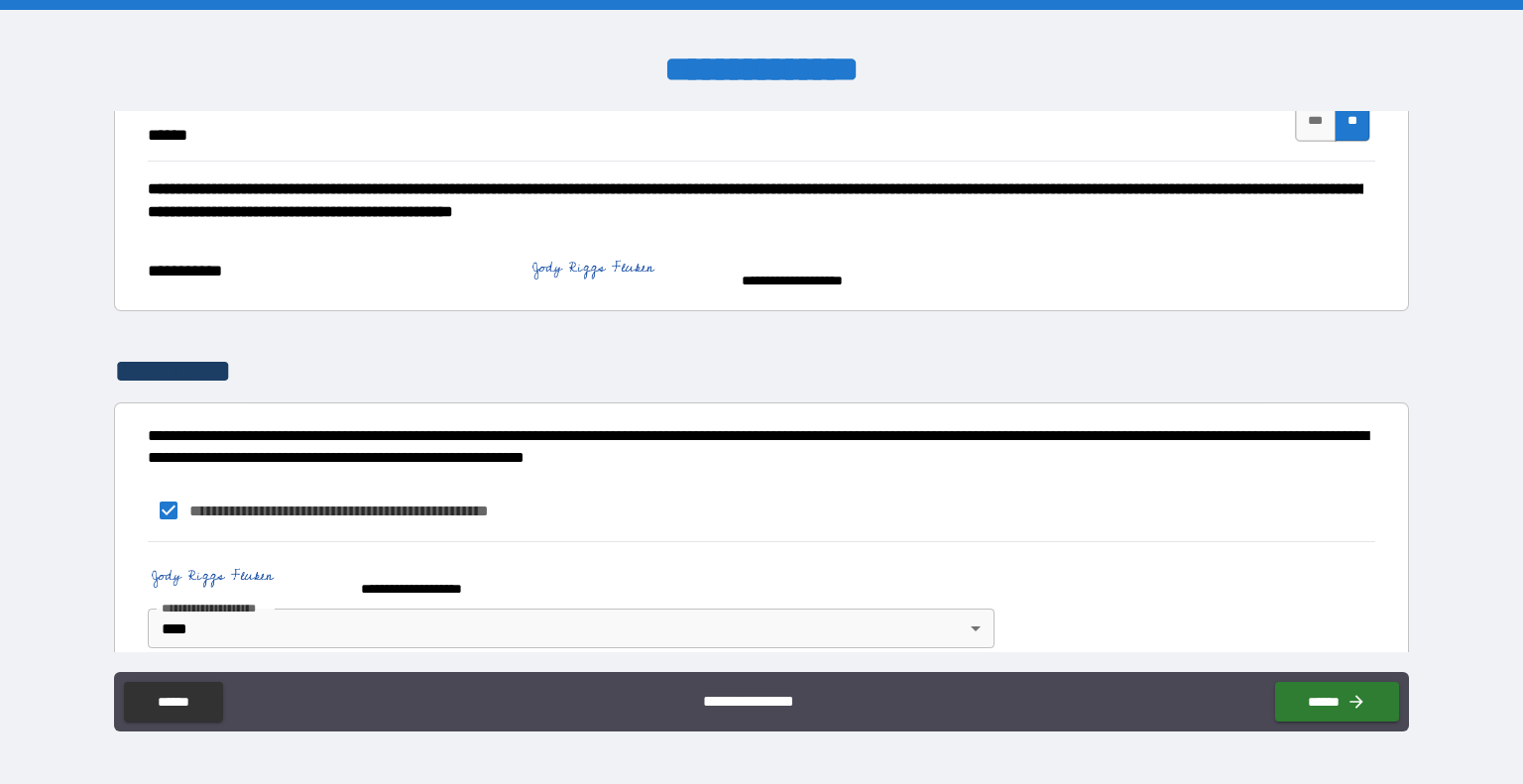 scroll, scrollTop: 2133, scrollLeft: 0, axis: vertical 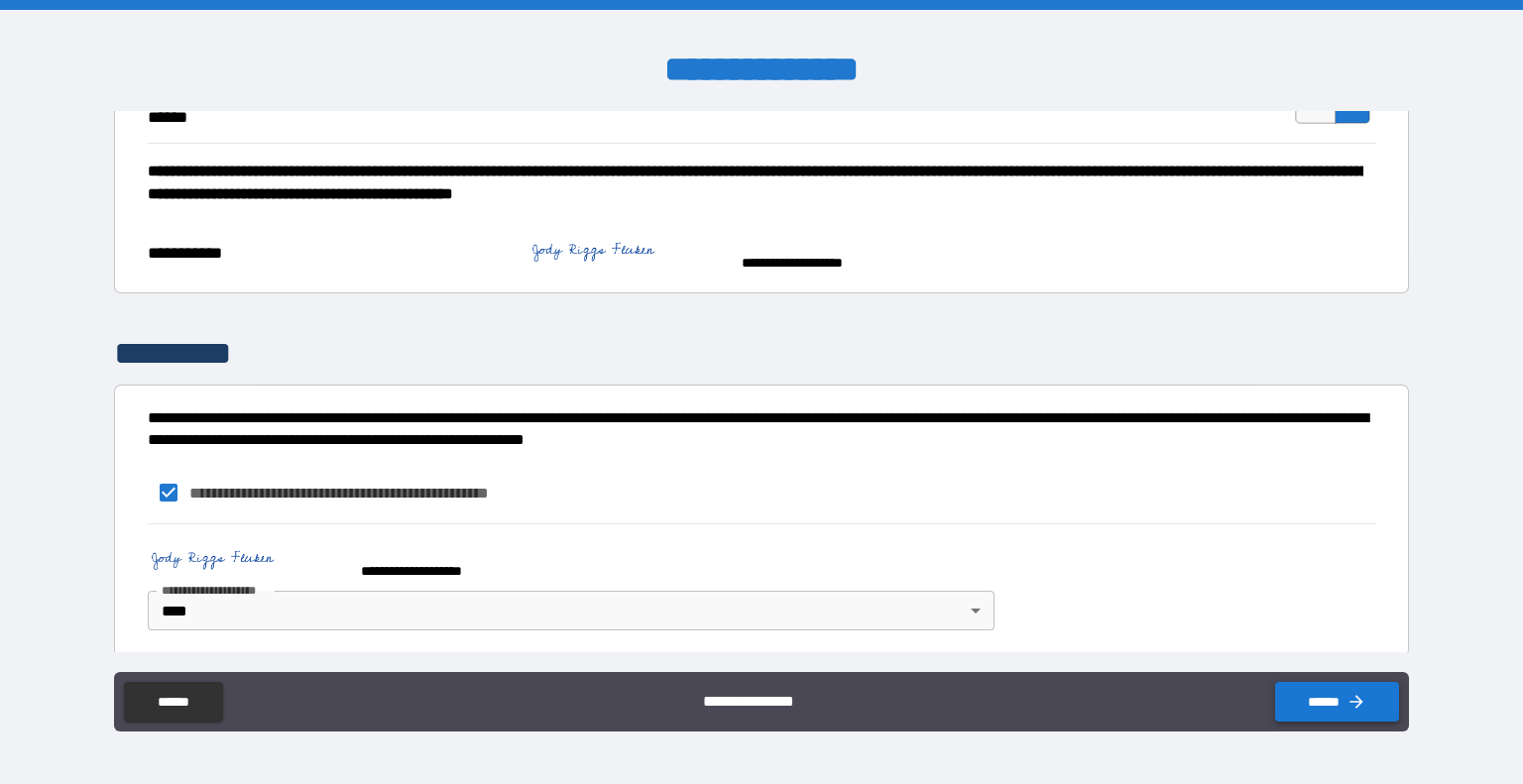 click on "******" at bounding box center [1337, 702] 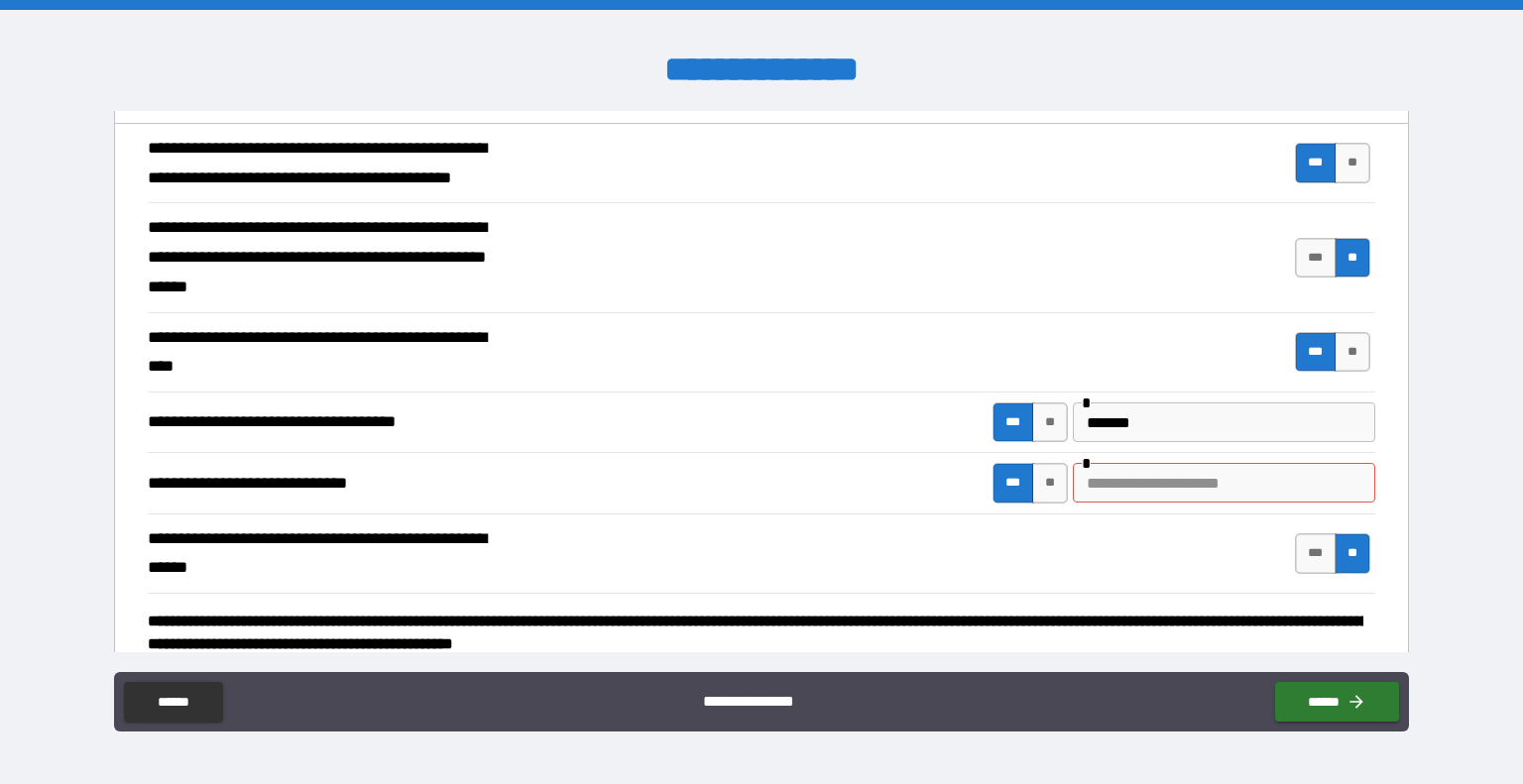 scroll, scrollTop: 1637, scrollLeft: 0, axis: vertical 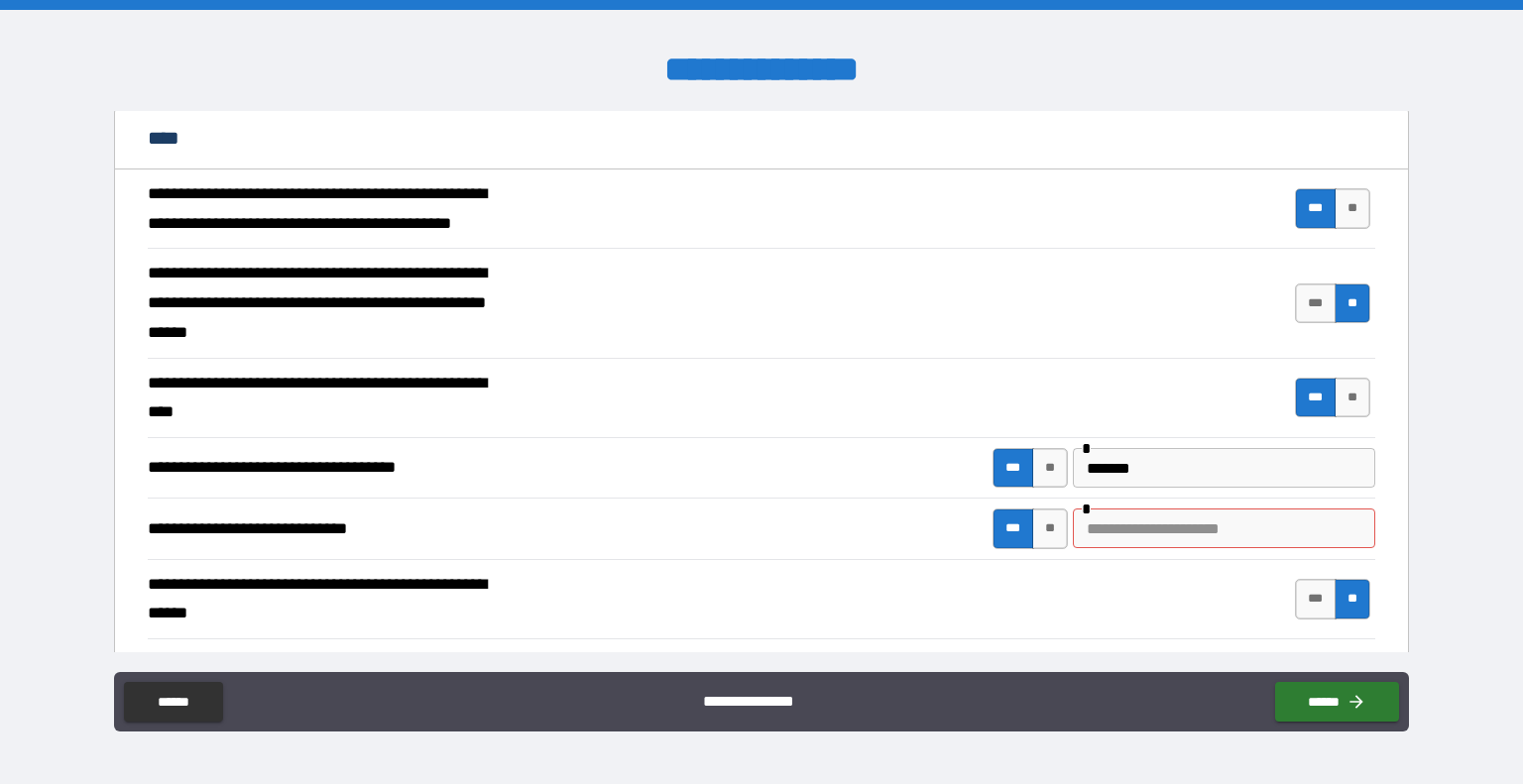 click at bounding box center (1224, 528) 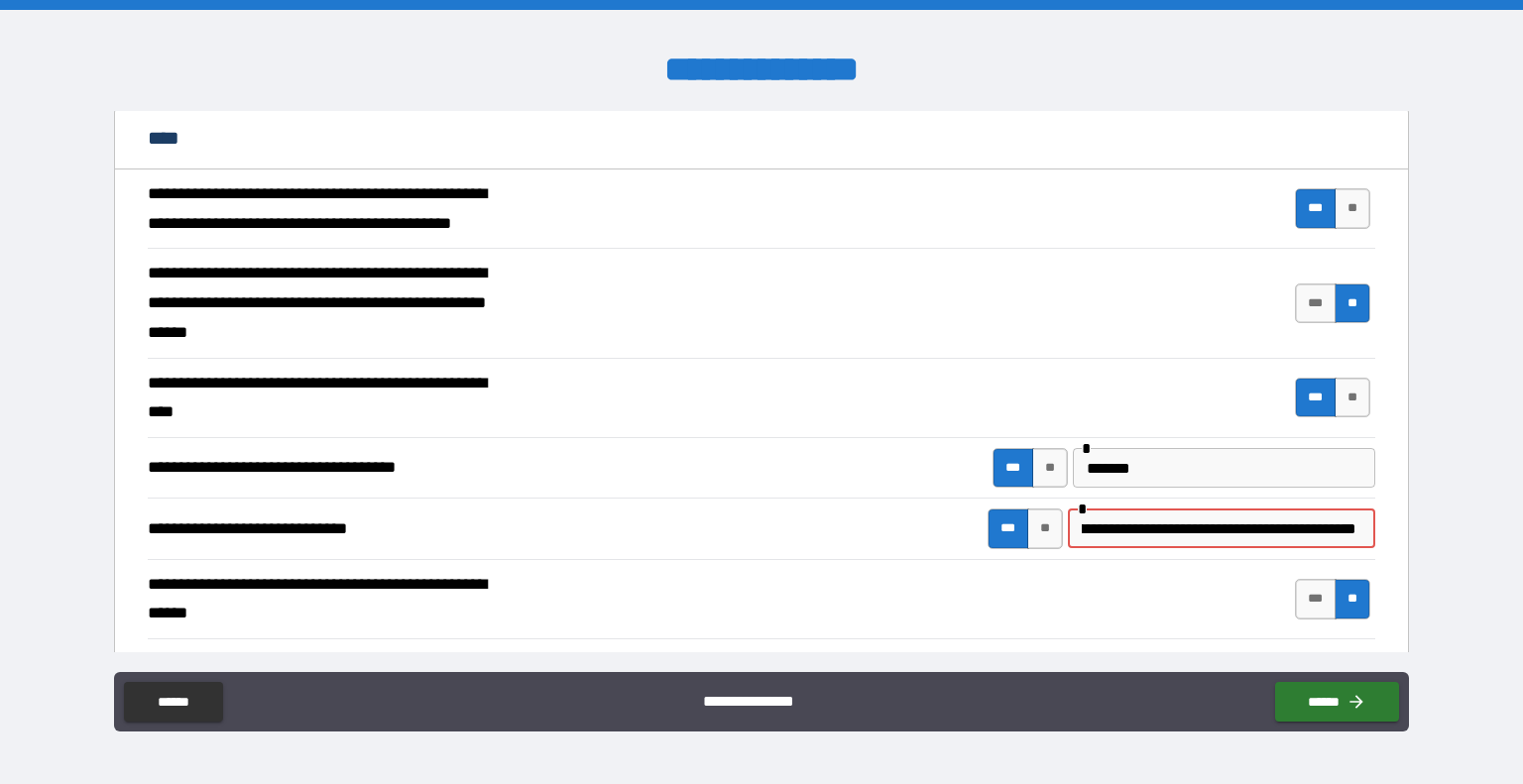 scroll, scrollTop: 0, scrollLeft: 75, axis: horizontal 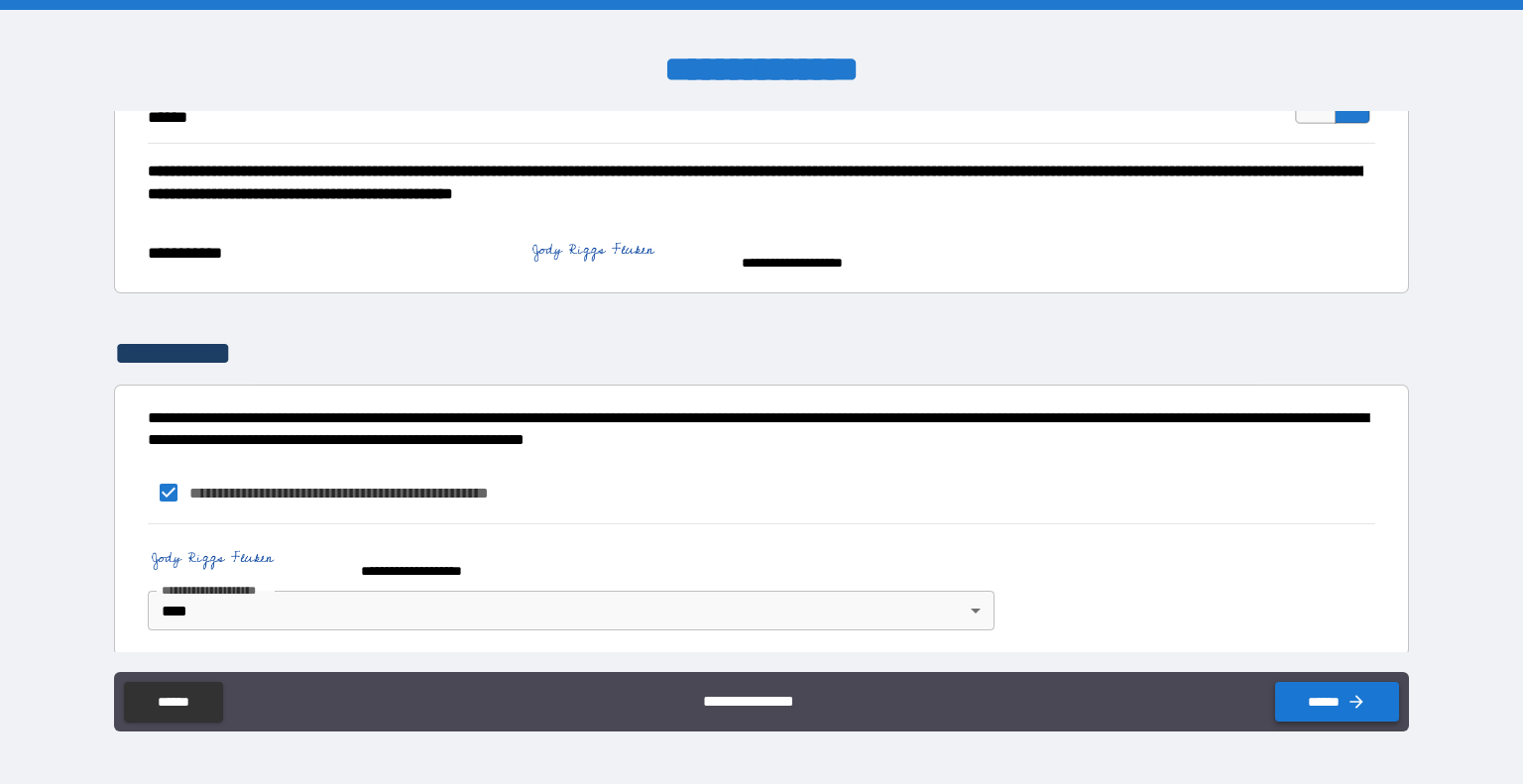 click on "******" at bounding box center (1337, 702) 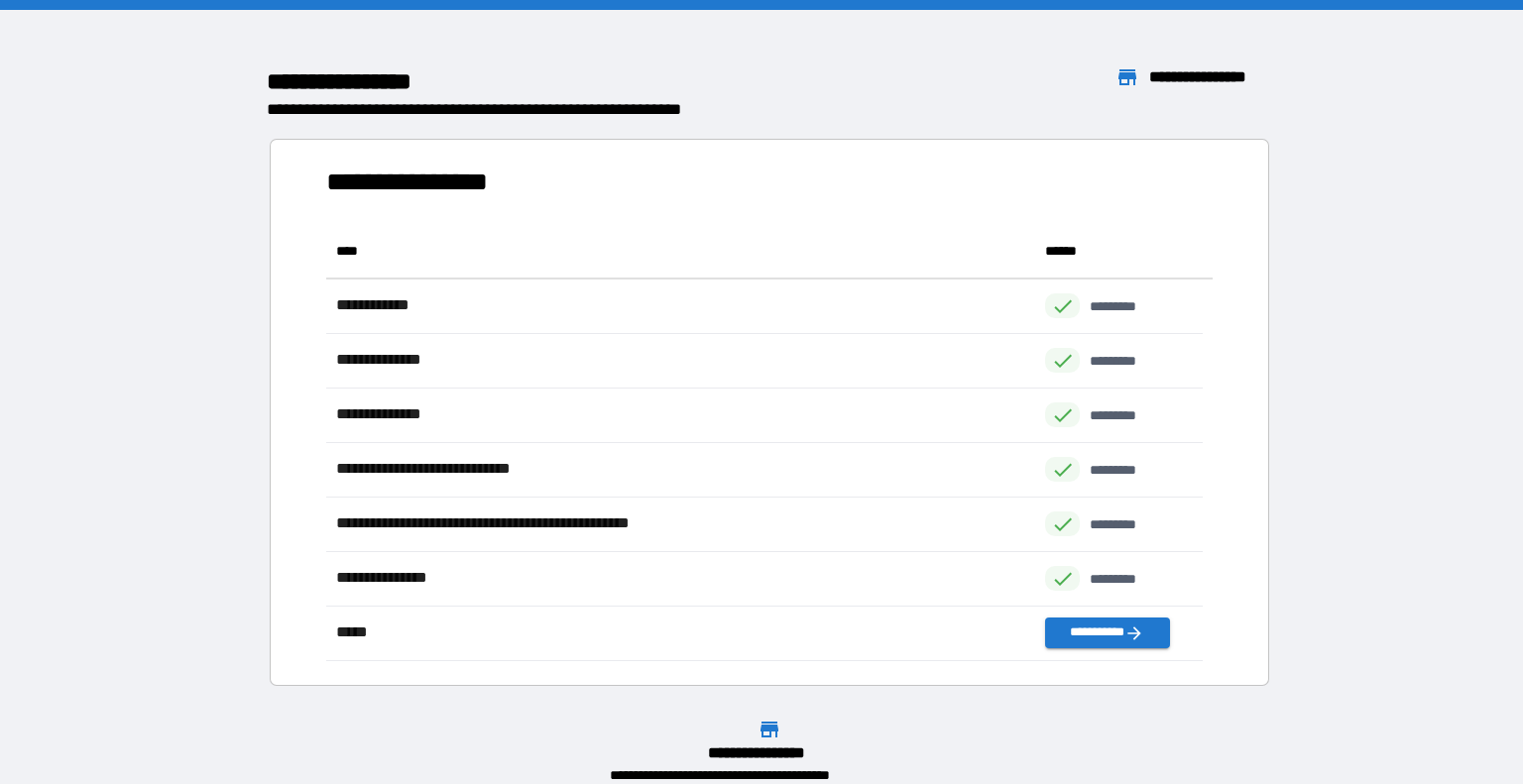 scroll, scrollTop: 422, scrollLeft: 862, axis: both 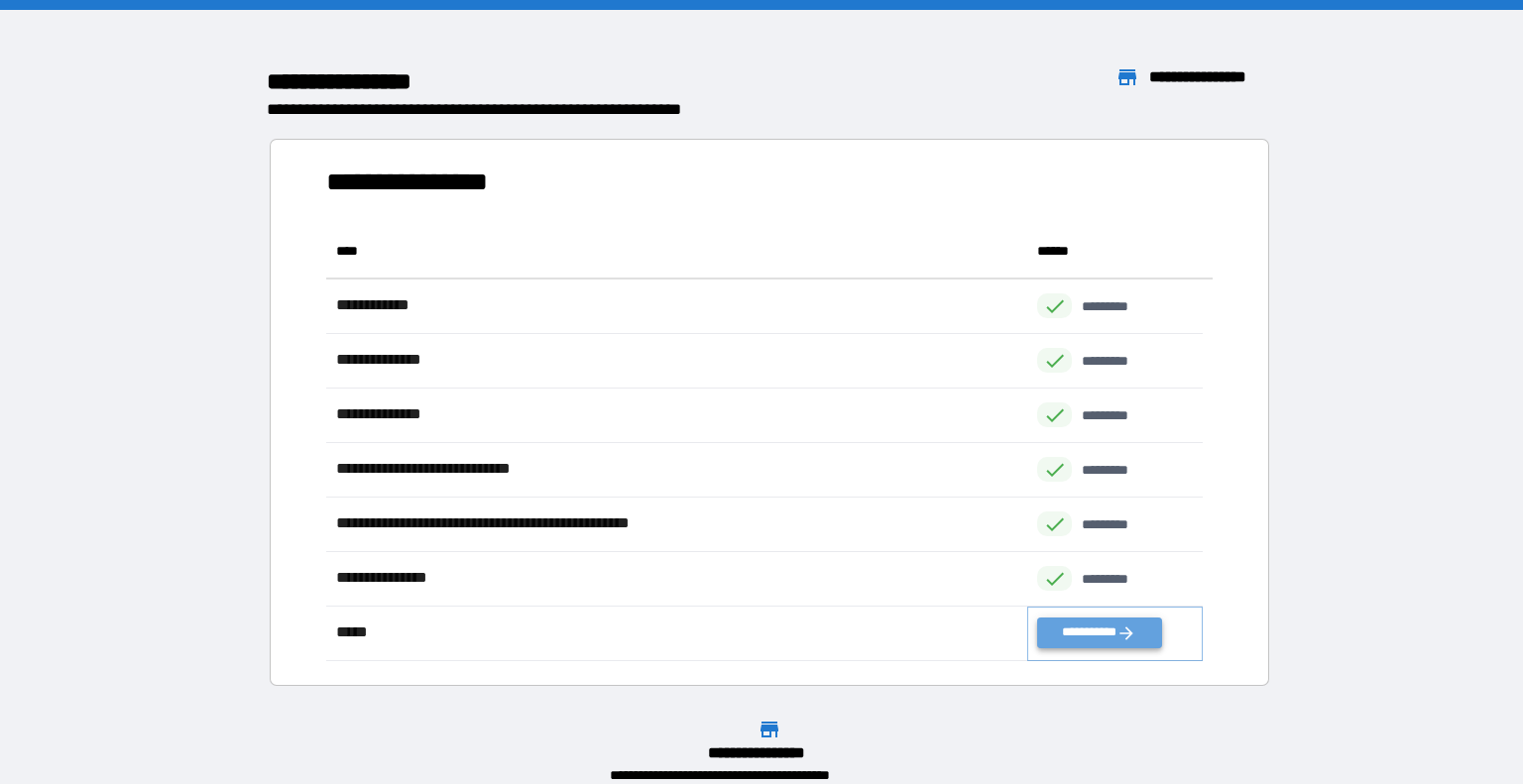 click on "**********" at bounding box center (1099, 632) 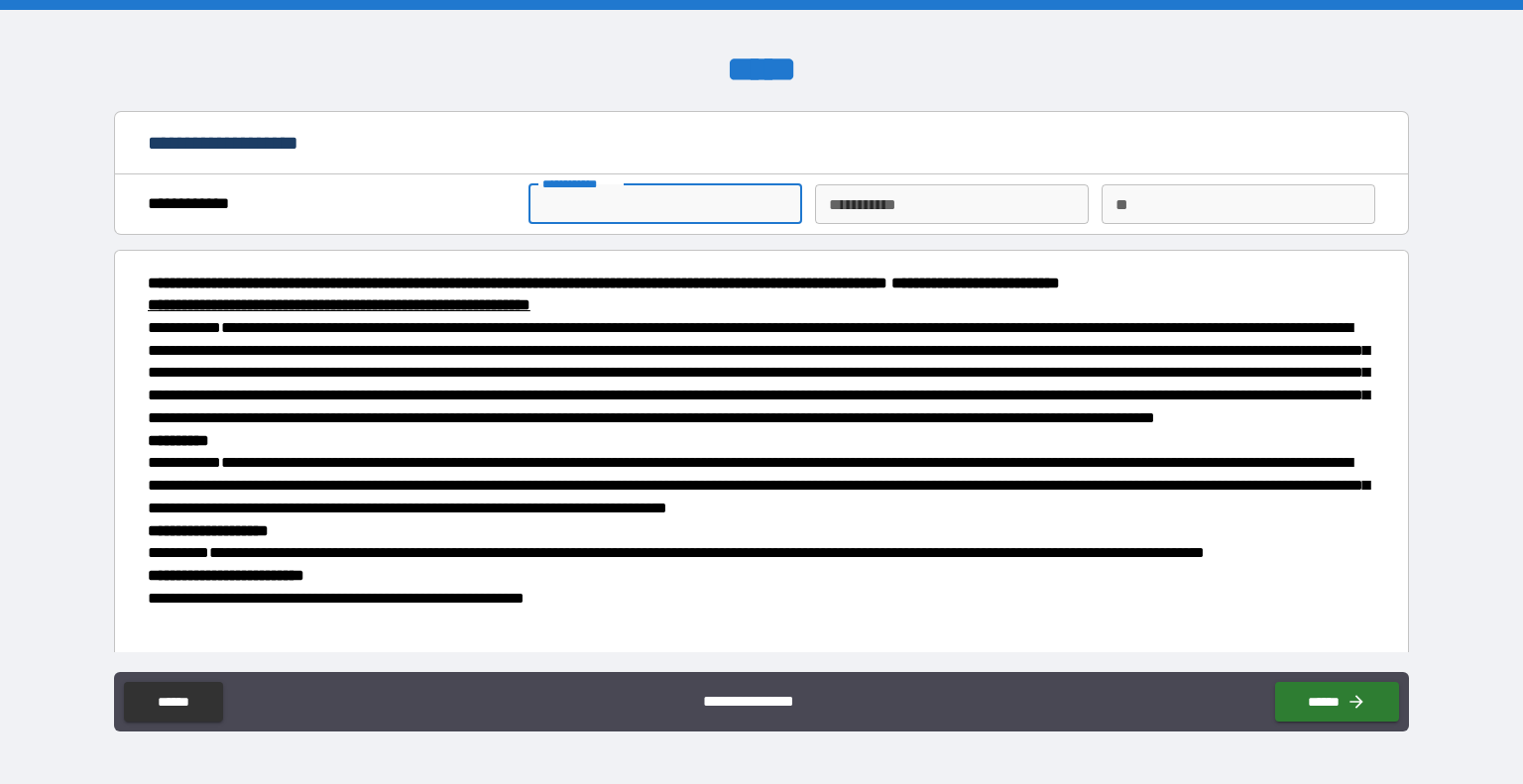 click on "**********" at bounding box center (665, 204) 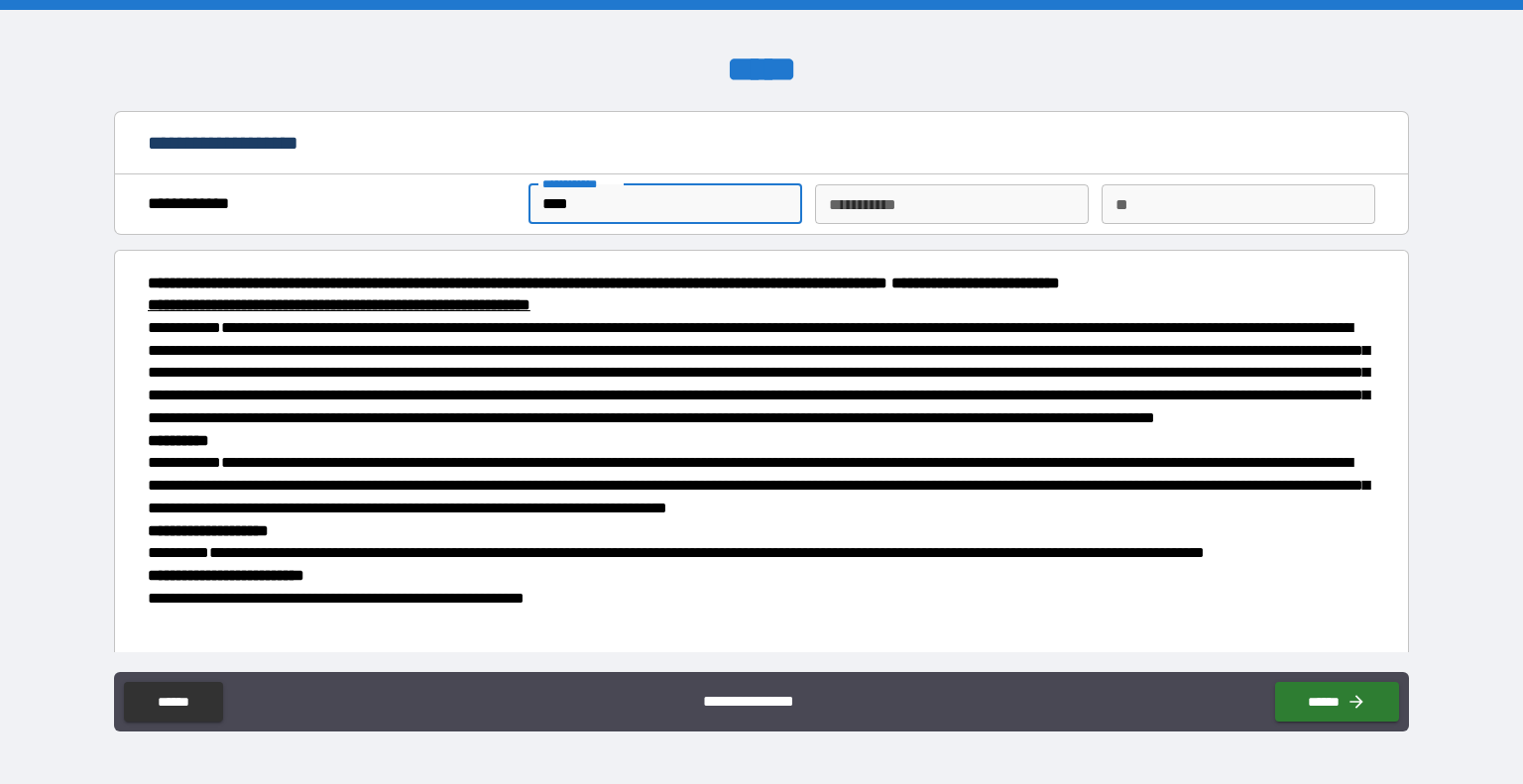 type on "**********" 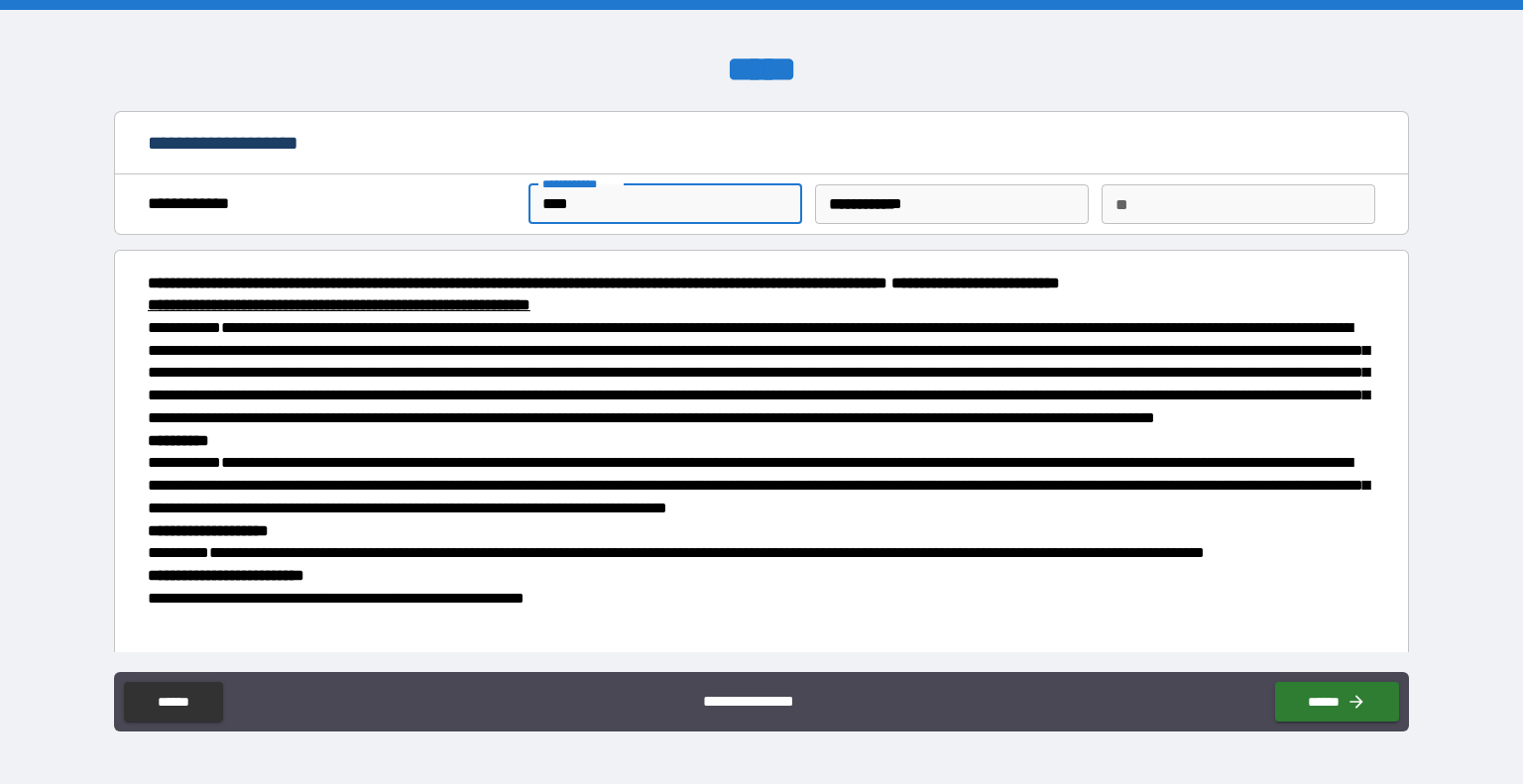 type on "**********" 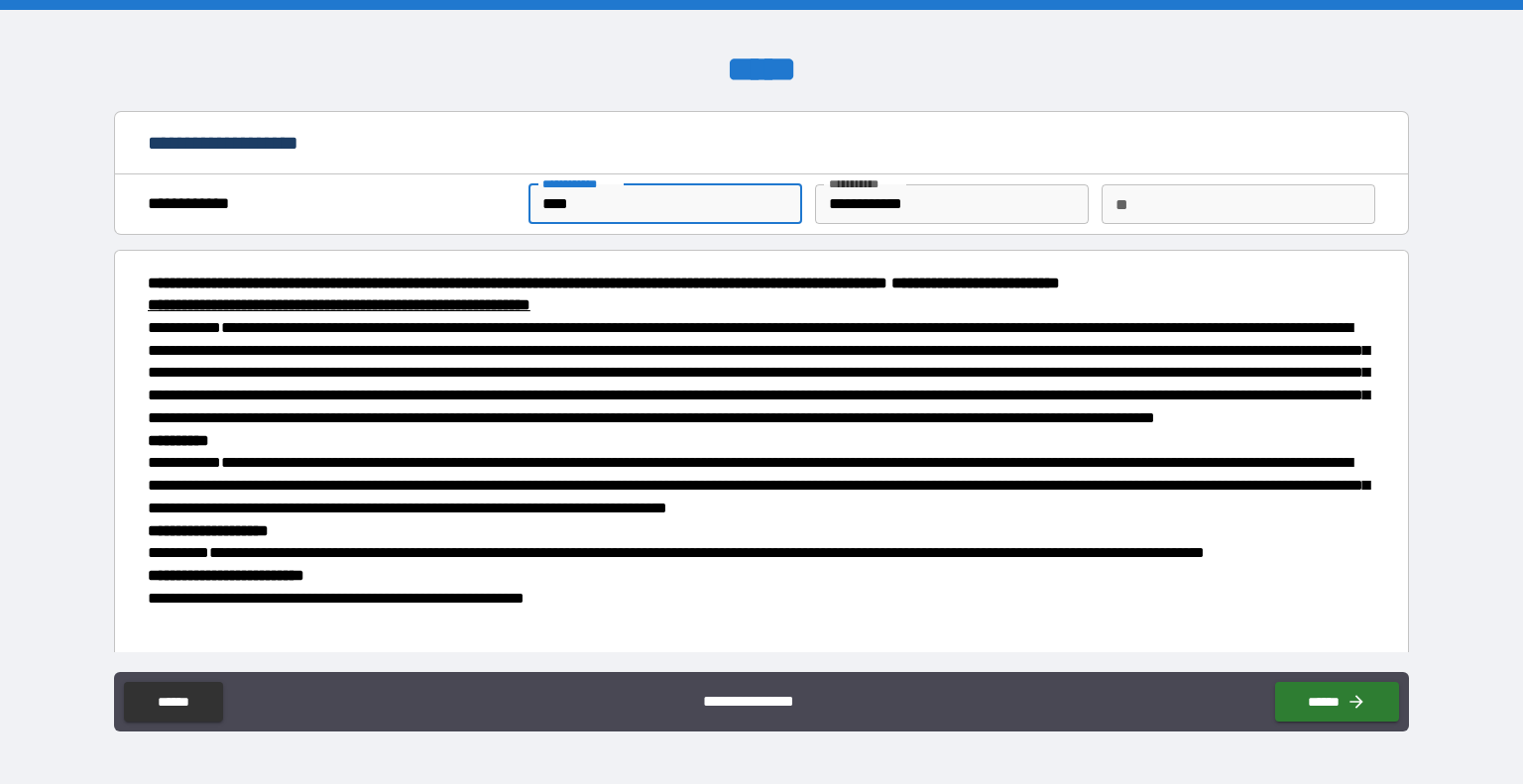 type on "*" 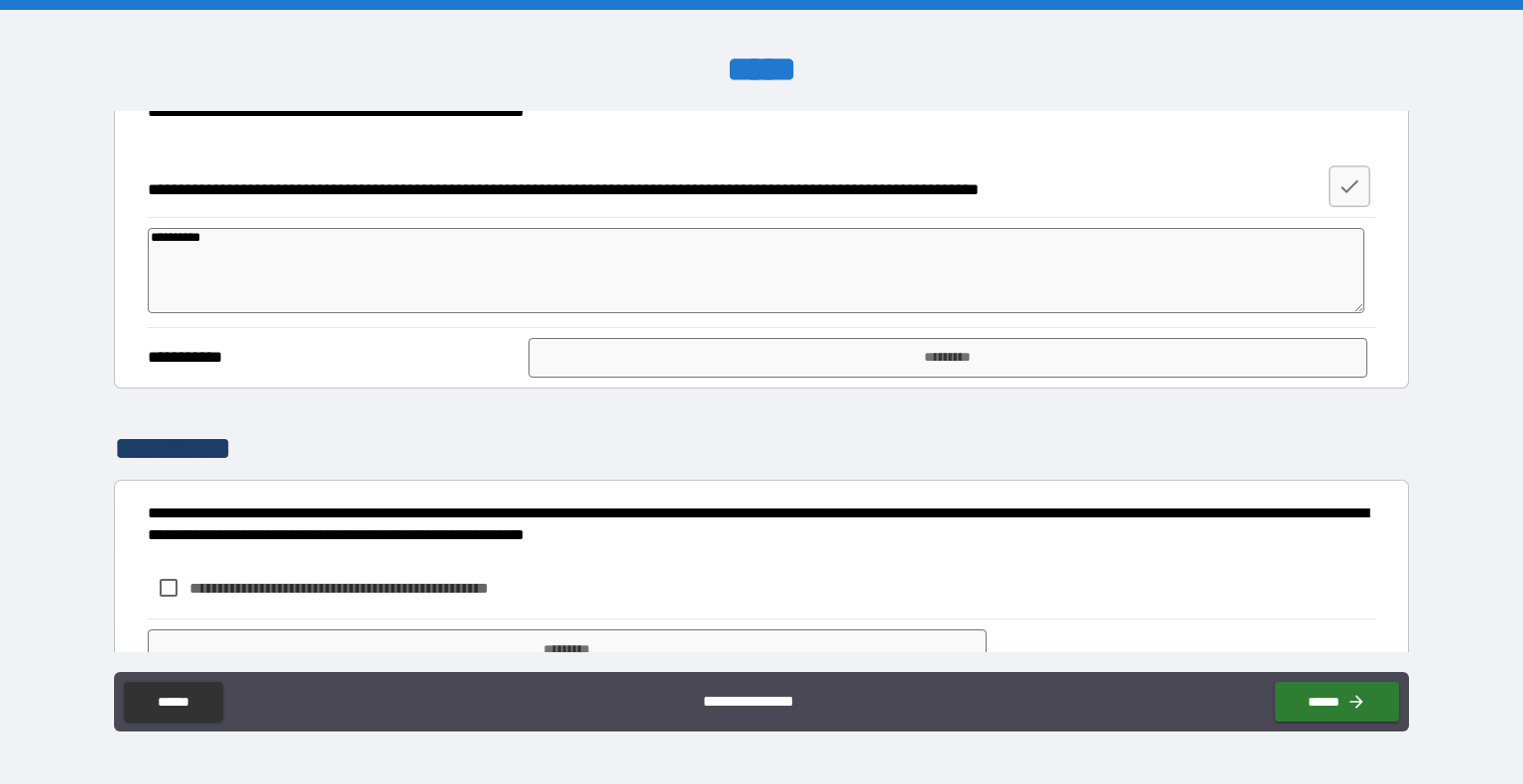 scroll, scrollTop: 496, scrollLeft: 0, axis: vertical 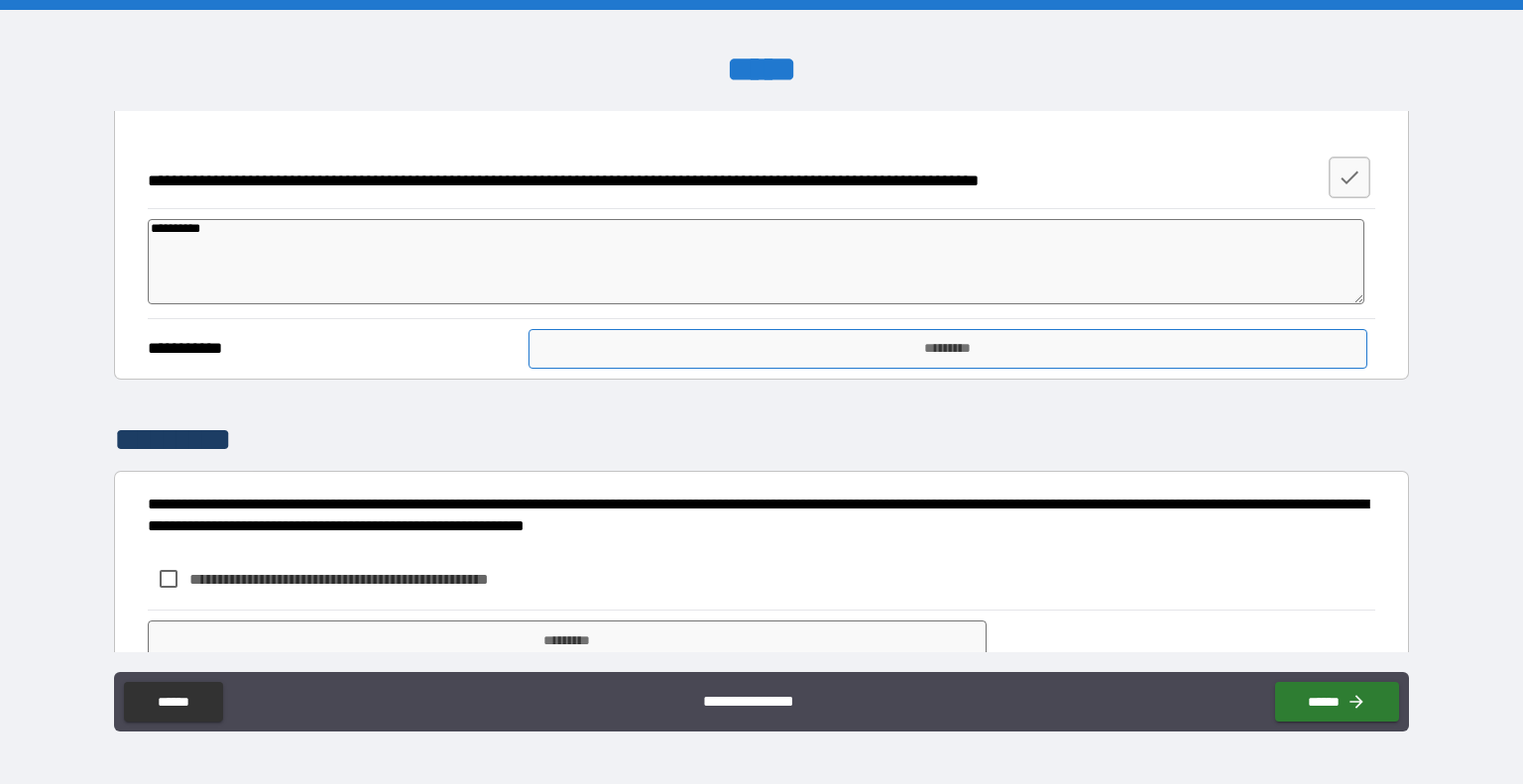 click on "*********" at bounding box center [948, 349] 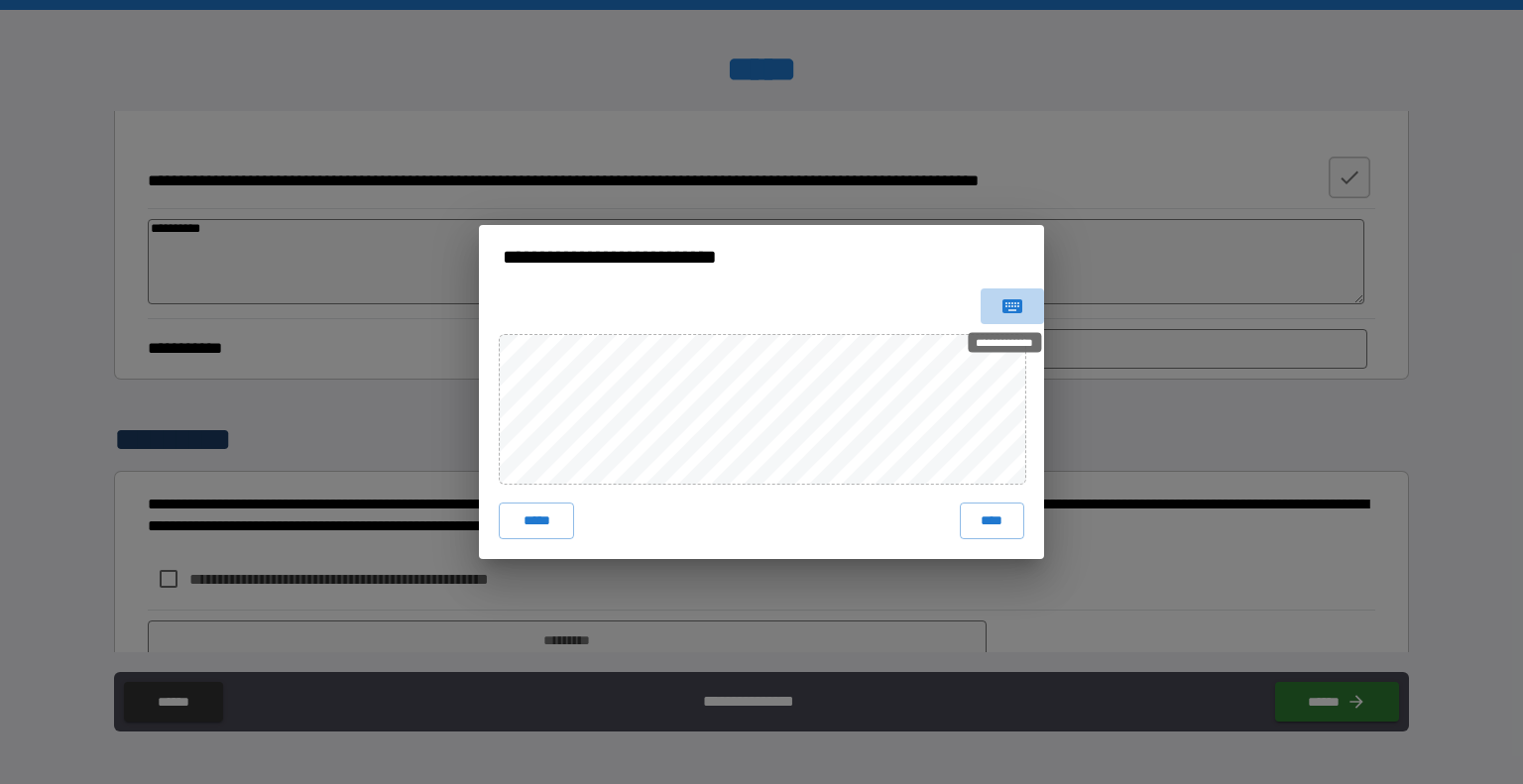 click 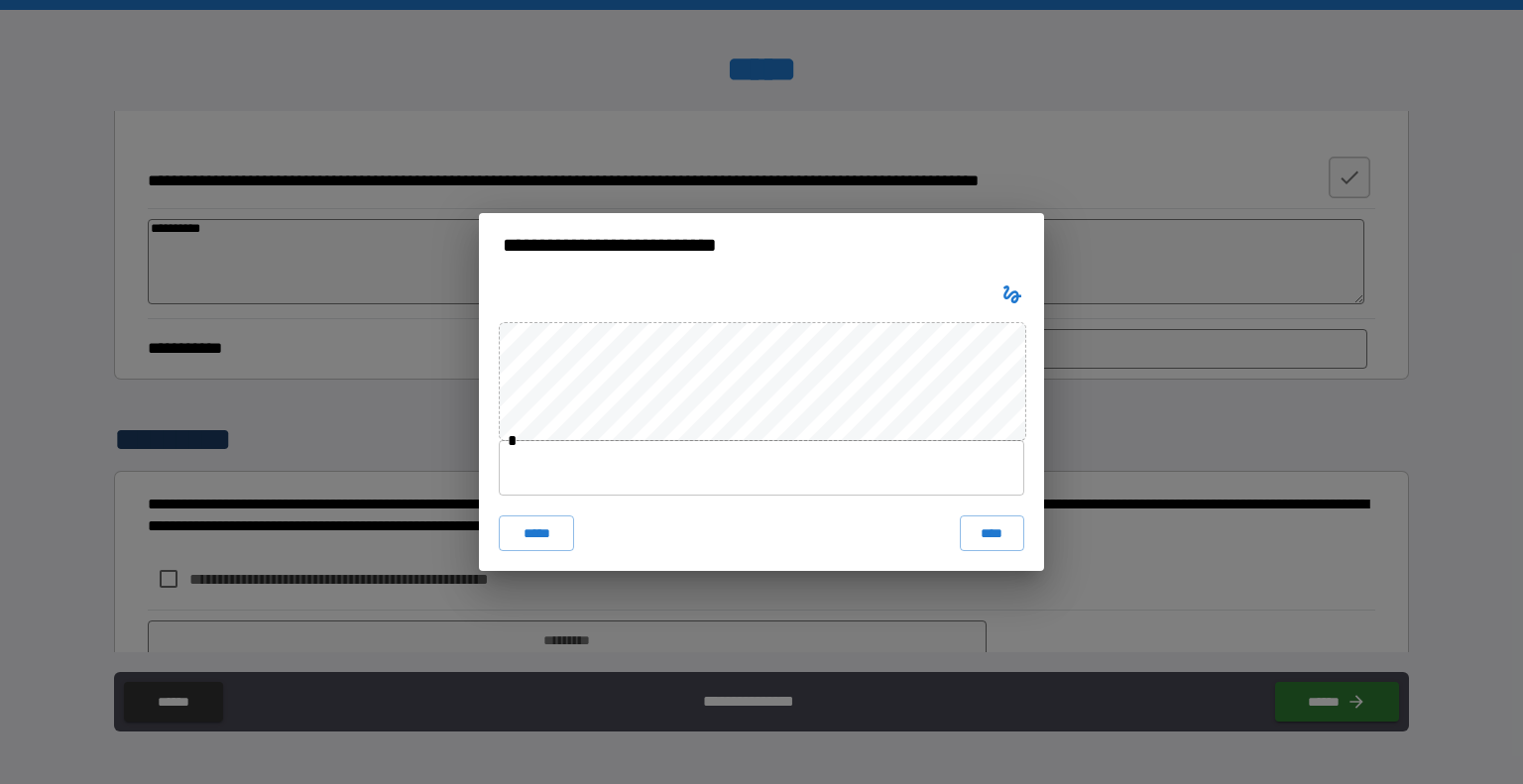 click at bounding box center (762, 468) 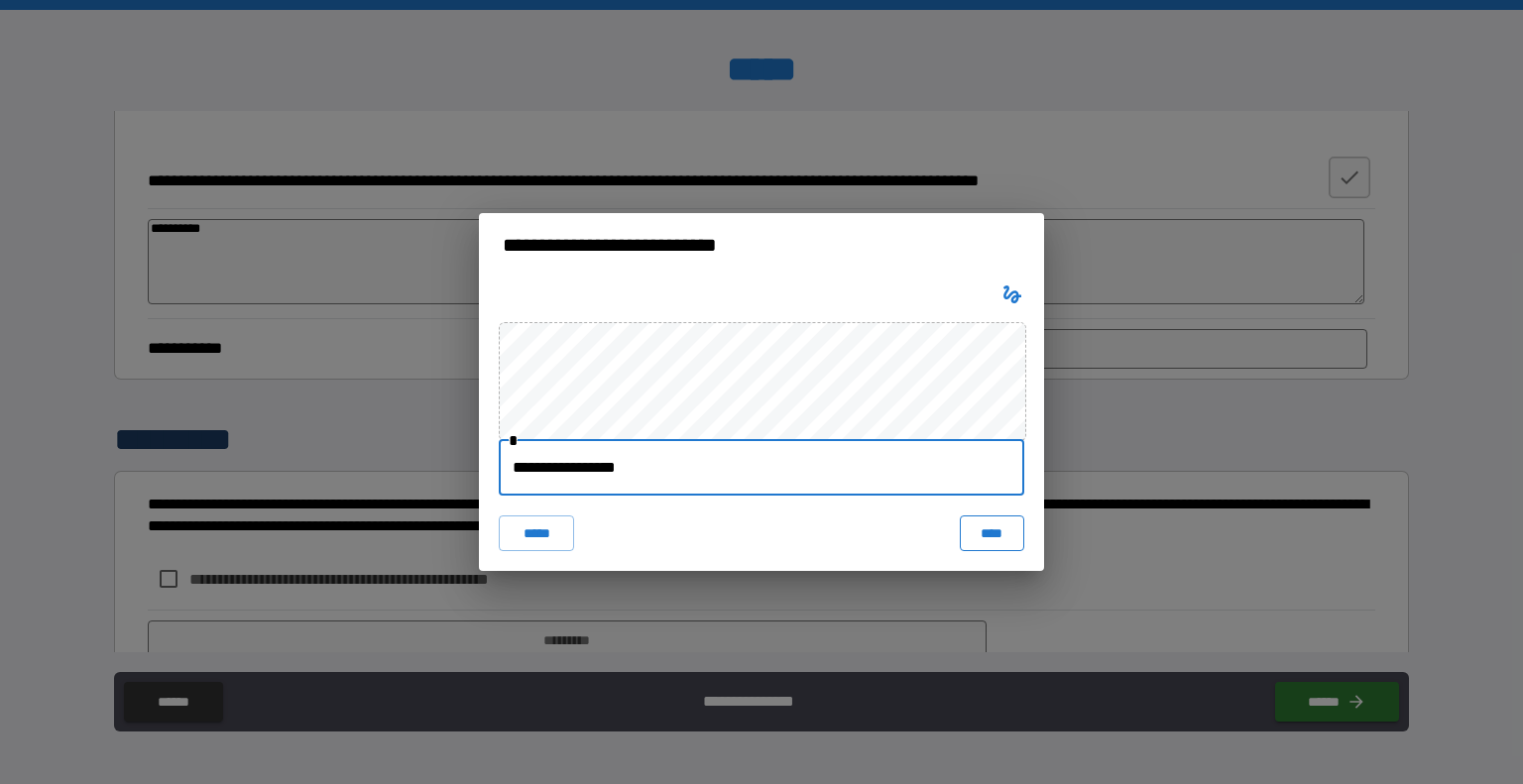 type on "**********" 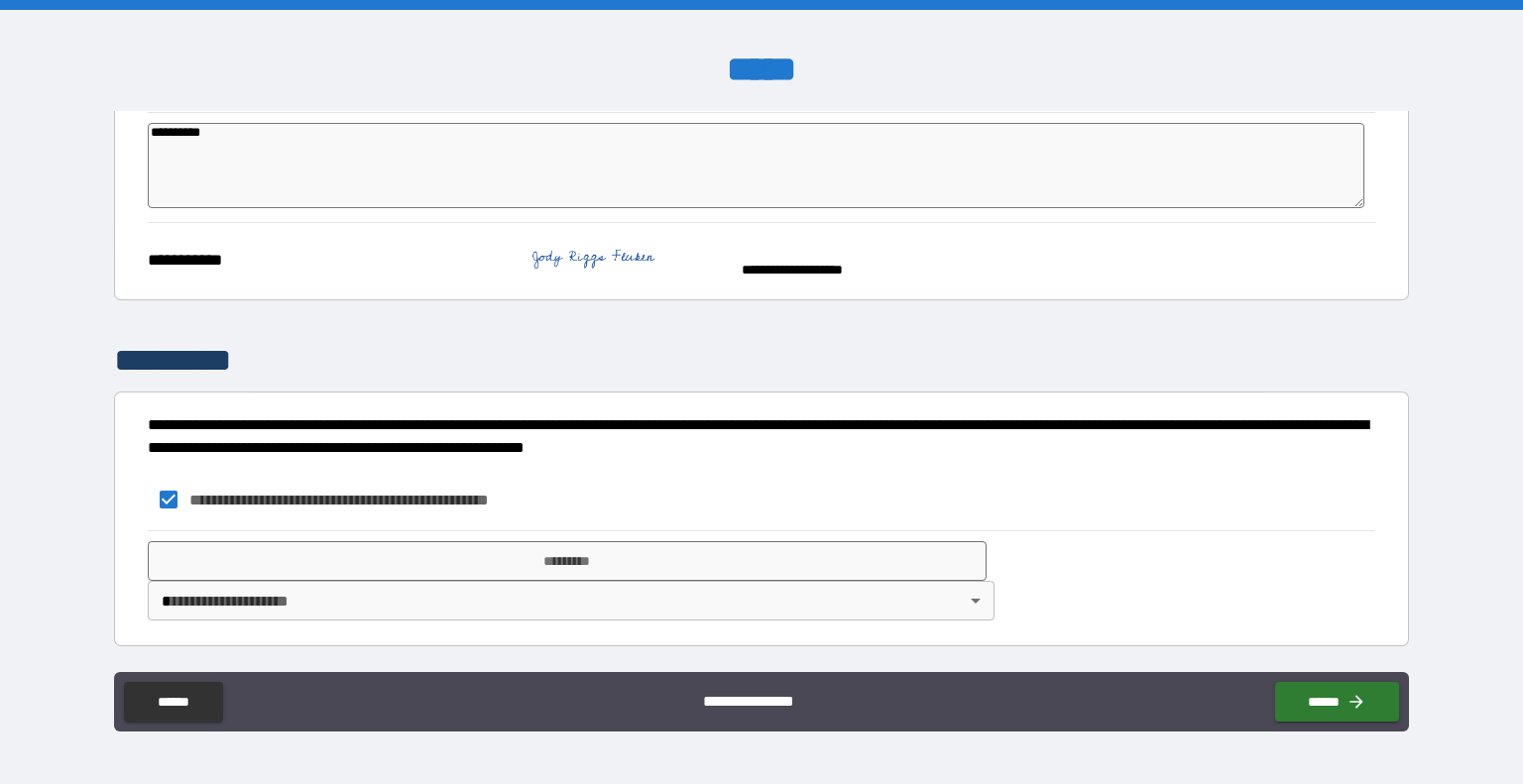 scroll, scrollTop: 633, scrollLeft: 0, axis: vertical 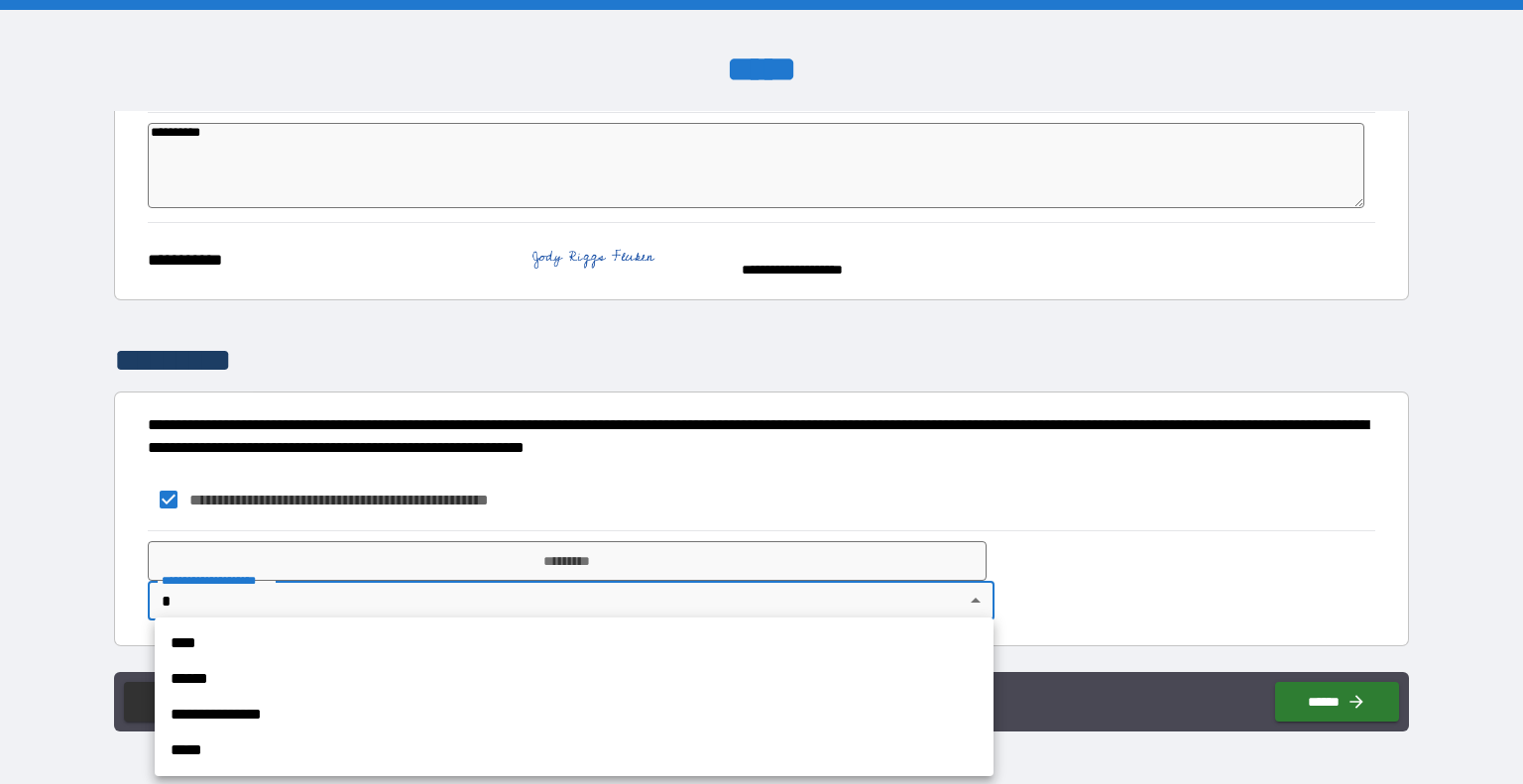 click on "****" at bounding box center [574, 643] 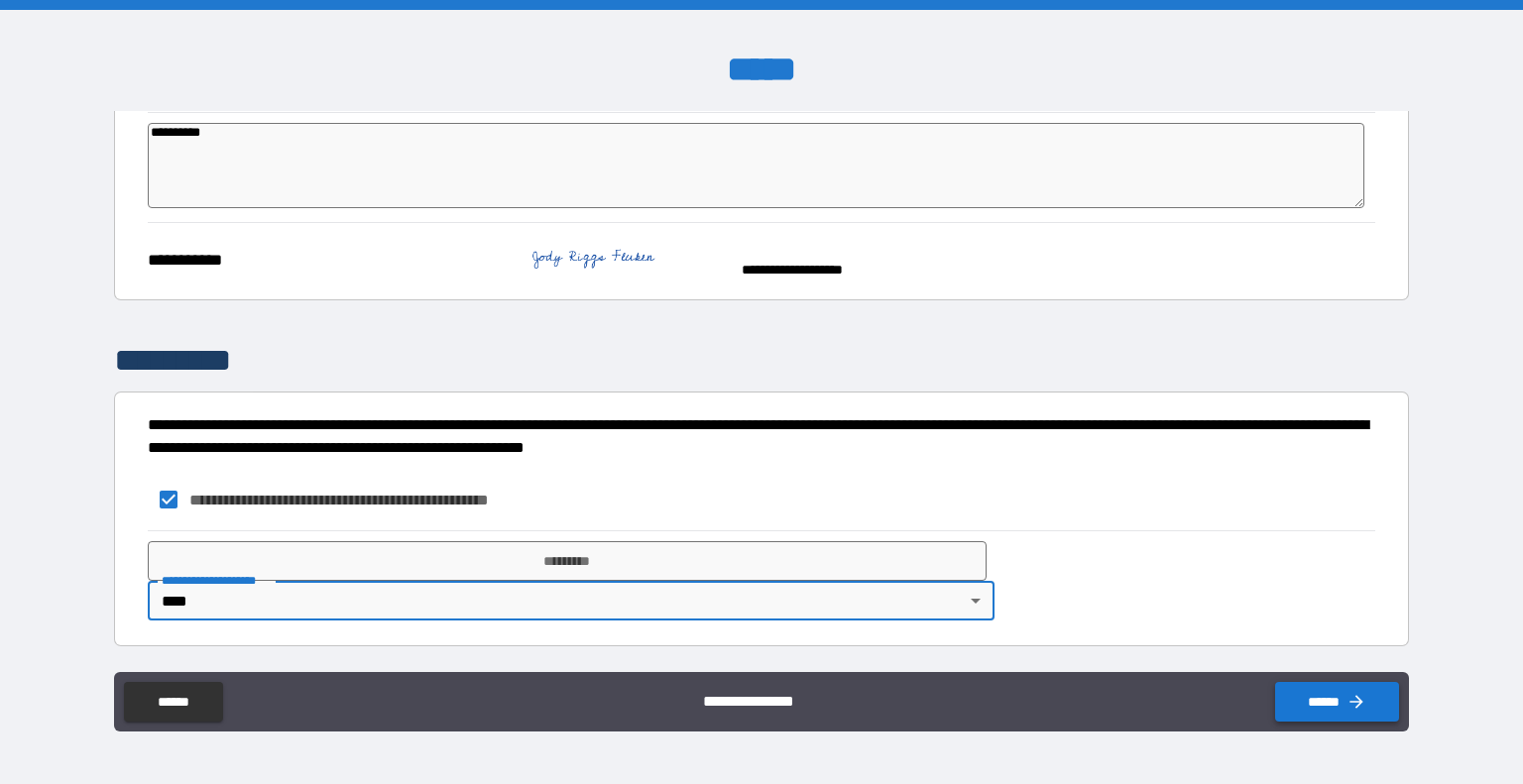 click on "******" at bounding box center [1337, 702] 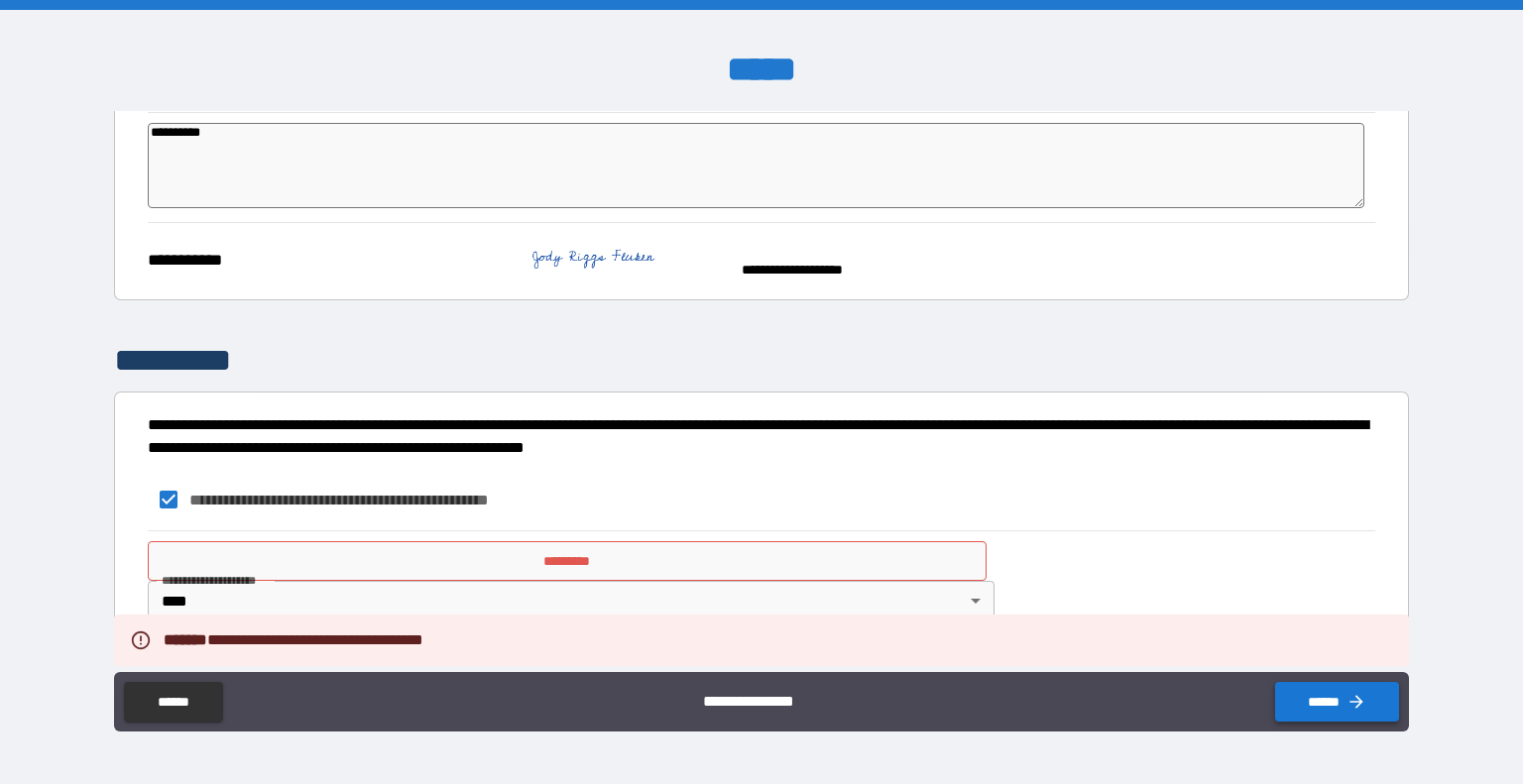 type on "*" 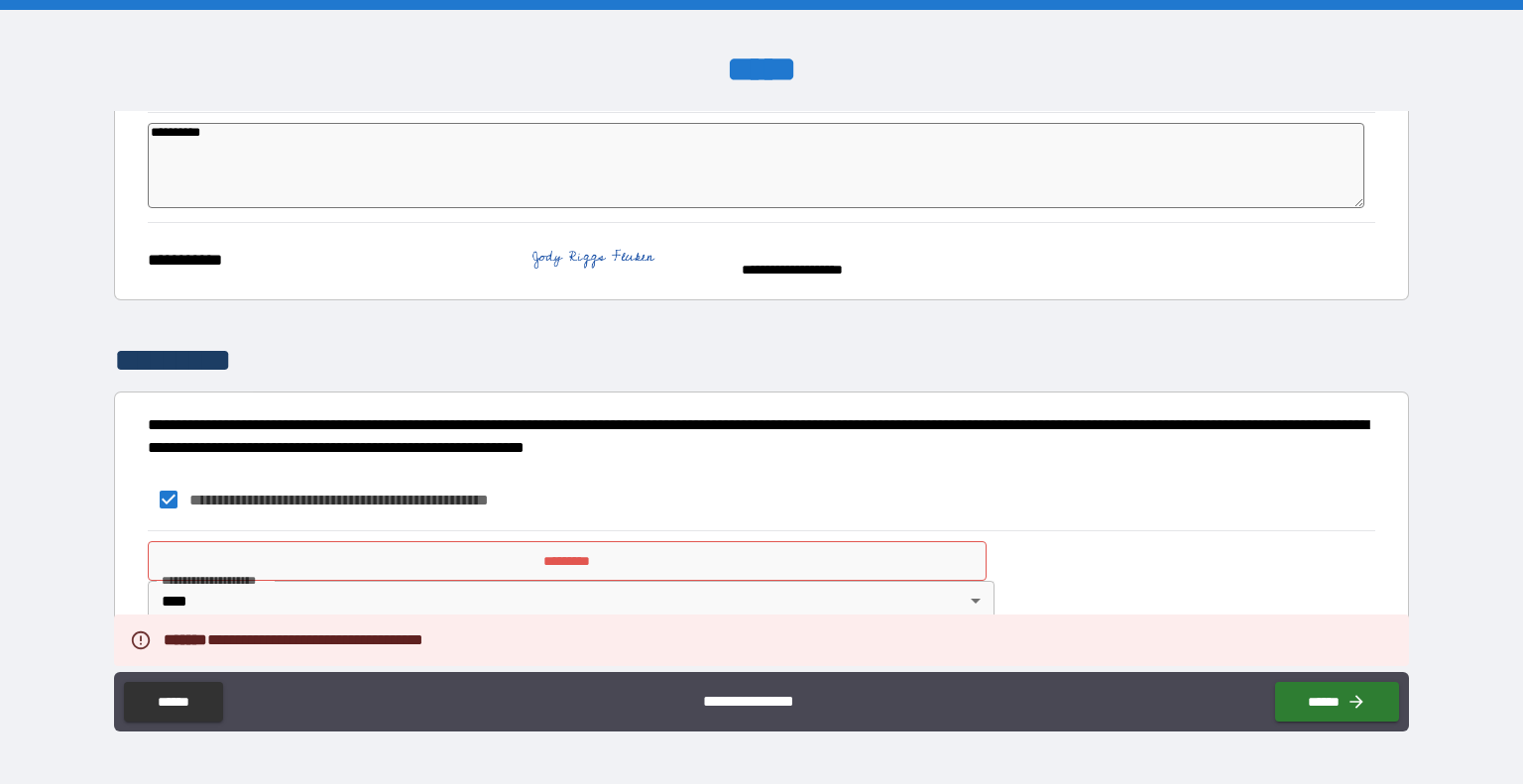 click on "*********" at bounding box center [567, 561] 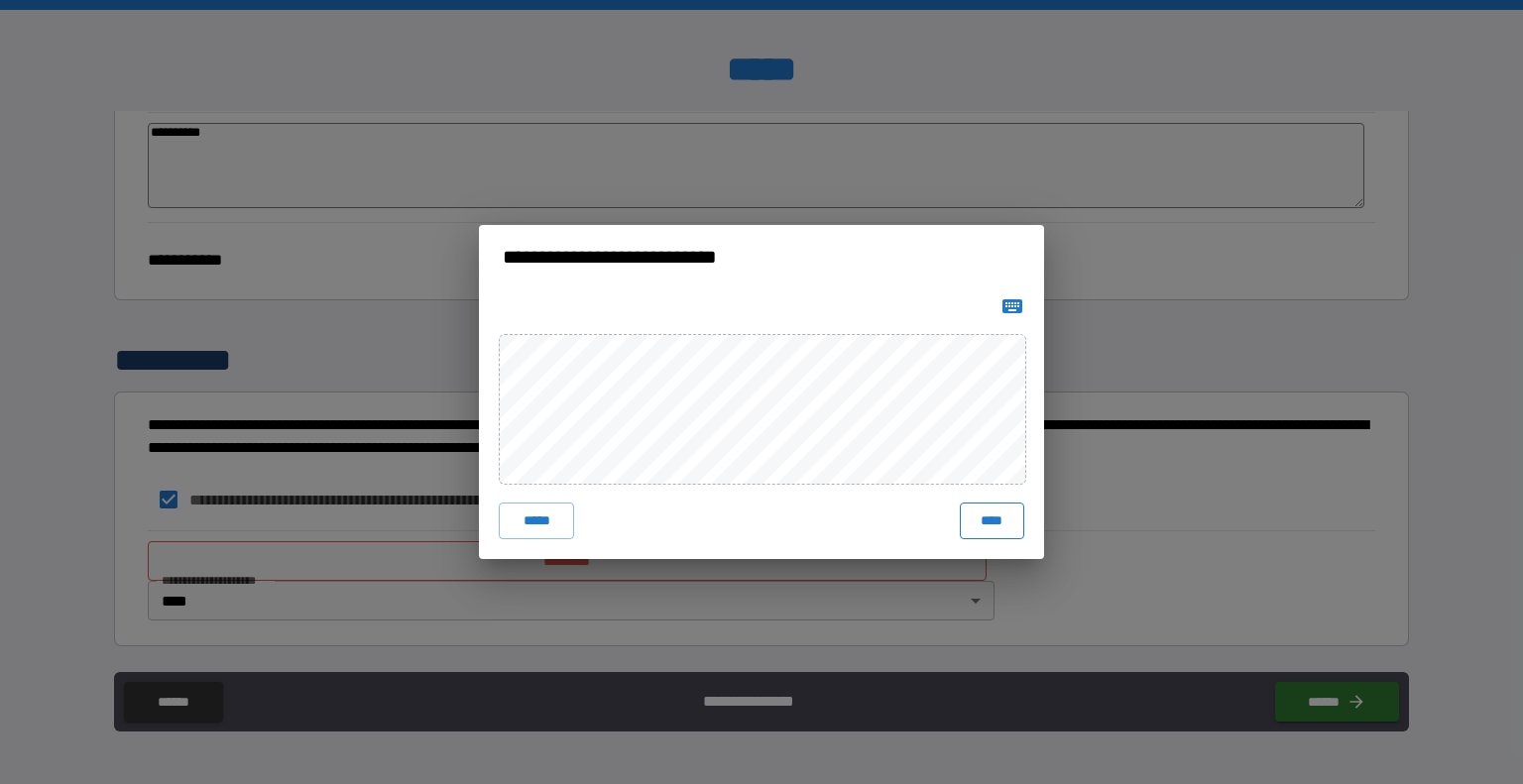 click on "****" at bounding box center (992, 520) 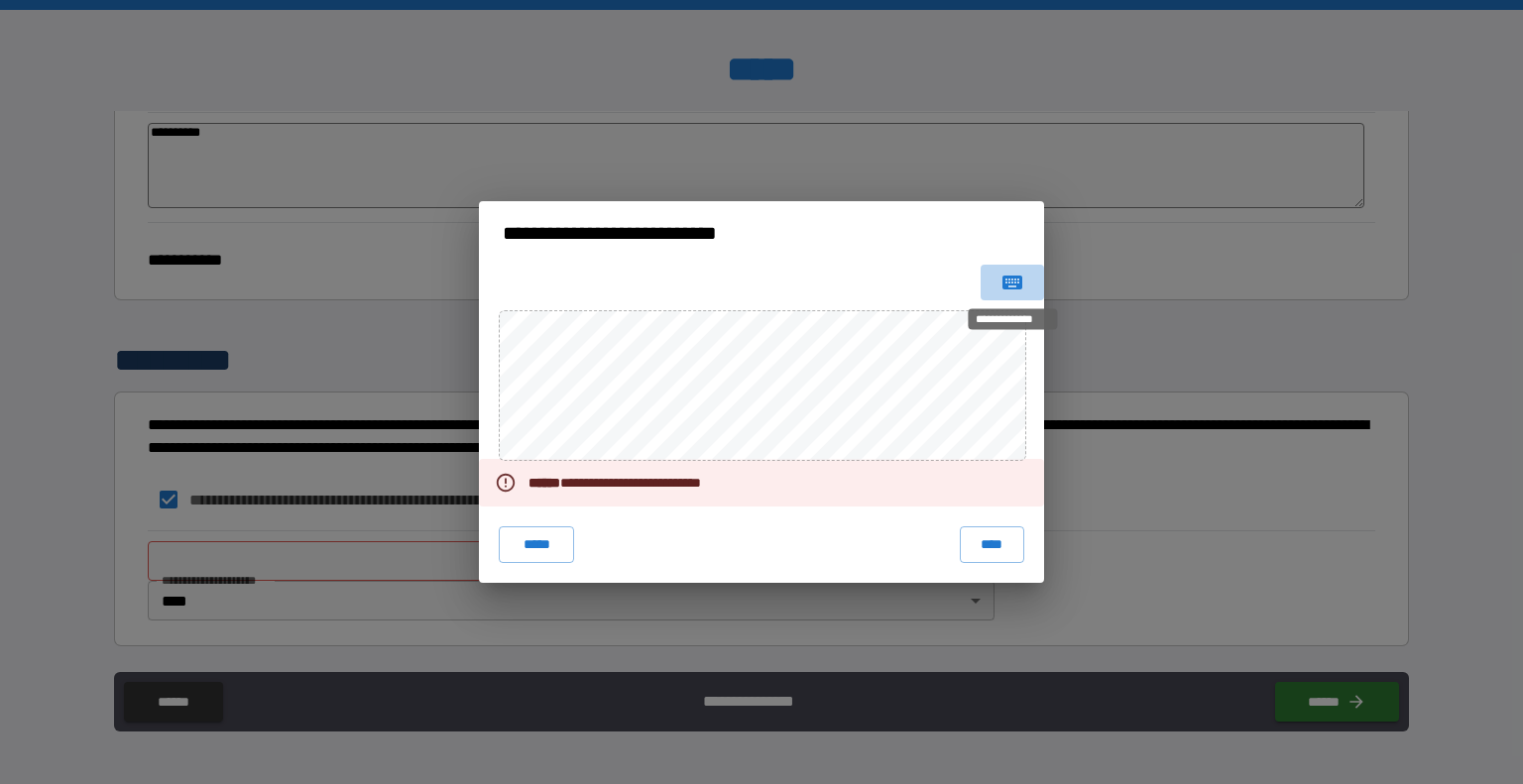 click 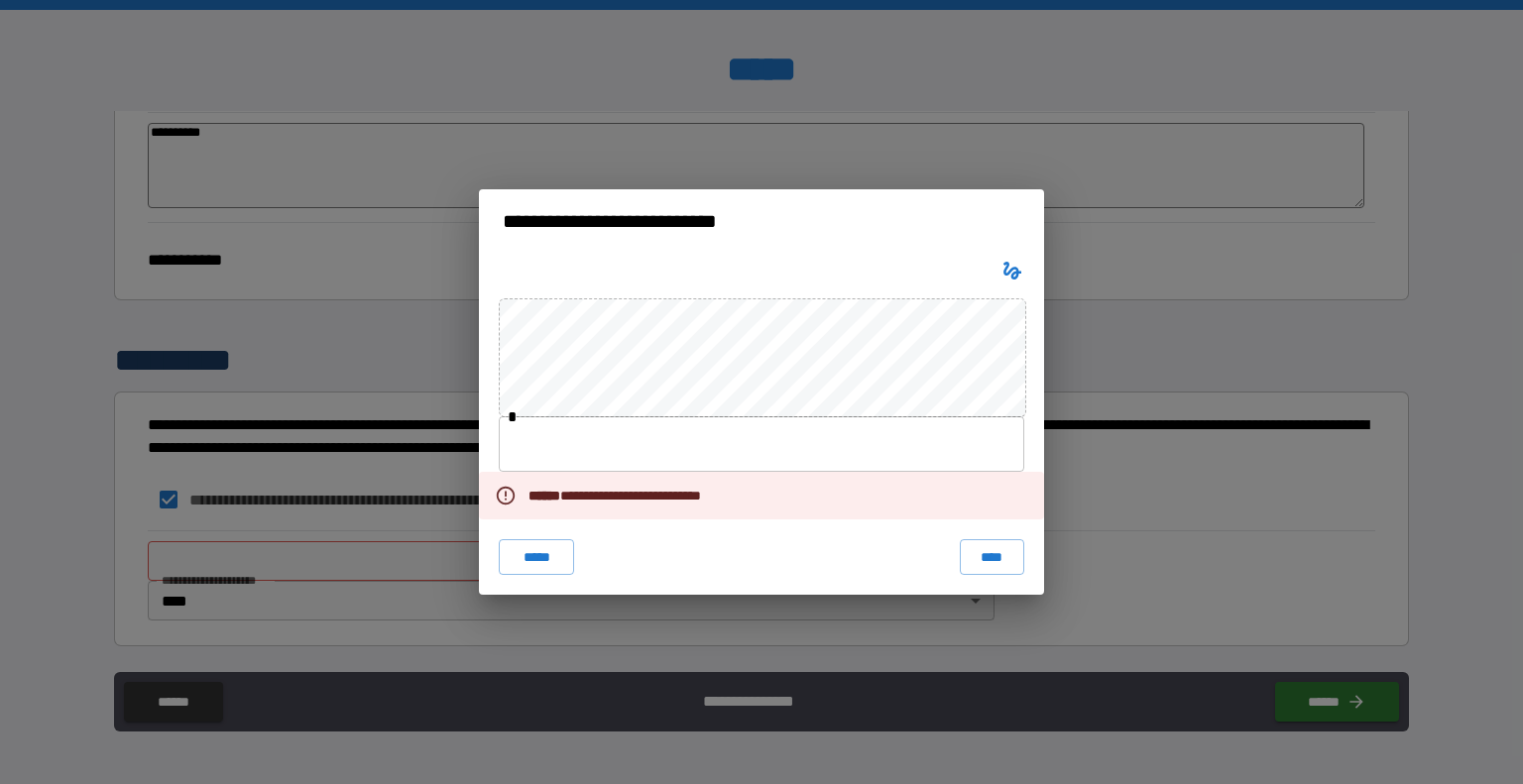 click at bounding box center (762, 444) 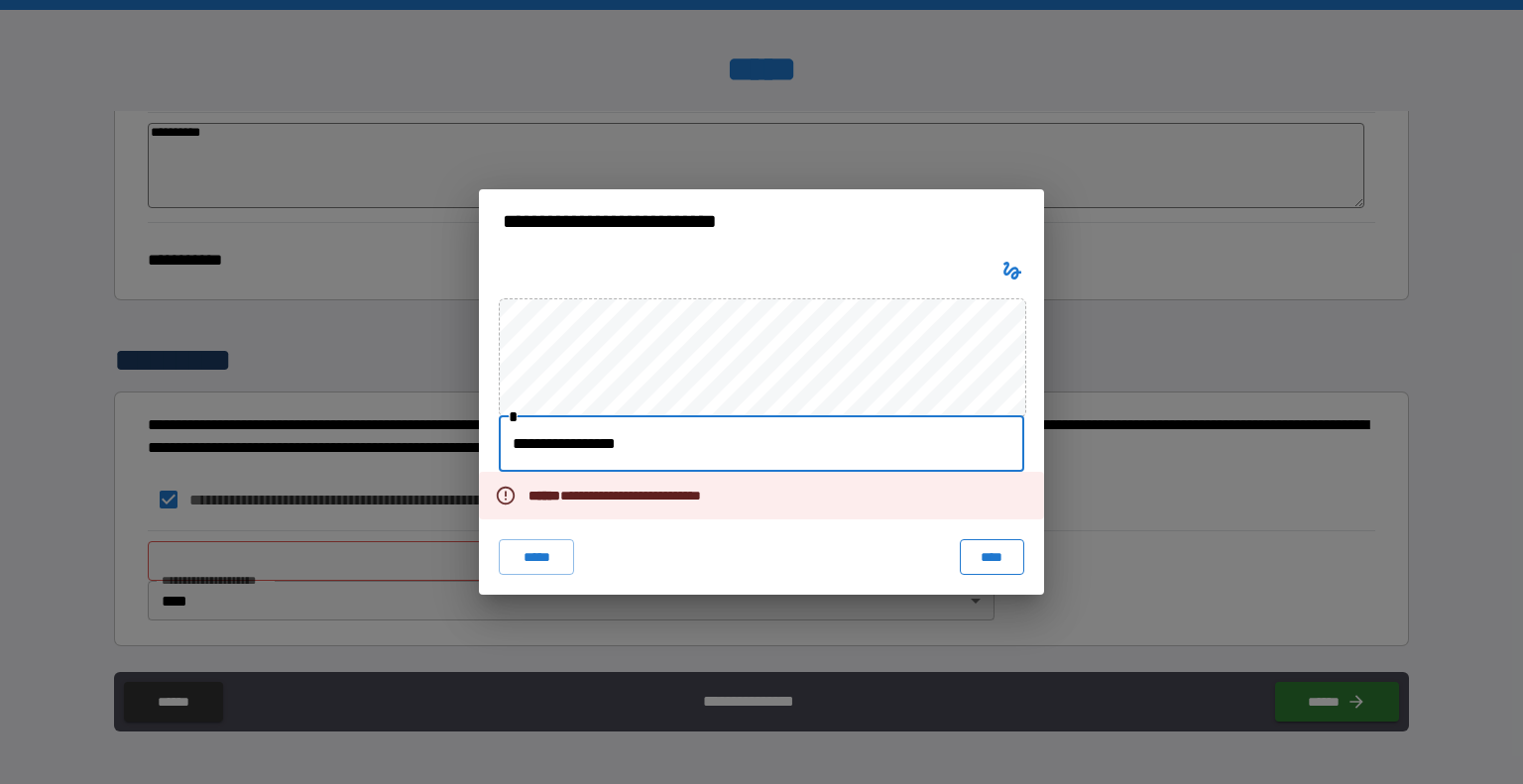 type on "**********" 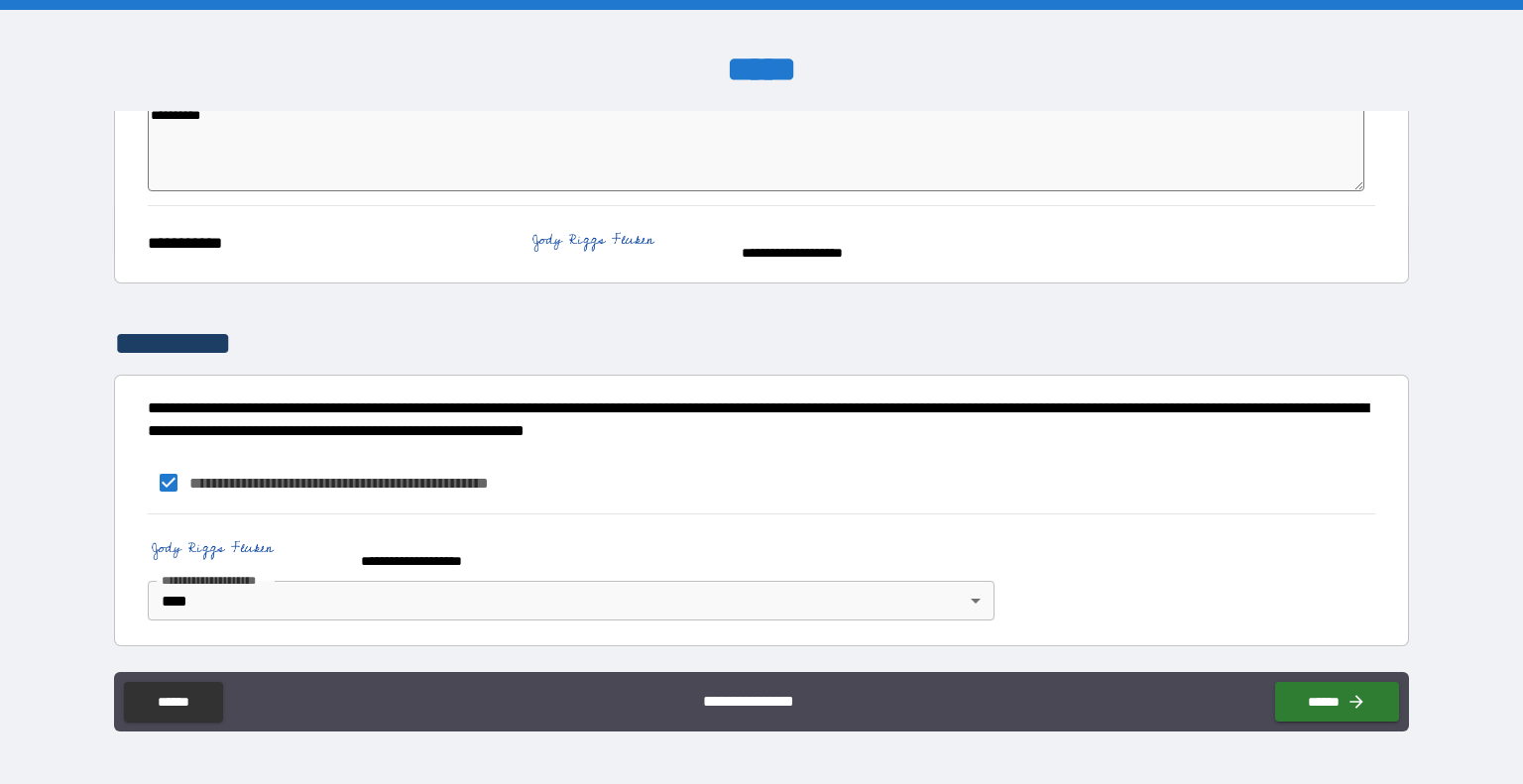 scroll, scrollTop: 650, scrollLeft: 0, axis: vertical 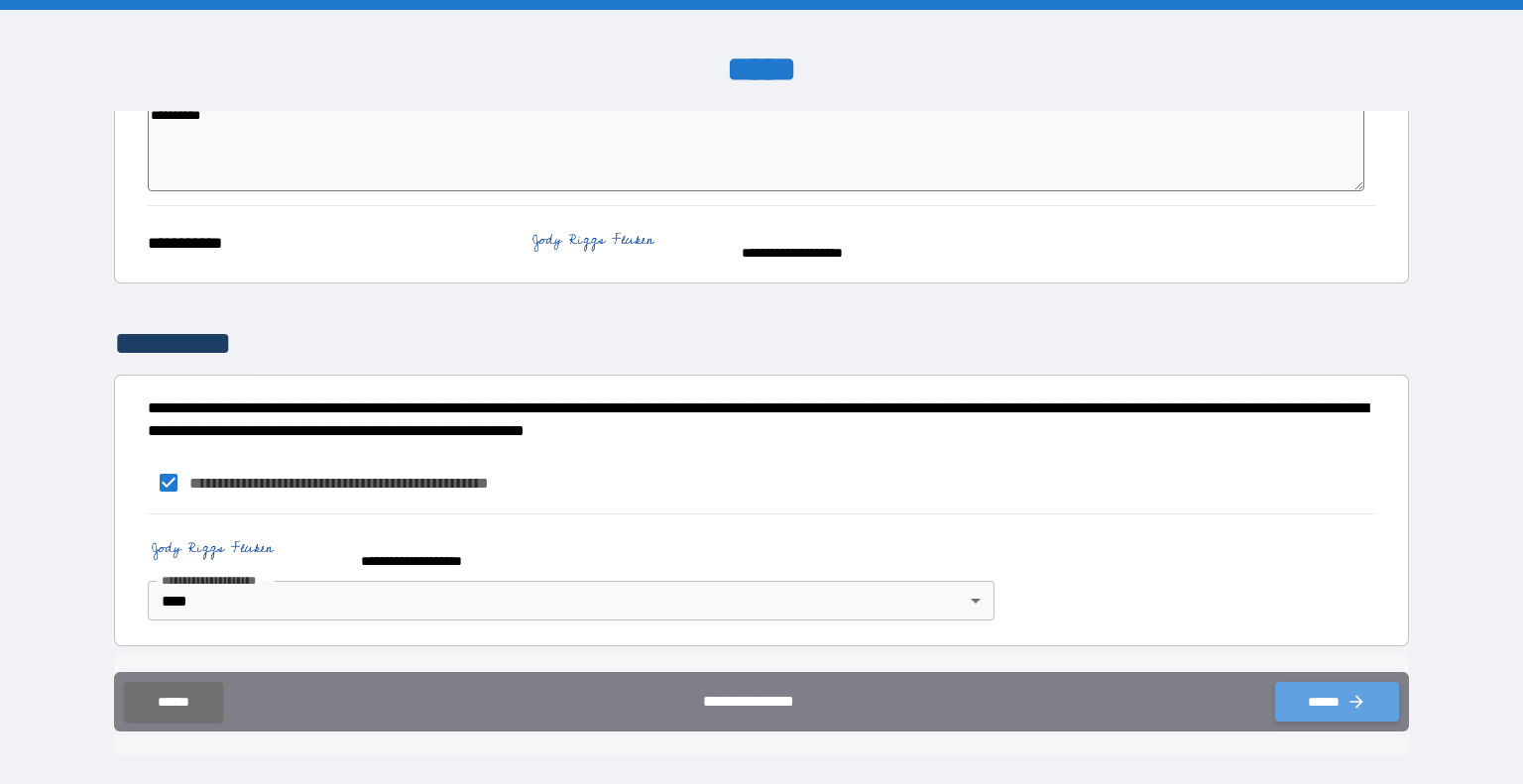 click on "******" at bounding box center [1337, 702] 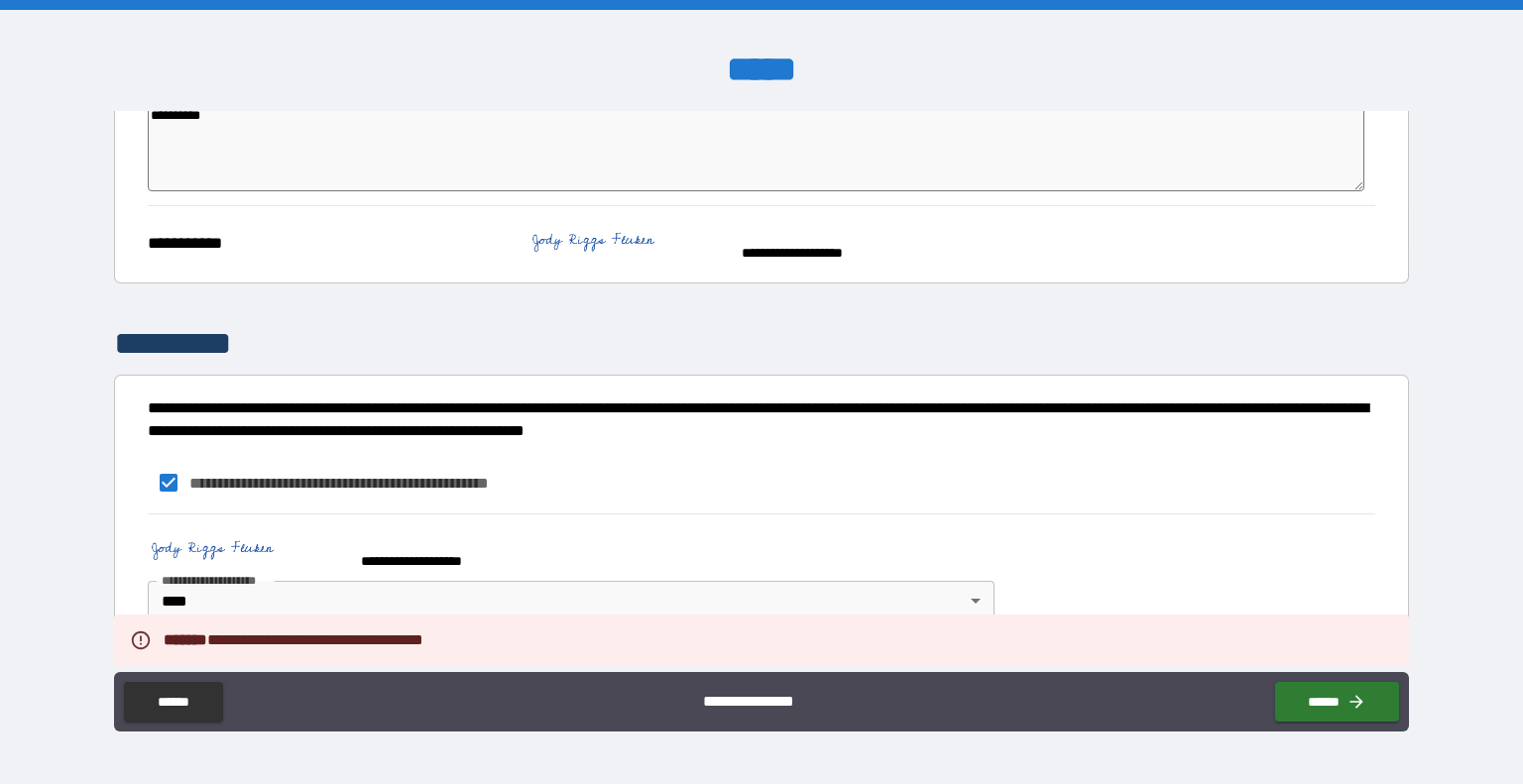click on "**********" at bounding box center [762, 483] 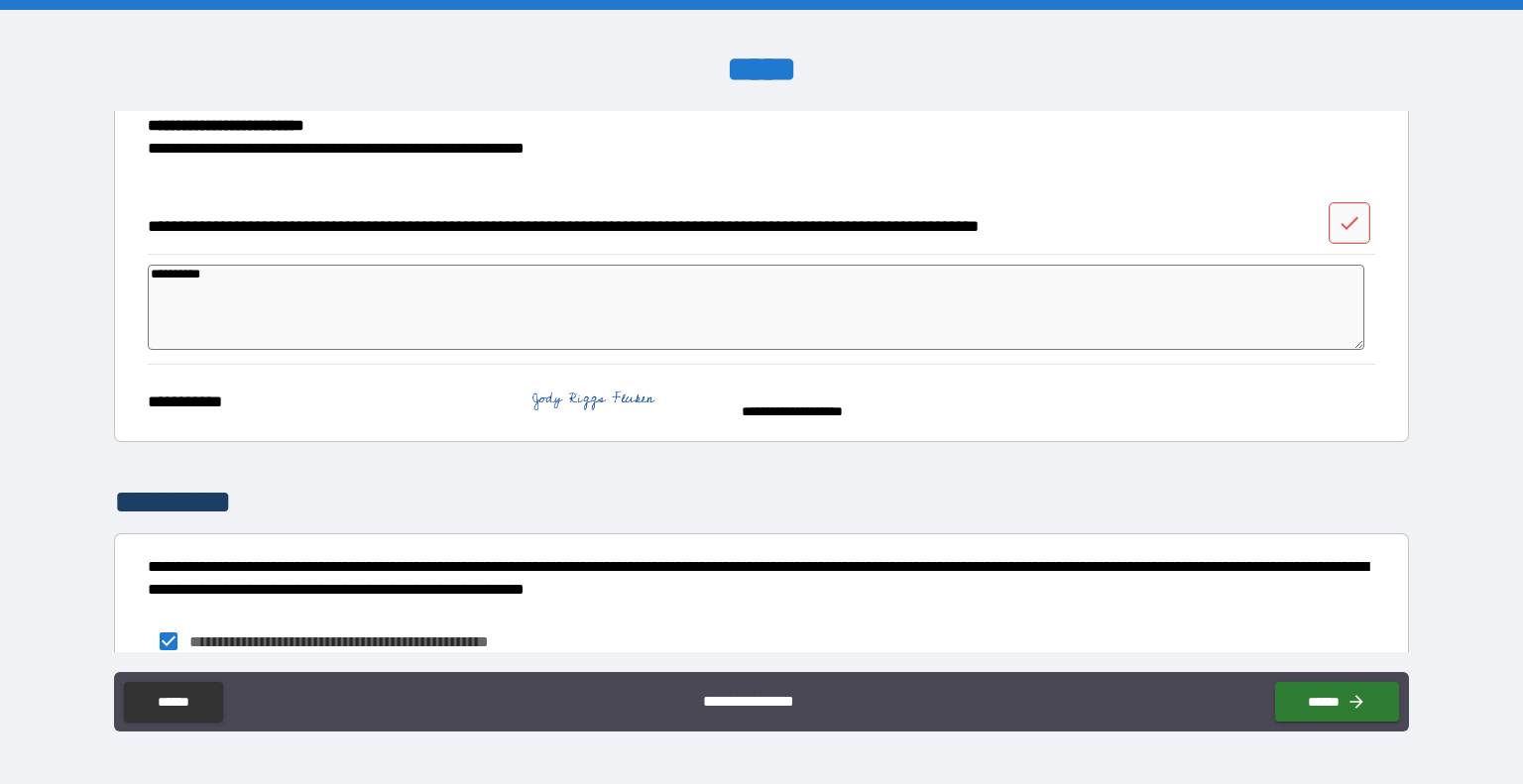 scroll, scrollTop: 353, scrollLeft: 0, axis: vertical 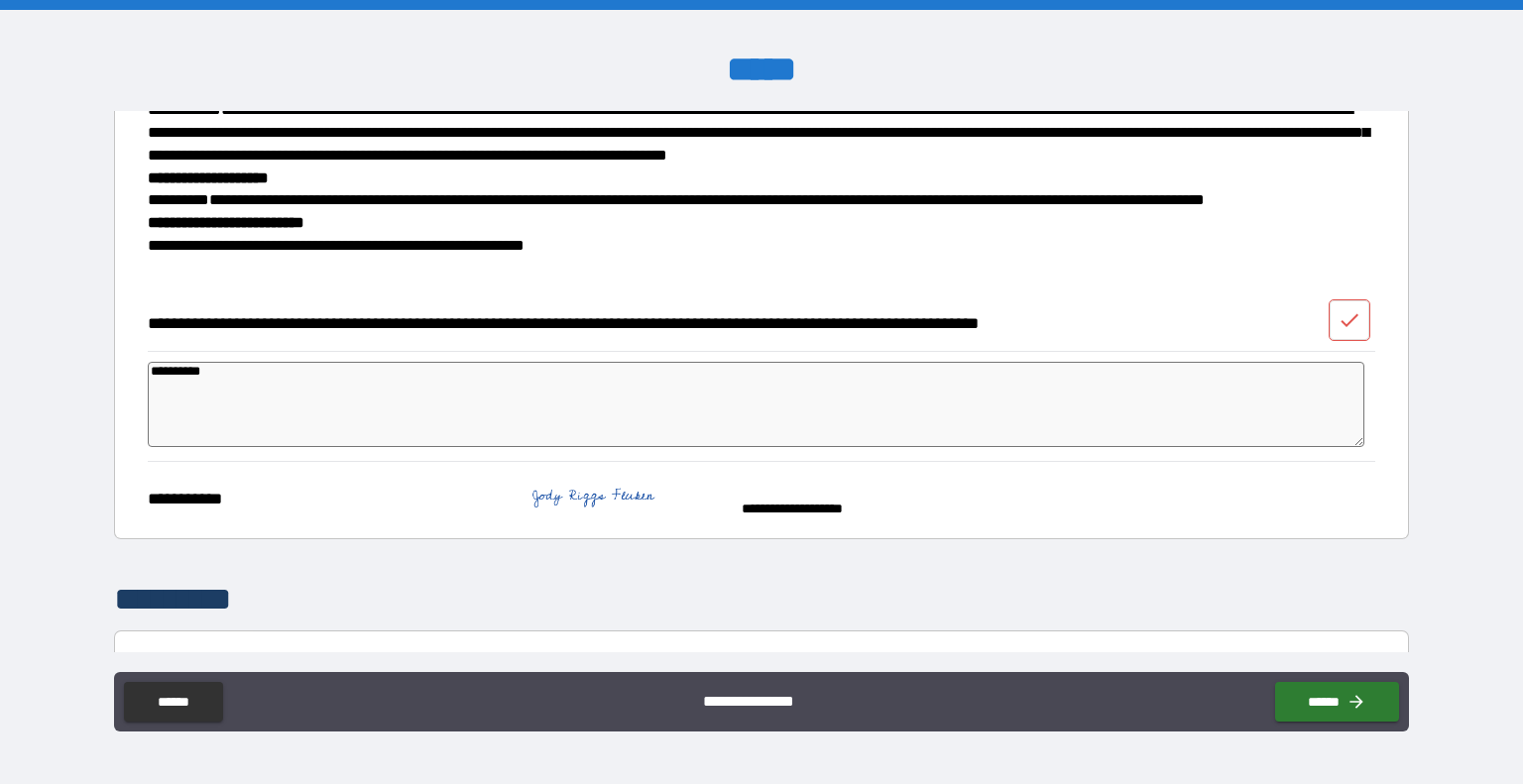 click 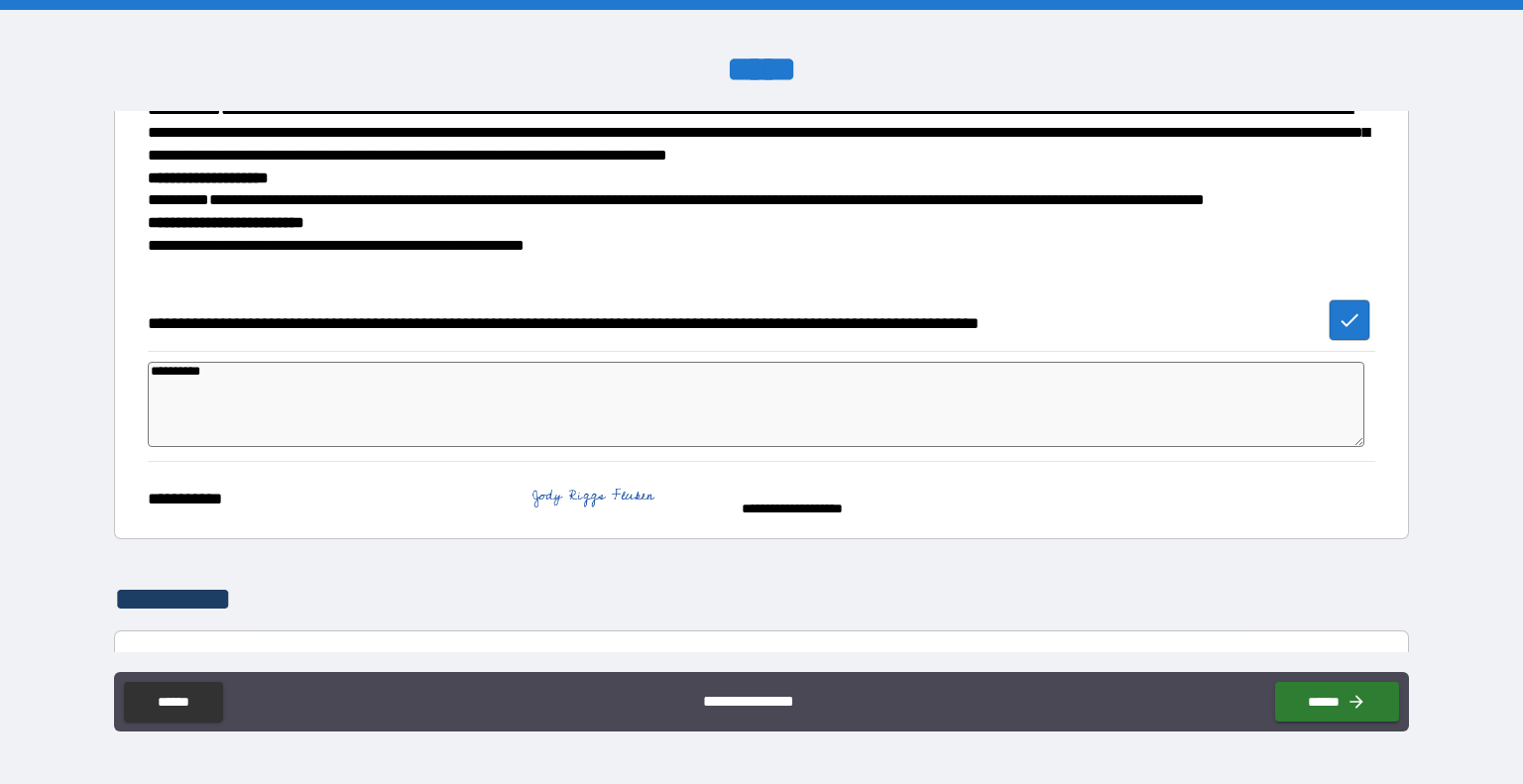 type on "*" 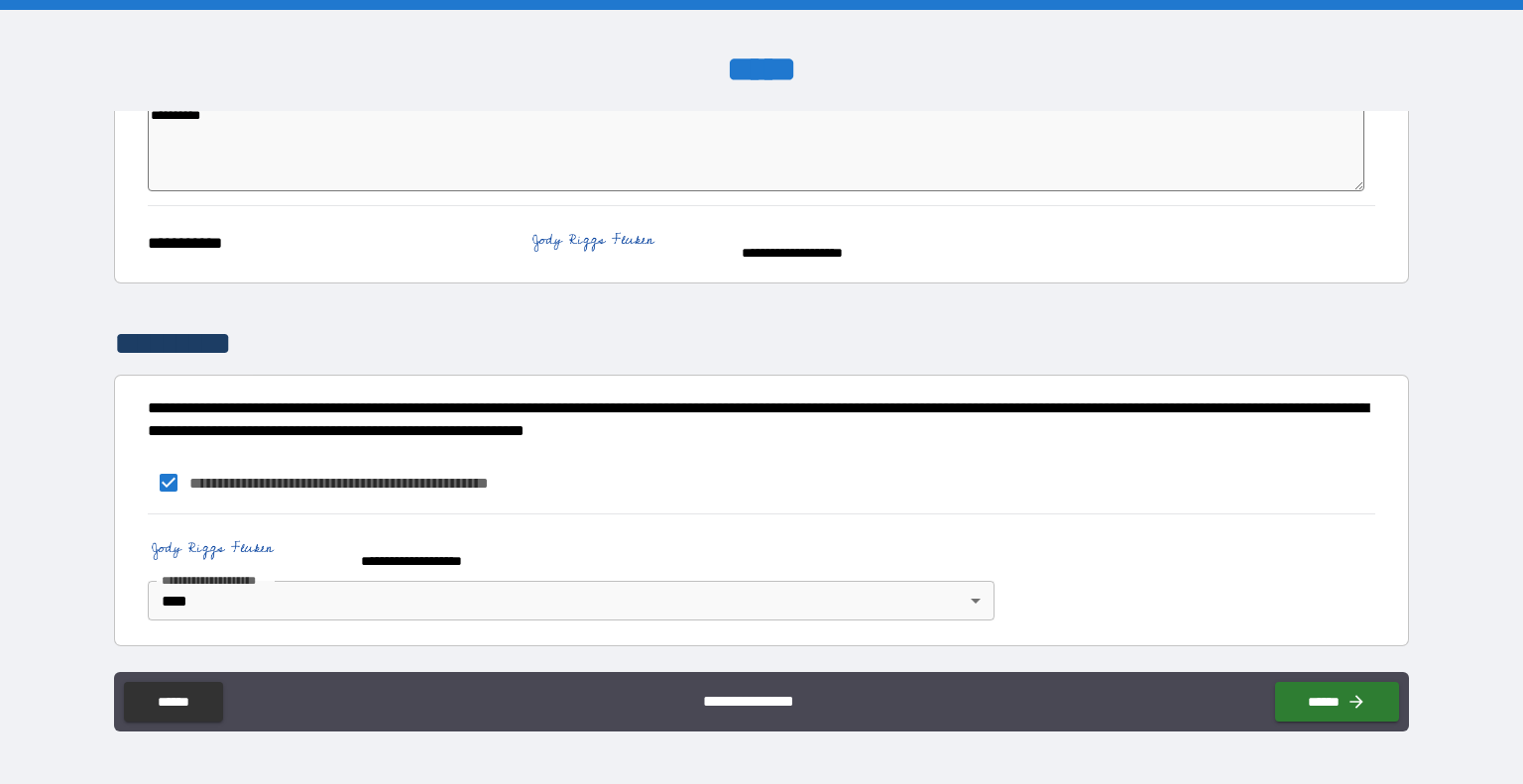 scroll, scrollTop: 650, scrollLeft: 0, axis: vertical 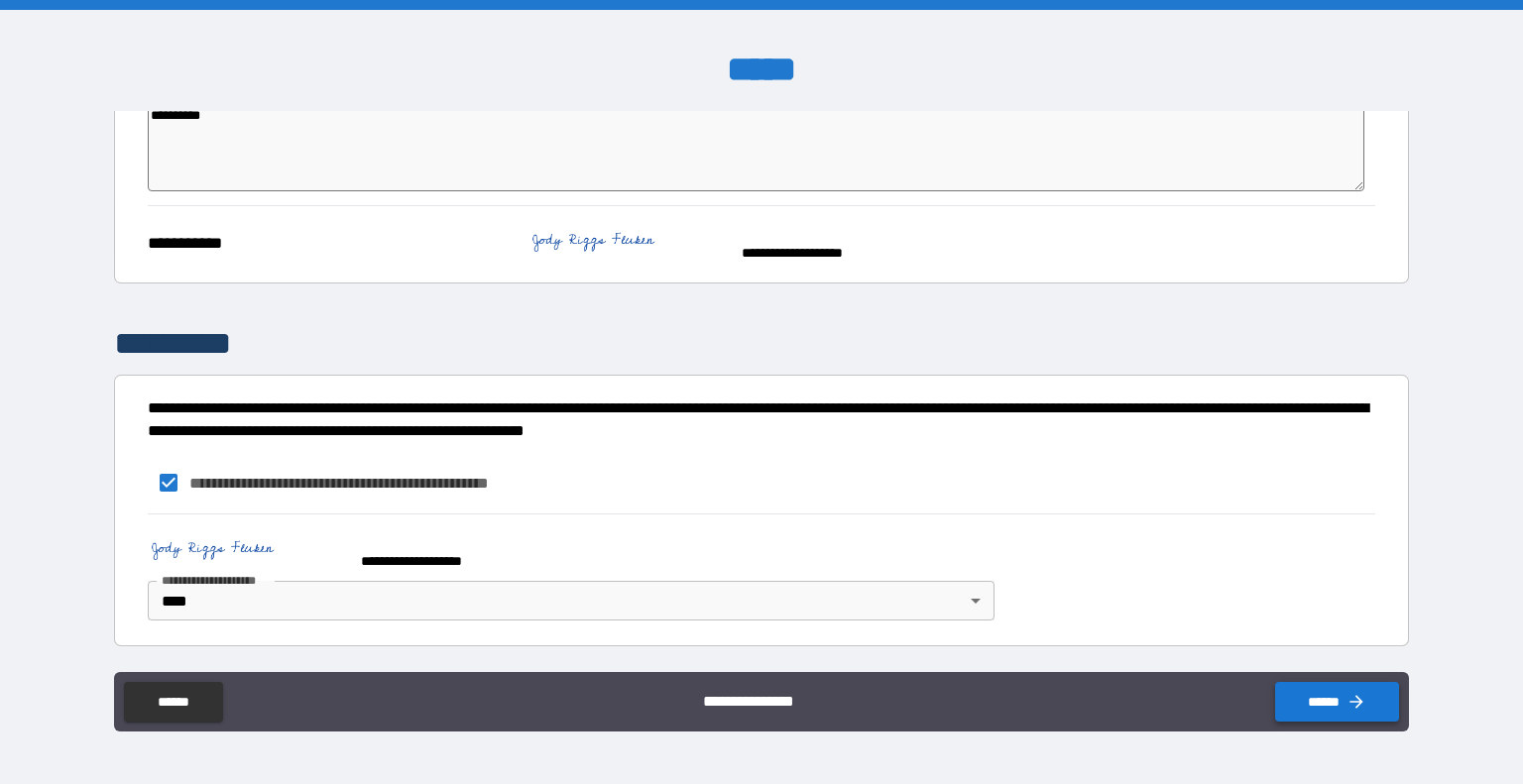 click on "******" at bounding box center (1337, 702) 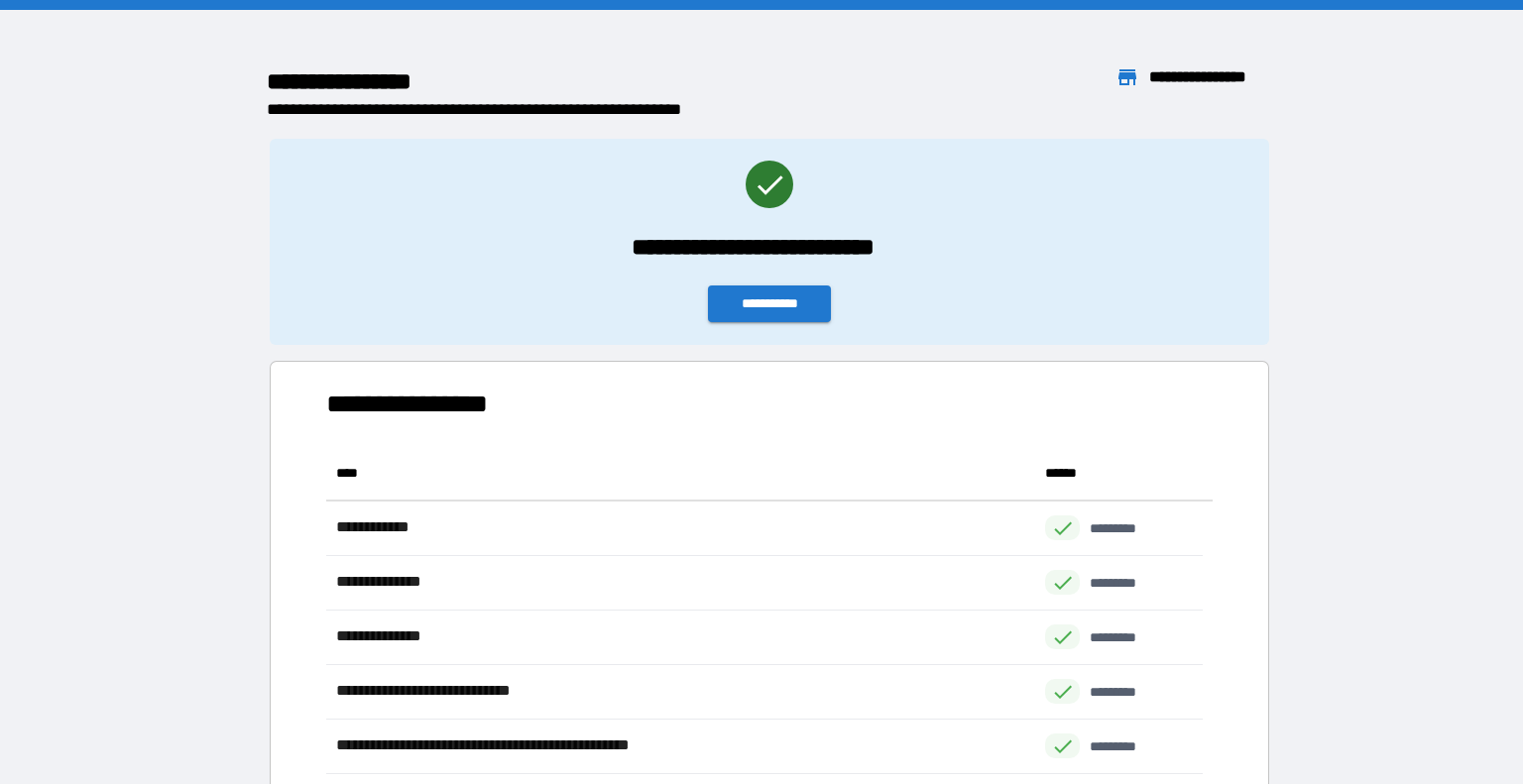 scroll, scrollTop: 422, scrollLeft: 862, axis: both 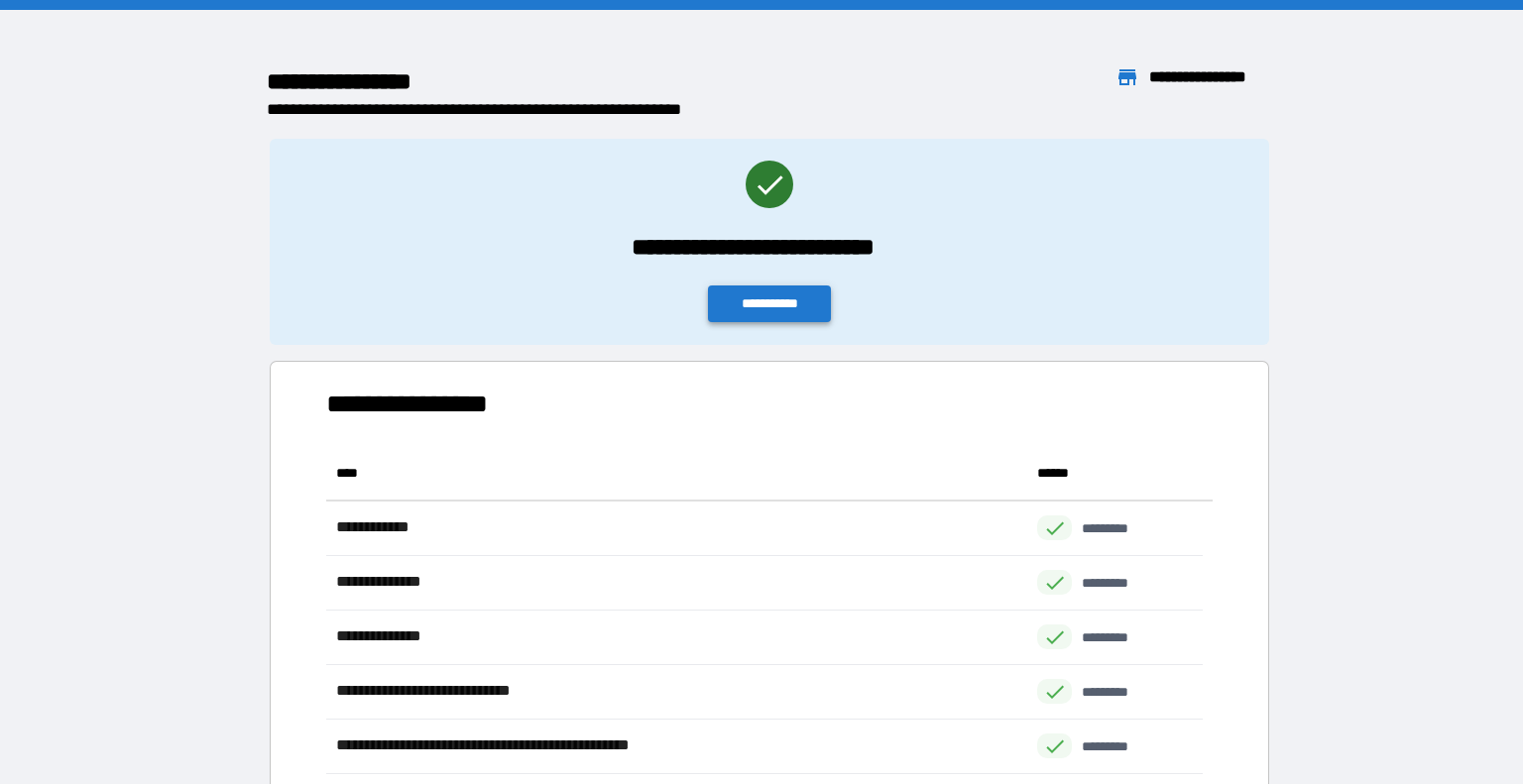 click on "**********" at bounding box center (769, 303) 